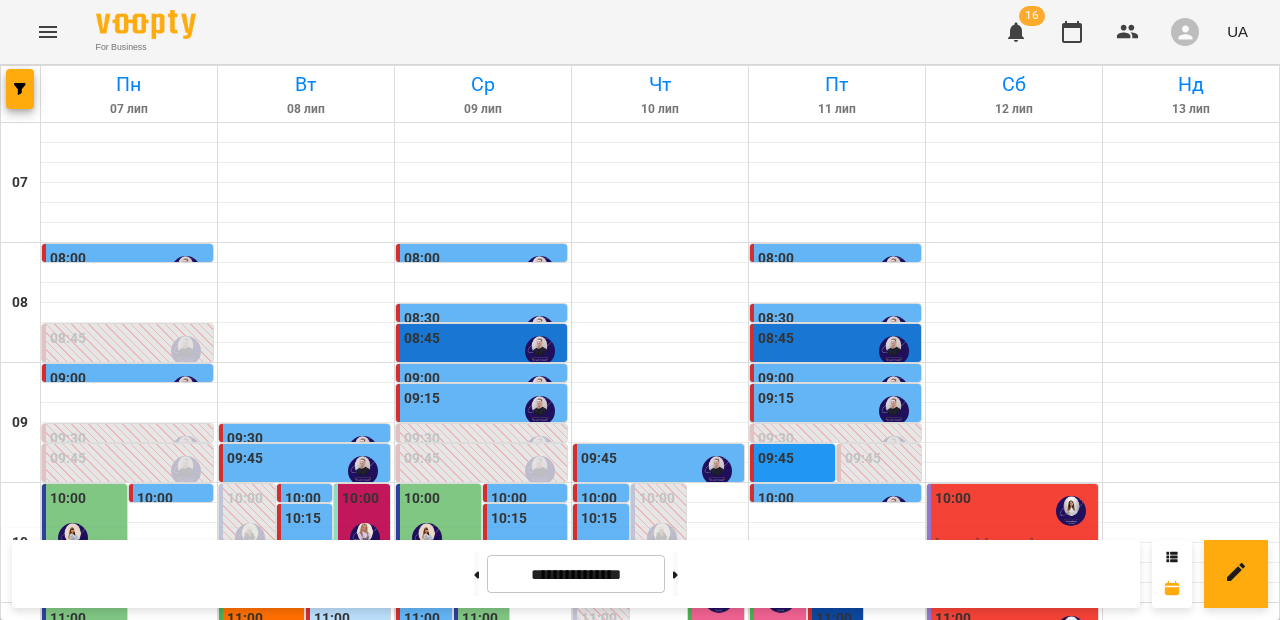 scroll, scrollTop: 0, scrollLeft: 0, axis: both 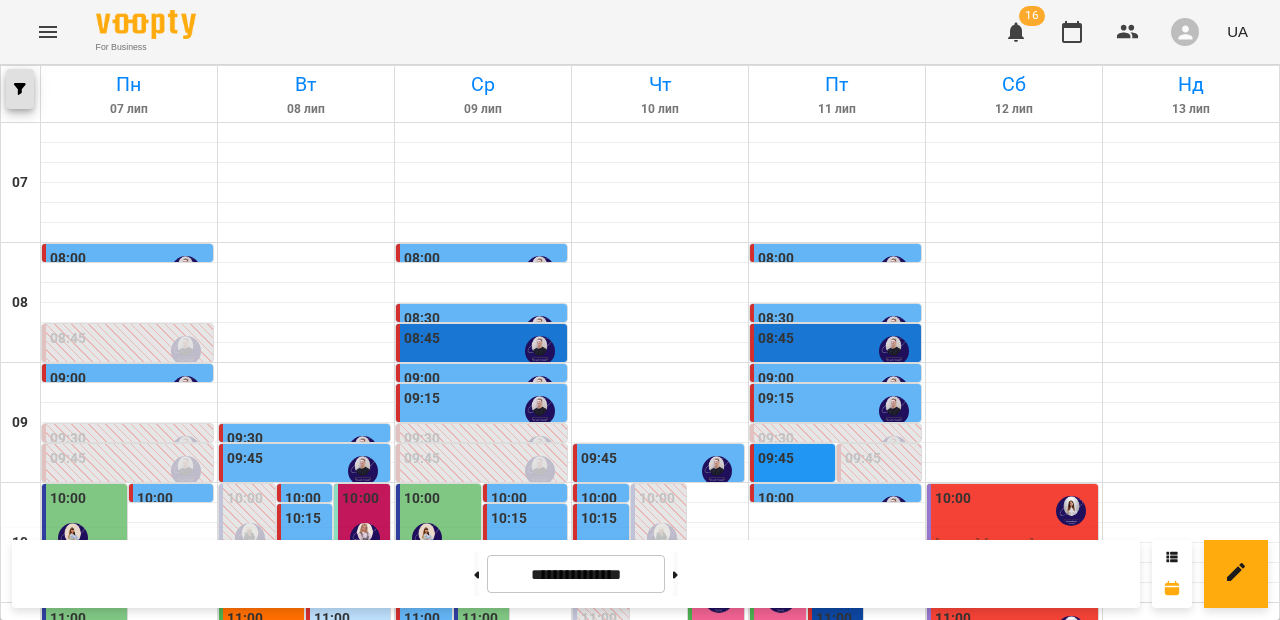 click at bounding box center [20, 89] 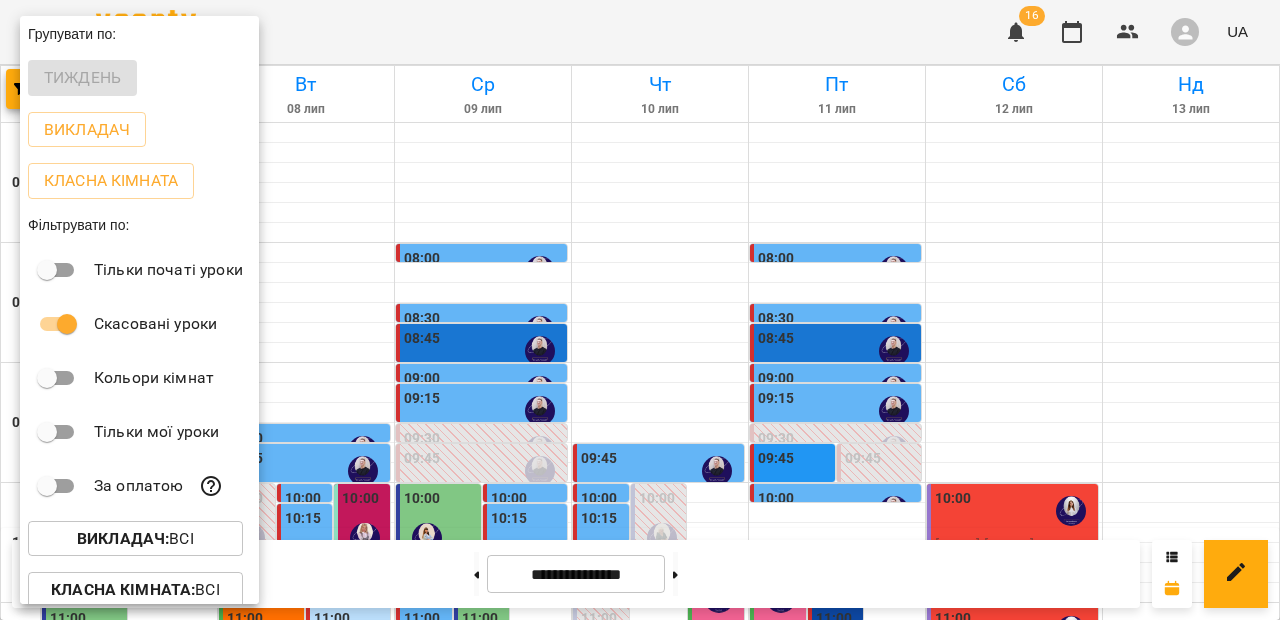 click on "Викладач :  Всі" at bounding box center (135, 539) 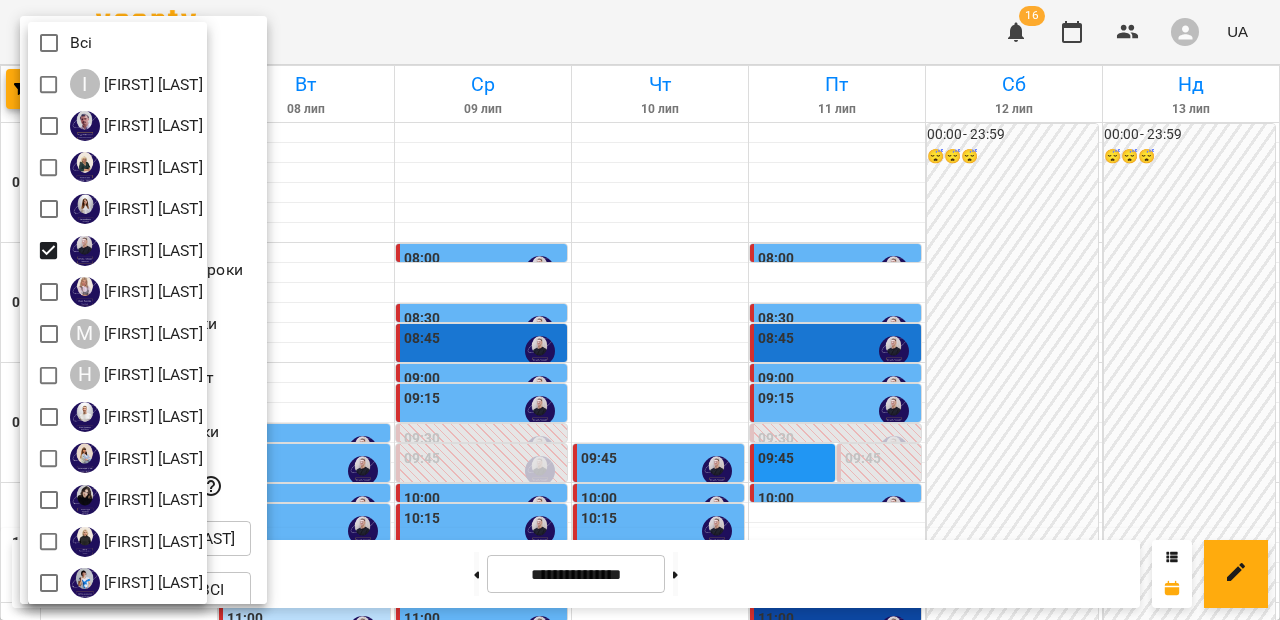 drag, startPoint x: 1273, startPoint y: 203, endPoint x: 1273, endPoint y: 140, distance: 63 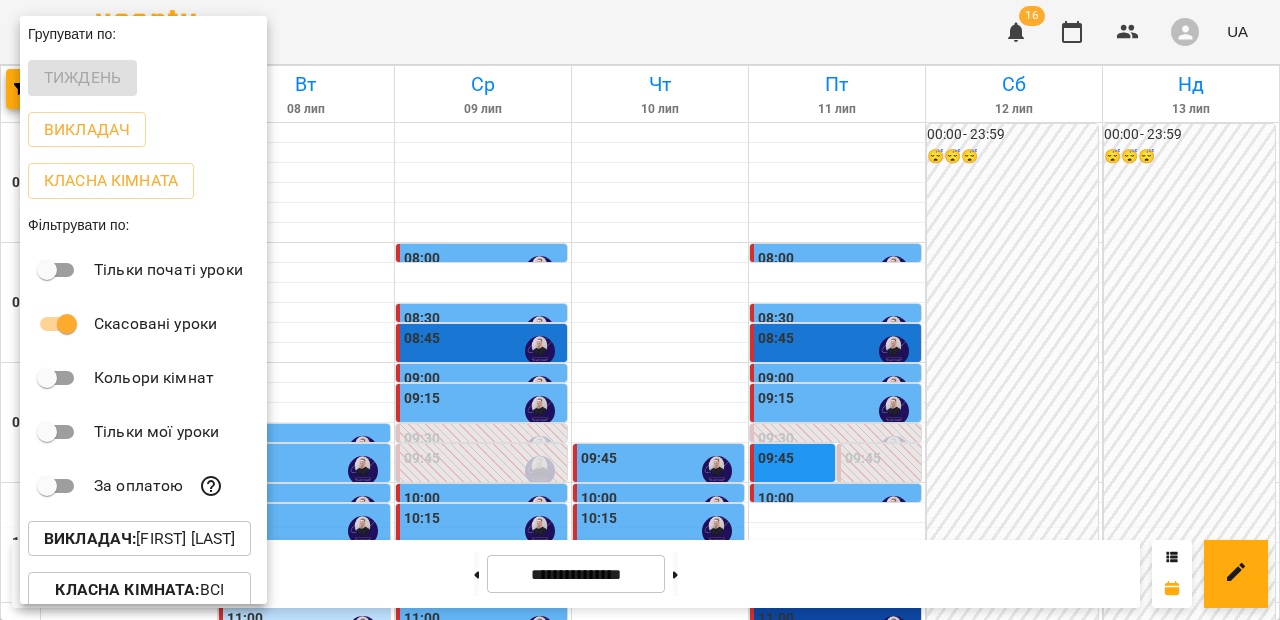 drag, startPoint x: 1273, startPoint y: 140, endPoint x: 1272, endPoint y: 109, distance: 31.016125 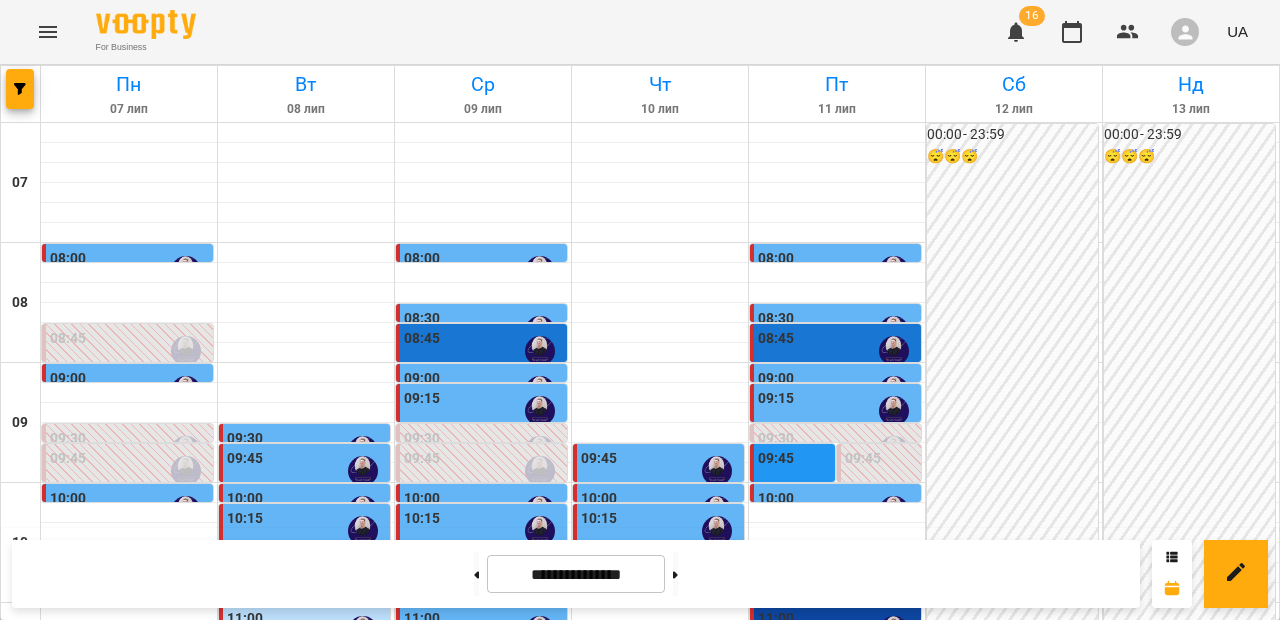click on "[TIME] [LAST] [FIRST] Реабілітолог 6" at bounding box center (835, 654) 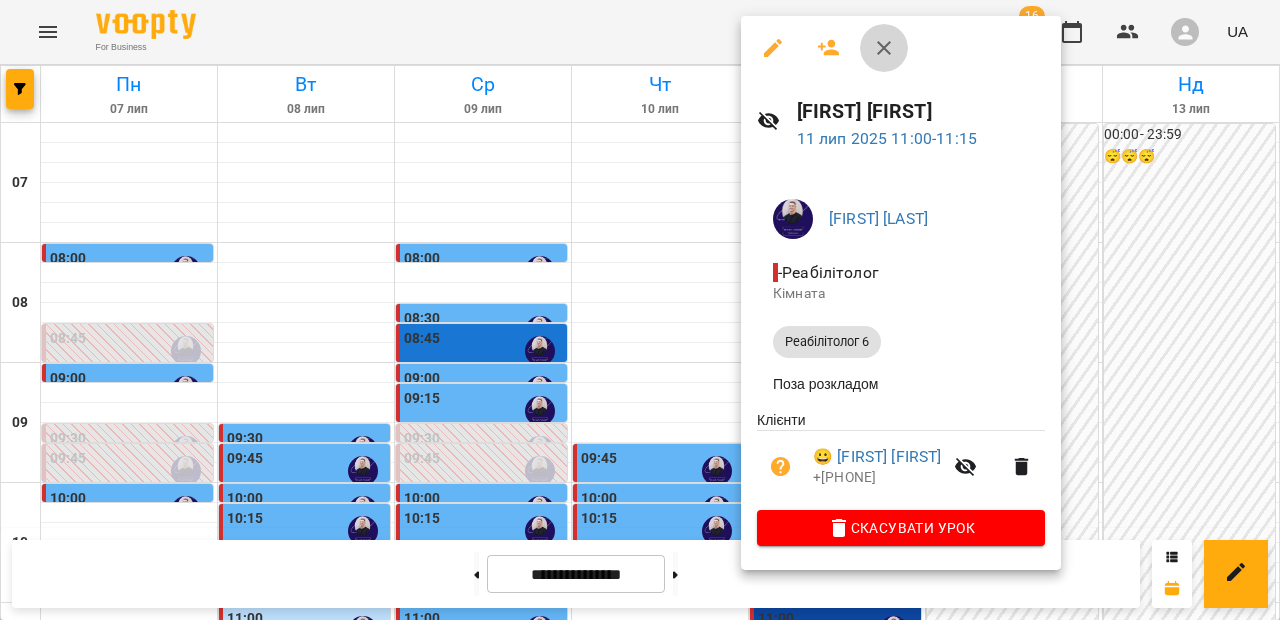 click 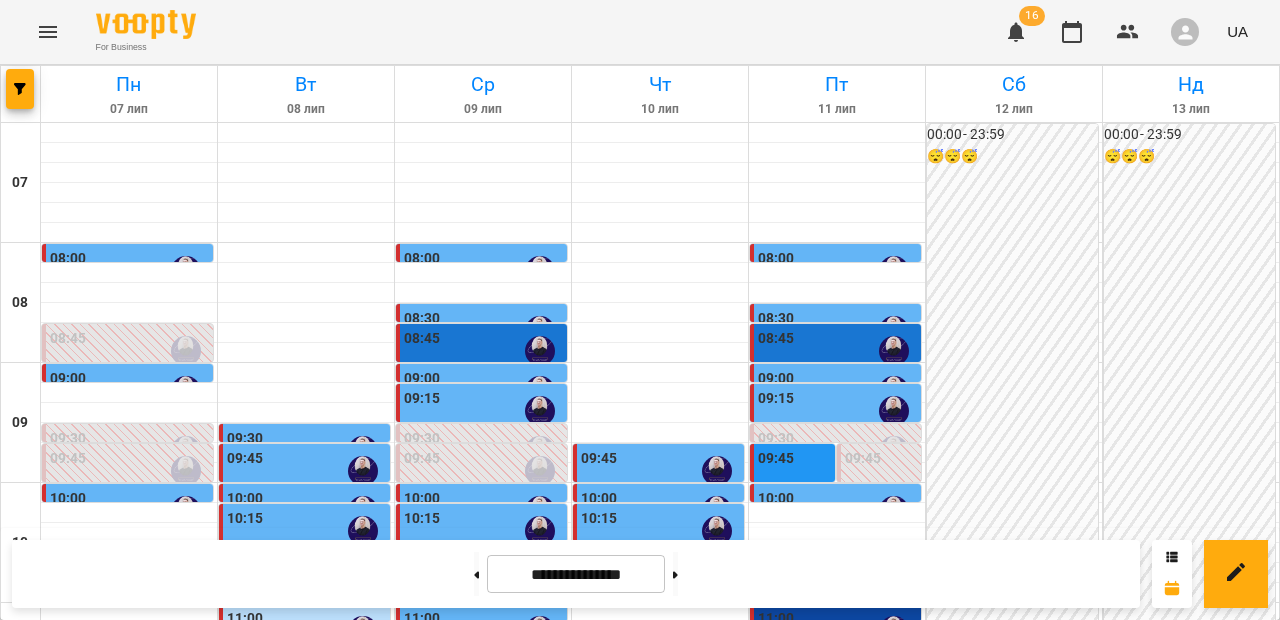 click on "11:15" at bounding box center (837, 651) 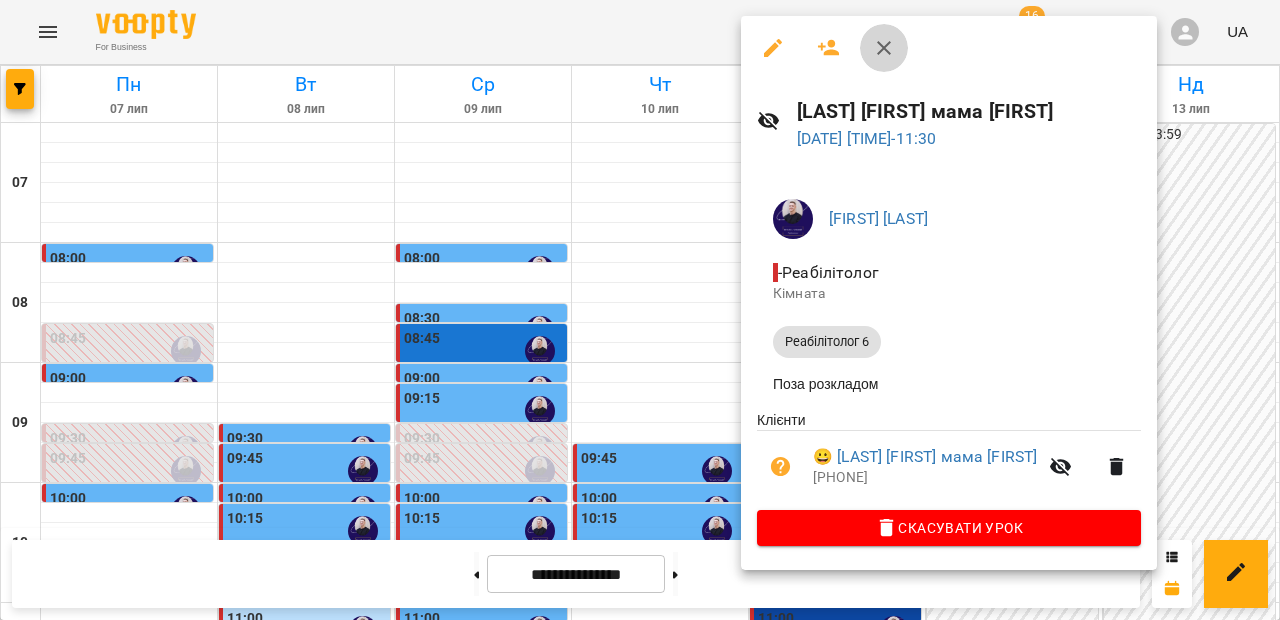 click 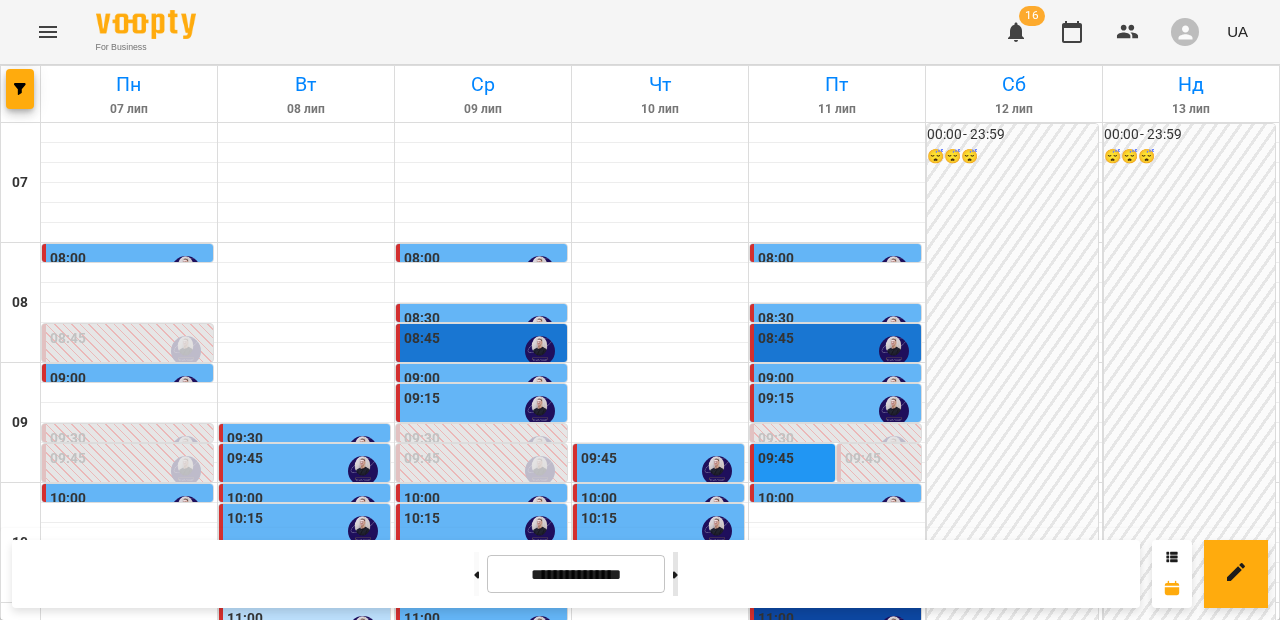 click at bounding box center [675, 574] 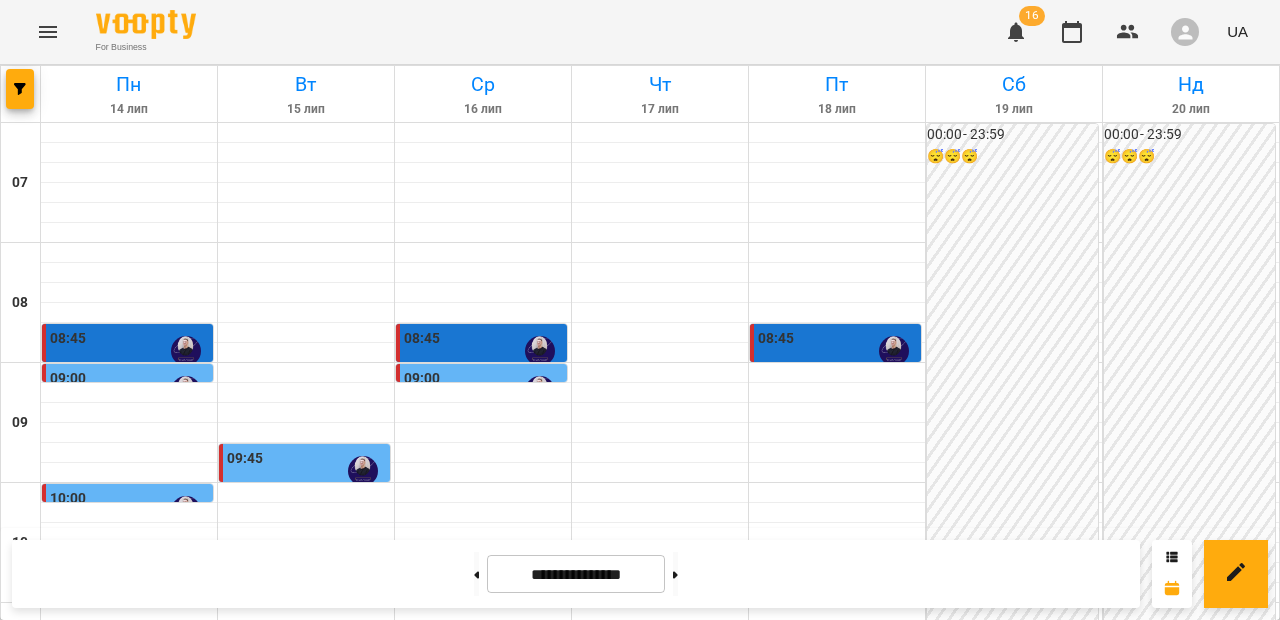 scroll, scrollTop: 352, scrollLeft: 0, axis: vertical 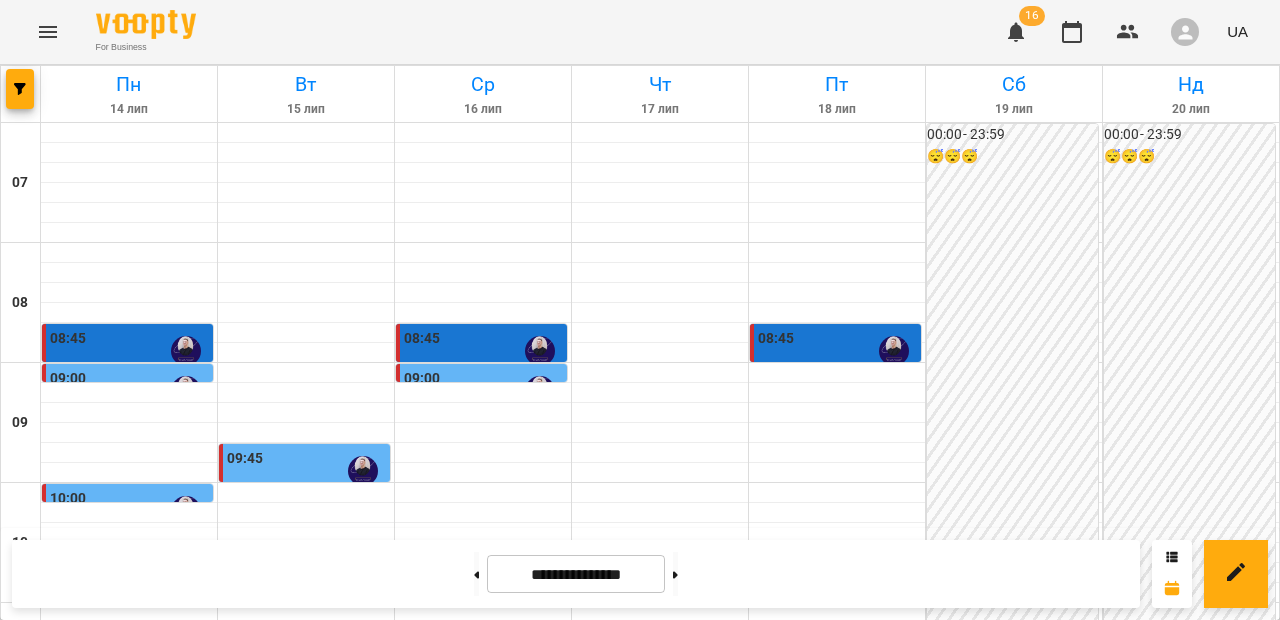 click at bounding box center [129, 633] 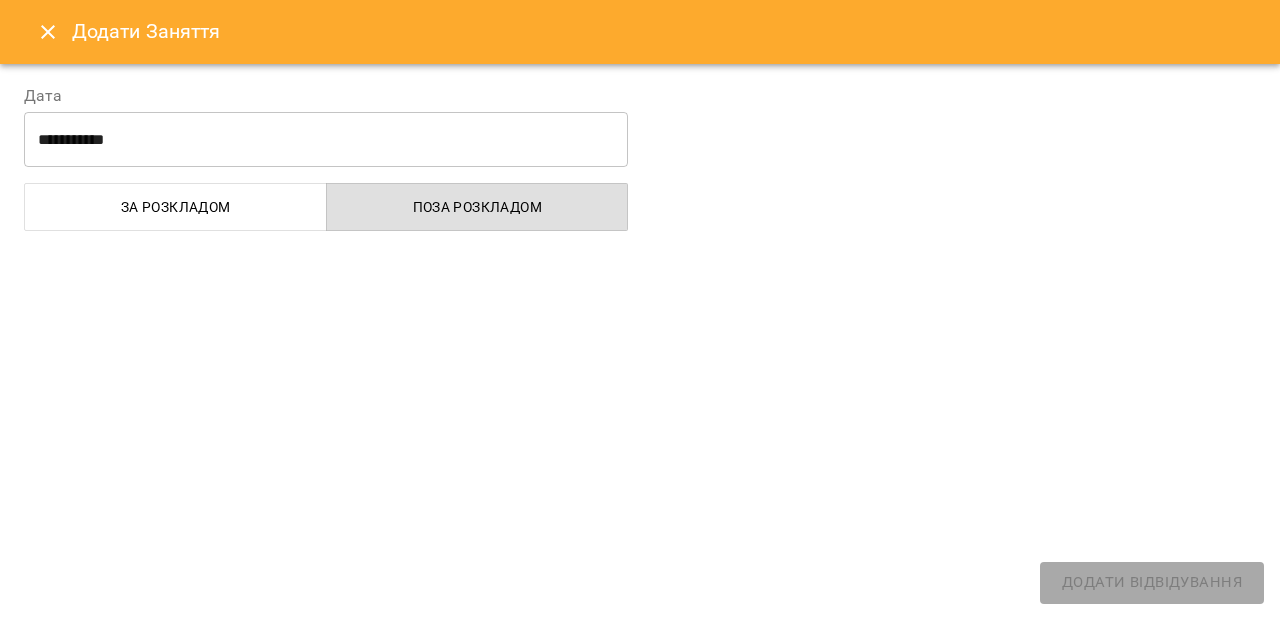select 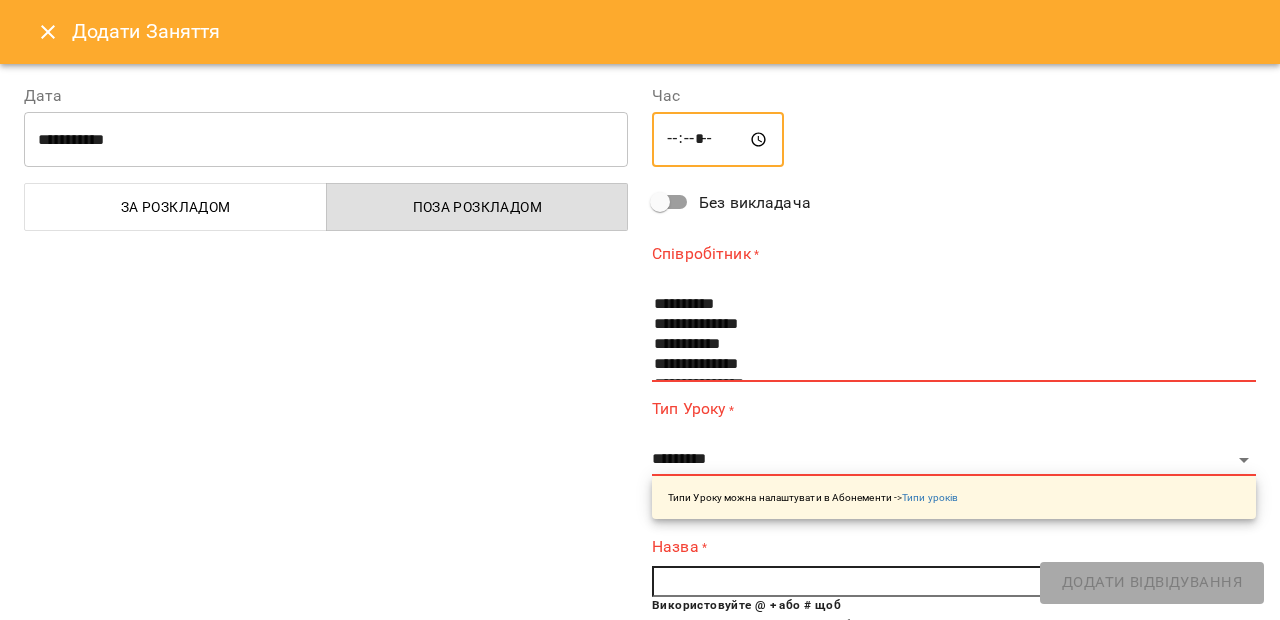 click on "*****" at bounding box center (718, 140) 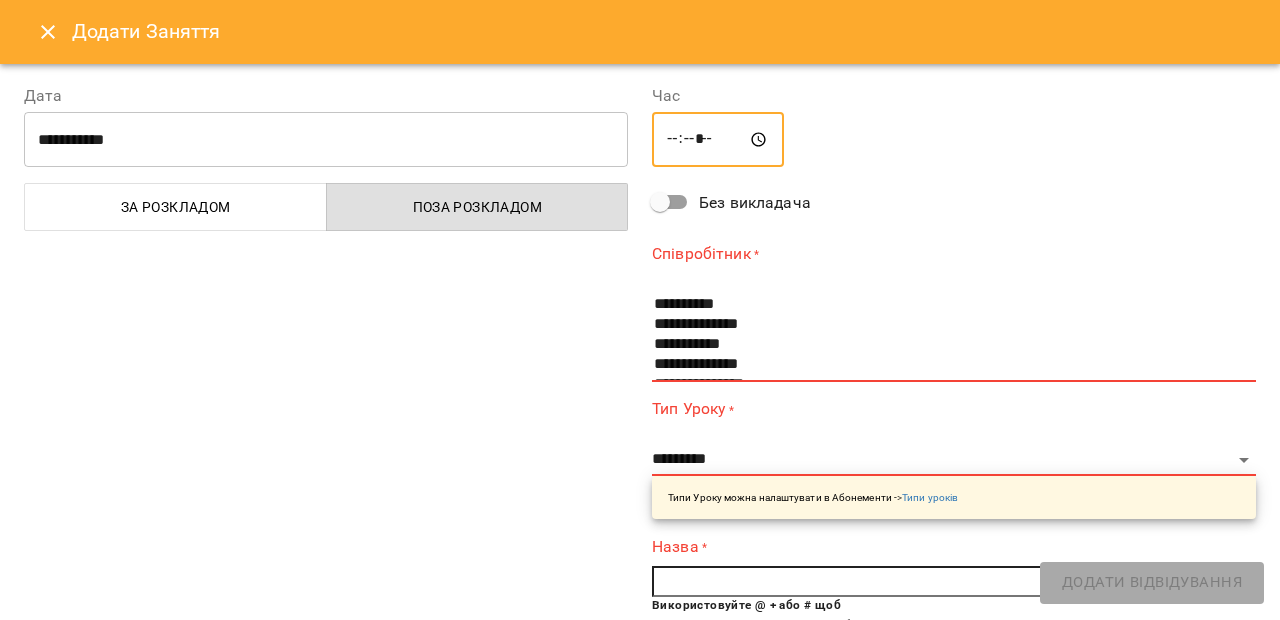 type on "*****" 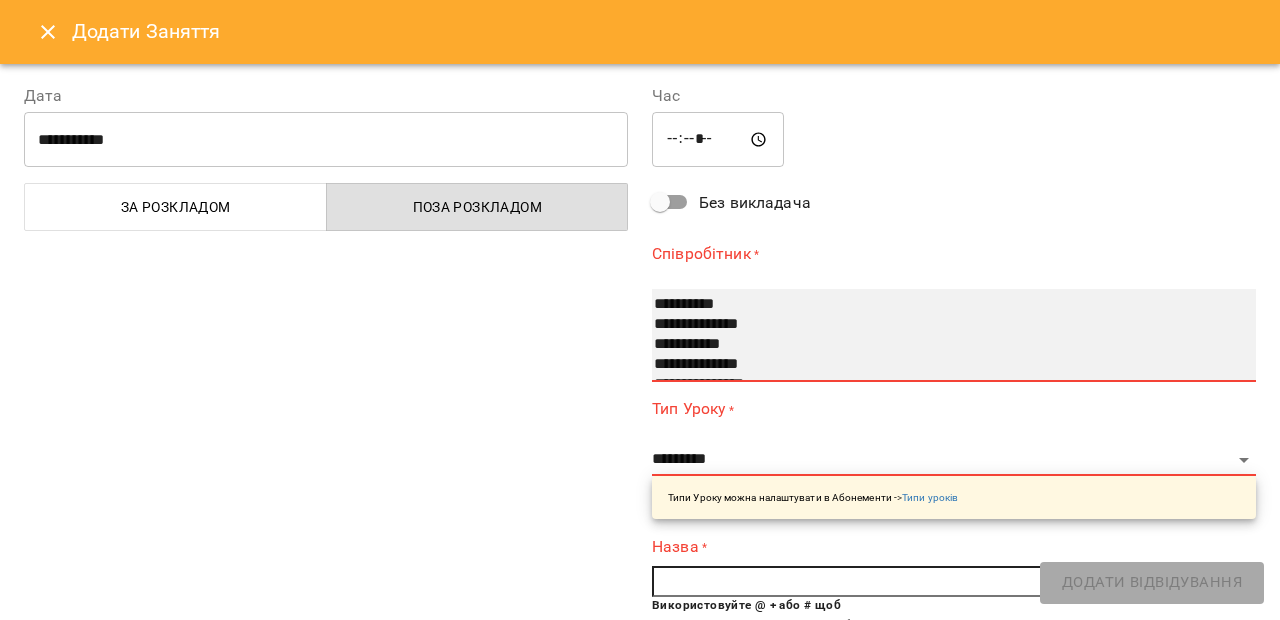 scroll, scrollTop: 38, scrollLeft: 0, axis: vertical 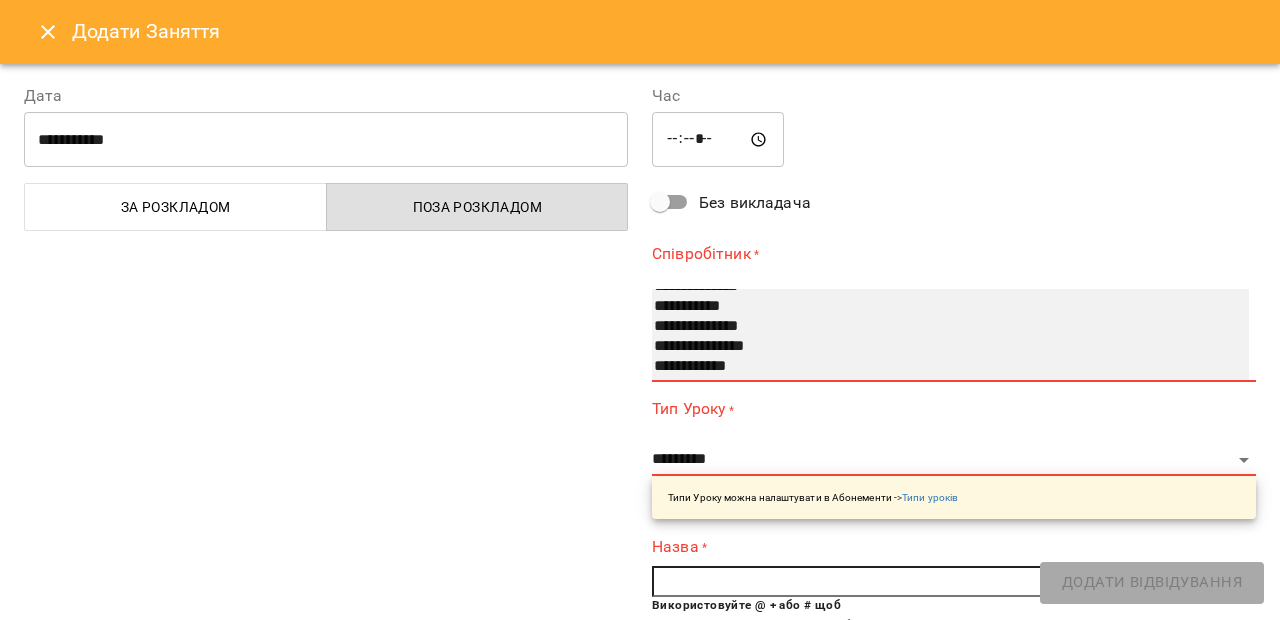 select on "**********" 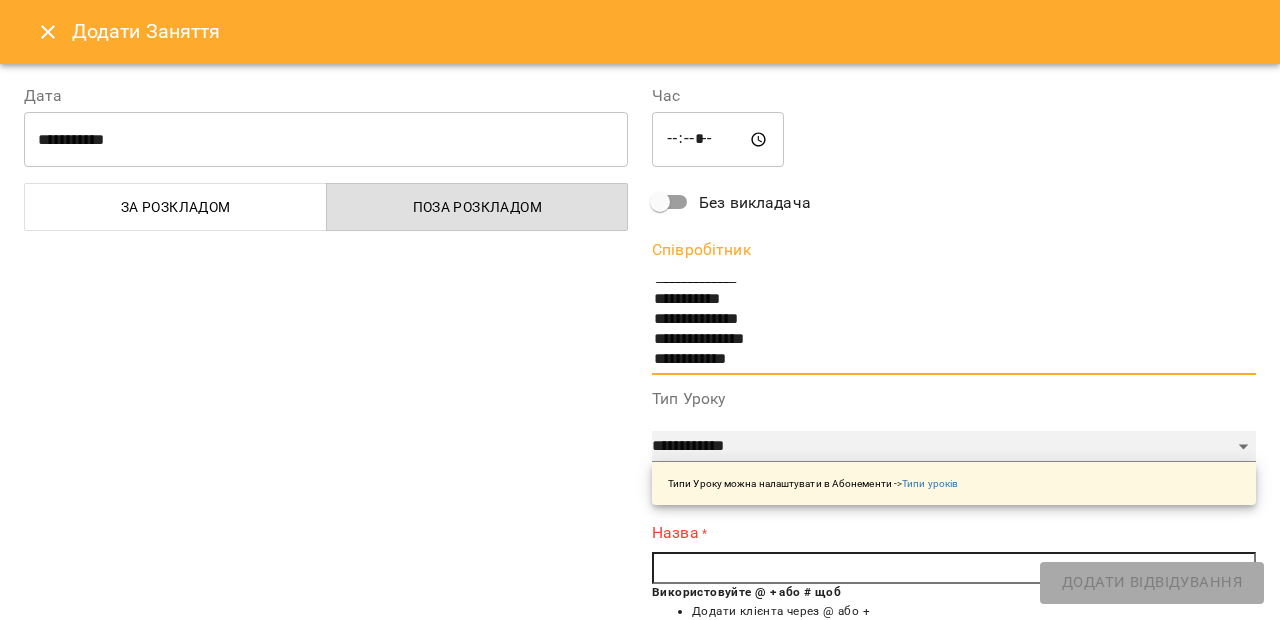 click on "**********" at bounding box center [954, 447] 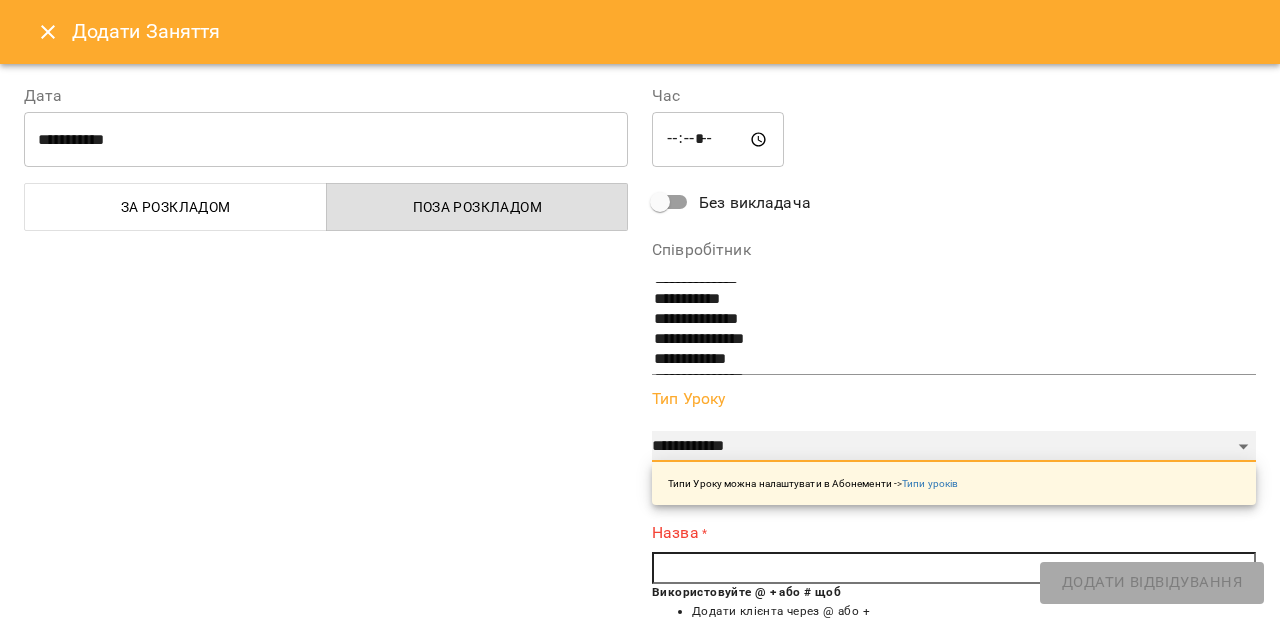 select on "**********" 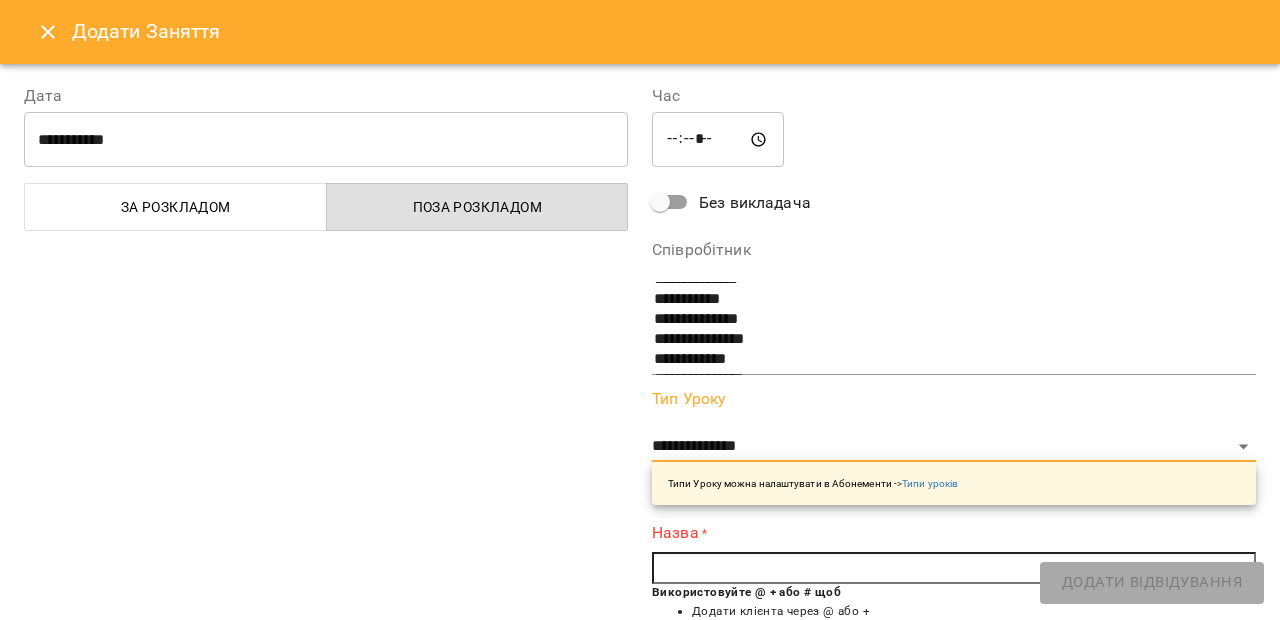 click at bounding box center (954, 568) 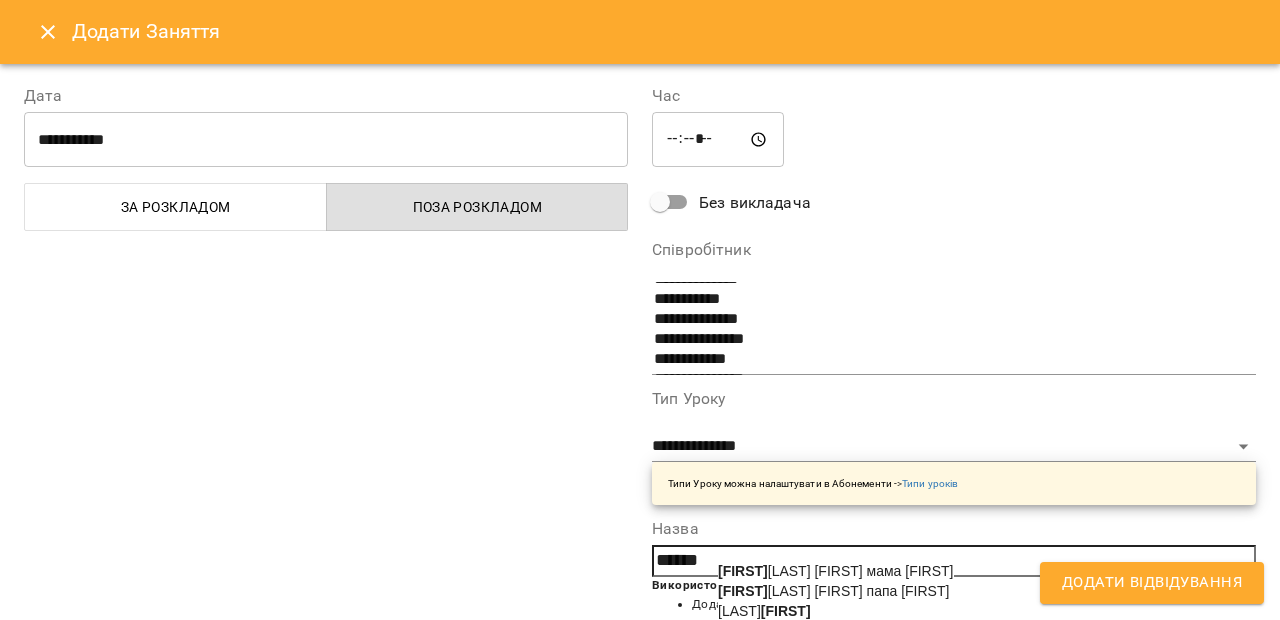 click on "Борис енко Ксенія мама Олена" at bounding box center (836, 571) 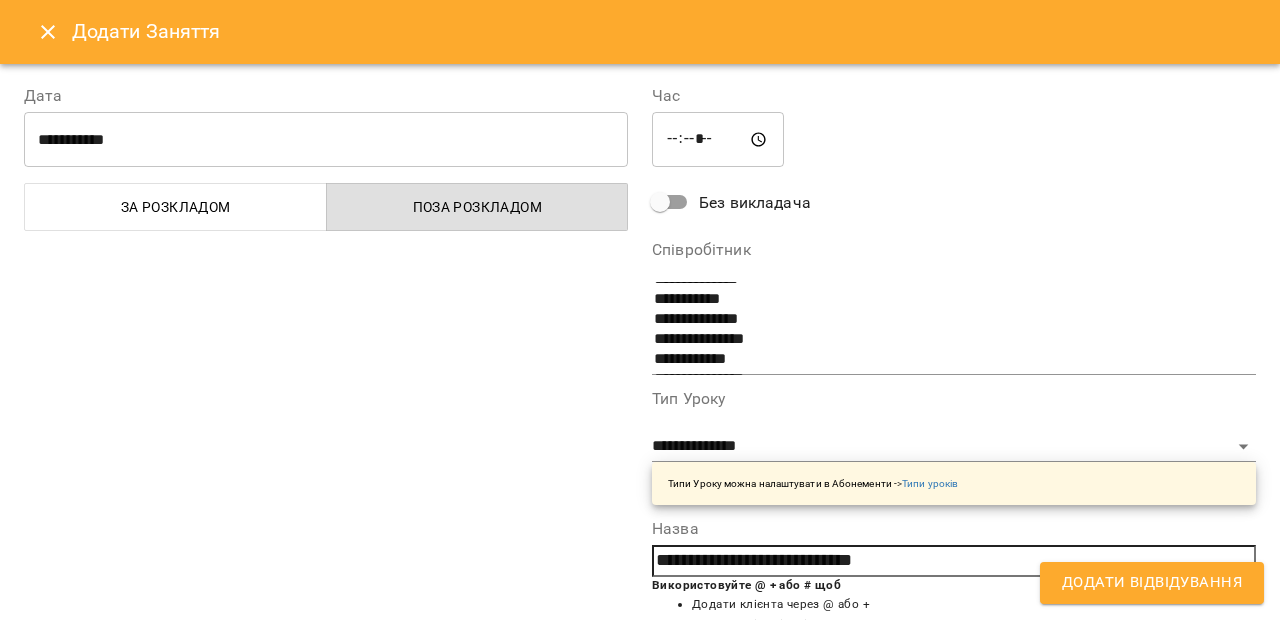 click on "Додати Відвідування" at bounding box center (1152, 583) 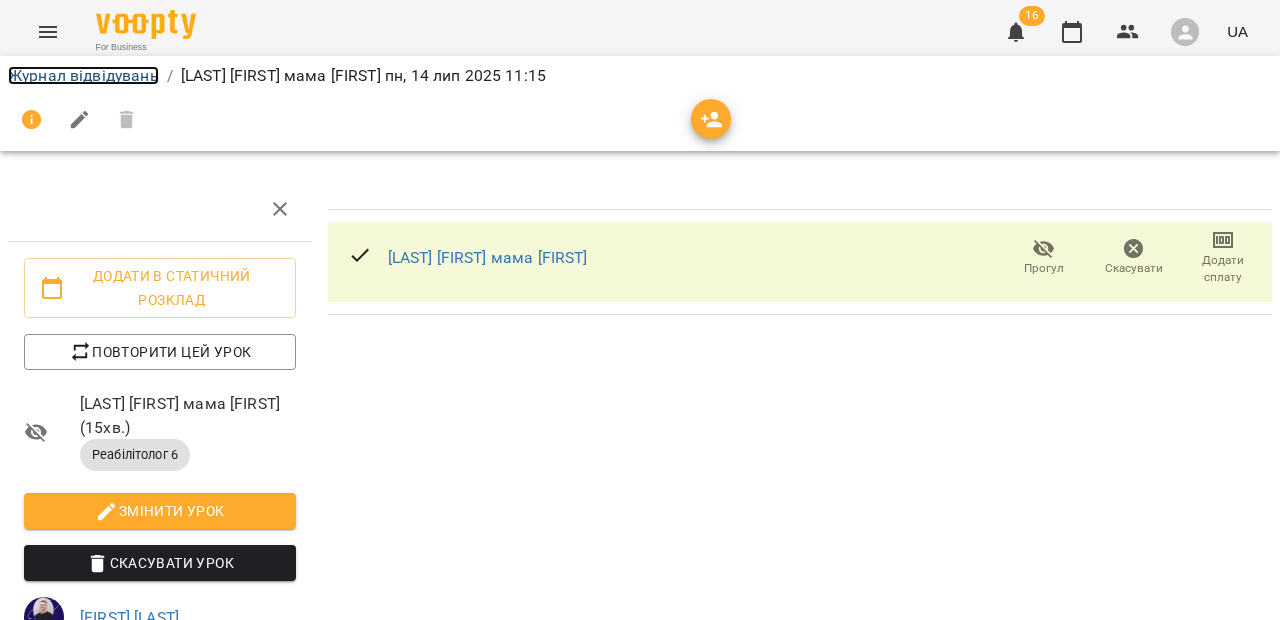 click on "Журнал відвідувань" at bounding box center (83, 75) 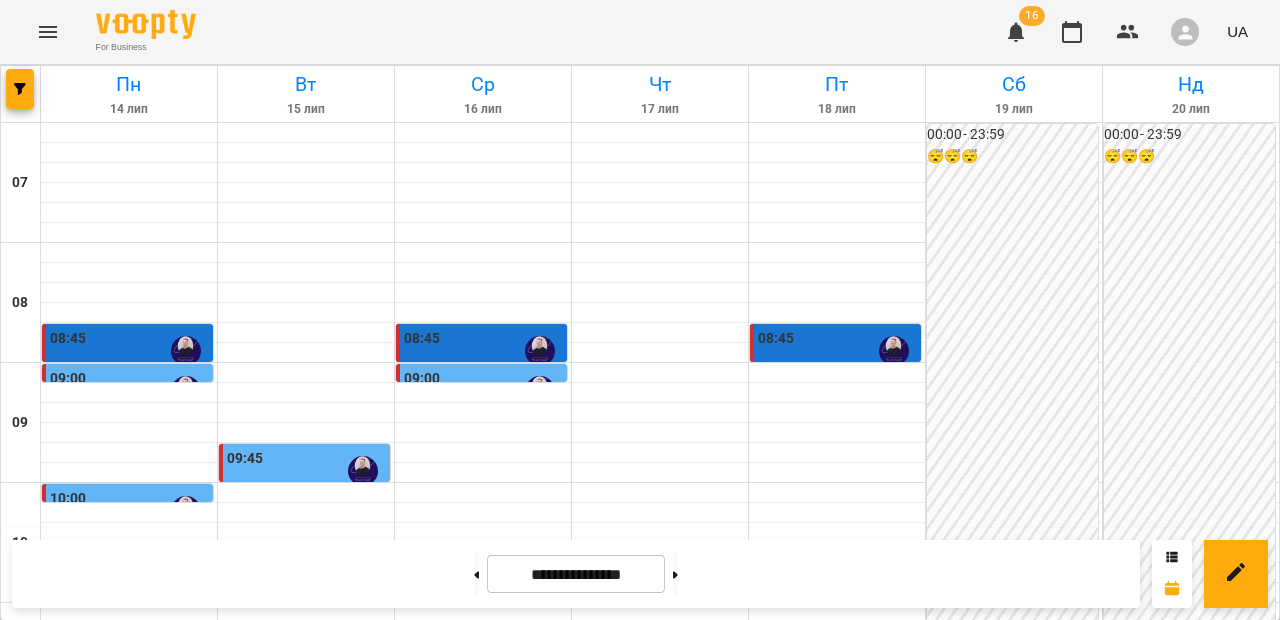 scroll, scrollTop: 351, scrollLeft: 0, axis: vertical 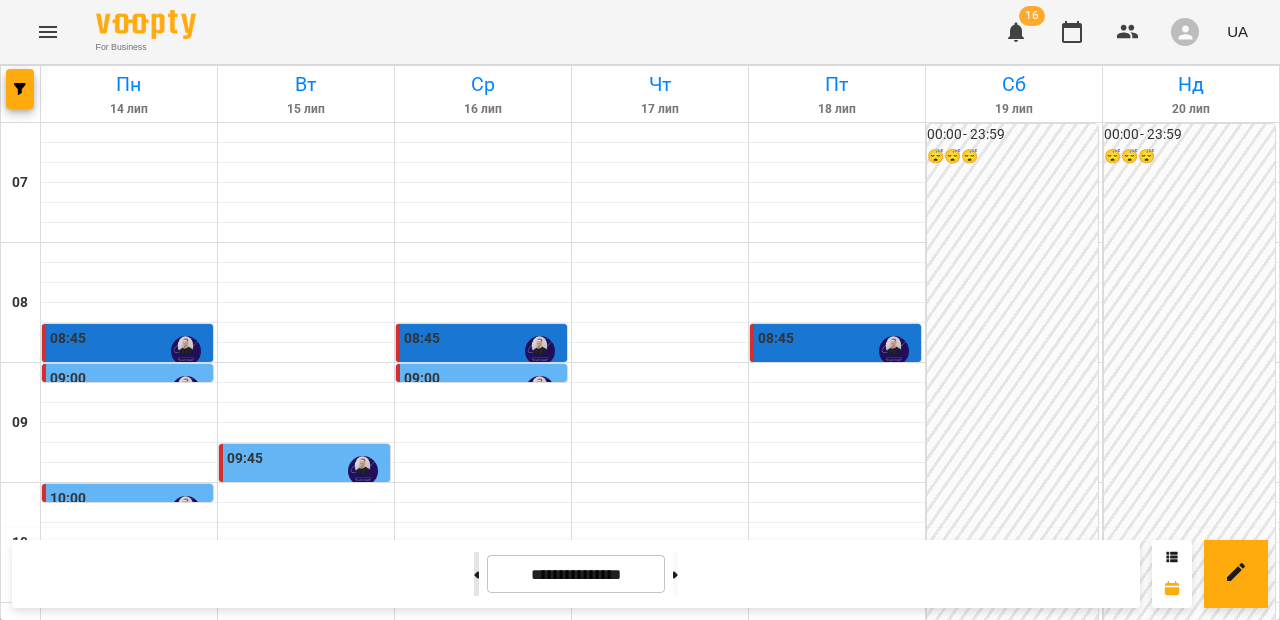 click at bounding box center (476, 574) 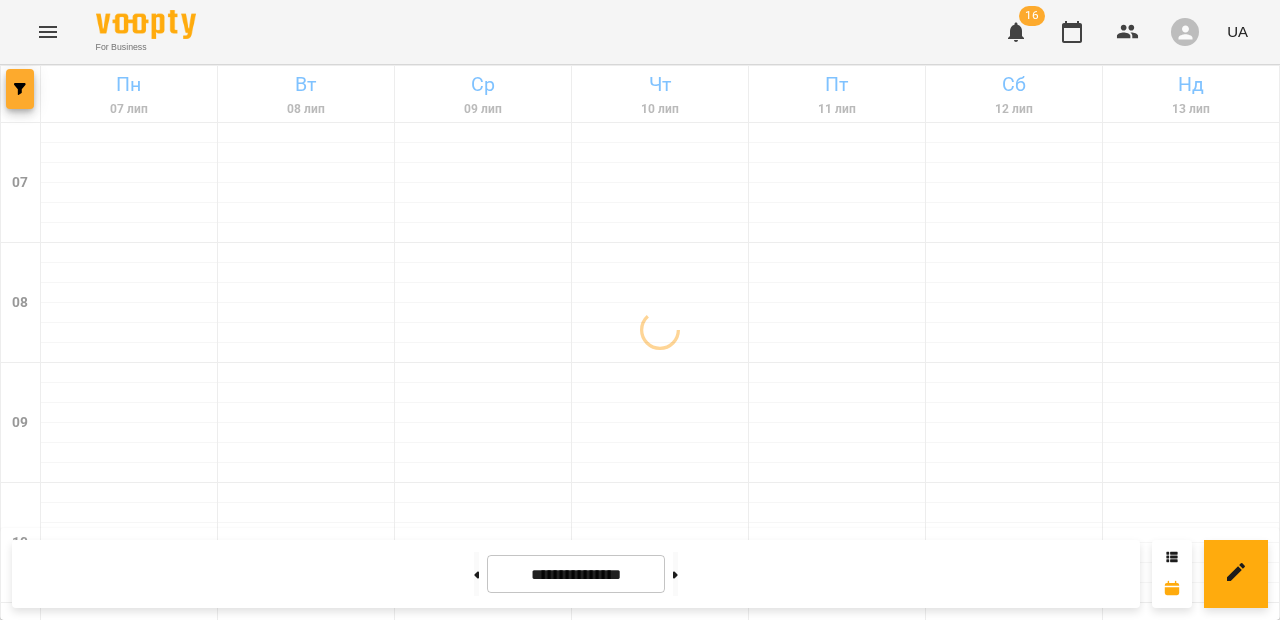 click 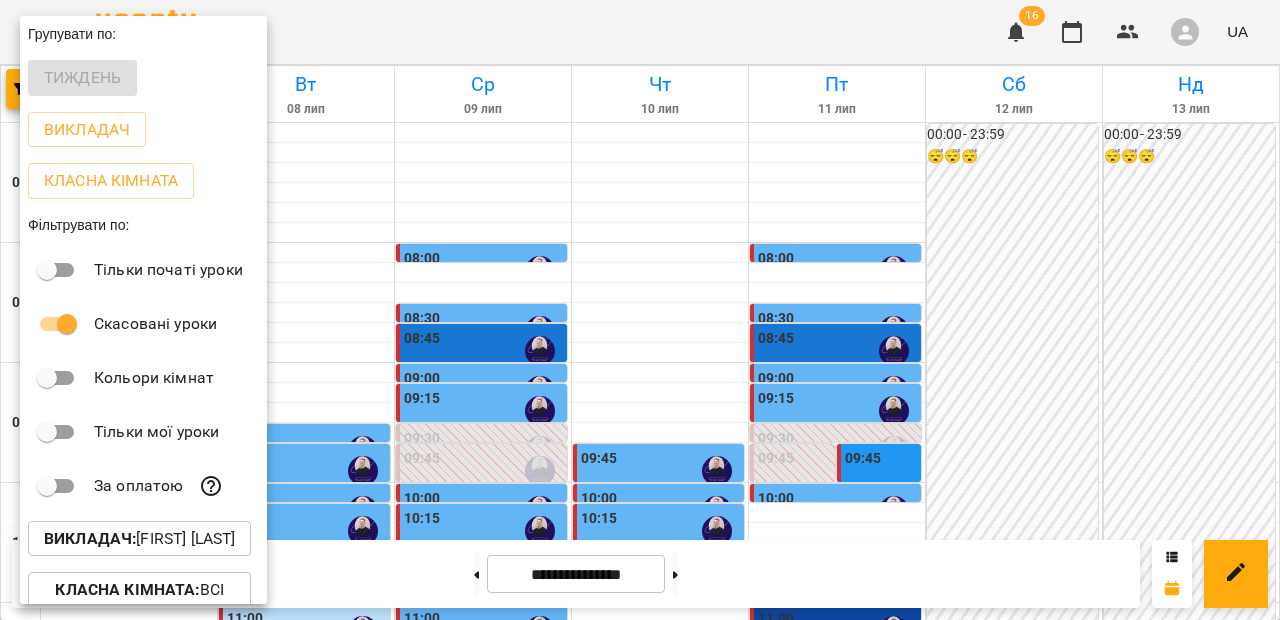 click on "Викладач :  [FIRST] [LAST]" at bounding box center (139, 539) 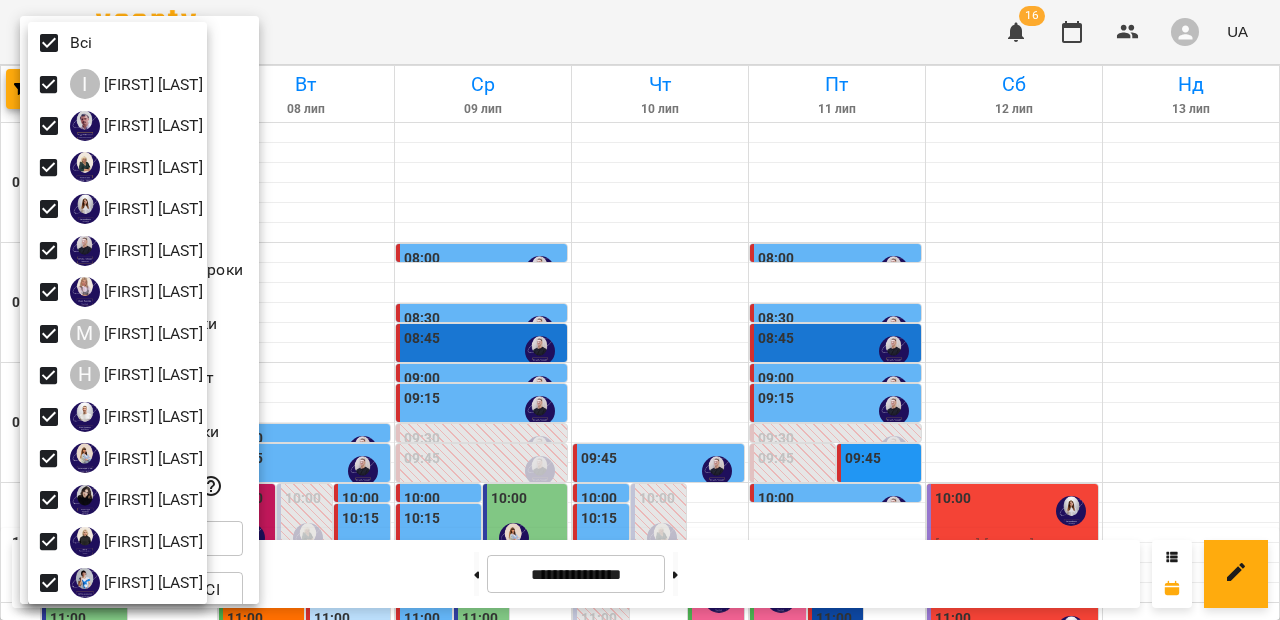 click at bounding box center [640, 310] 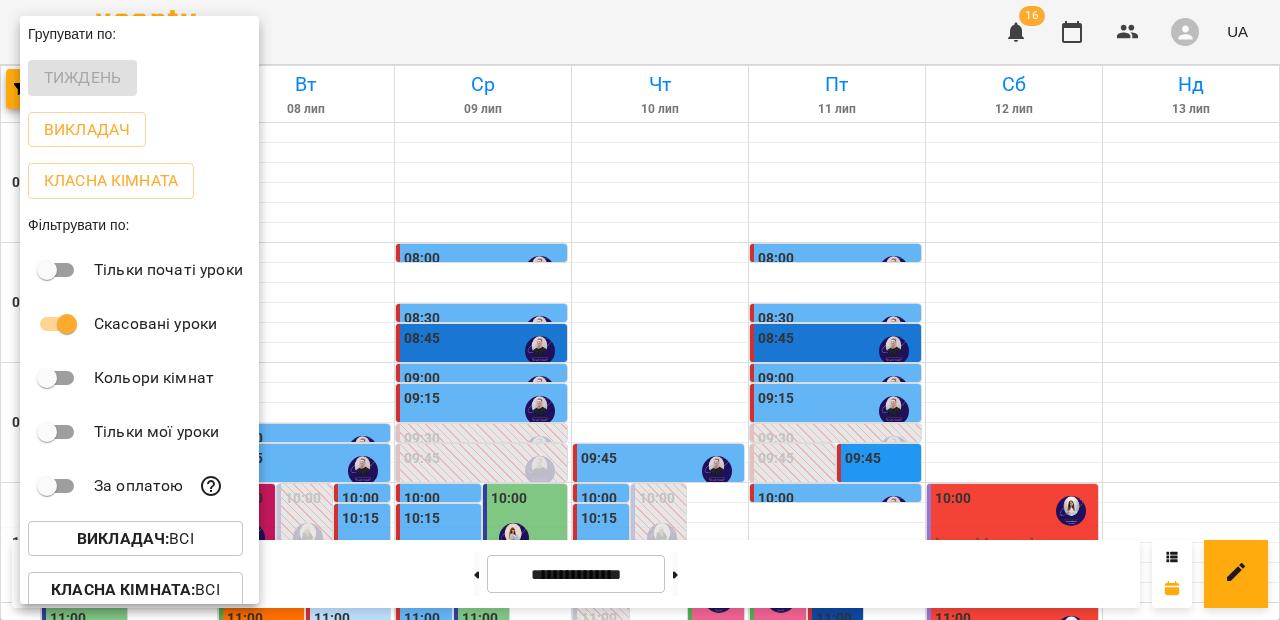 click at bounding box center (640, 310) 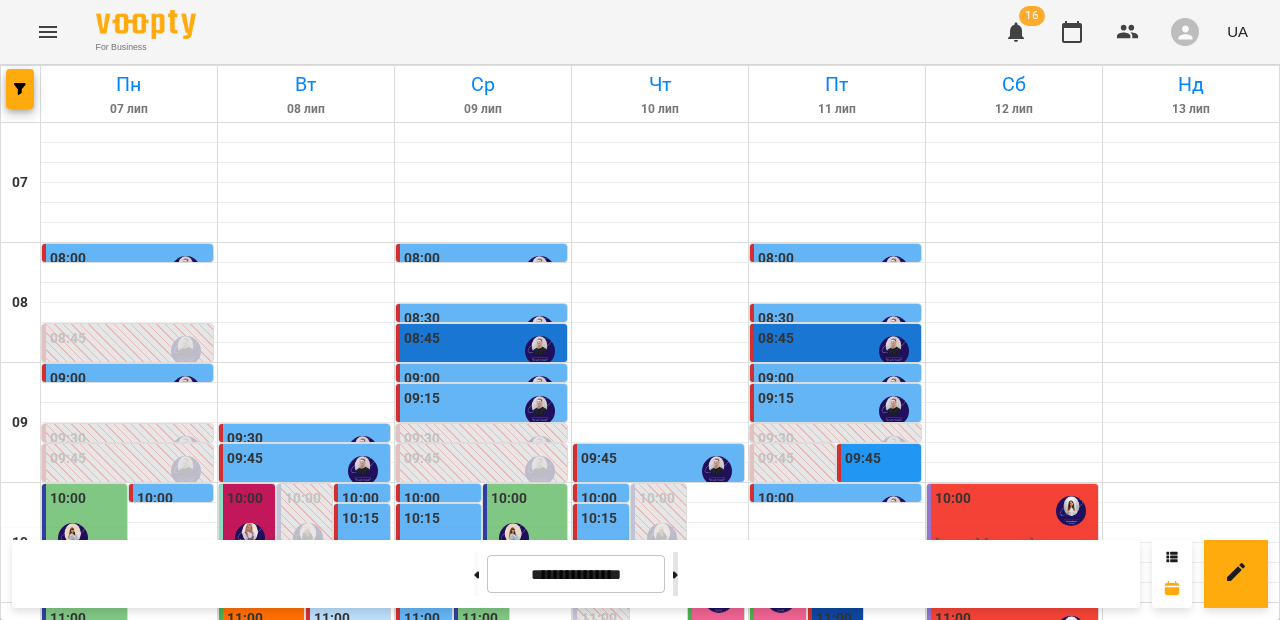 click at bounding box center [675, 574] 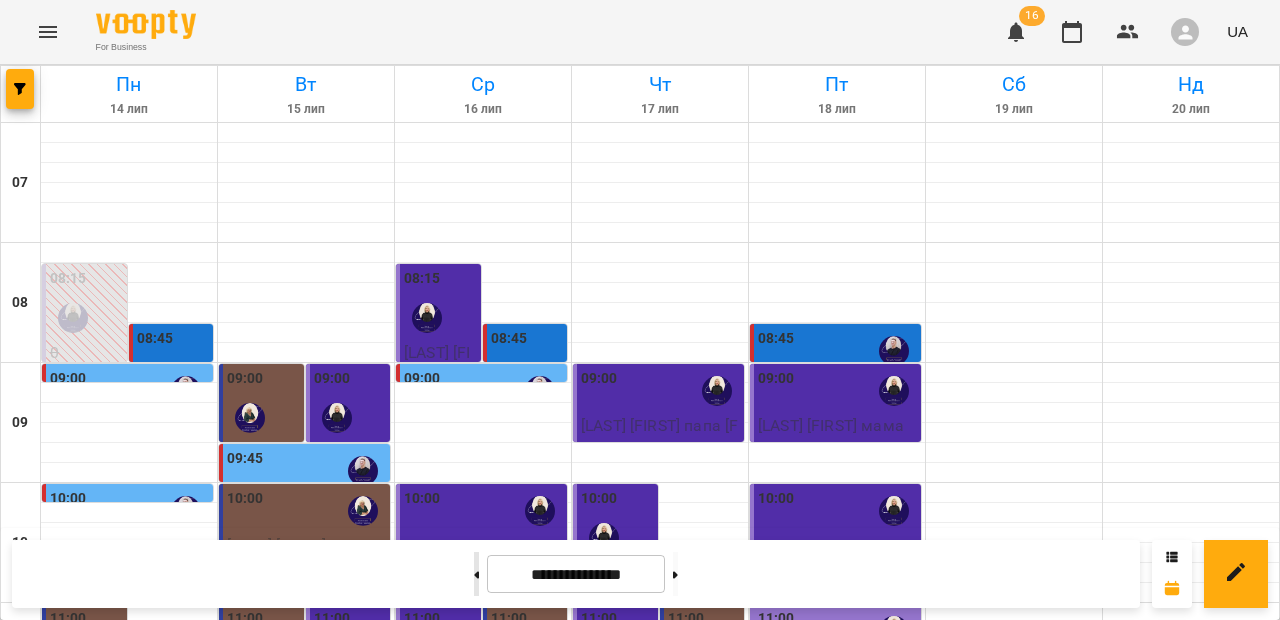 click at bounding box center [476, 574] 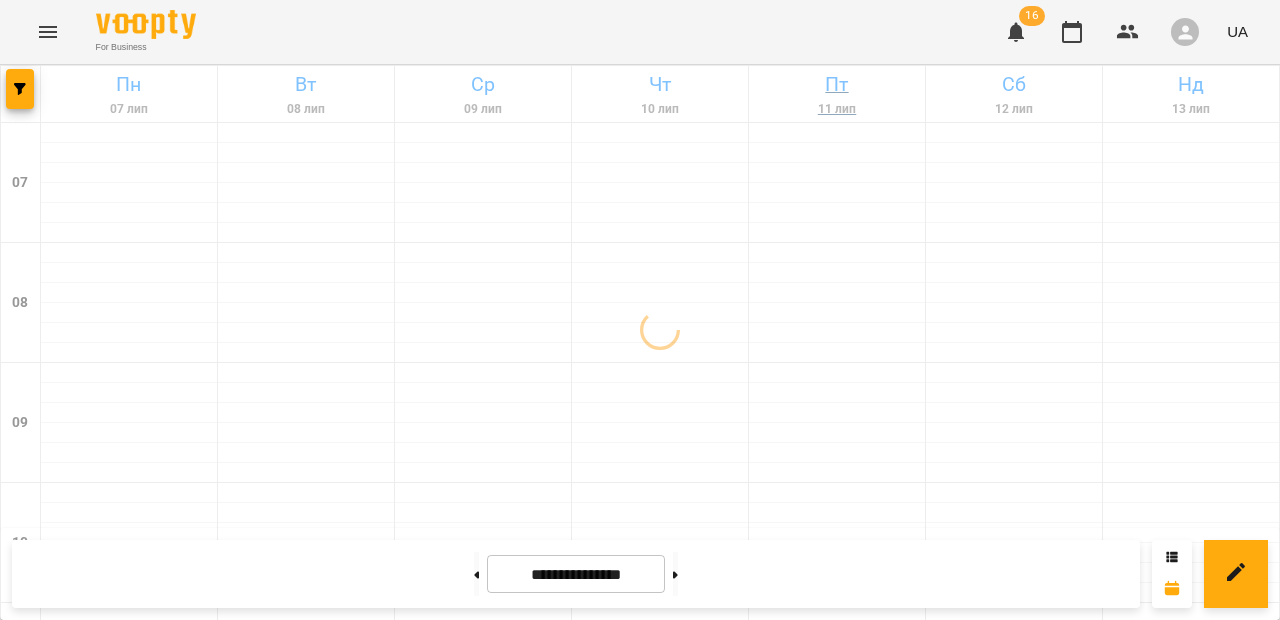 click on "11 лип" at bounding box center [837, 109] 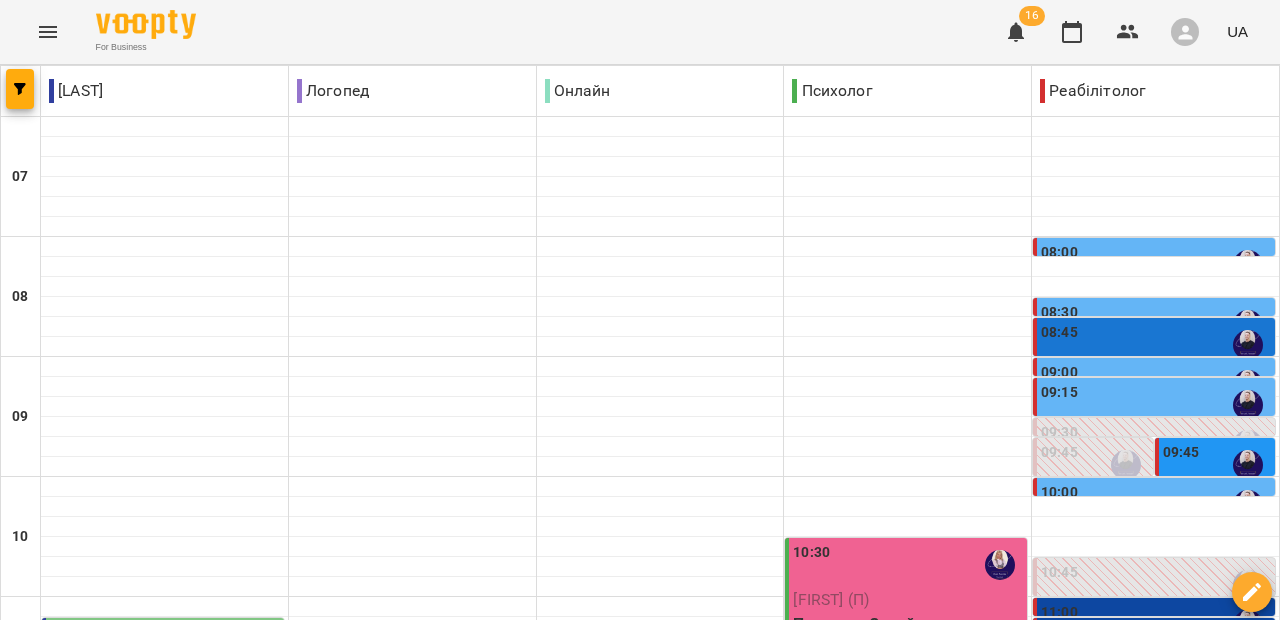 scroll, scrollTop: 299, scrollLeft: 0, axis: vertical 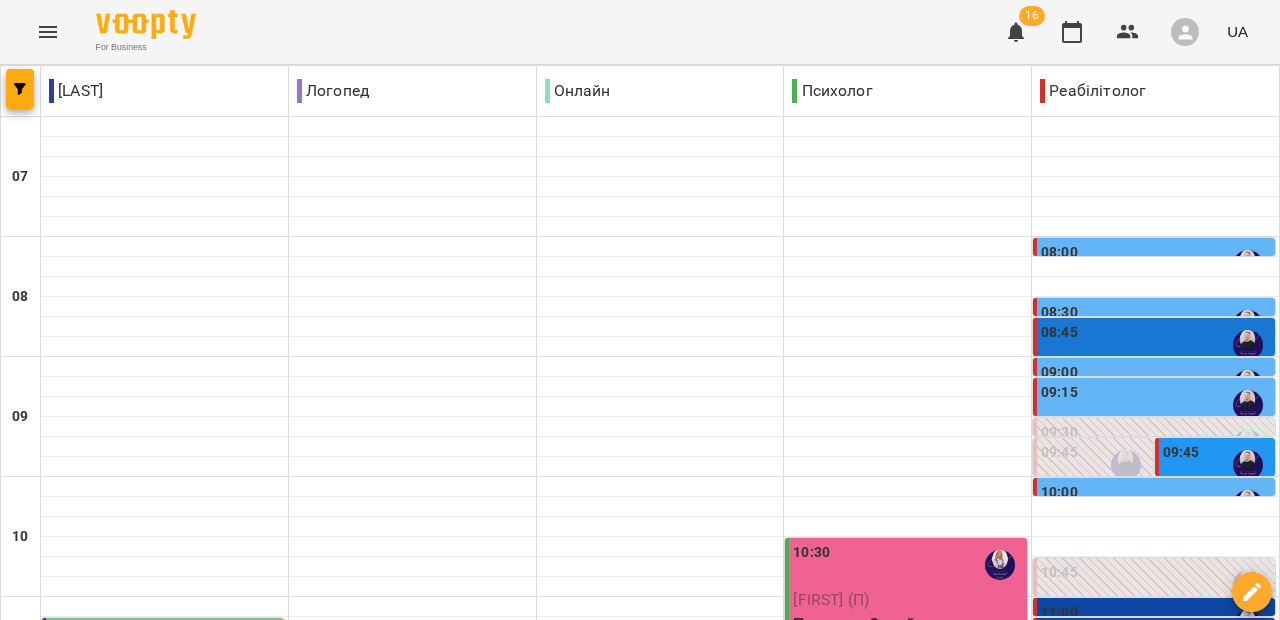 click on "08:45" at bounding box center [1156, 345] 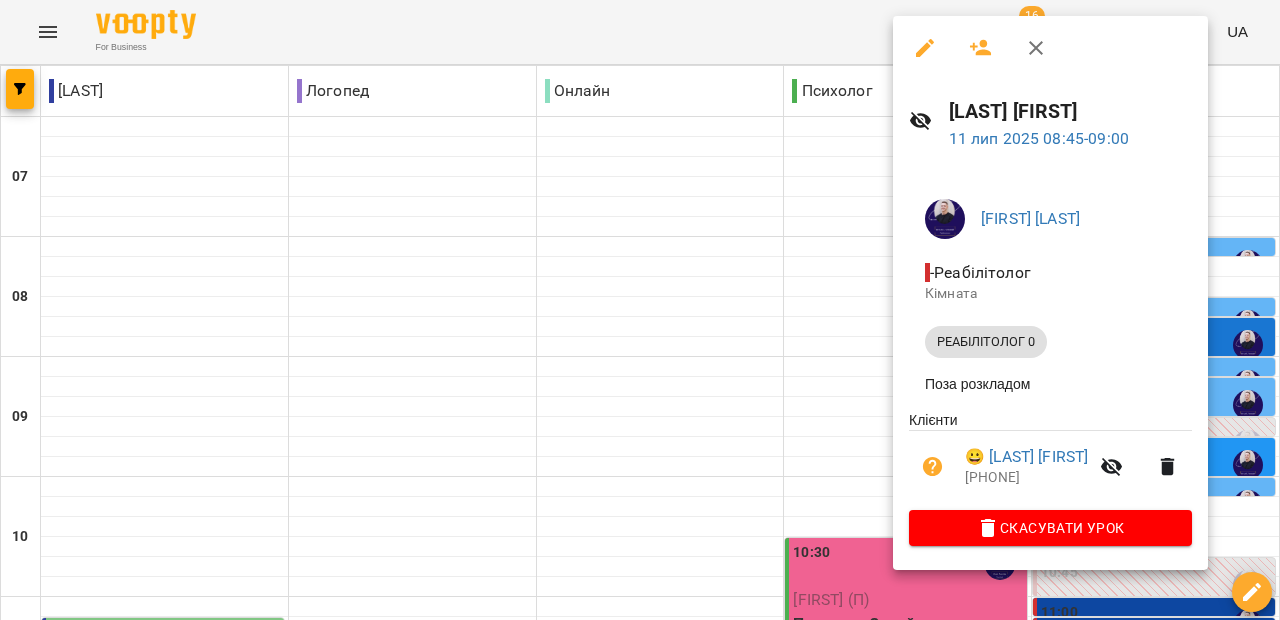 click 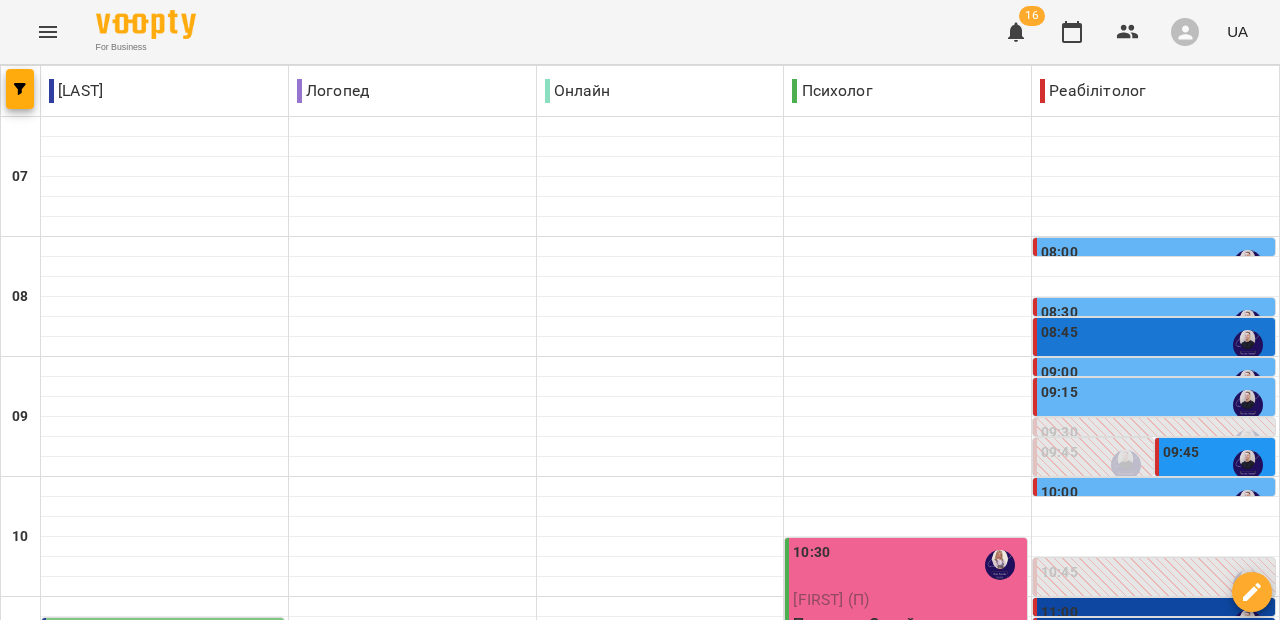scroll, scrollTop: 100, scrollLeft: 0, axis: vertical 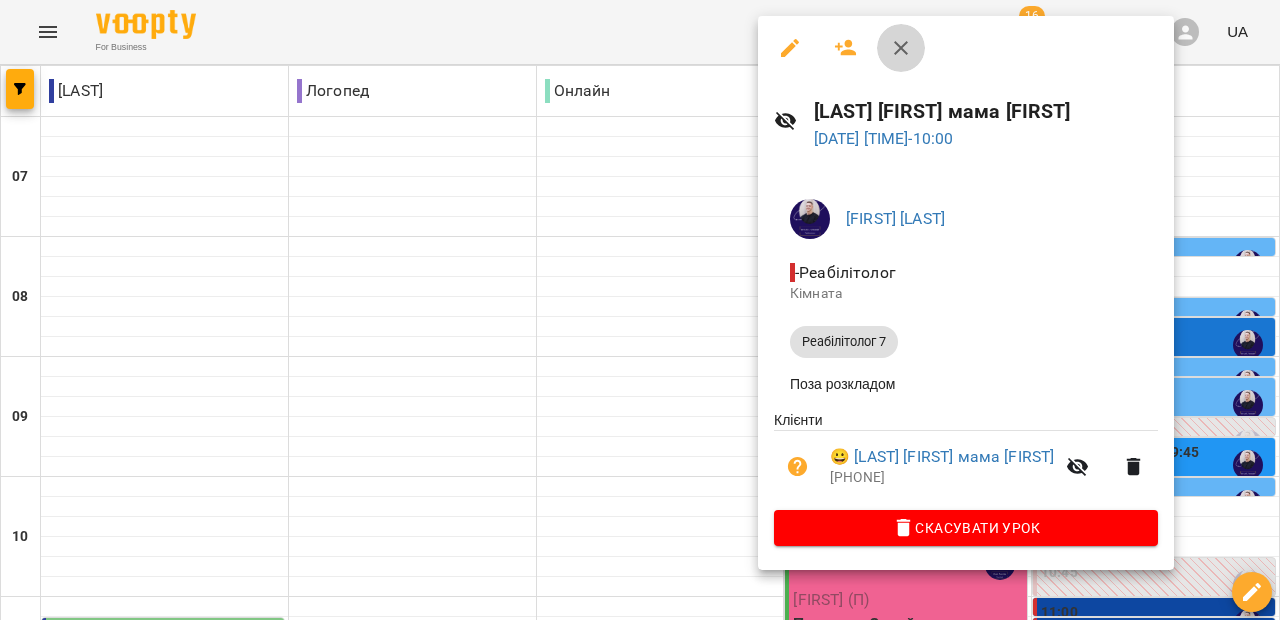 click 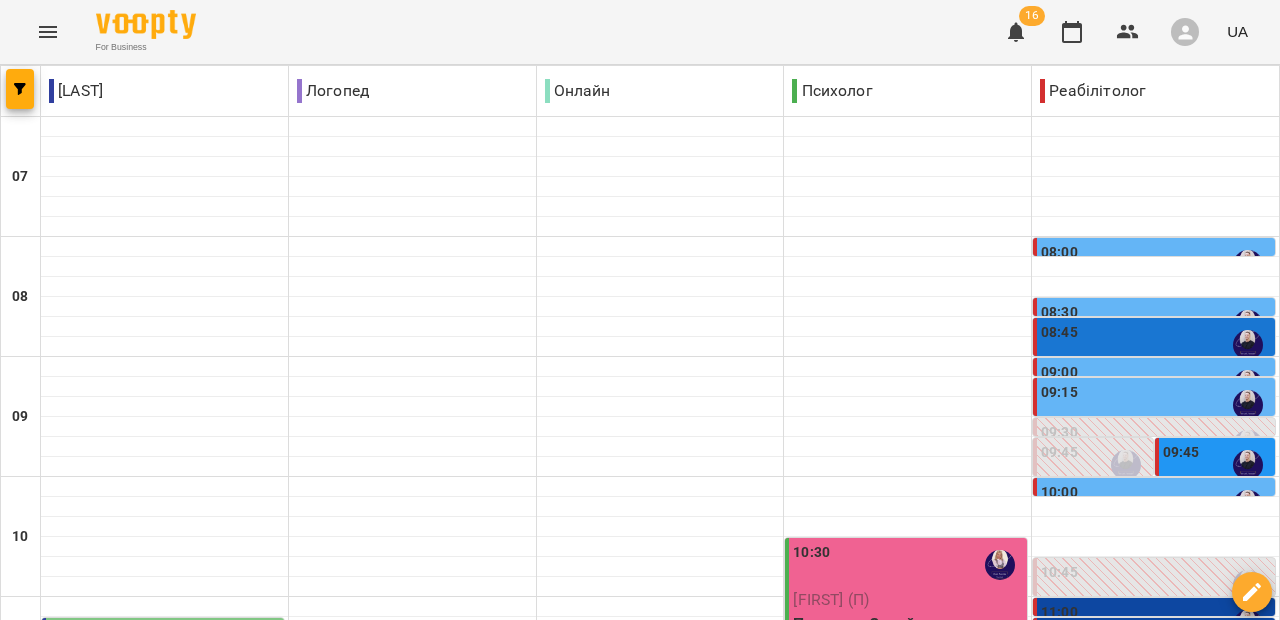 scroll, scrollTop: 1190, scrollLeft: 0, axis: vertical 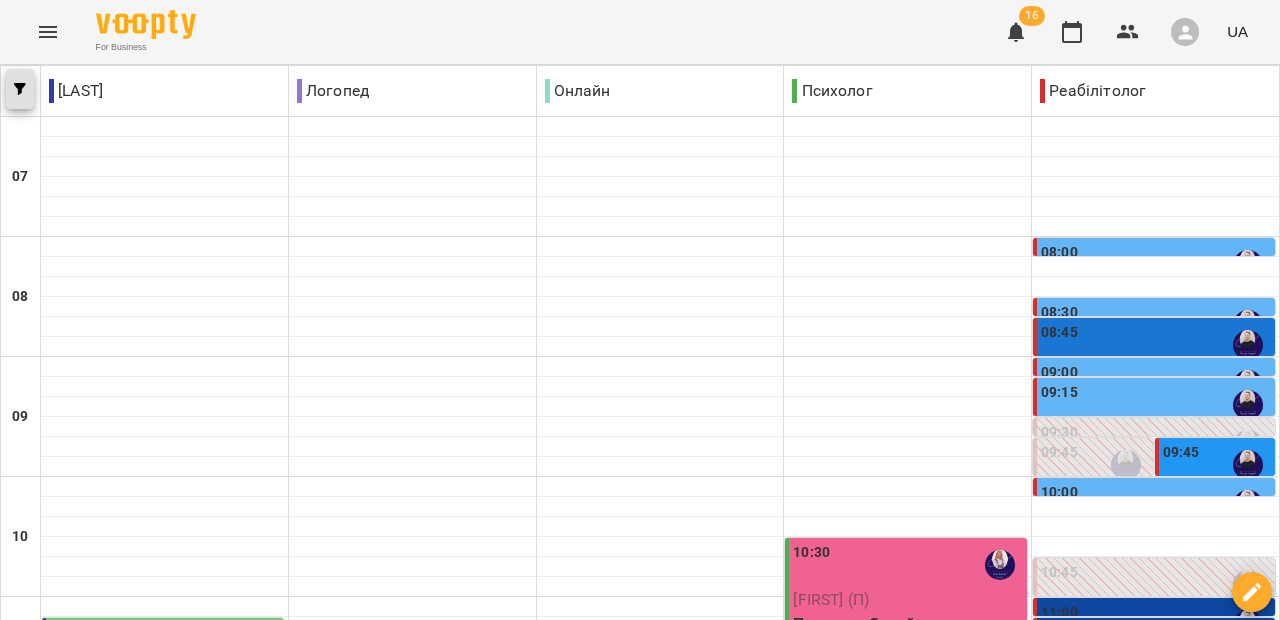 click at bounding box center [20, 89] 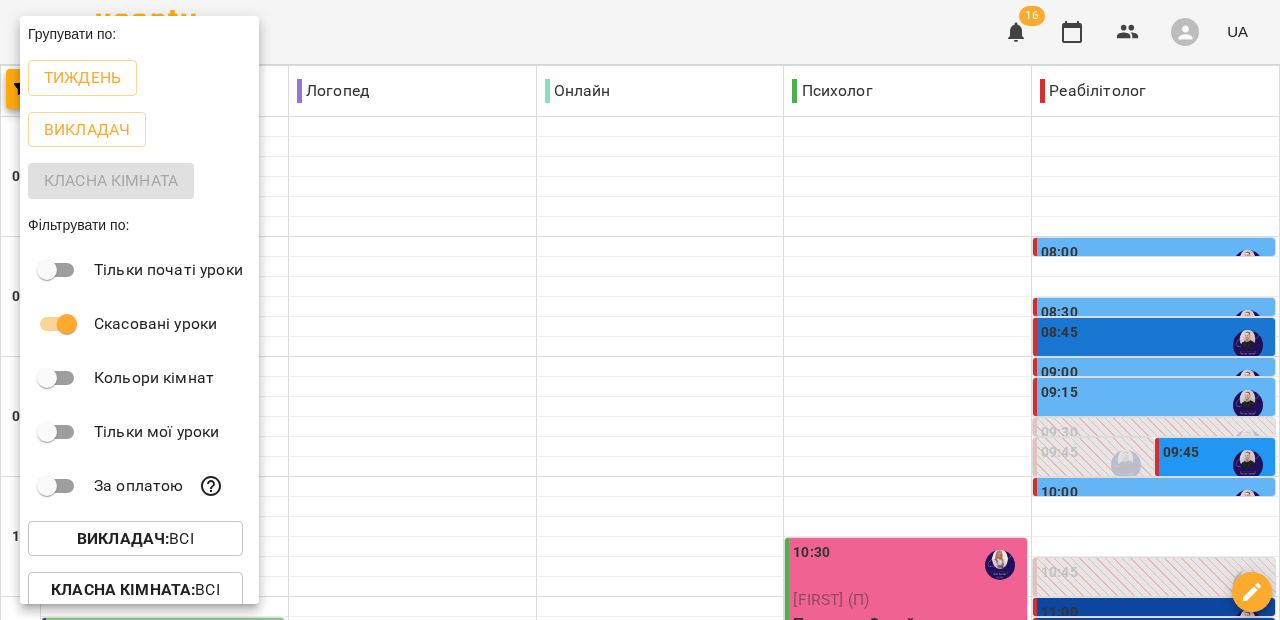 click on "Викладач :  Всі" at bounding box center [135, 539] 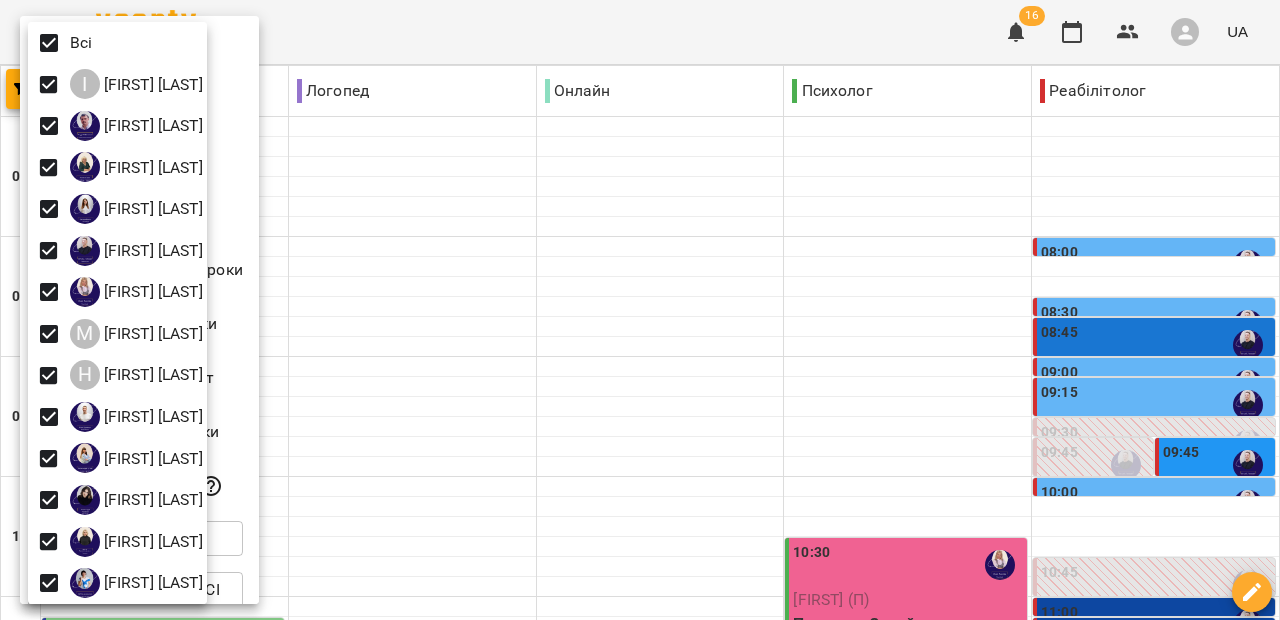 click at bounding box center [640, 310] 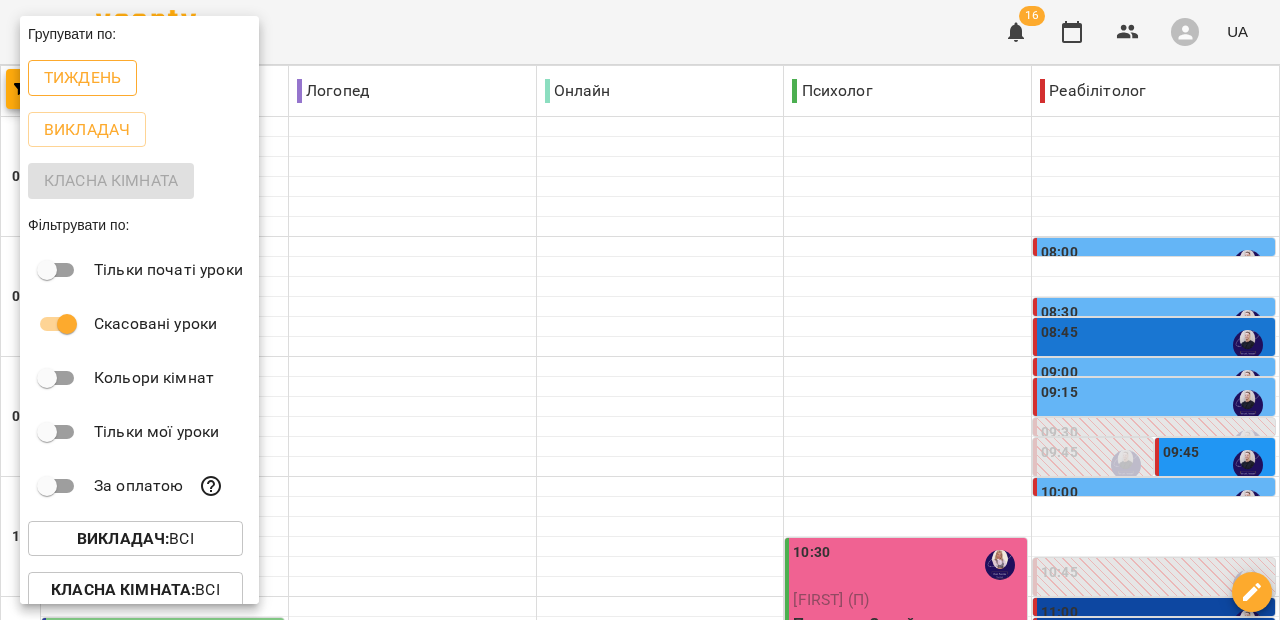 click on "Тиждень" at bounding box center [82, 78] 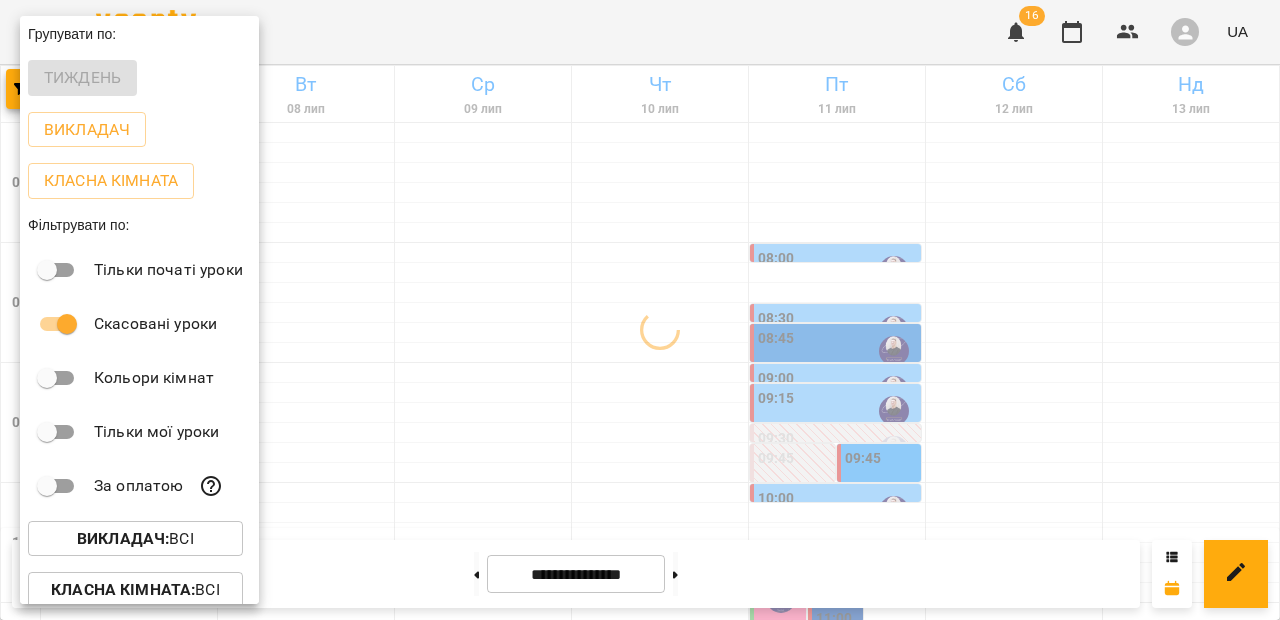 click at bounding box center [640, 310] 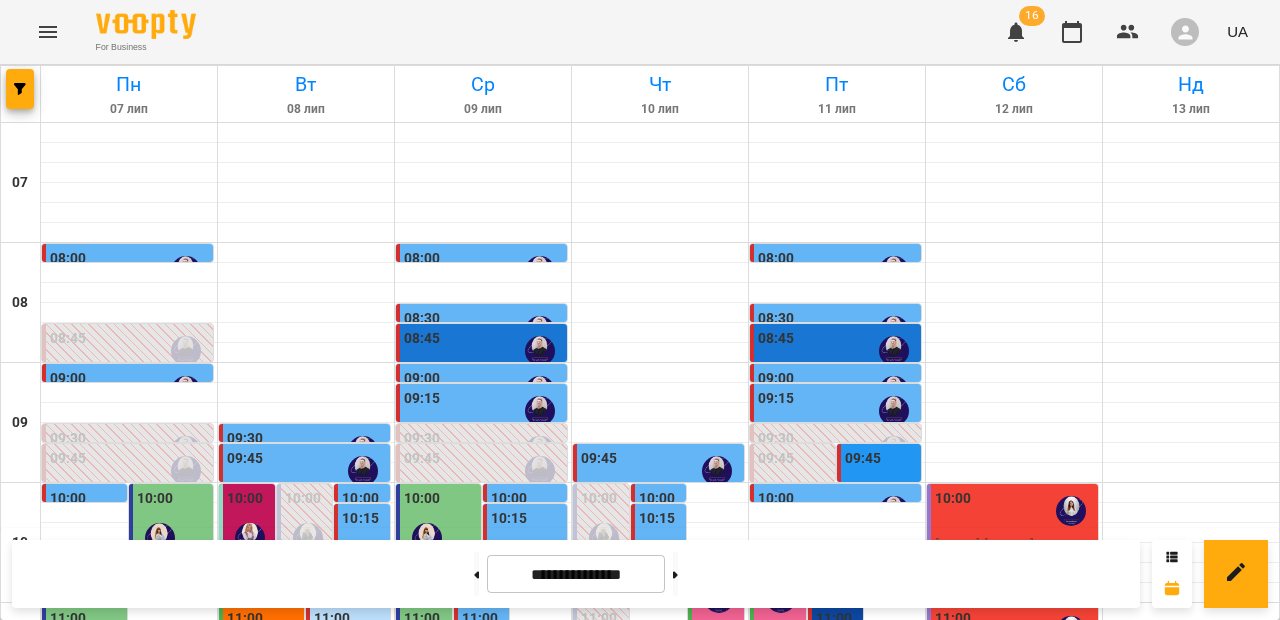 click on "For Business 16 UA" at bounding box center [640, 32] 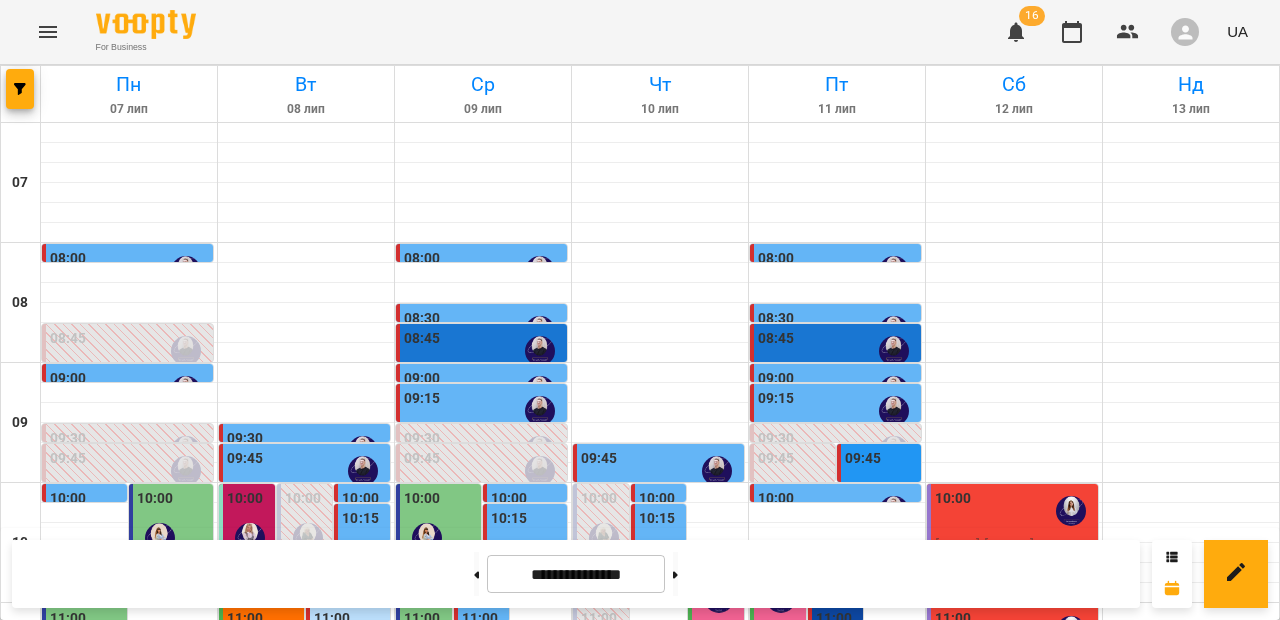 scroll, scrollTop: 0, scrollLeft: 0, axis: both 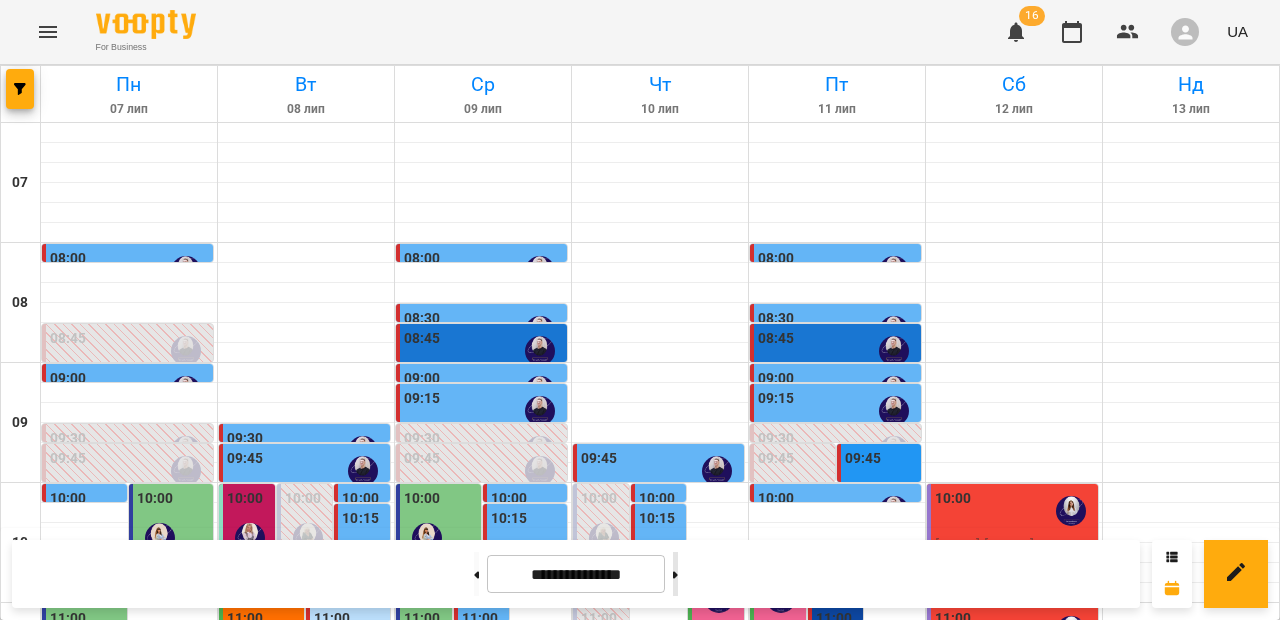 click at bounding box center (675, 574) 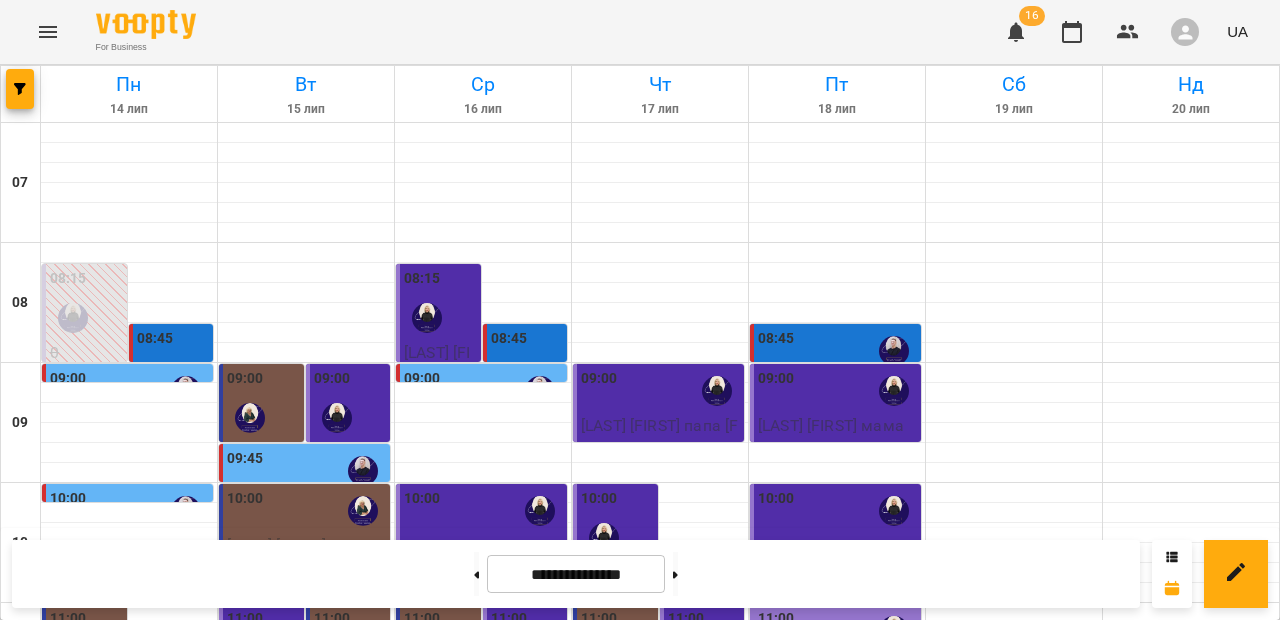 scroll, scrollTop: 321, scrollLeft: 0, axis: vertical 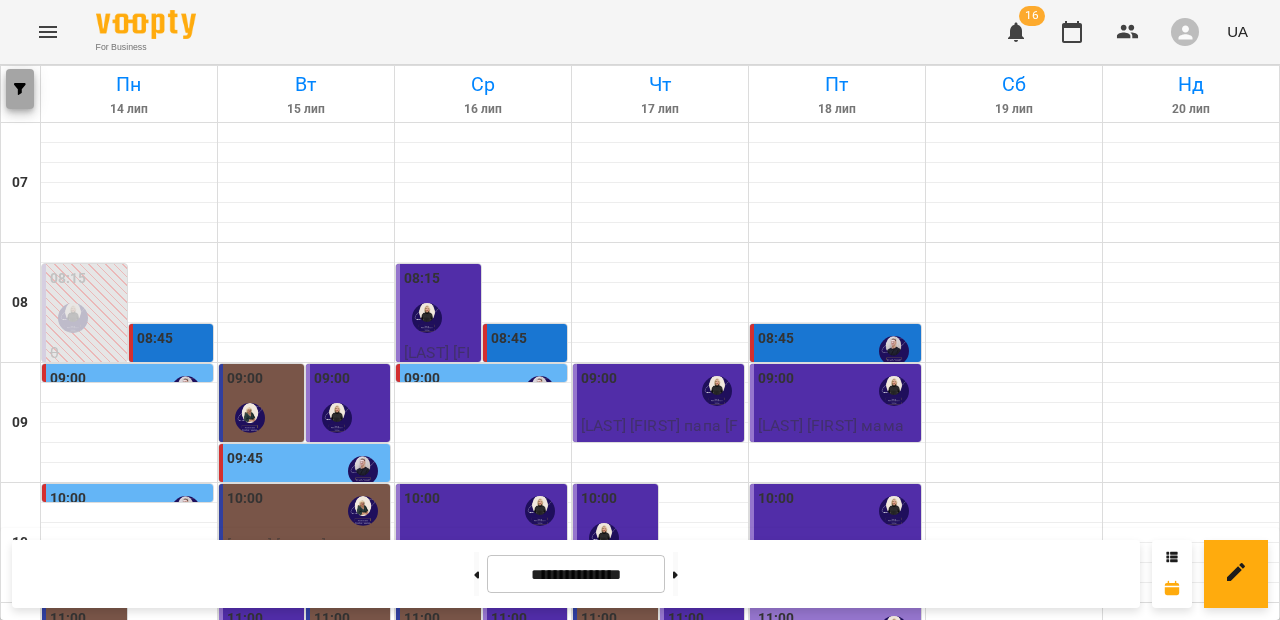 click 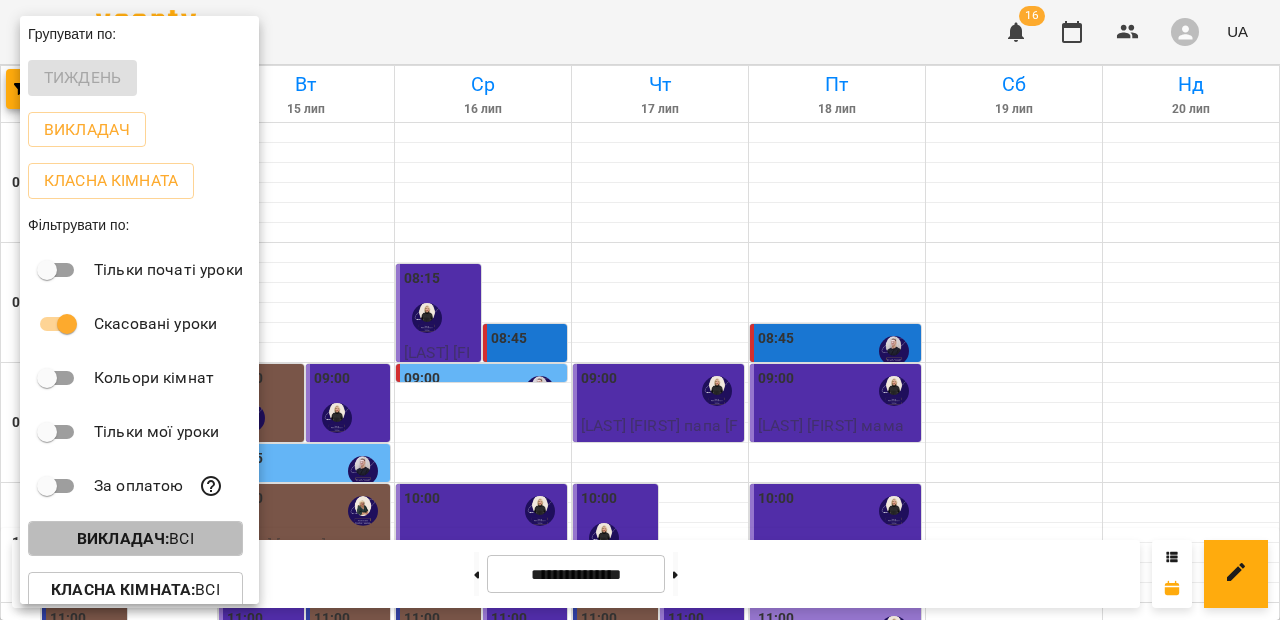 click on "Викладач :  Всі" at bounding box center (135, 539) 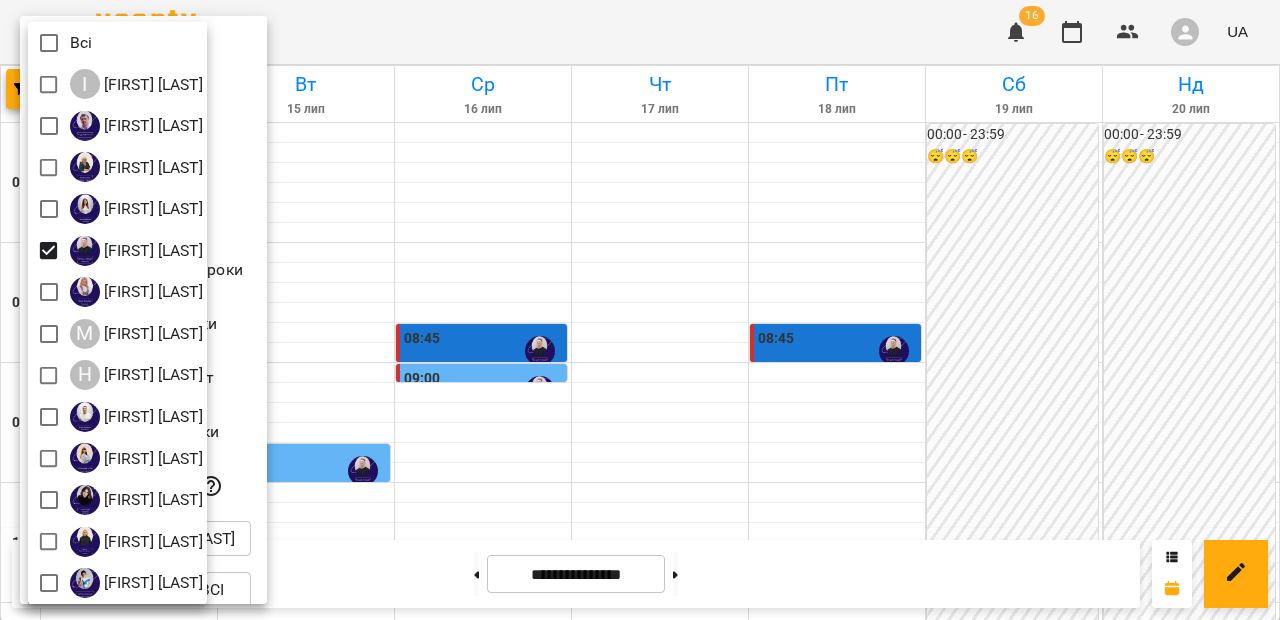click at bounding box center (640, 310) 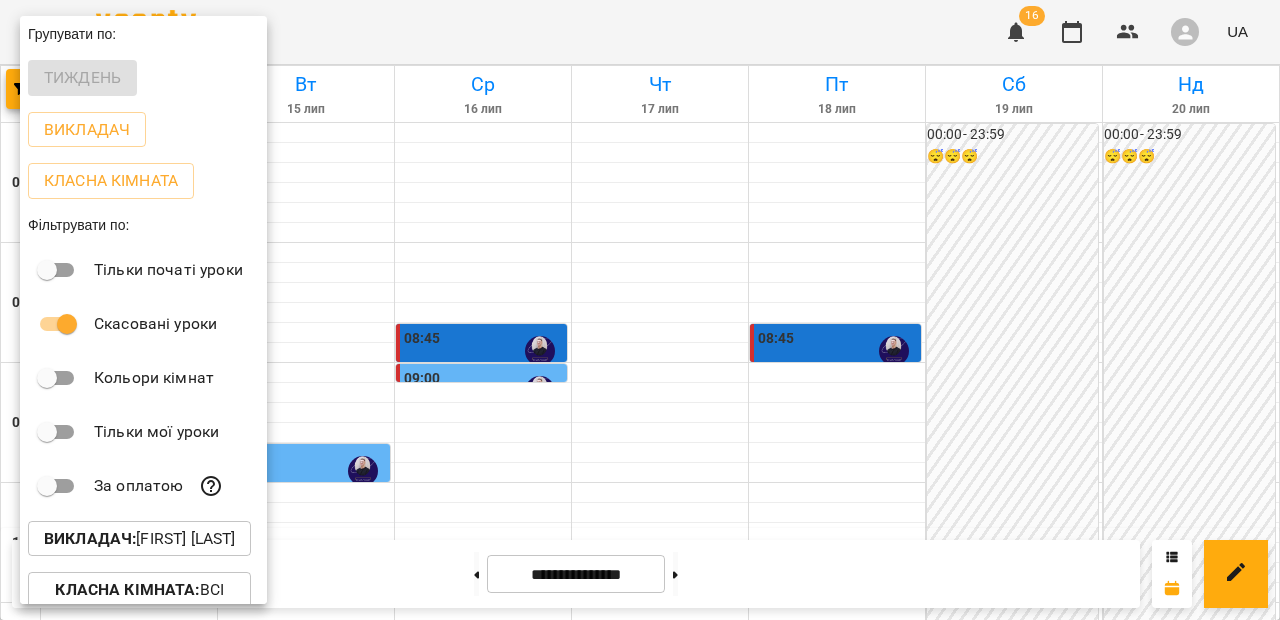 click at bounding box center [640, 310] 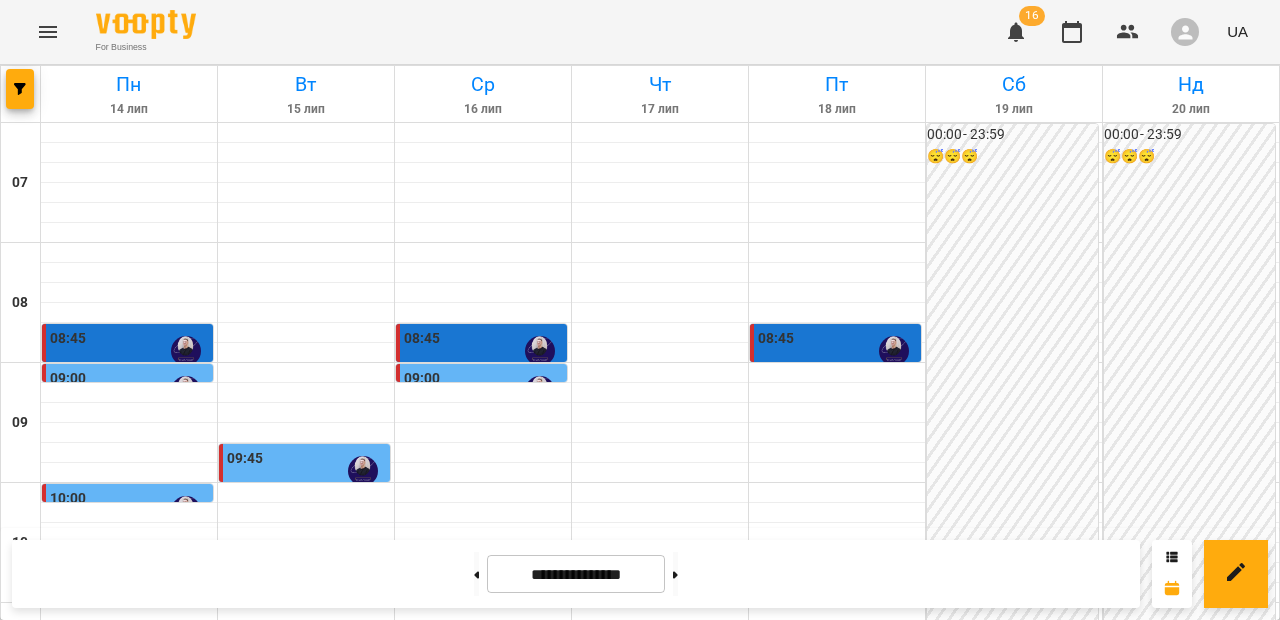 scroll, scrollTop: 342, scrollLeft: 0, axis: vertical 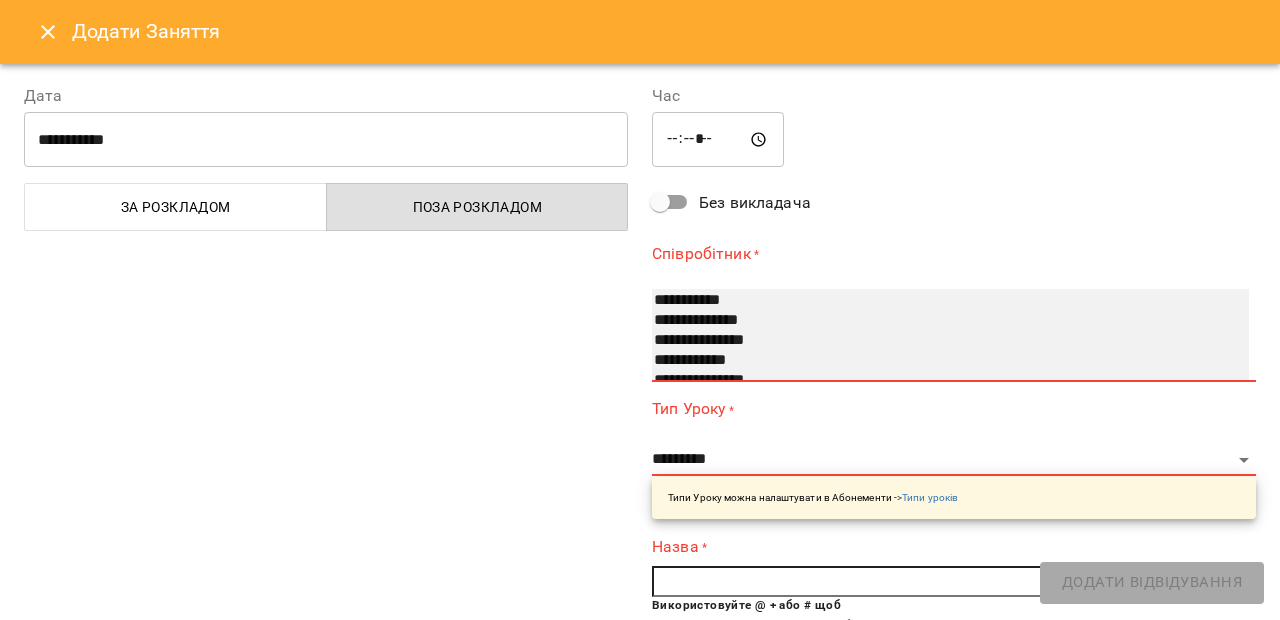 select on "**********" 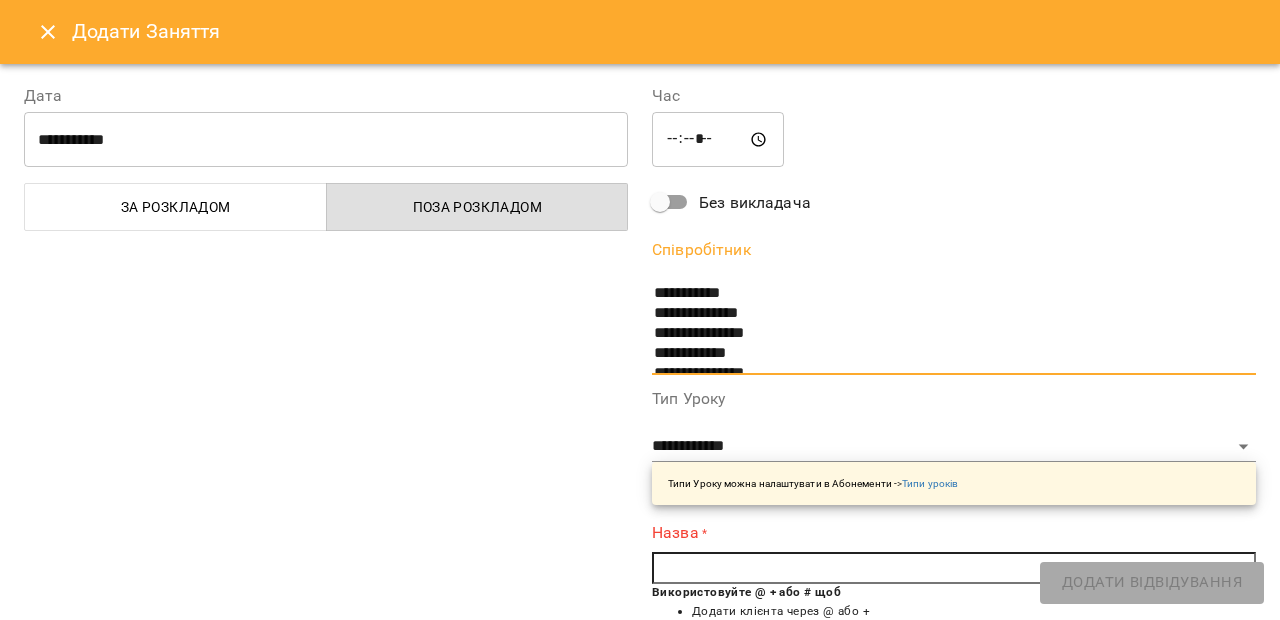 click at bounding box center (954, 568) 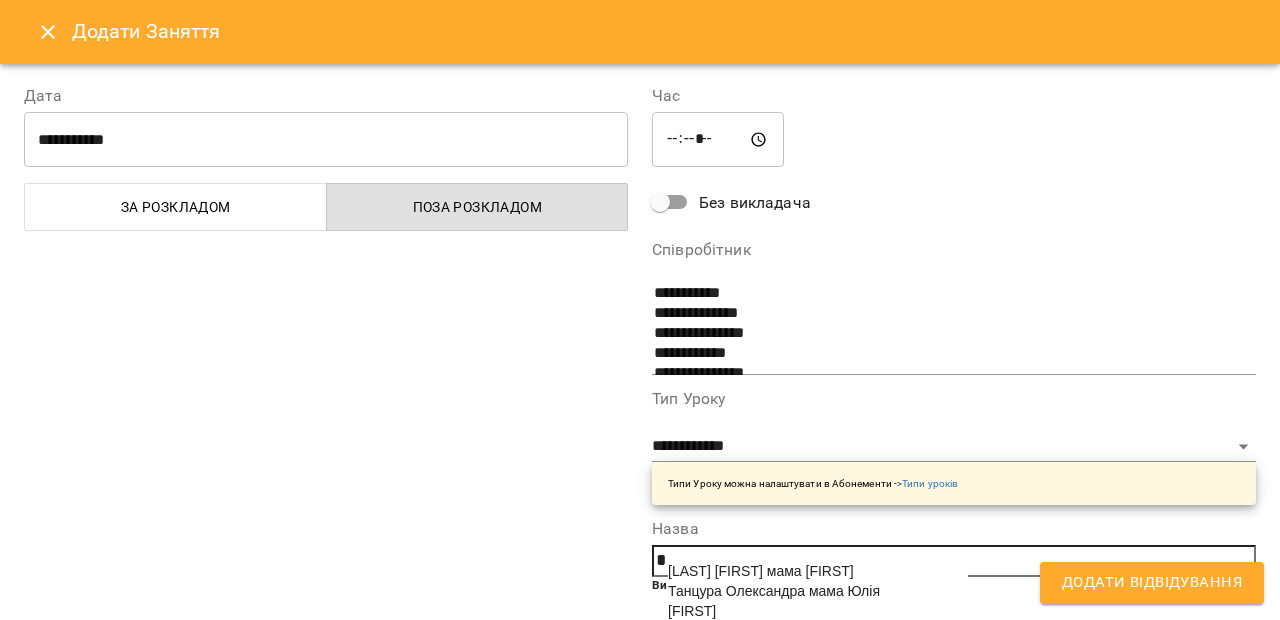 type on "*" 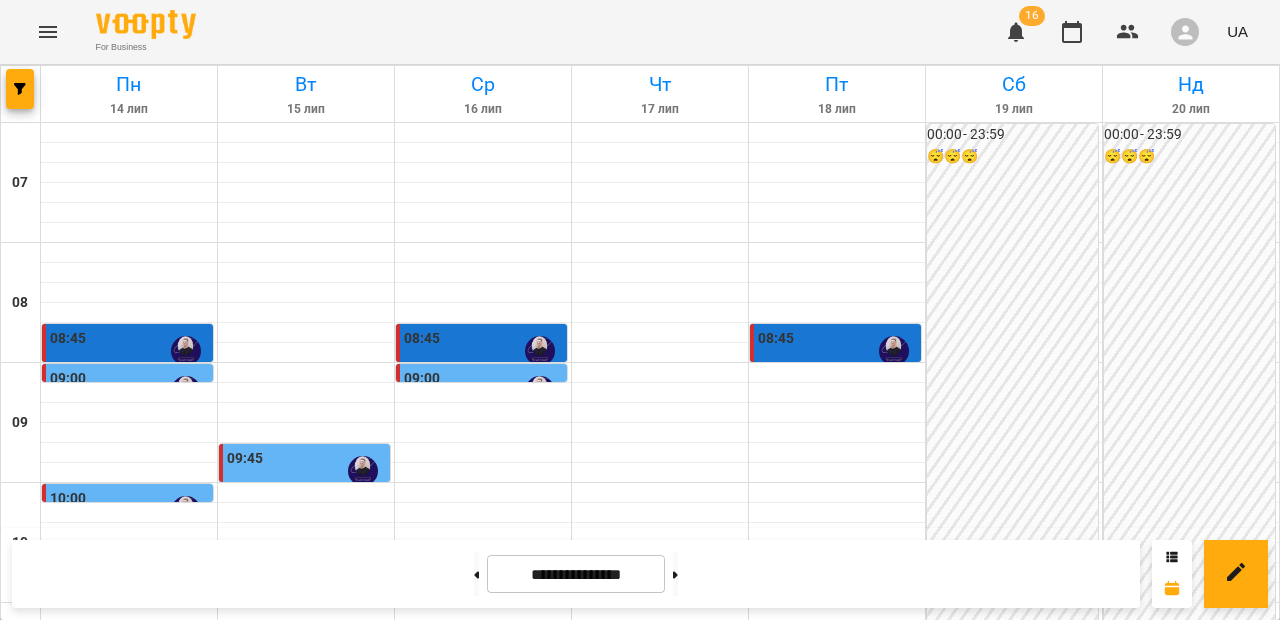 click at bounding box center [476, 574] 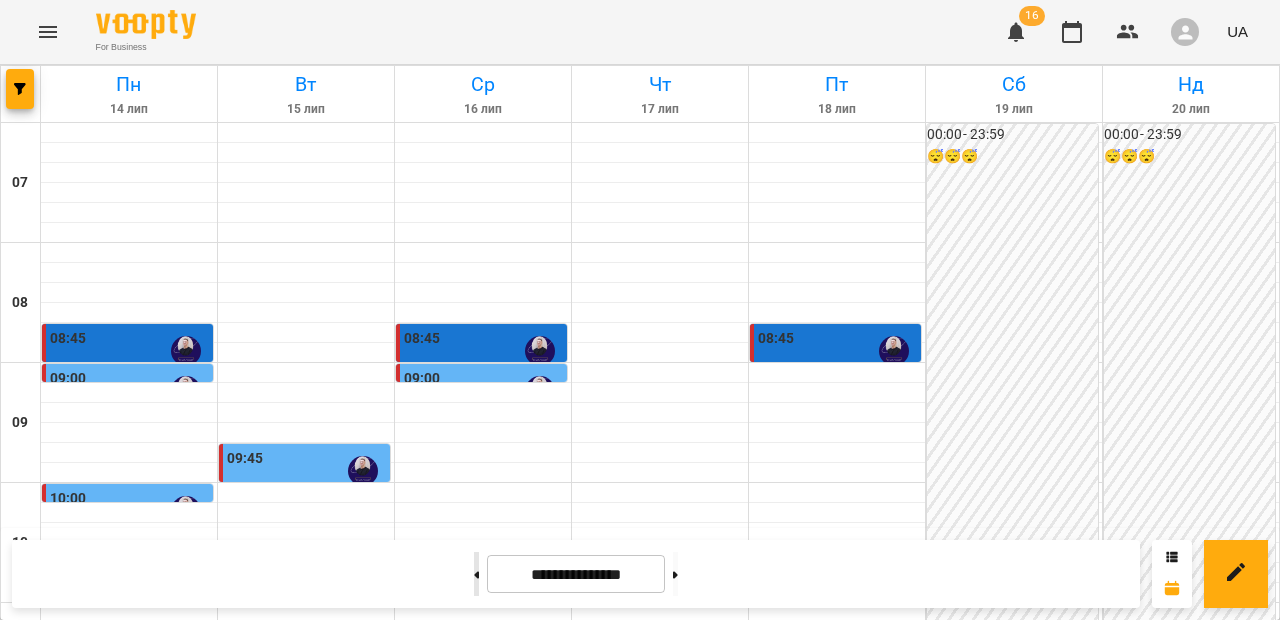 click at bounding box center [476, 574] 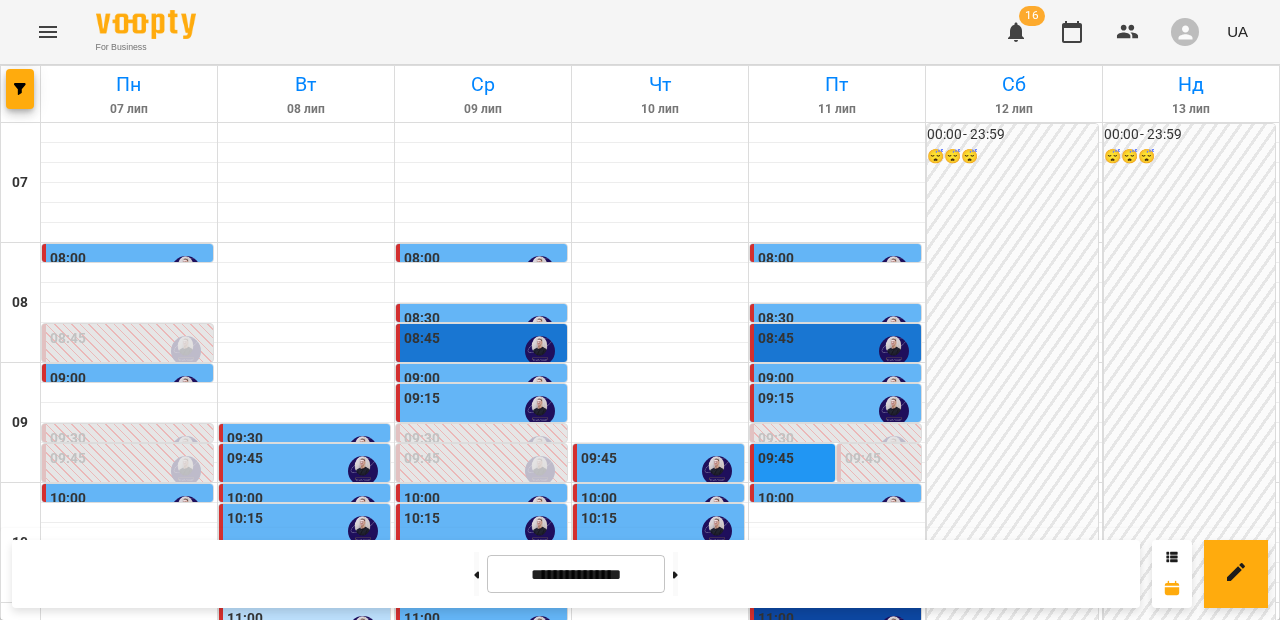 scroll, scrollTop: 278, scrollLeft: 0, axis: vertical 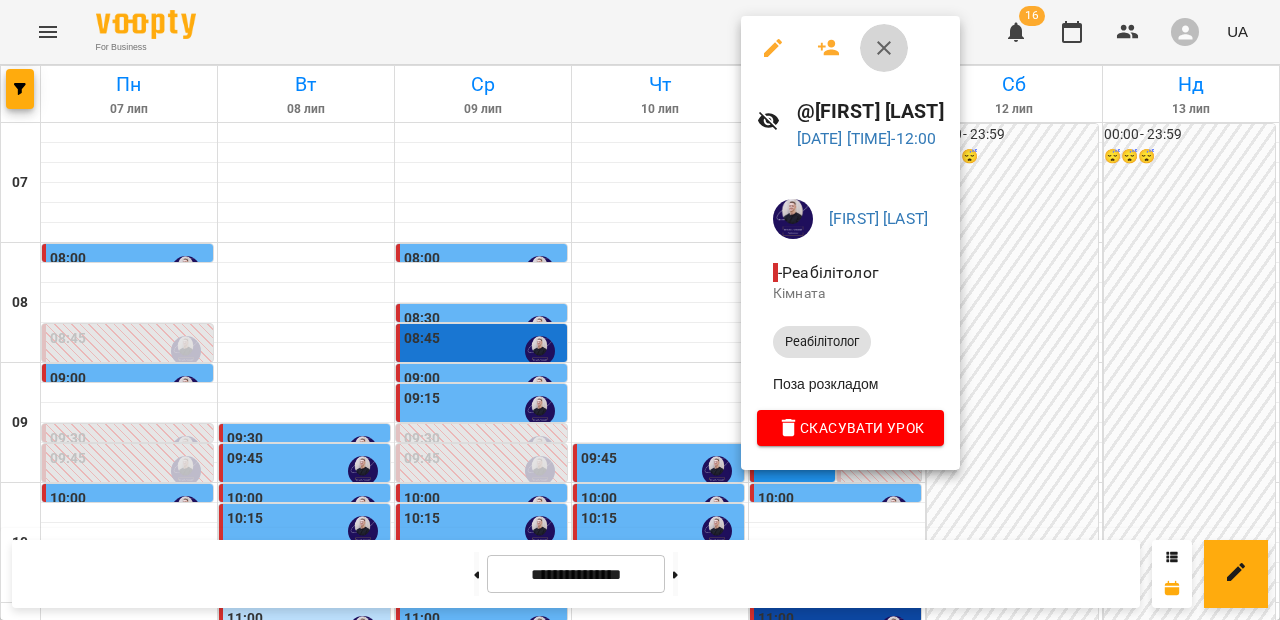 click at bounding box center (884, 48) 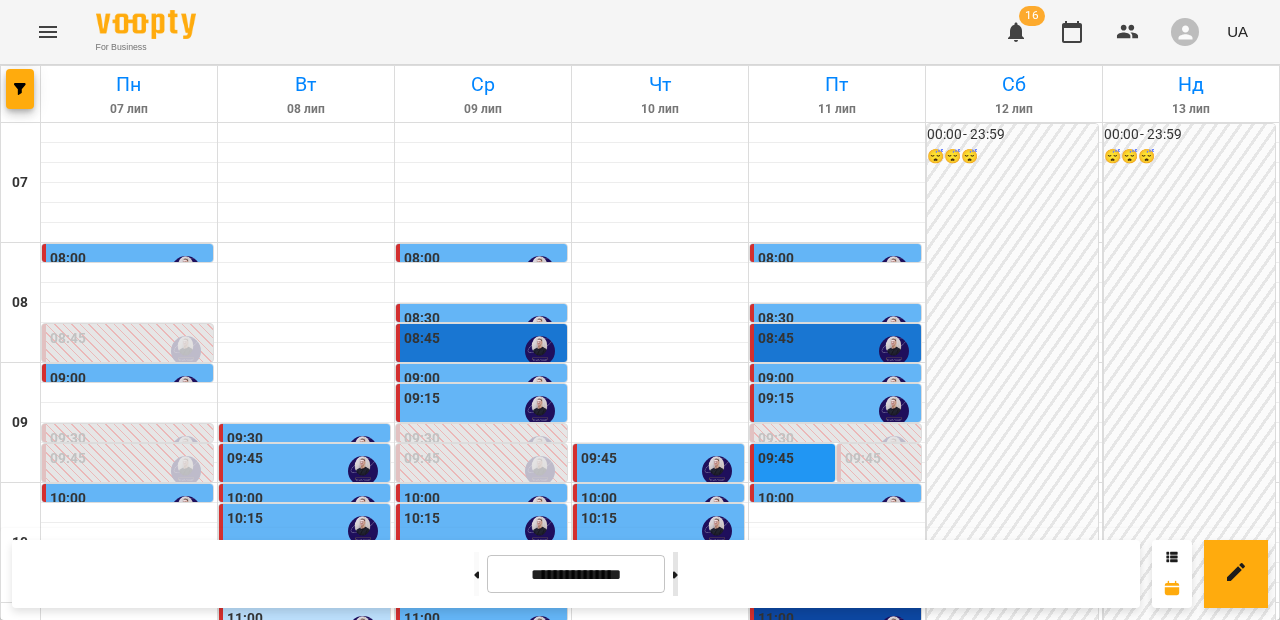click at bounding box center (675, 574) 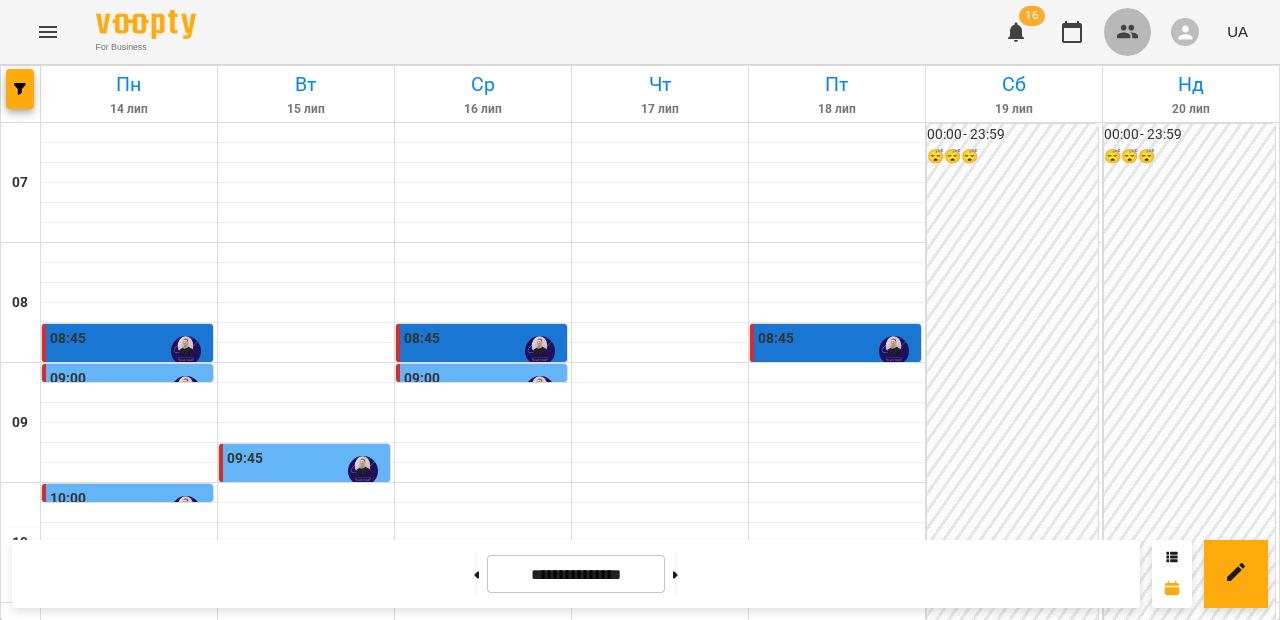 click at bounding box center (1128, 32) 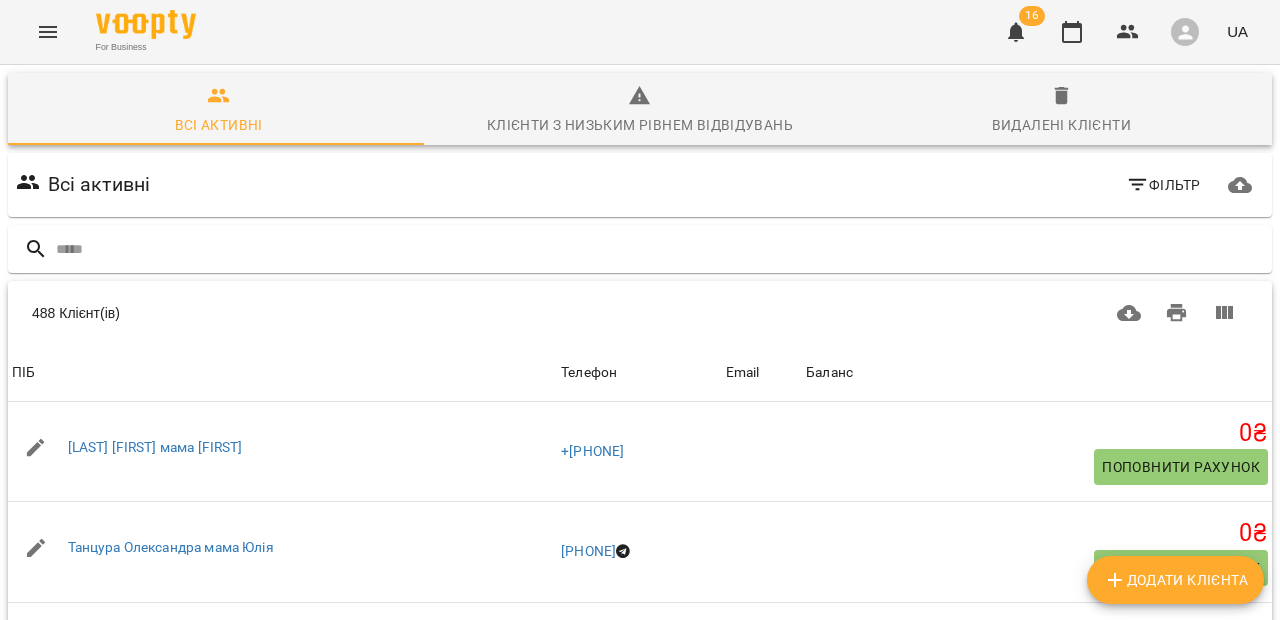click on "Додати клієнта" at bounding box center (1175, 580) 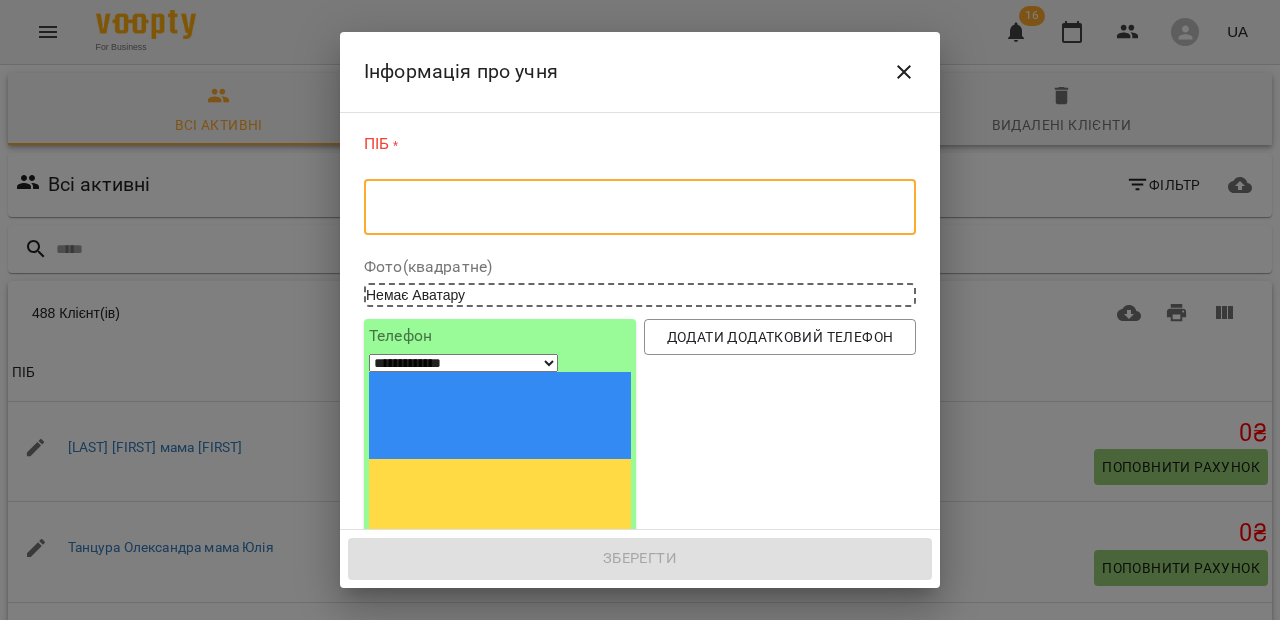 click at bounding box center [640, 207] 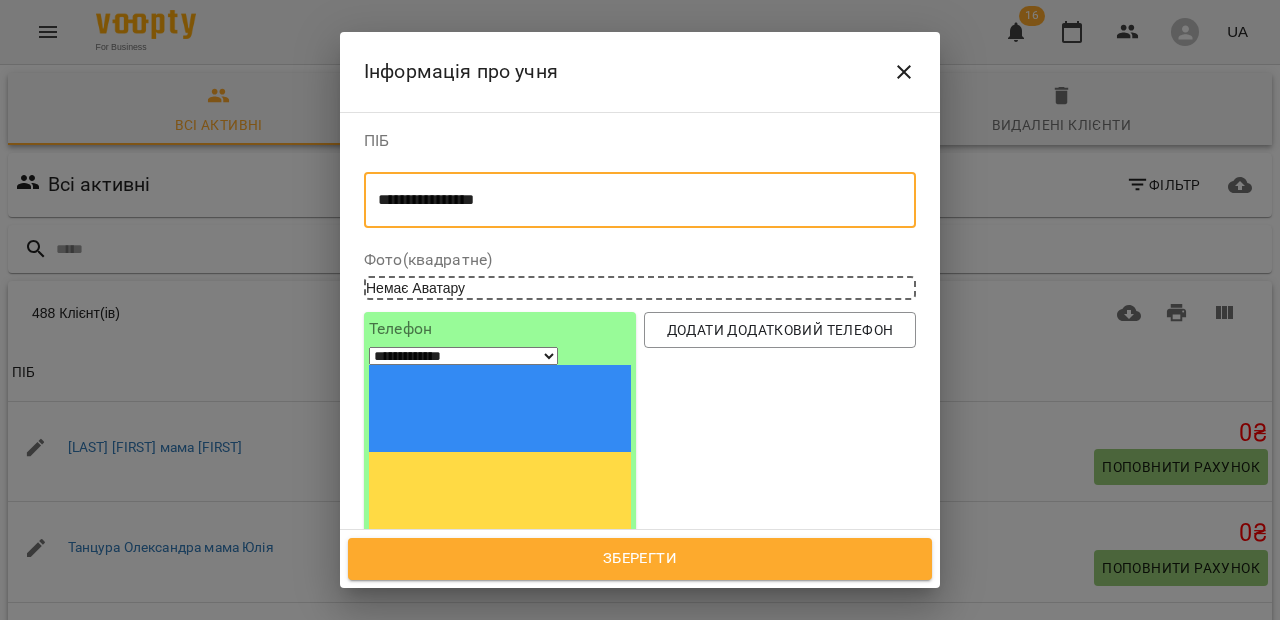 type on "**********" 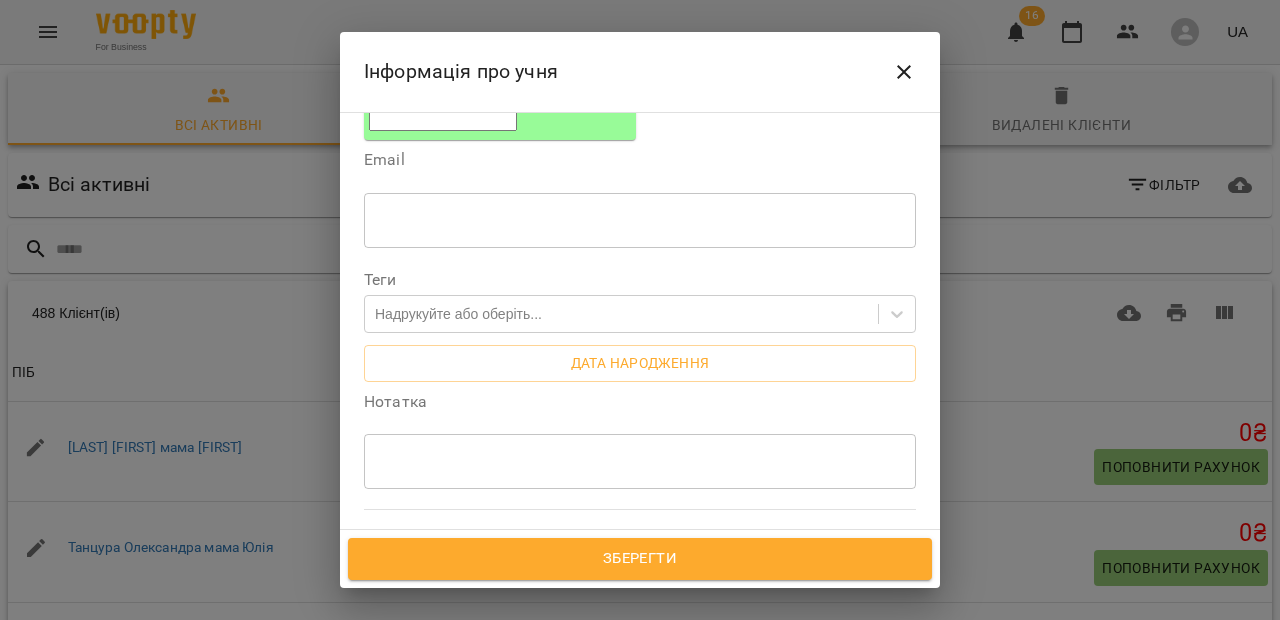 scroll, scrollTop: 488, scrollLeft: 0, axis: vertical 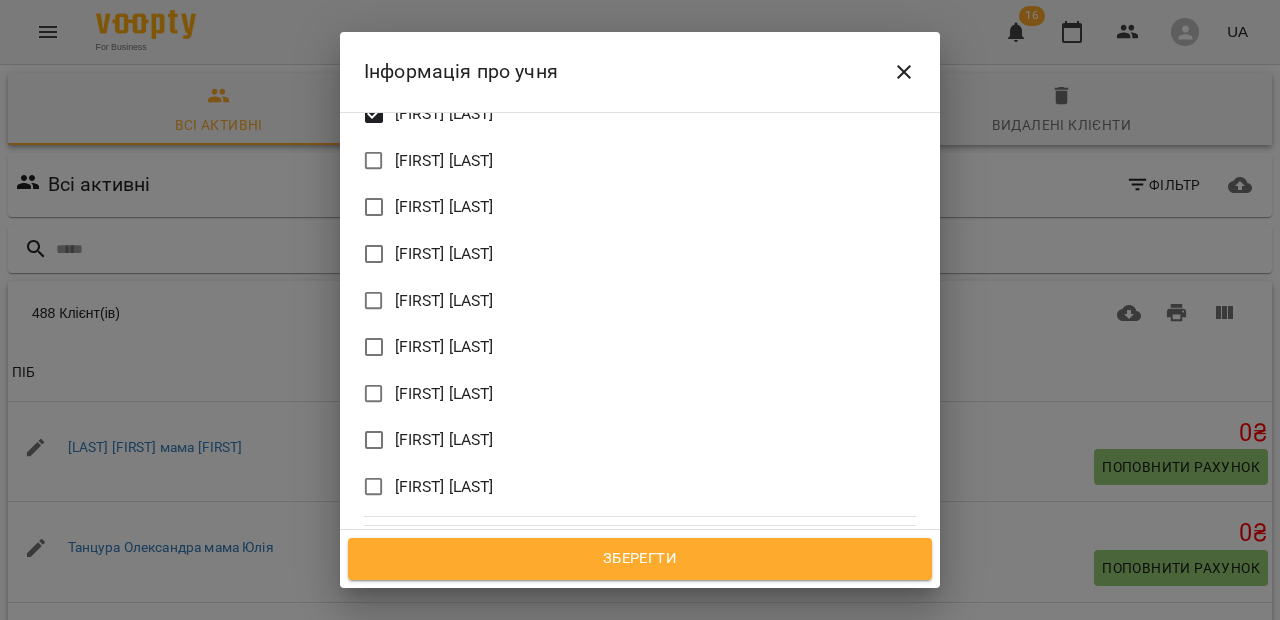 click on "Зберегти" at bounding box center [640, 559] 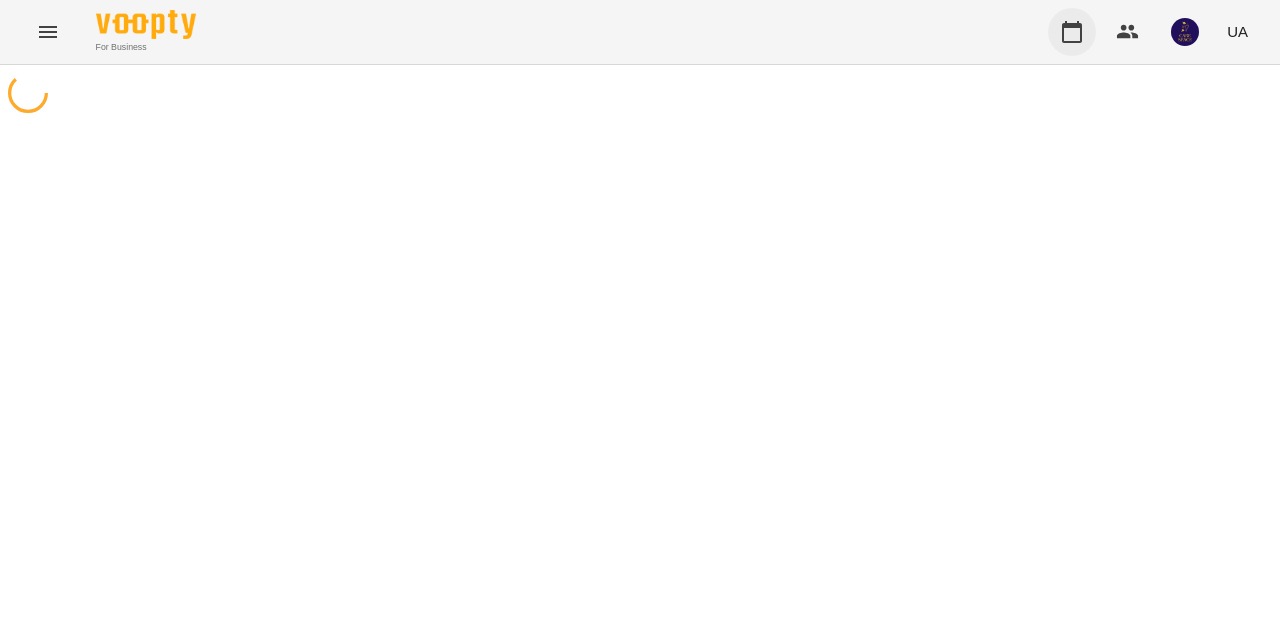 click 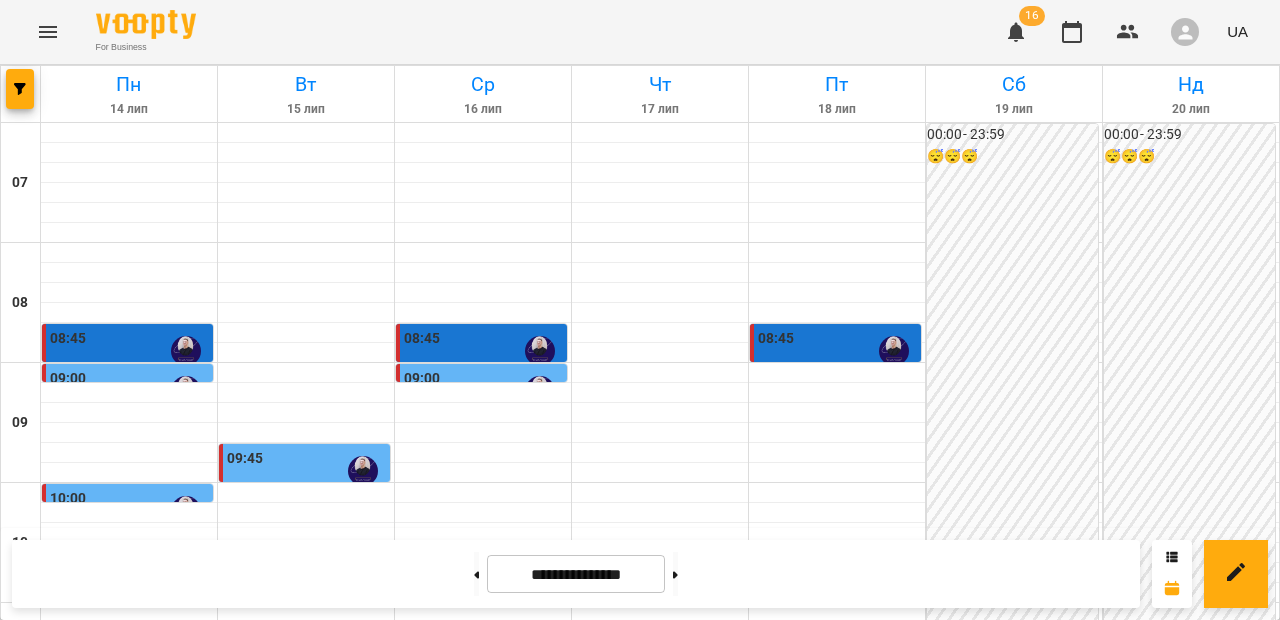 scroll, scrollTop: 304, scrollLeft: 0, axis: vertical 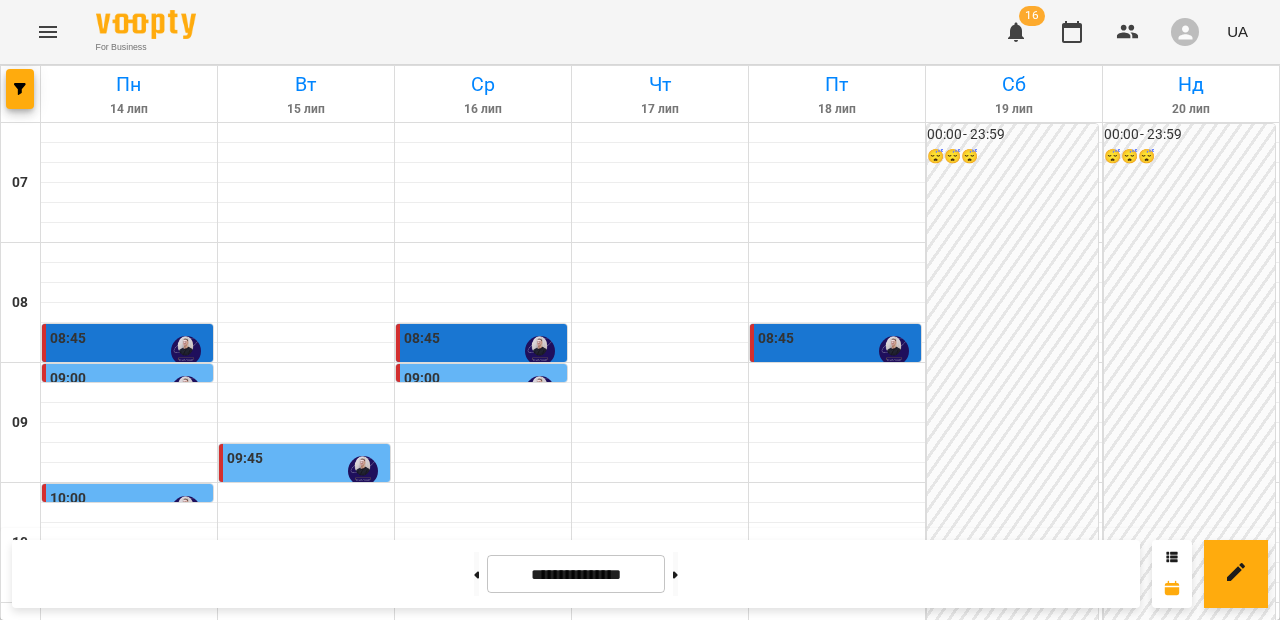 click at bounding box center [129, 673] 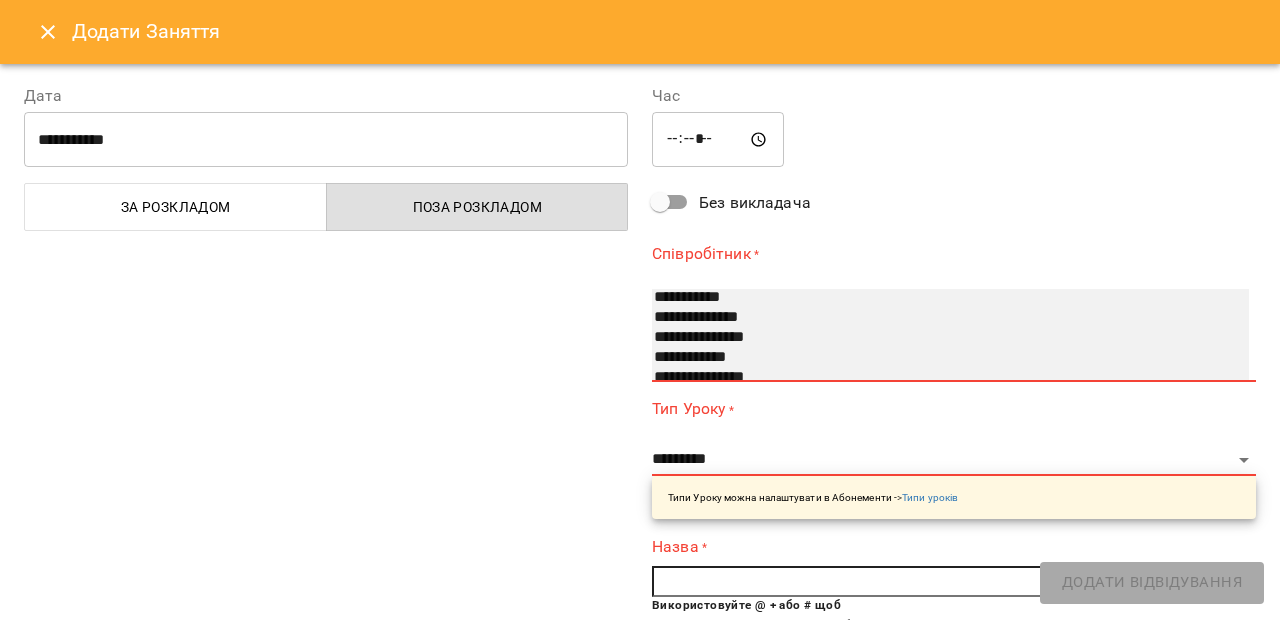 scroll, scrollTop: 48, scrollLeft: 0, axis: vertical 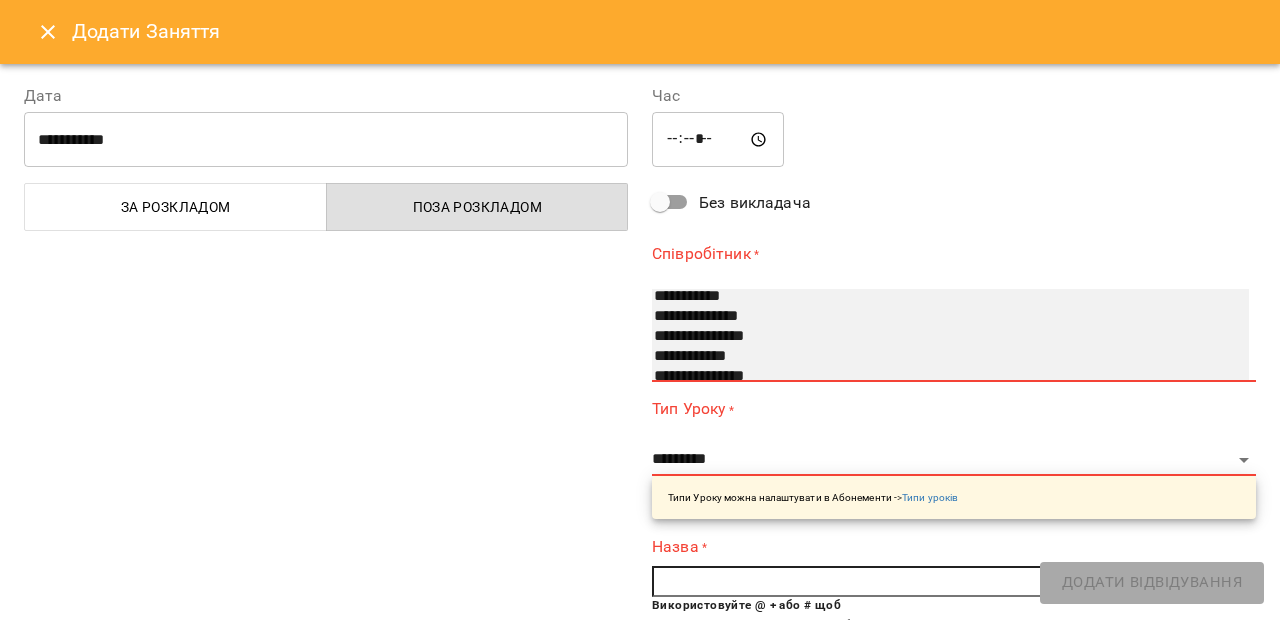 select on "**********" 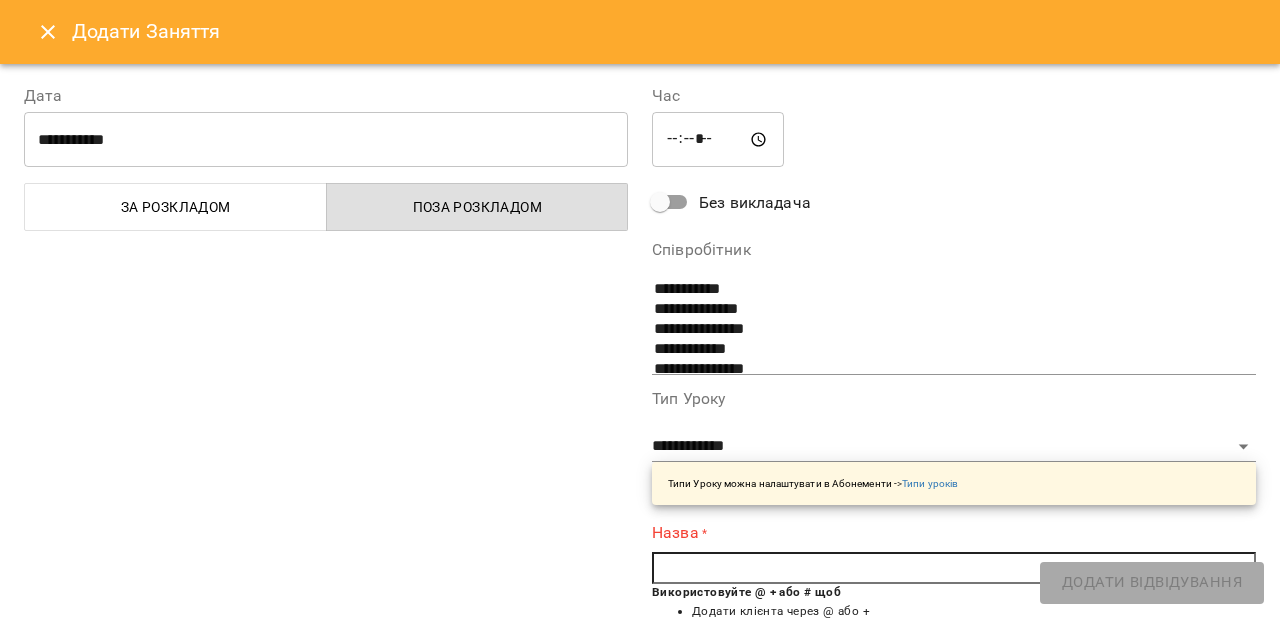 click at bounding box center [954, 568] 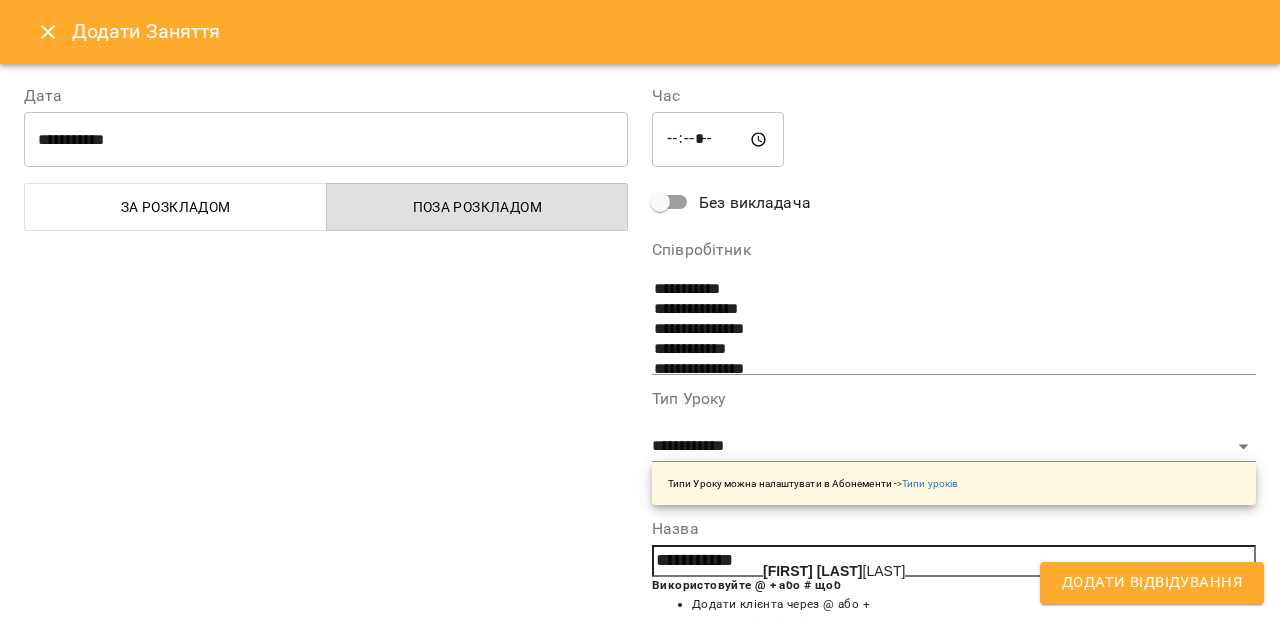 click on "[FIRST] [LAST]" 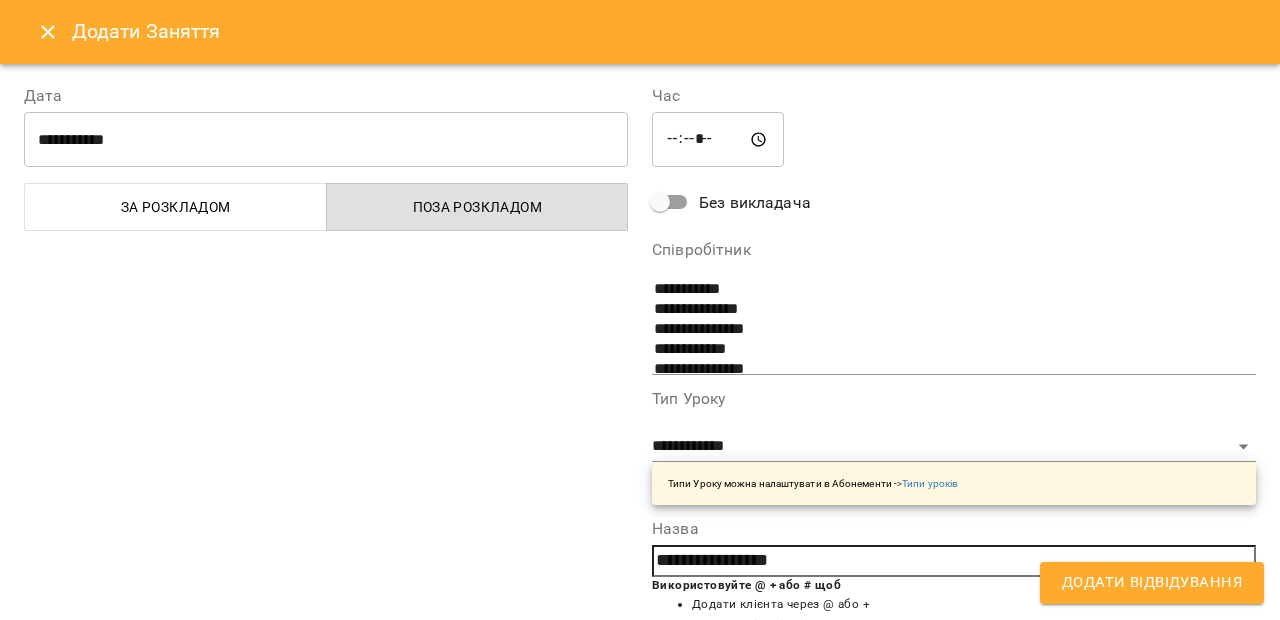 click on "Додати Відвідування" at bounding box center (1152, 583) 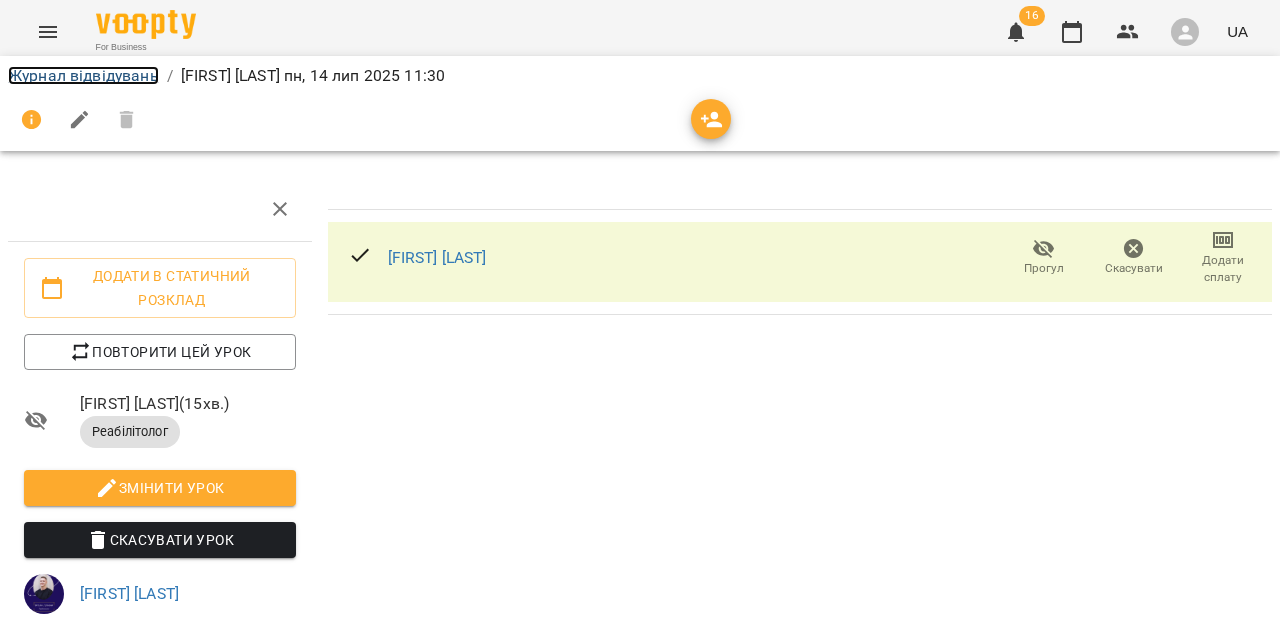 click on "Журнал відвідувань" at bounding box center [83, 75] 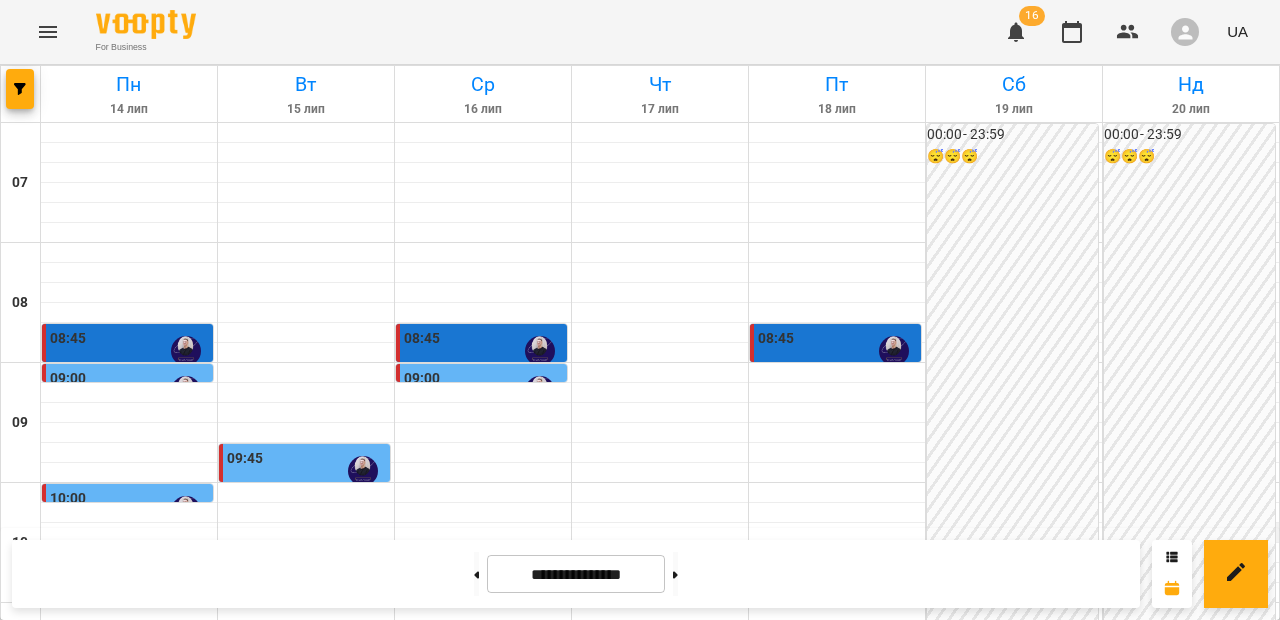 scroll, scrollTop: 326, scrollLeft: 0, axis: vertical 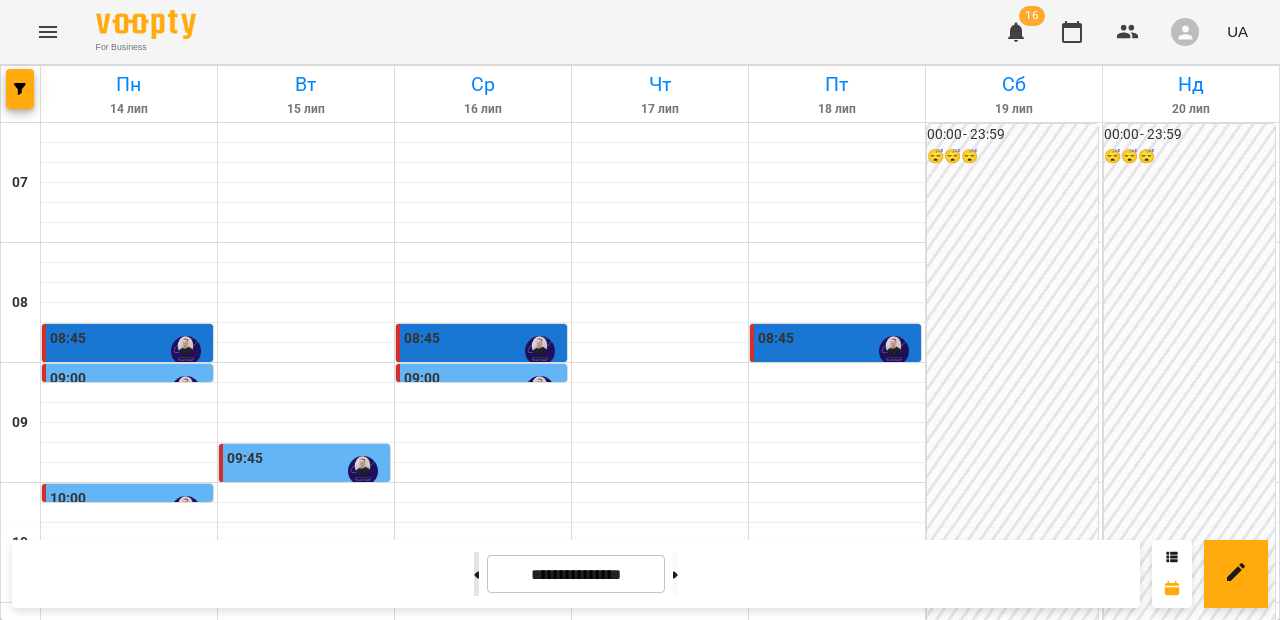 click at bounding box center (476, 574) 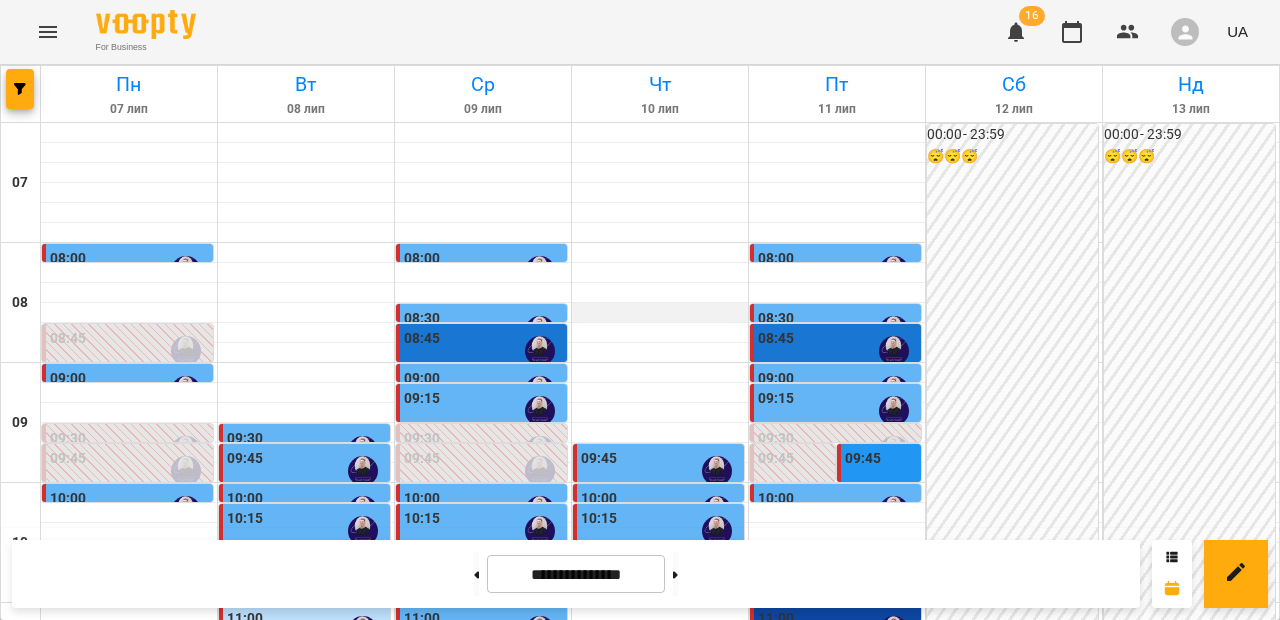 type 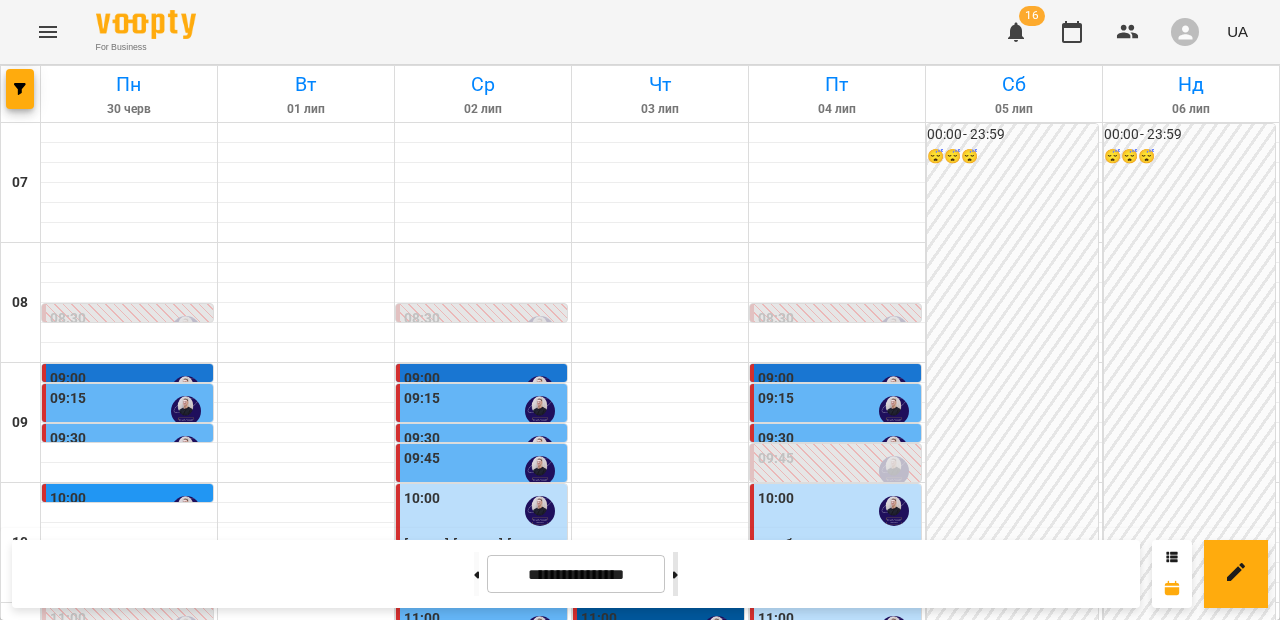 click at bounding box center [675, 574] 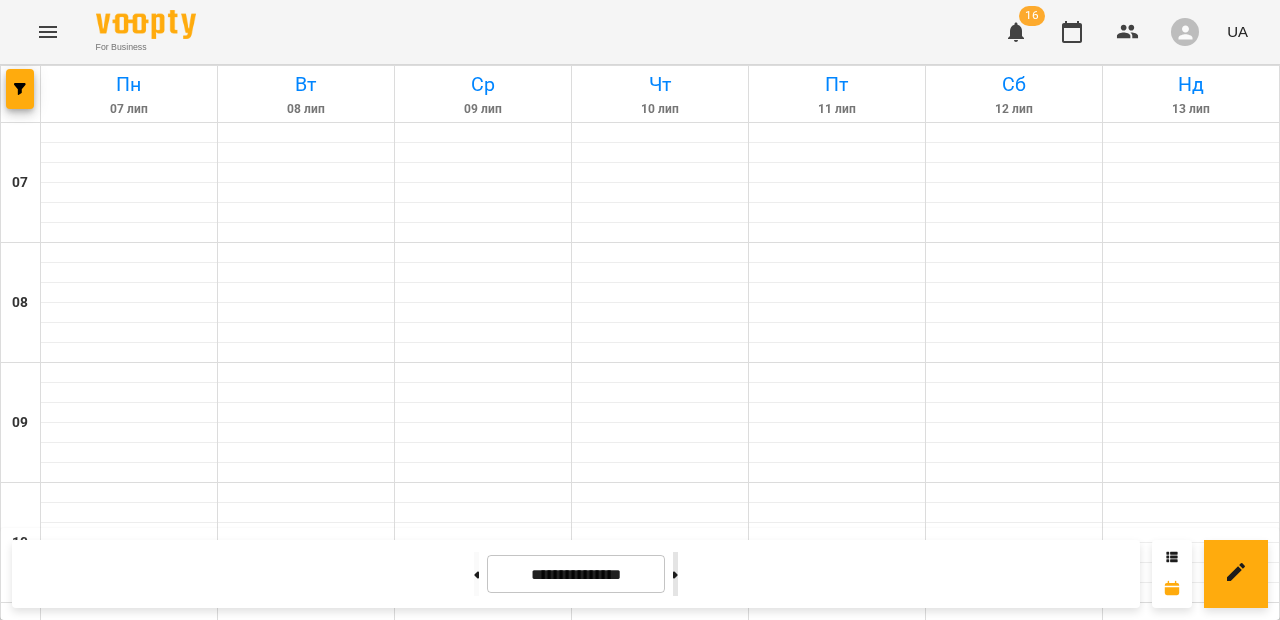 click at bounding box center (675, 574) 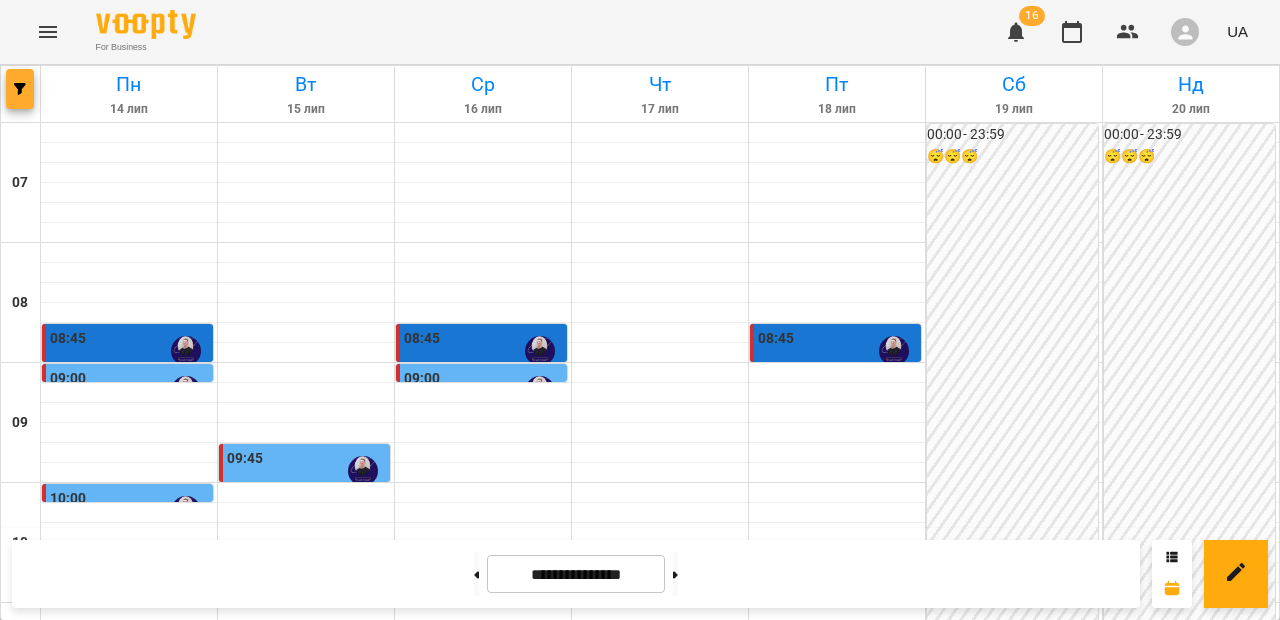 click at bounding box center (20, 89) 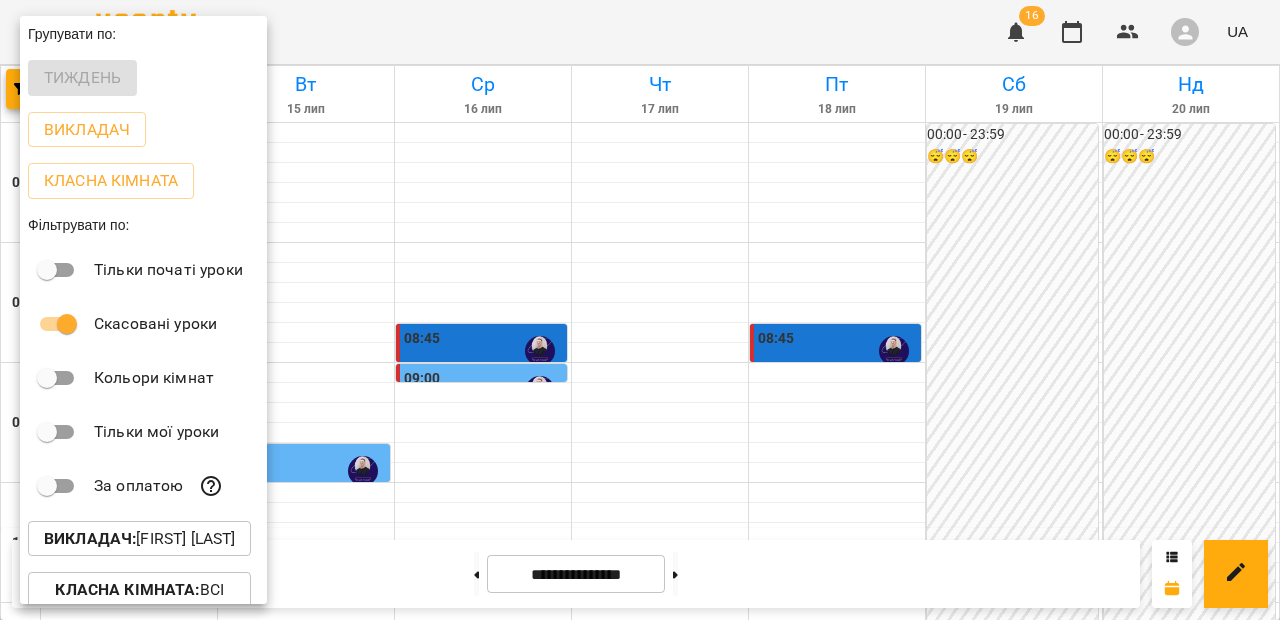 click on "Викладач :  [FIRST] [LAST]" at bounding box center [139, 539] 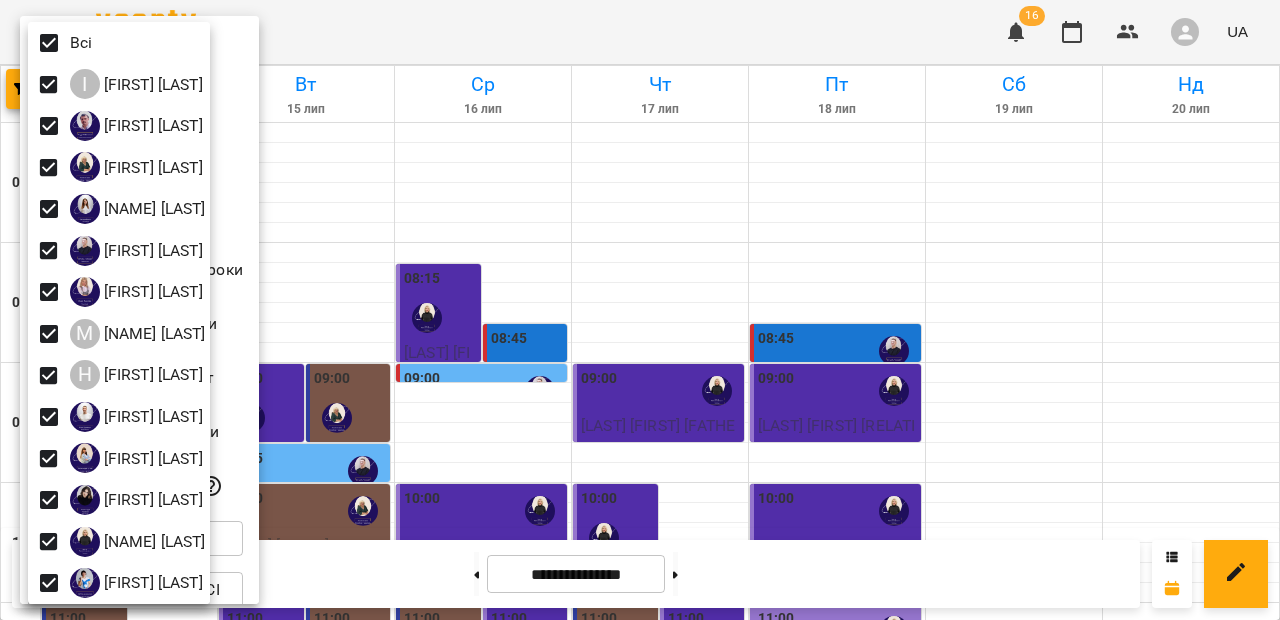 click at bounding box center [640, 310] 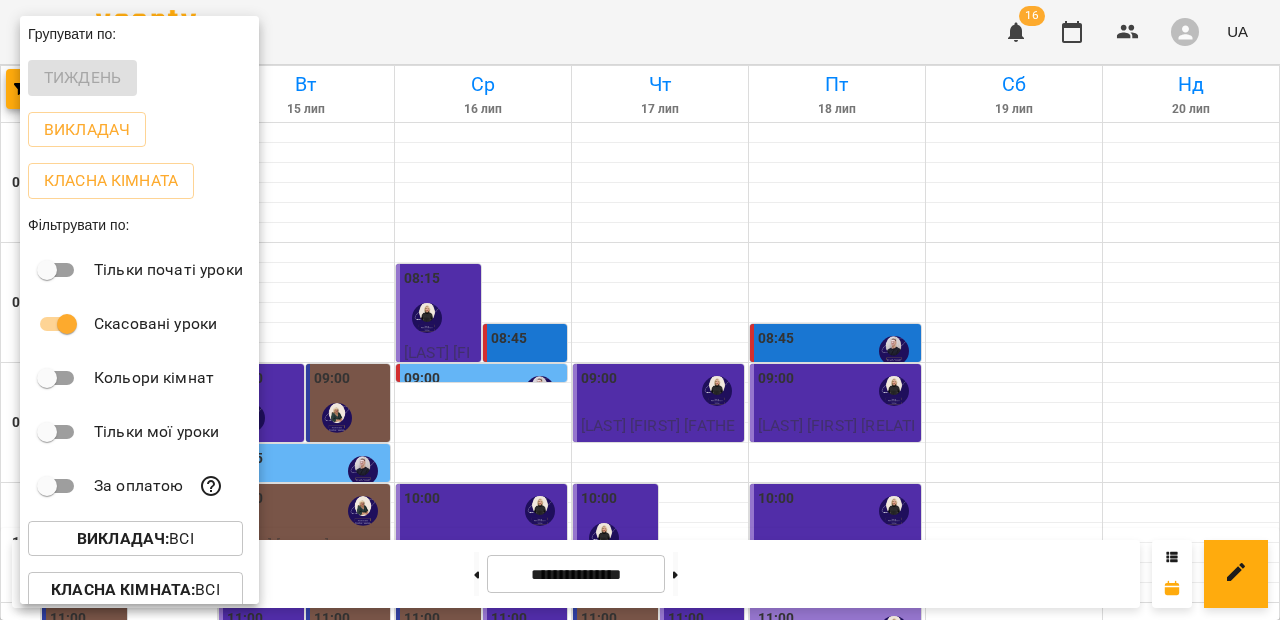 click at bounding box center (640, 310) 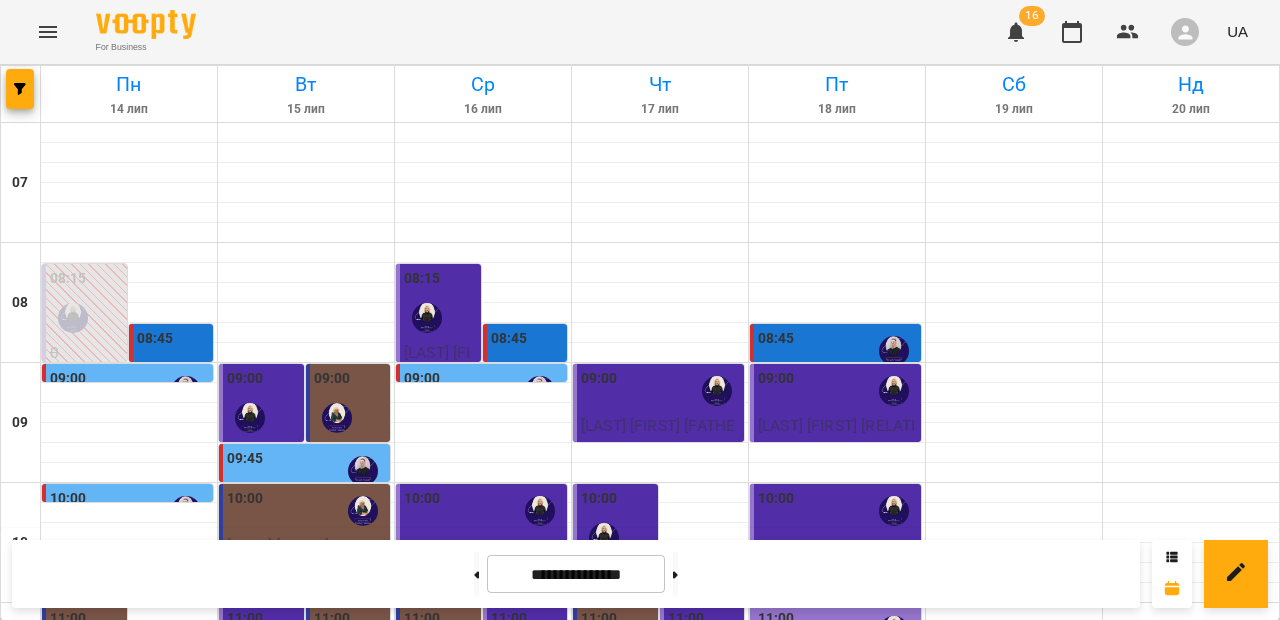 scroll, scrollTop: 191, scrollLeft: 0, axis: vertical 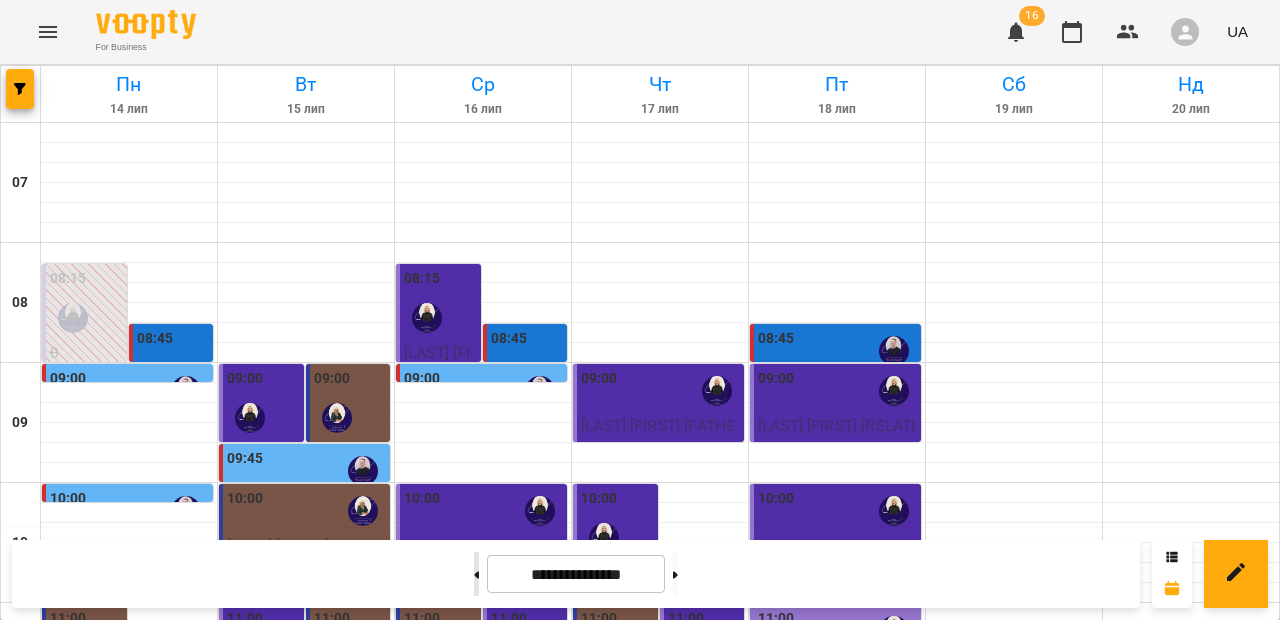 click at bounding box center (476, 574) 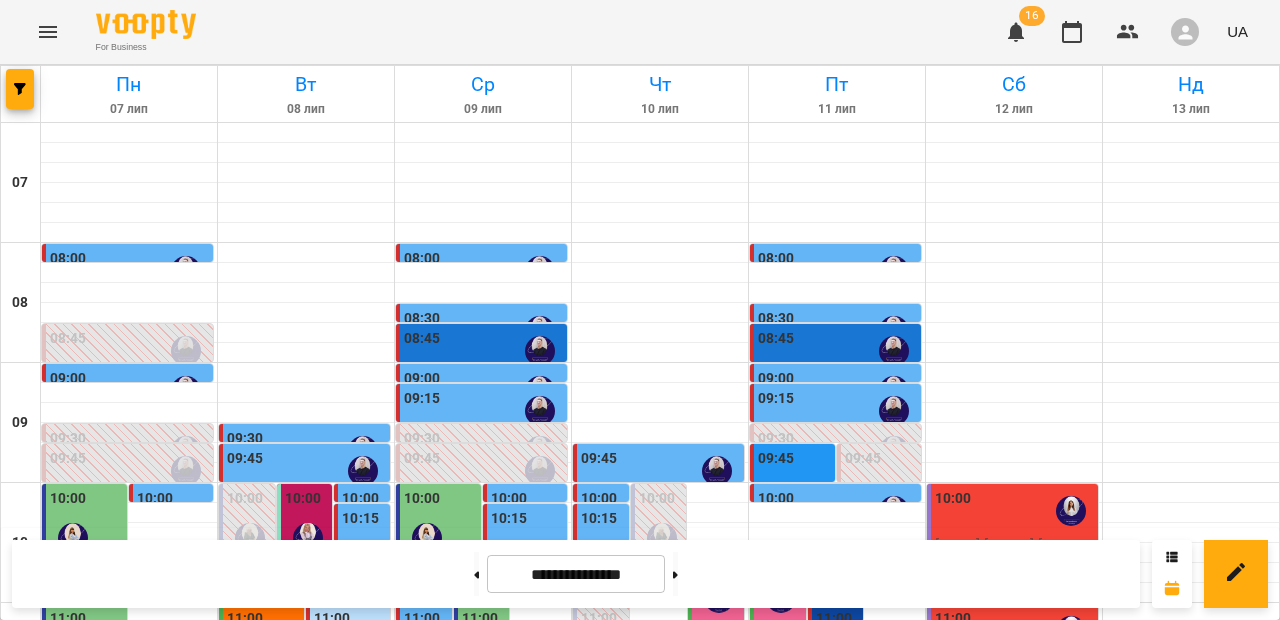 scroll, scrollTop: 529, scrollLeft: 0, axis: vertical 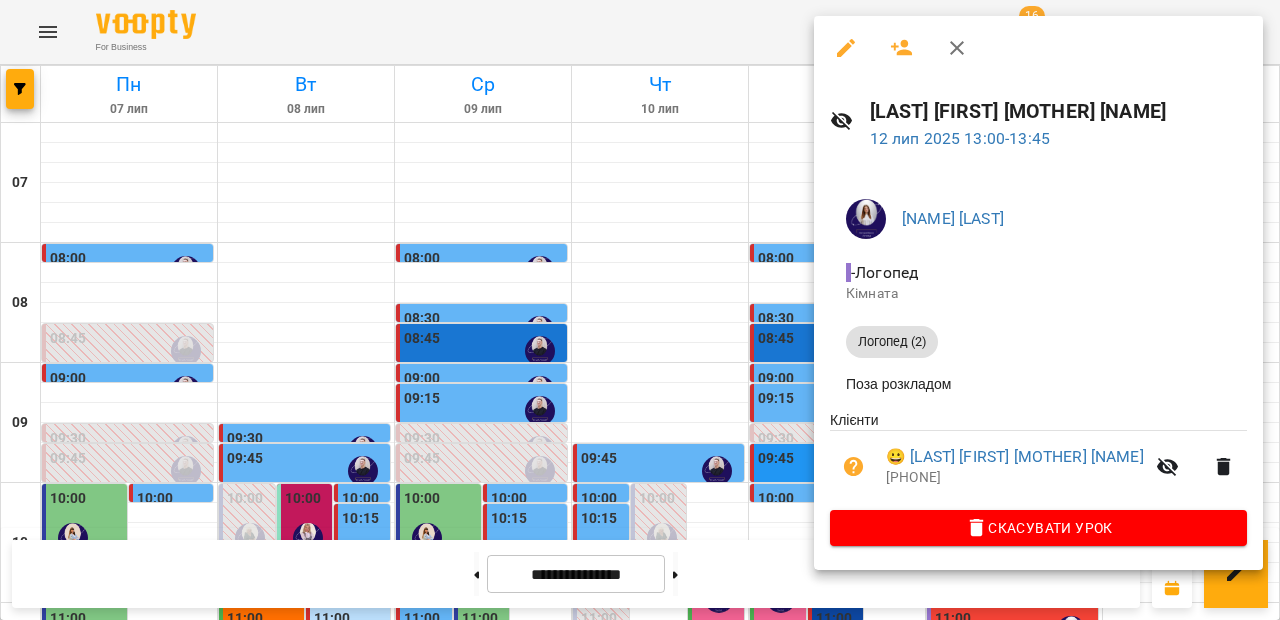 click at bounding box center [640, 310] 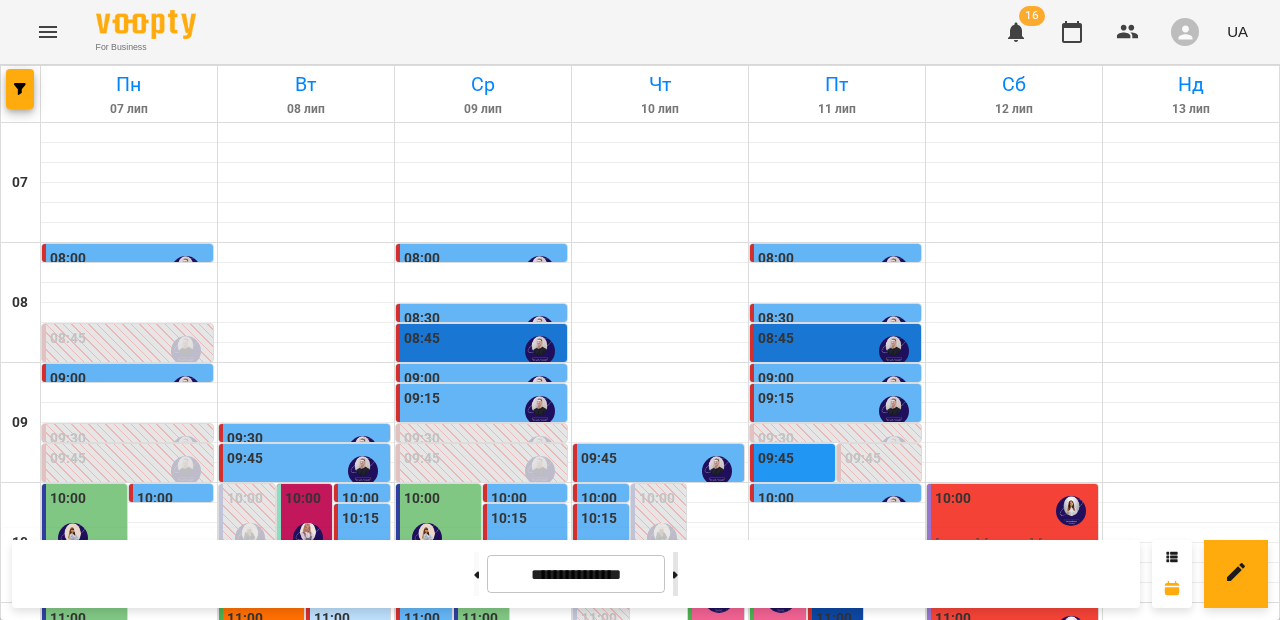 click at bounding box center (675, 574) 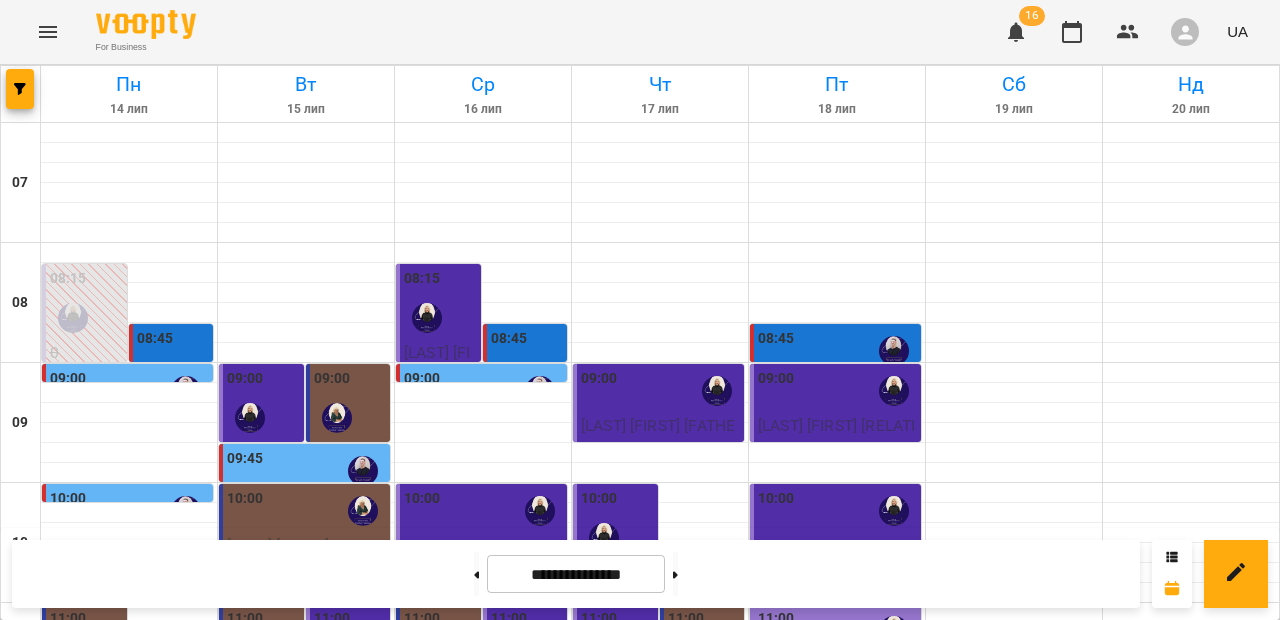 click at bounding box center [1014, 733] 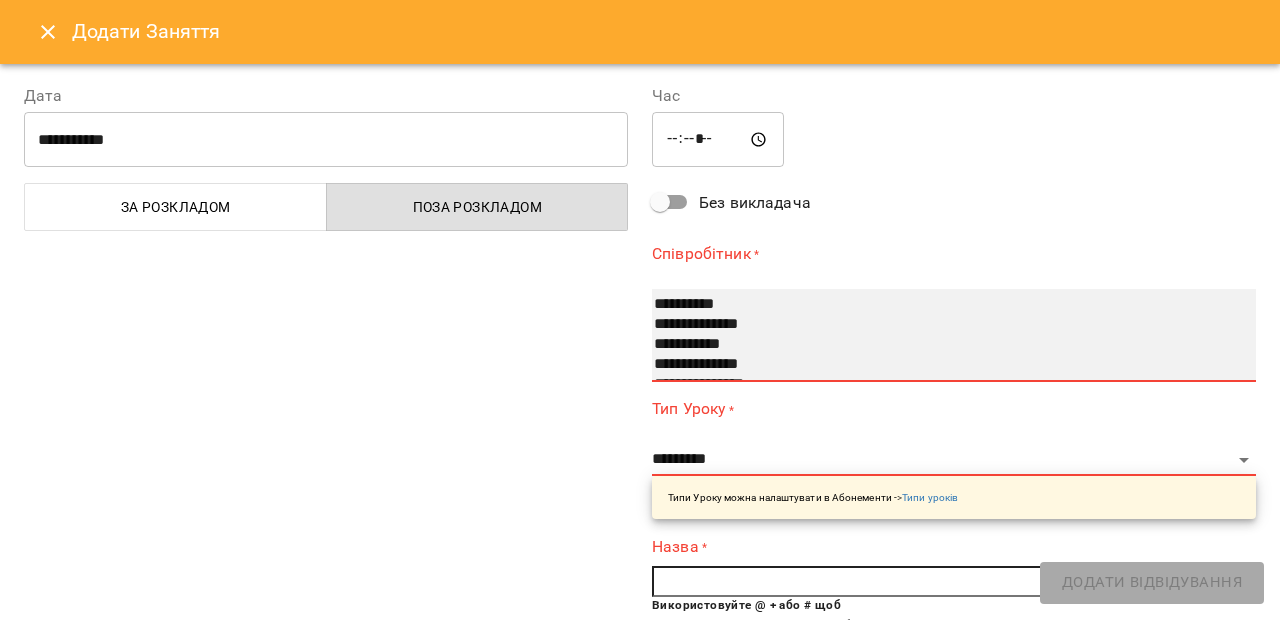 select on "**********" 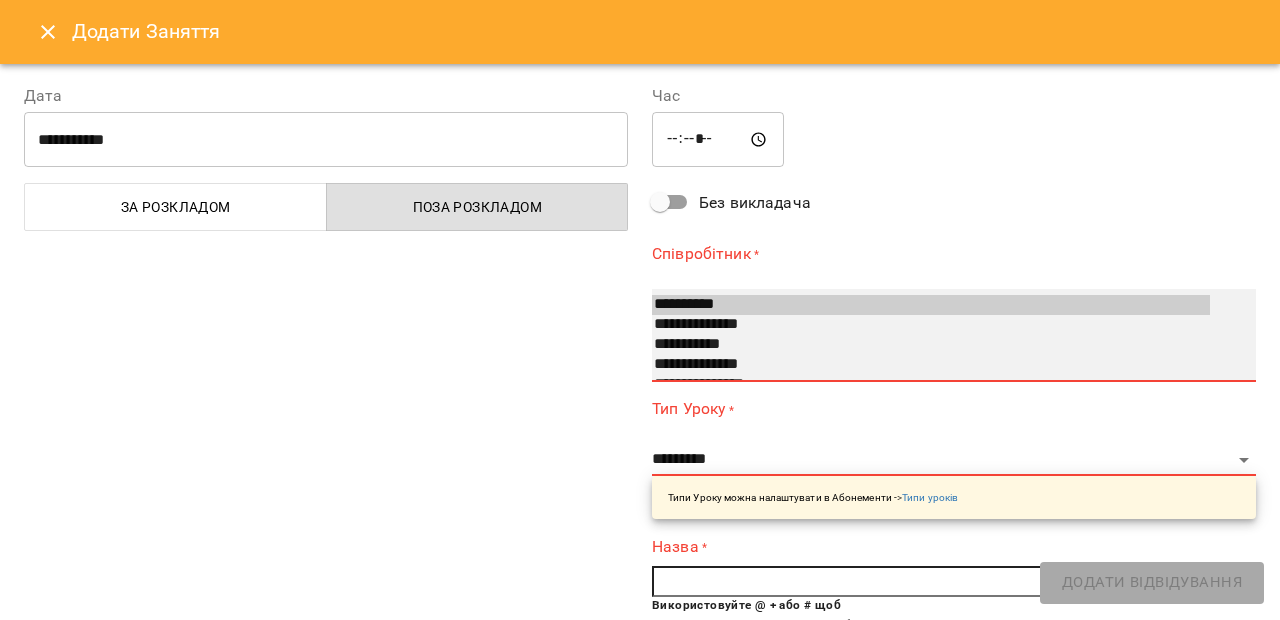click on "**********" at bounding box center [931, 365] 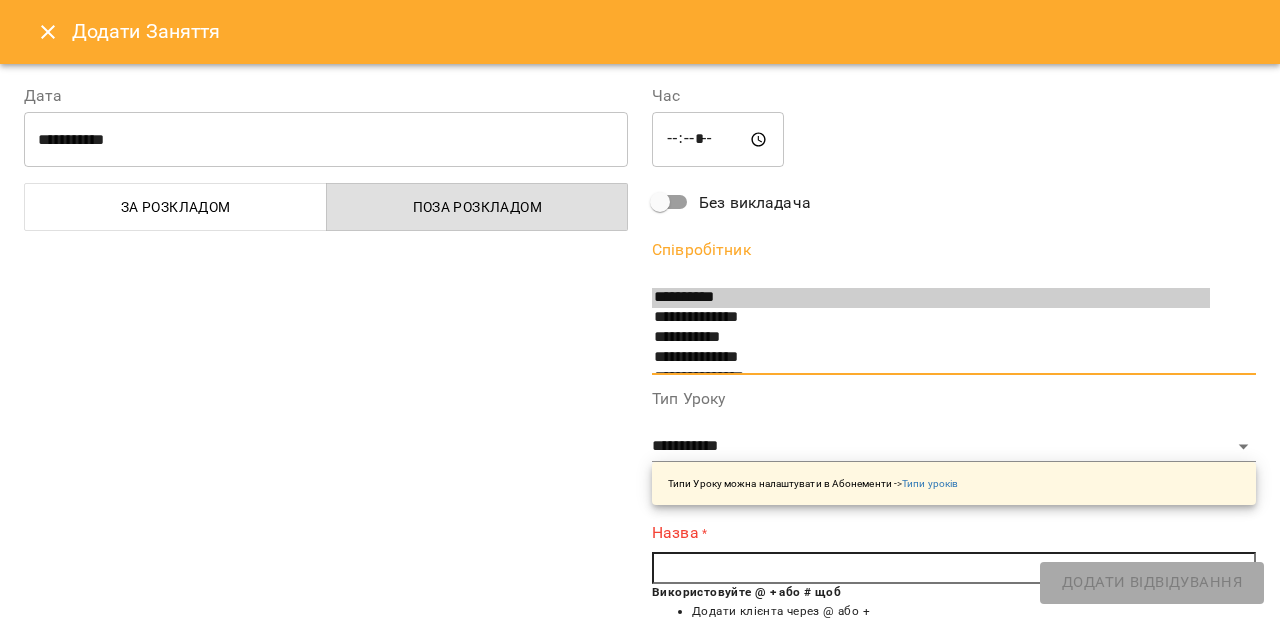 click at bounding box center (954, 568) 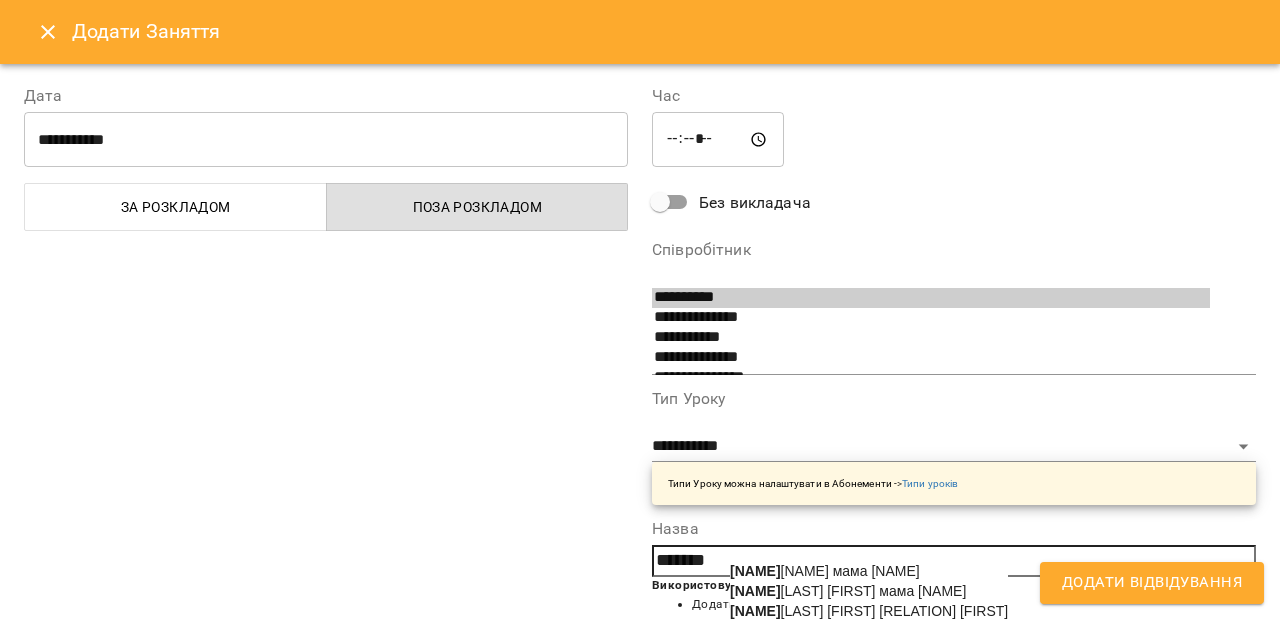 click on "[LAST] [NAME] мама [NAME]" at bounding box center (869, 611) 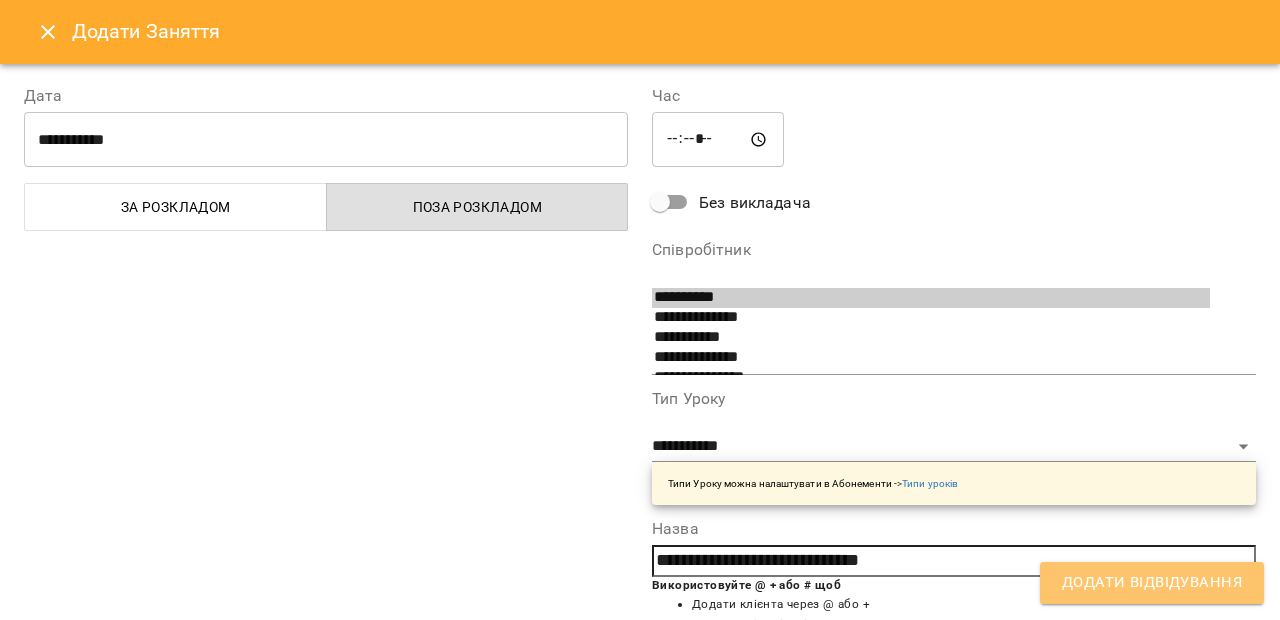 click on "Додати Відвідування" at bounding box center (1152, 583) 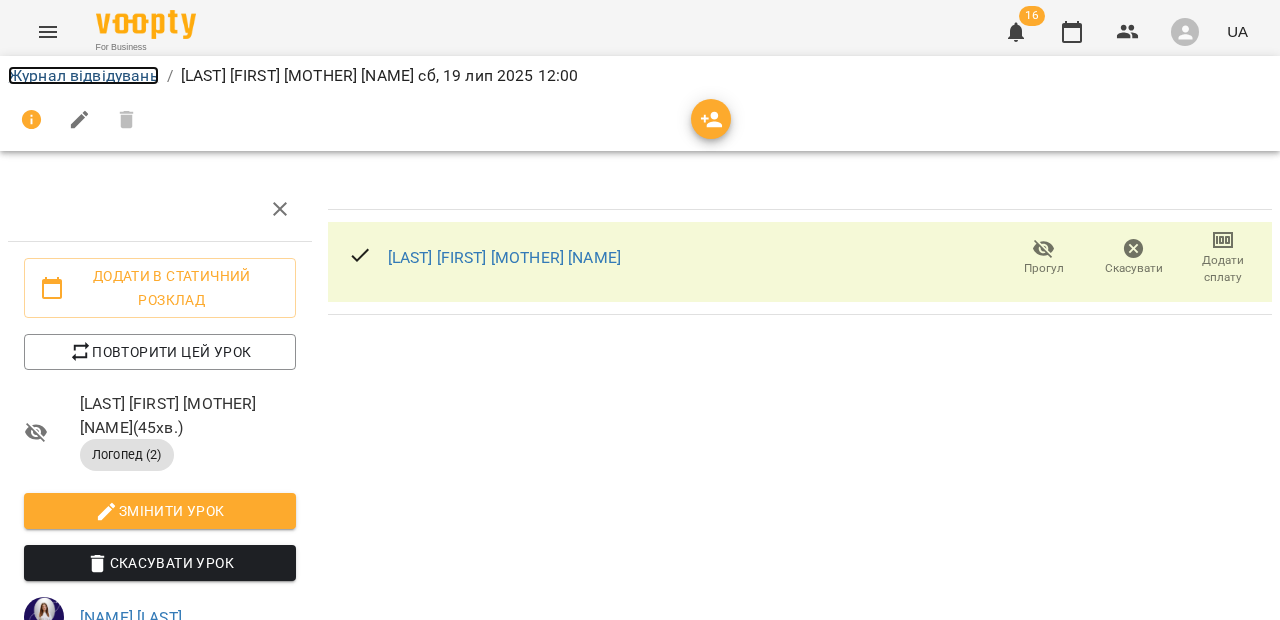 click on "Журнал відвідувань" at bounding box center (83, 75) 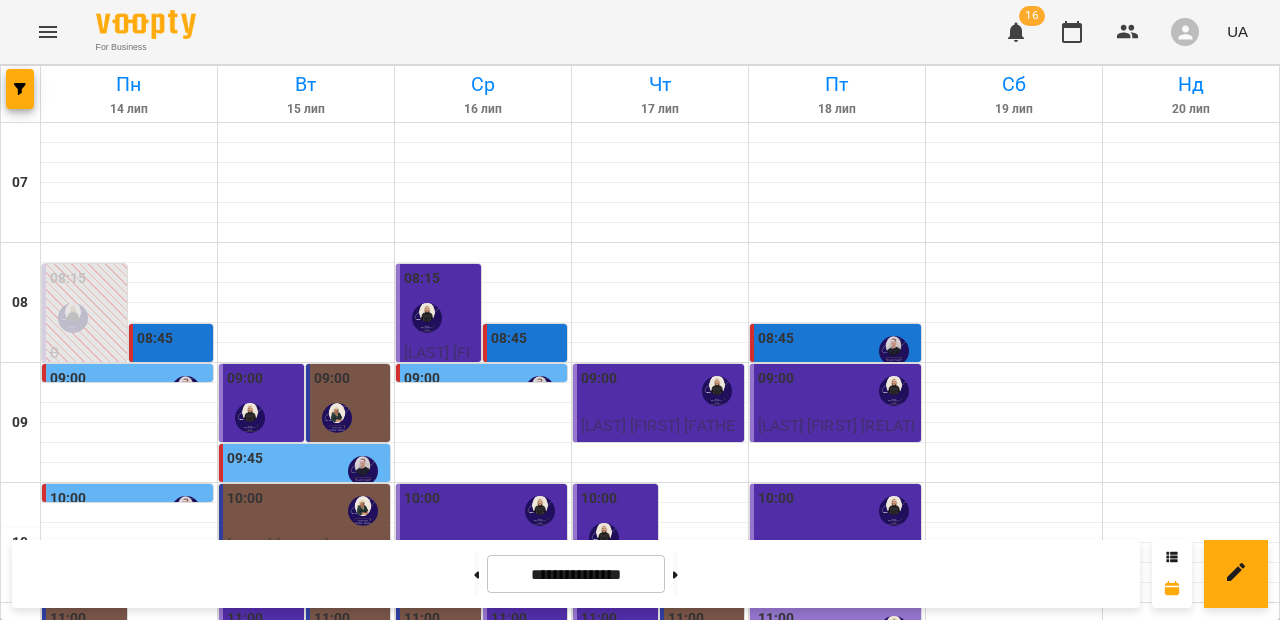 scroll, scrollTop: 331, scrollLeft: 0, axis: vertical 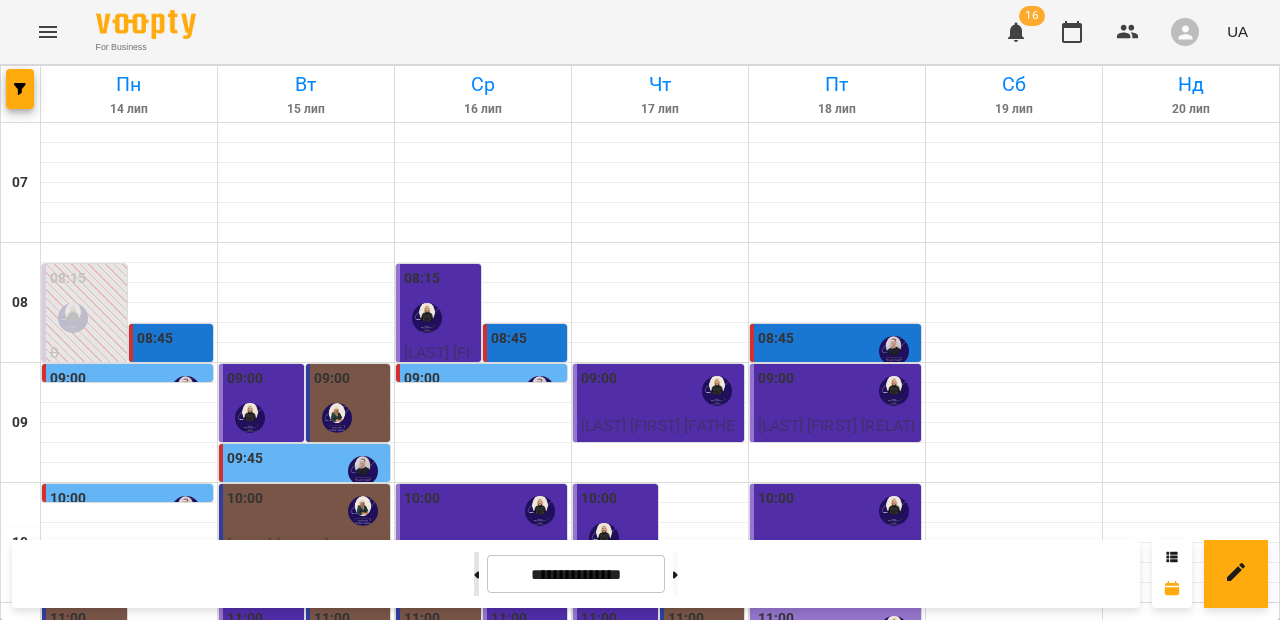 click at bounding box center [476, 574] 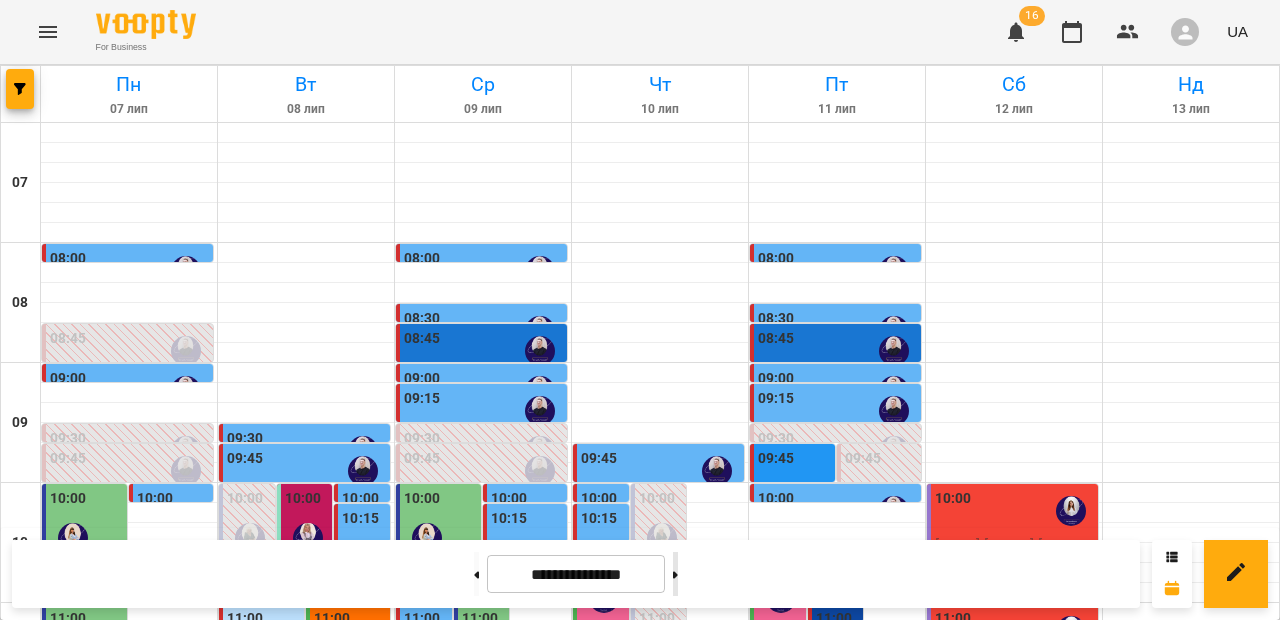 click 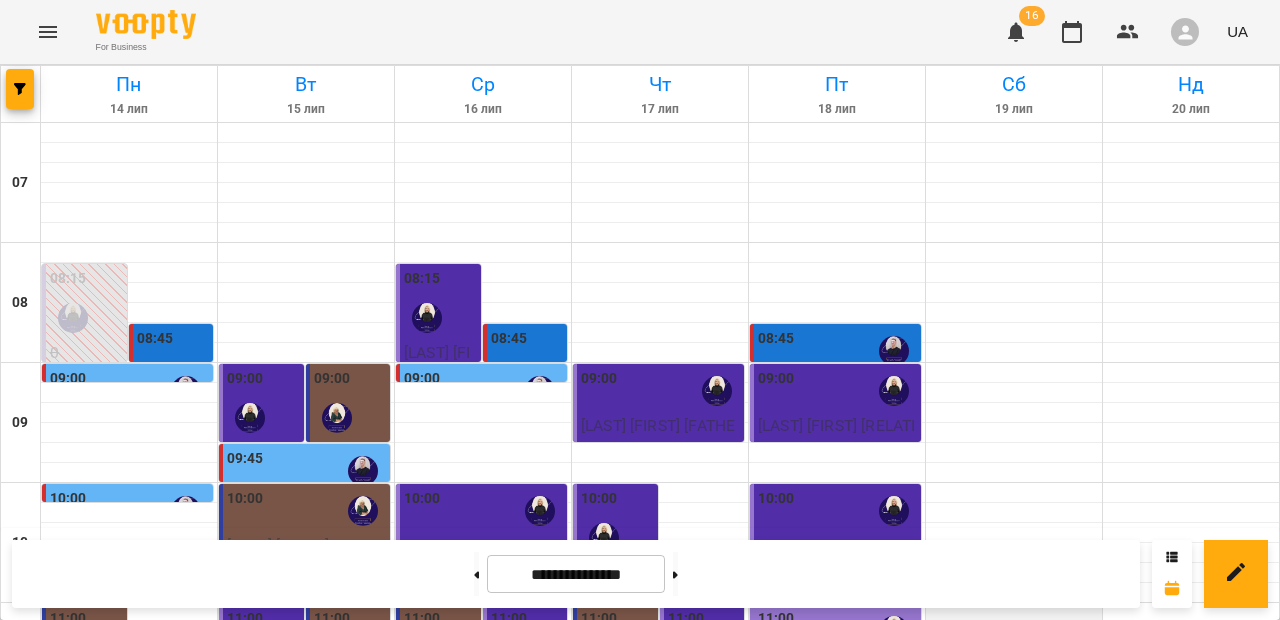 click at bounding box center (1014, 613) 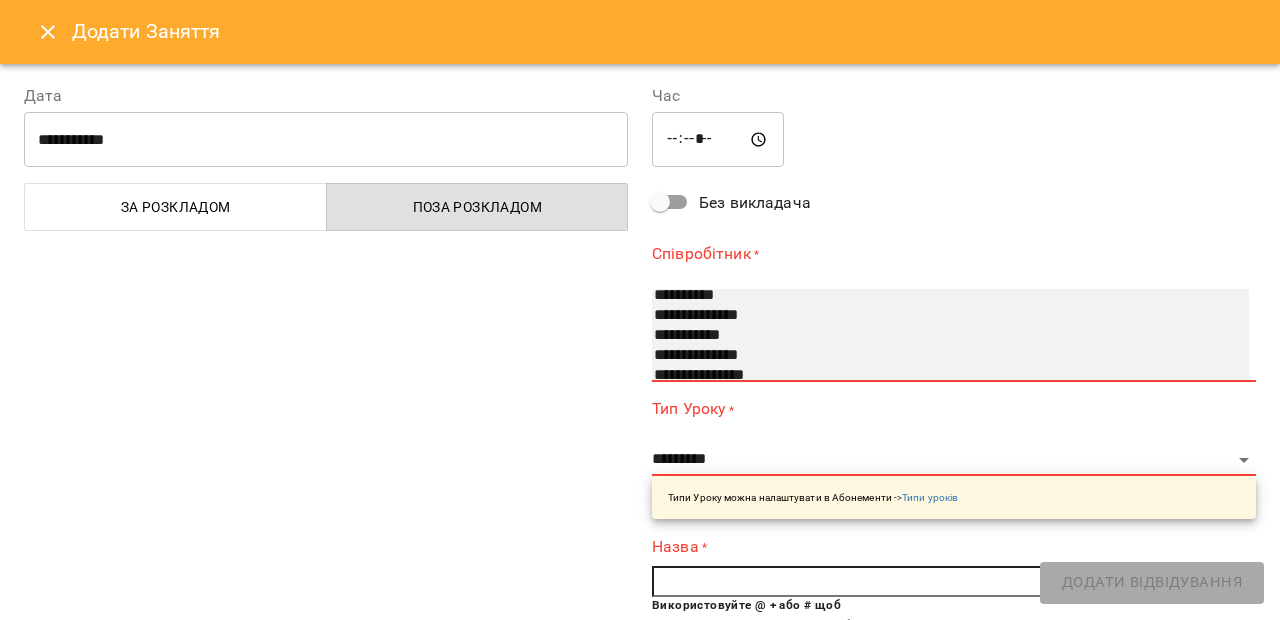 scroll, scrollTop: 0, scrollLeft: 0, axis: both 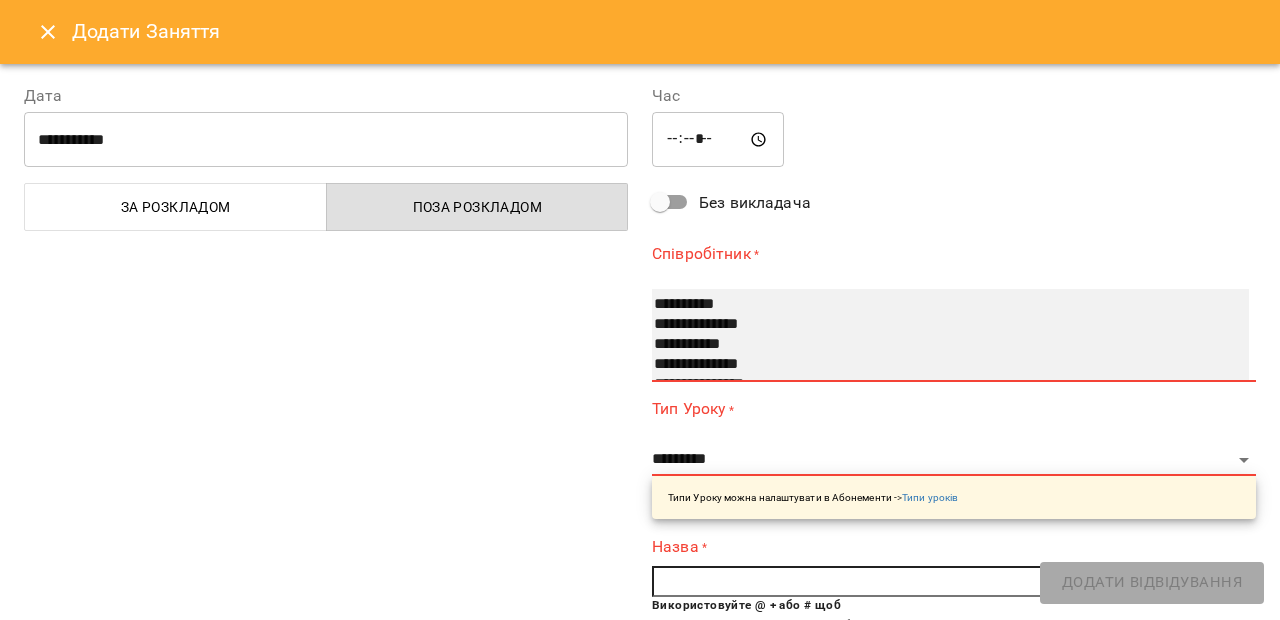 select on "**********" 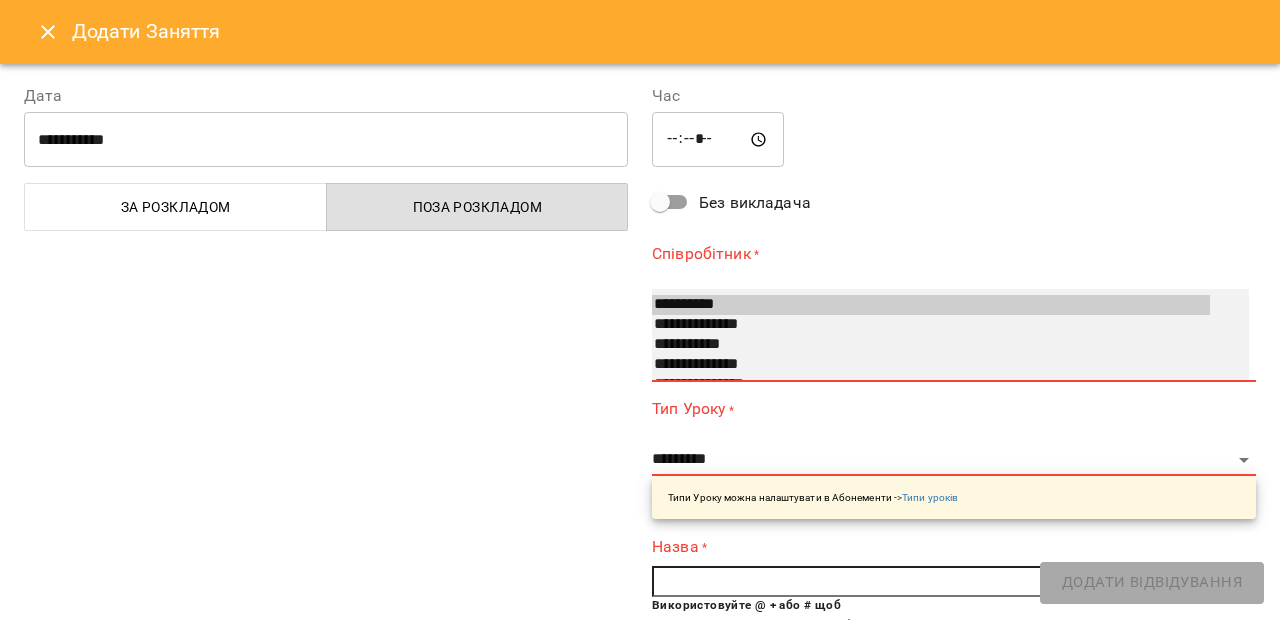 click on "**********" at bounding box center (931, 365) 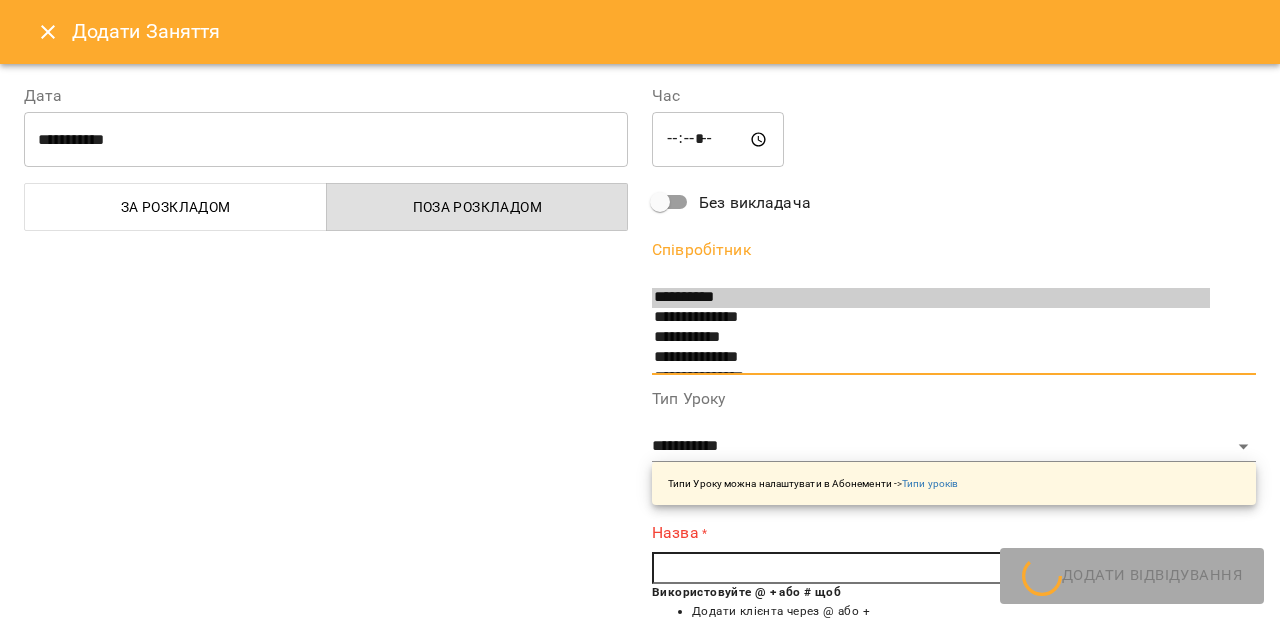 click at bounding box center [954, 568] 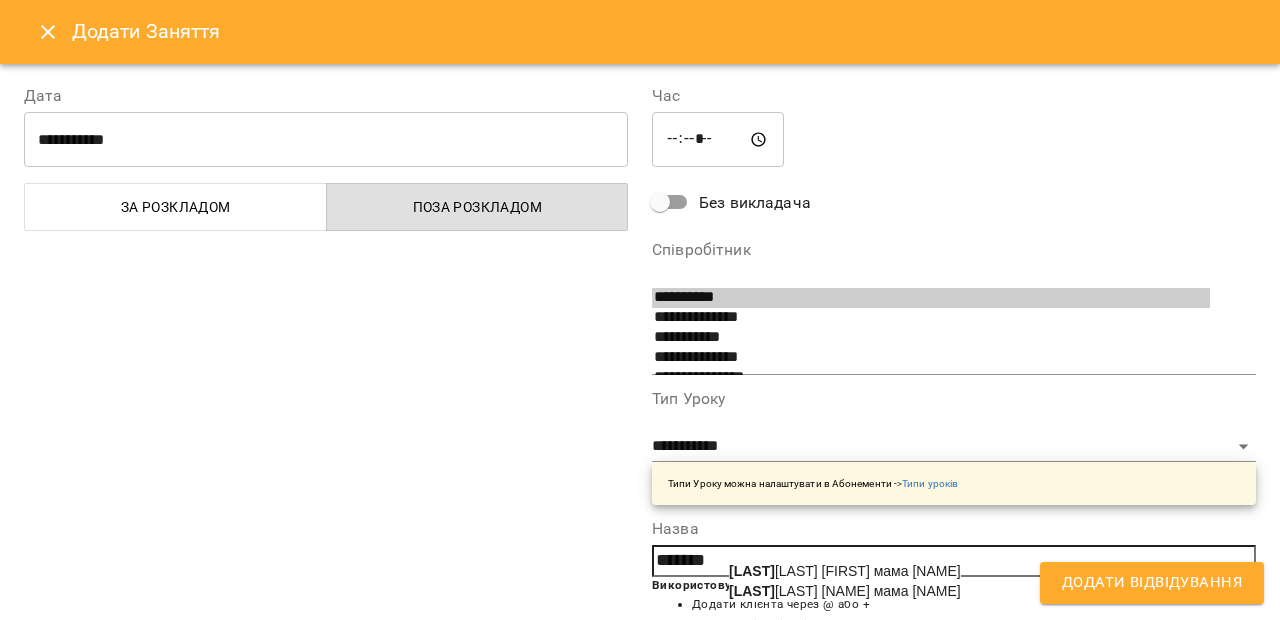 click on "[LAST] [FIRST] мама [FIRST]" at bounding box center (845, 571) 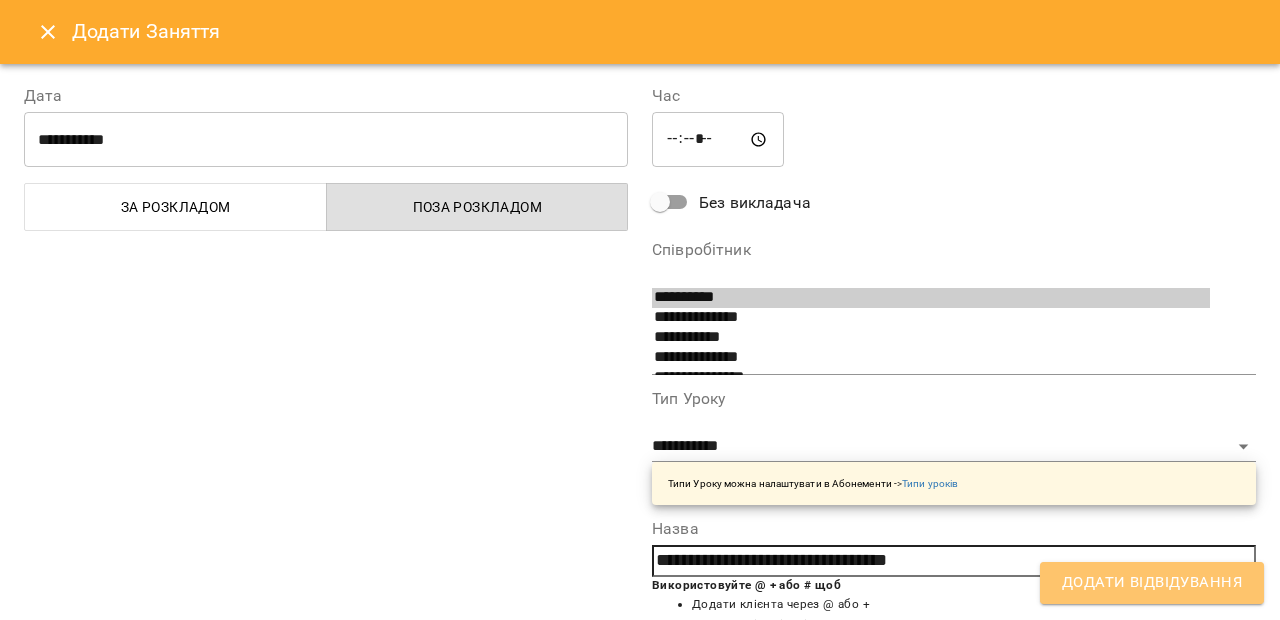 click on "Додати Відвідування" at bounding box center (1152, 583) 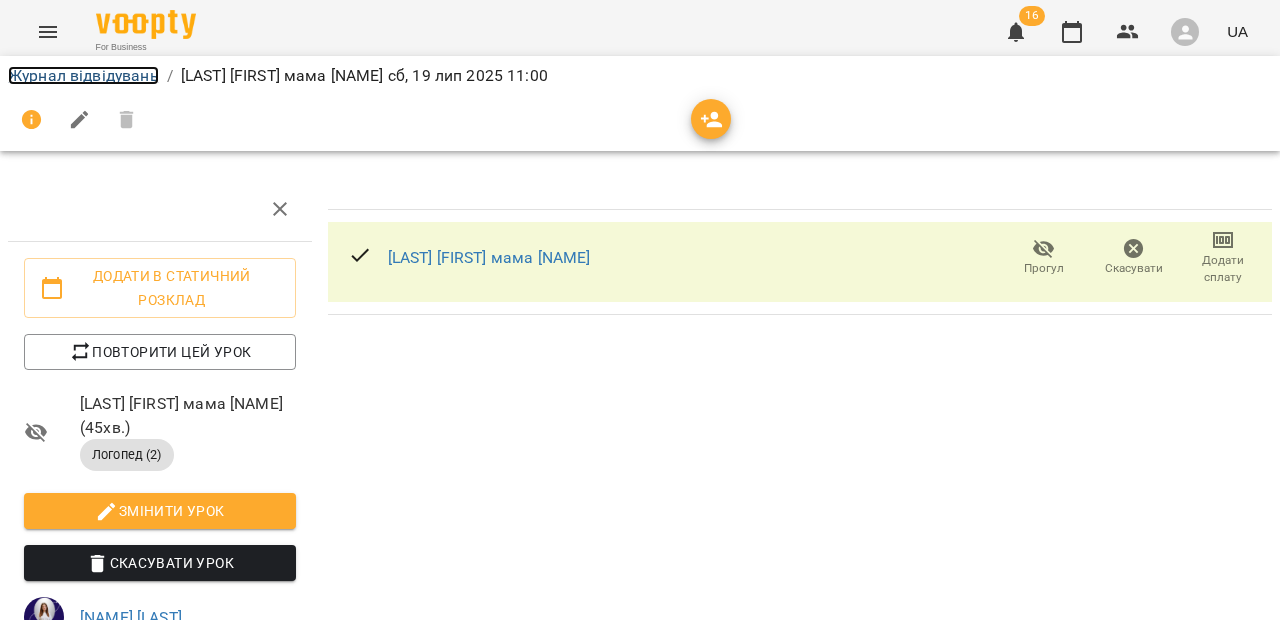 click on "Журнал відвідувань" at bounding box center [83, 75] 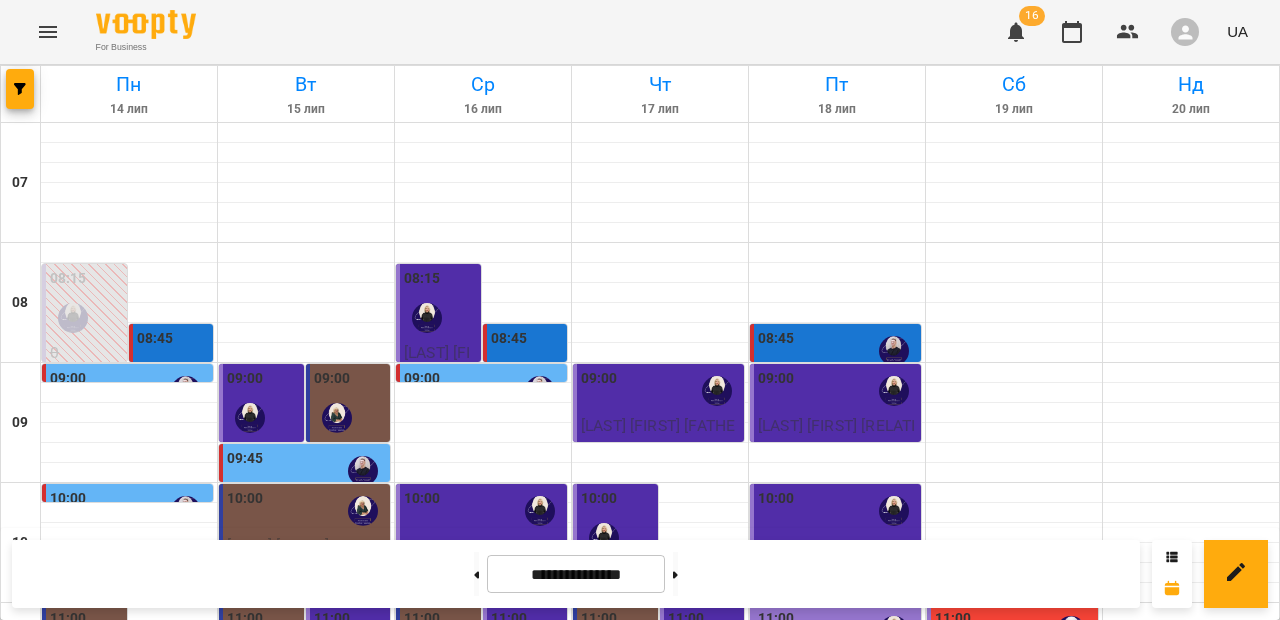 scroll, scrollTop: 195, scrollLeft: 0, axis: vertical 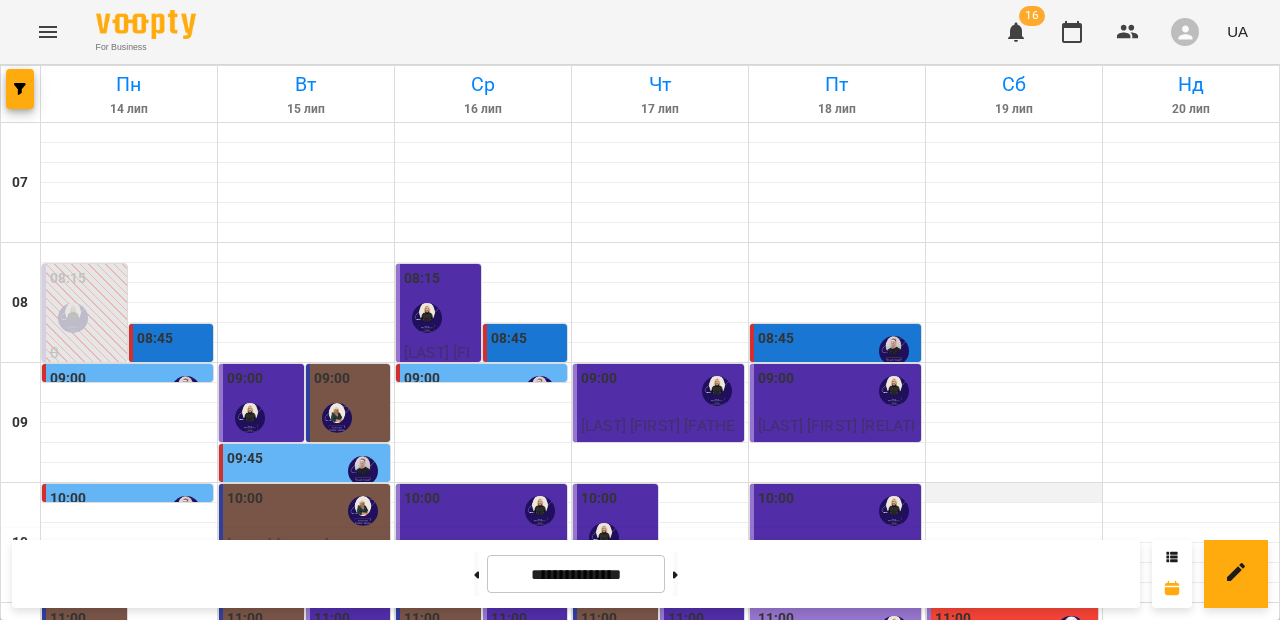 click at bounding box center (1014, 493) 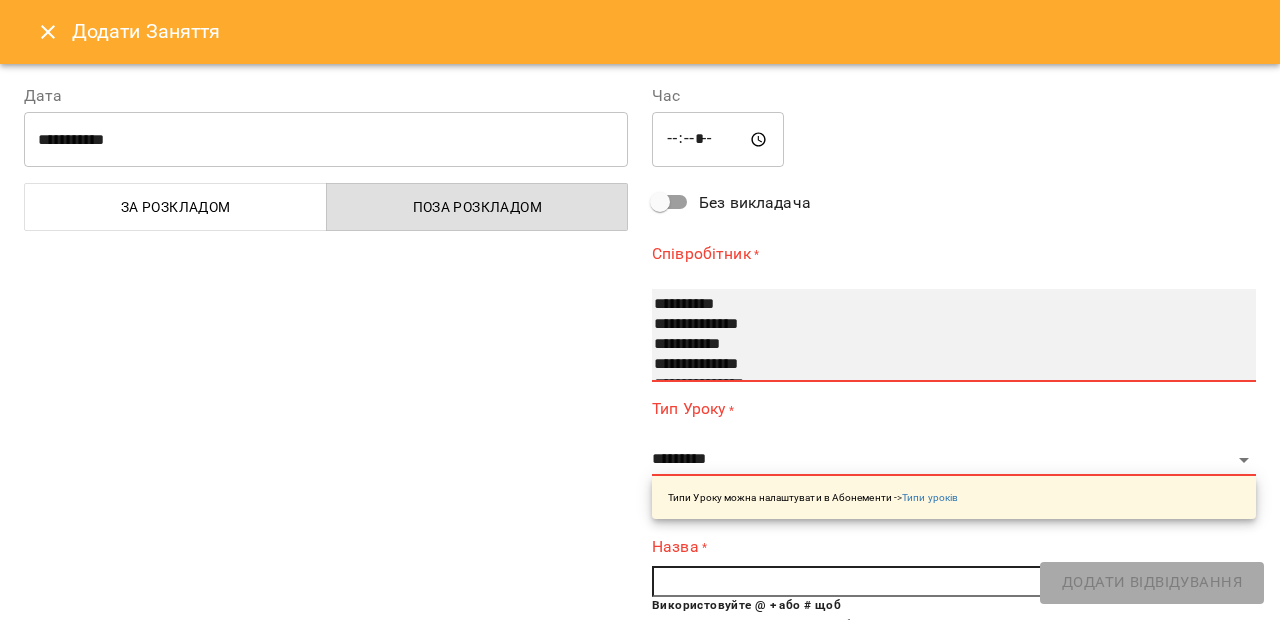 select on "**********" 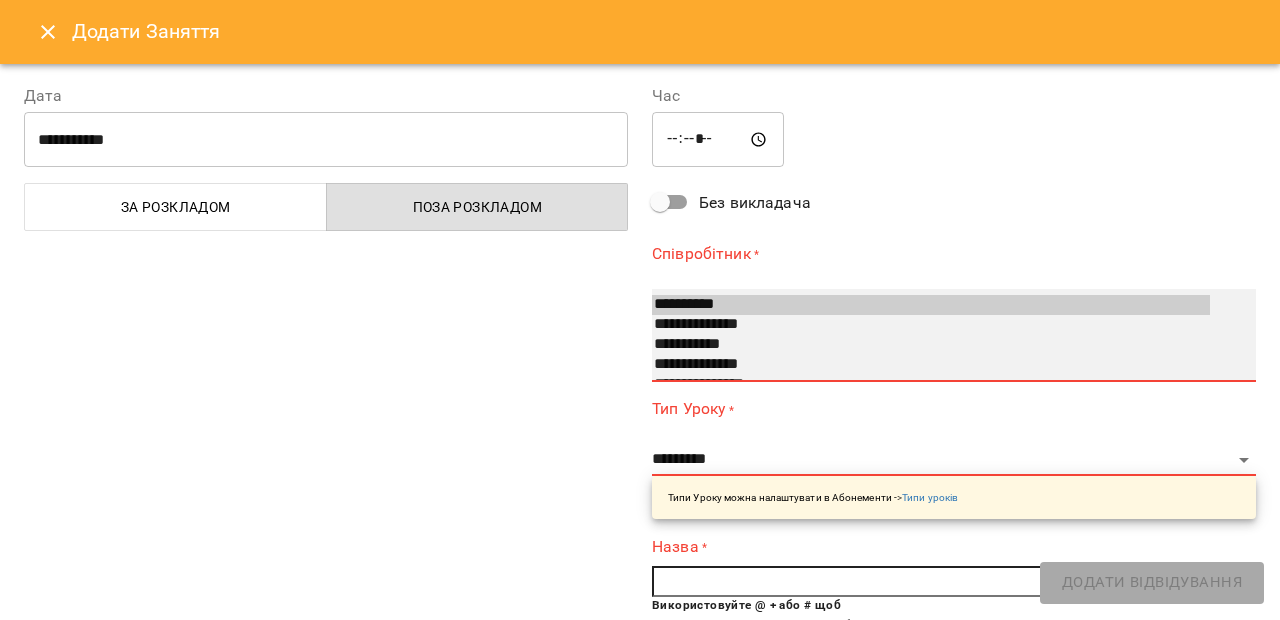 click on "**********" at bounding box center (931, 365) 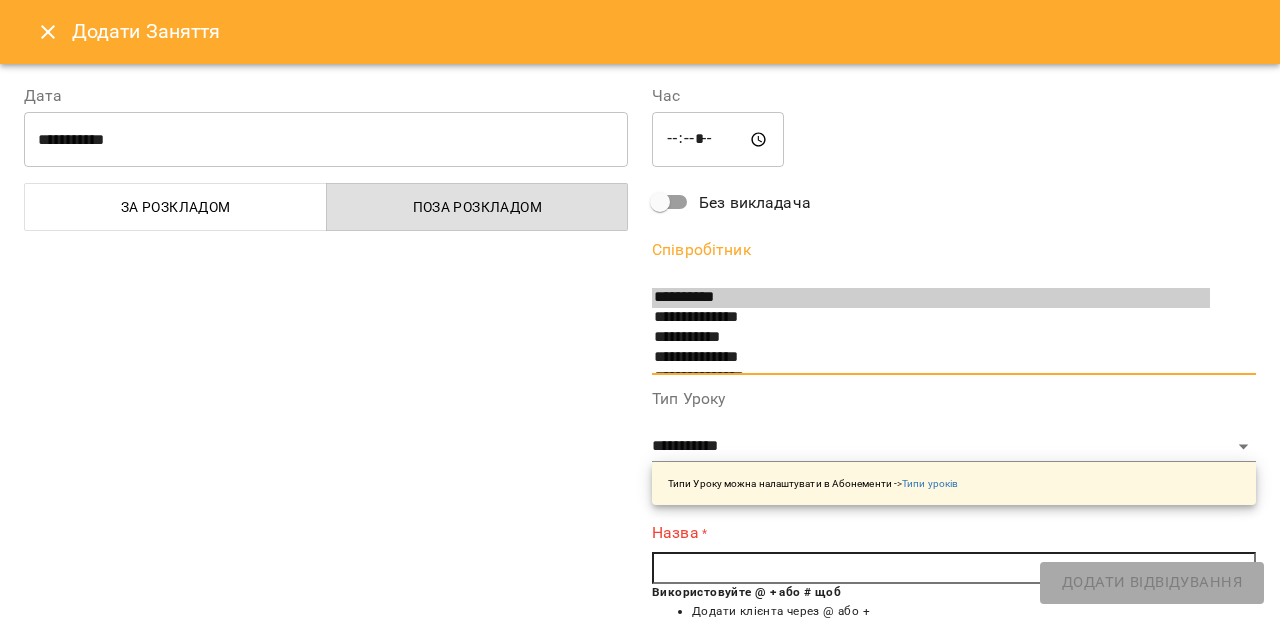 click at bounding box center (954, 568) 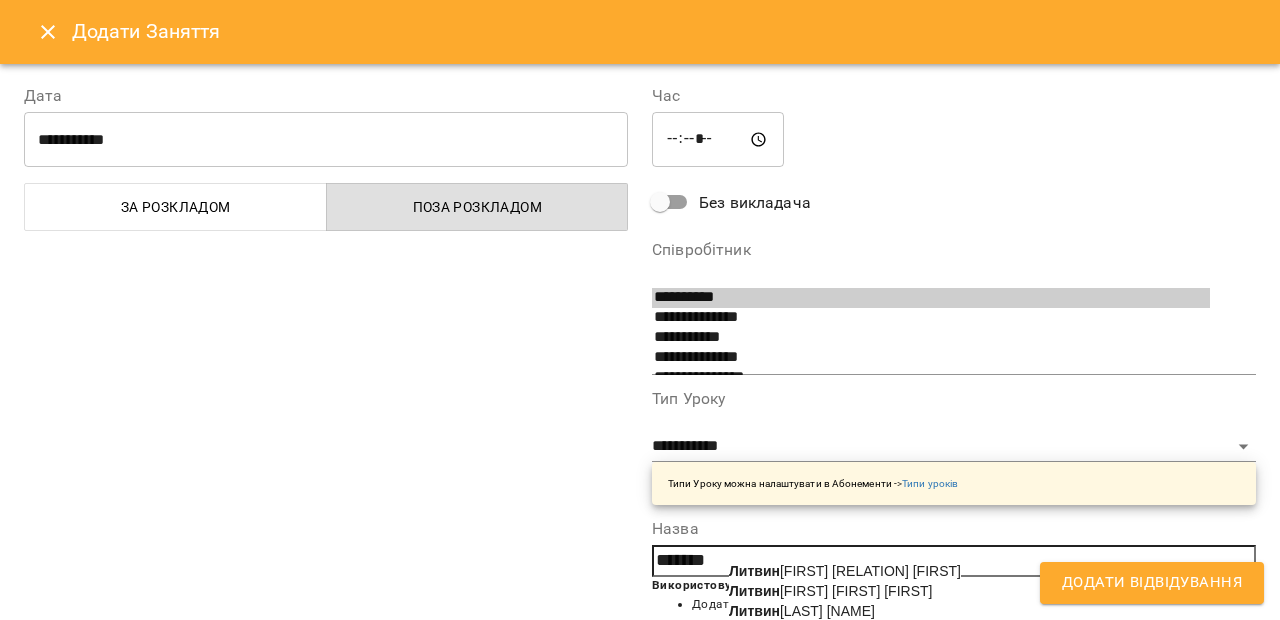 click on "Литвин" 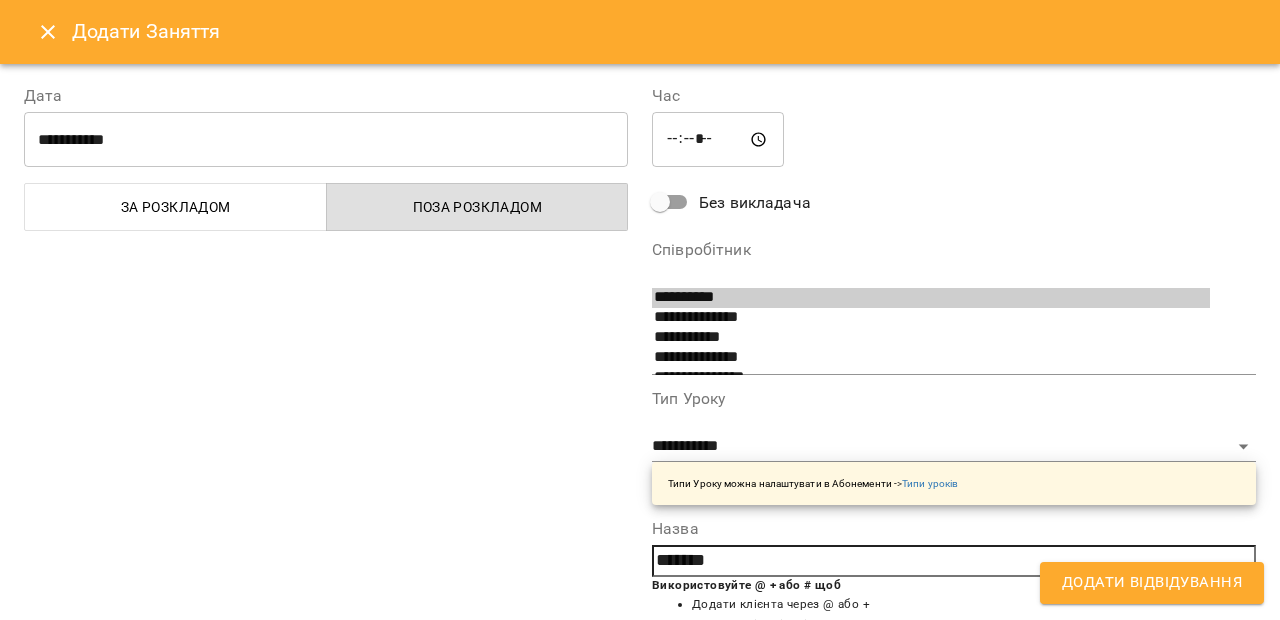 type on "**********" 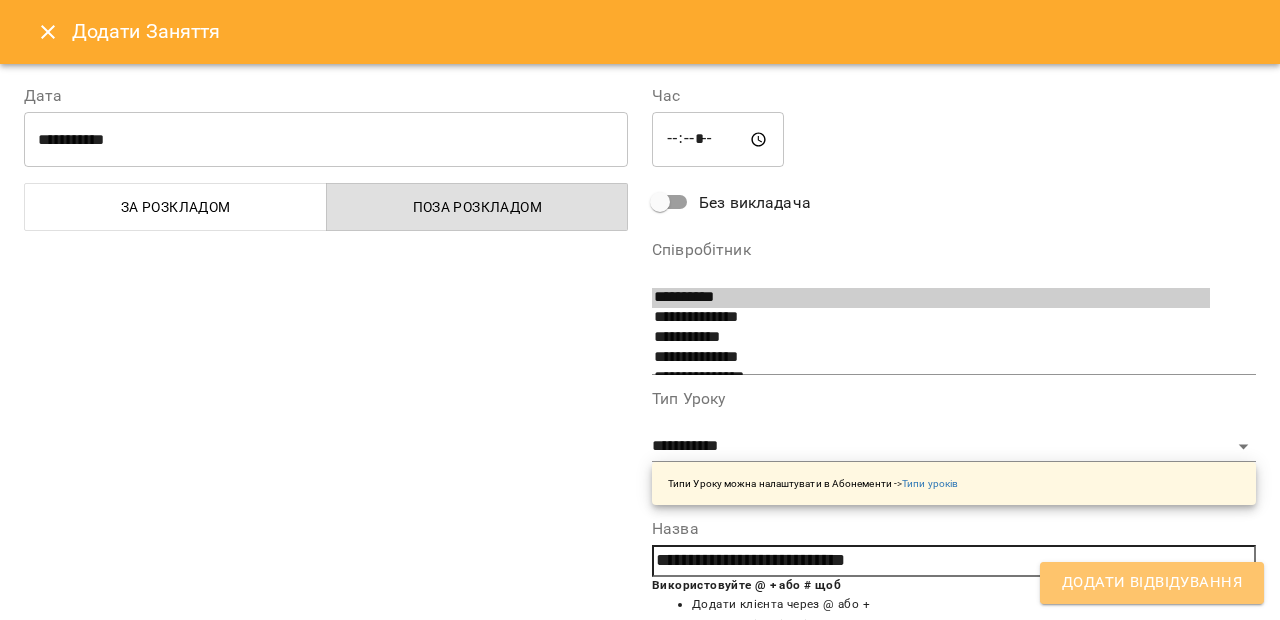click on "Додати Відвідування" at bounding box center [1152, 583] 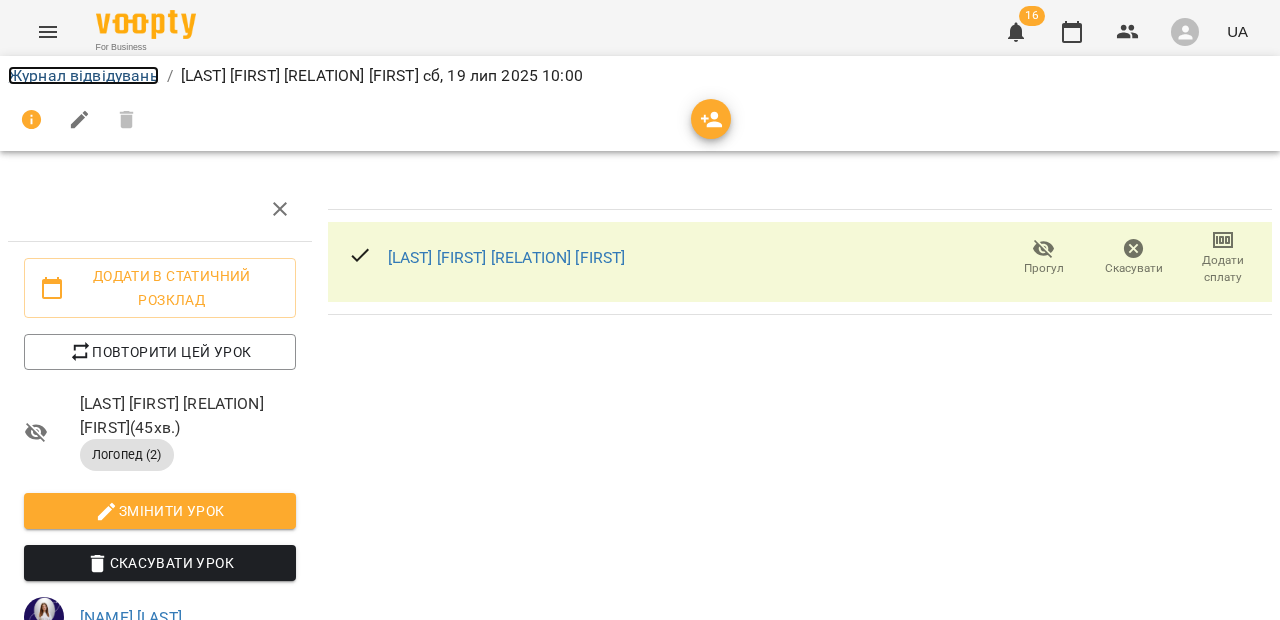 click on "Журнал відвідувань" at bounding box center [83, 75] 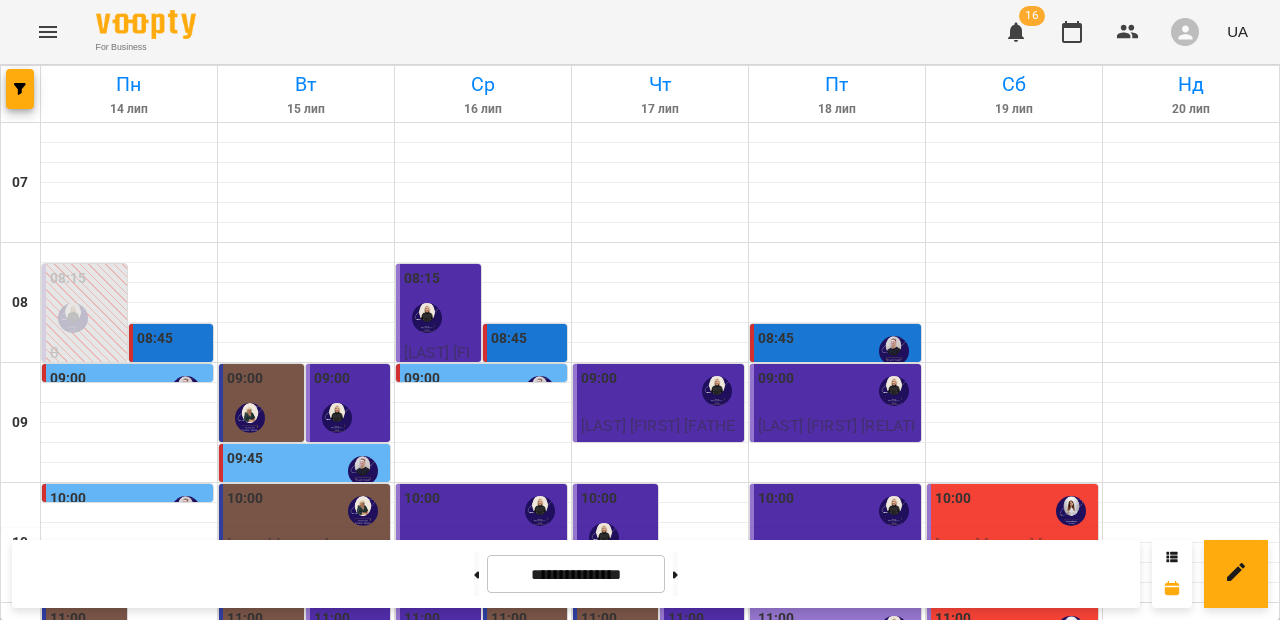 scroll, scrollTop: 1153, scrollLeft: 0, axis: vertical 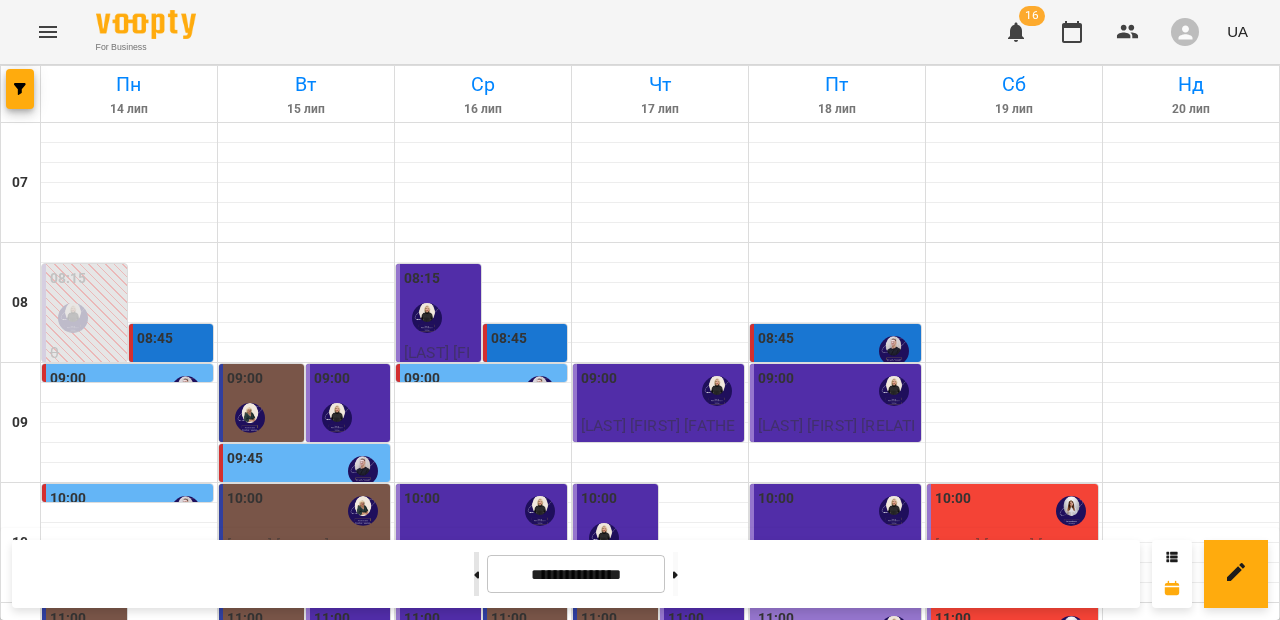 click at bounding box center (476, 574) 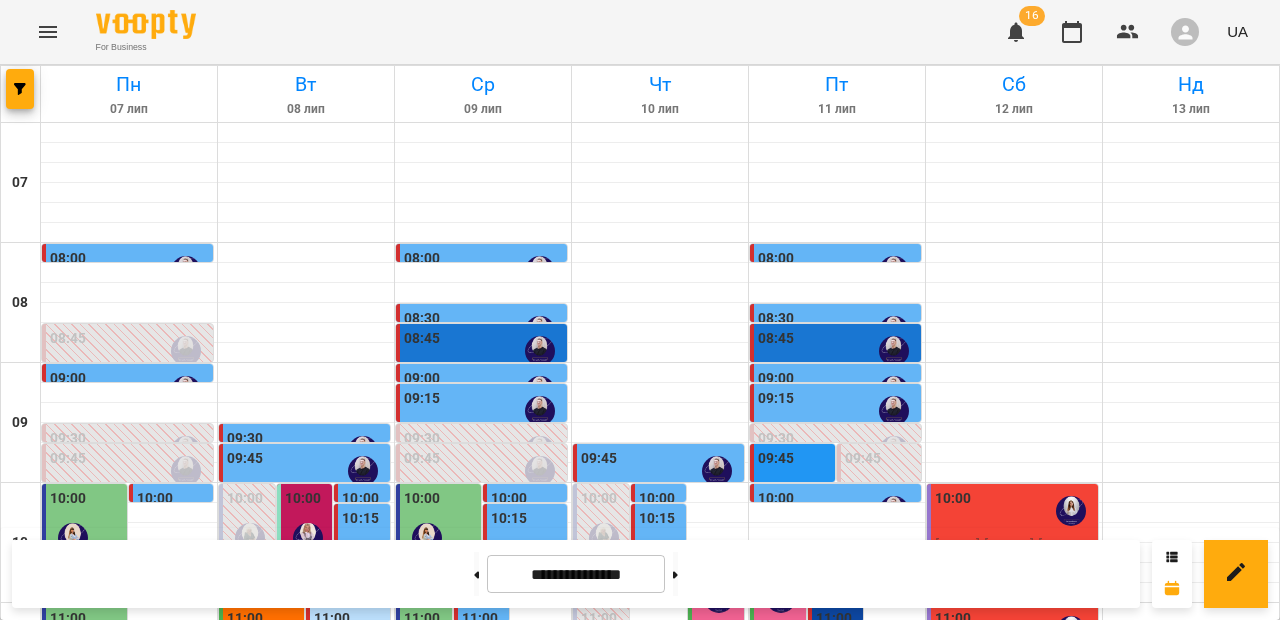 scroll, scrollTop: 681, scrollLeft: 0, axis: vertical 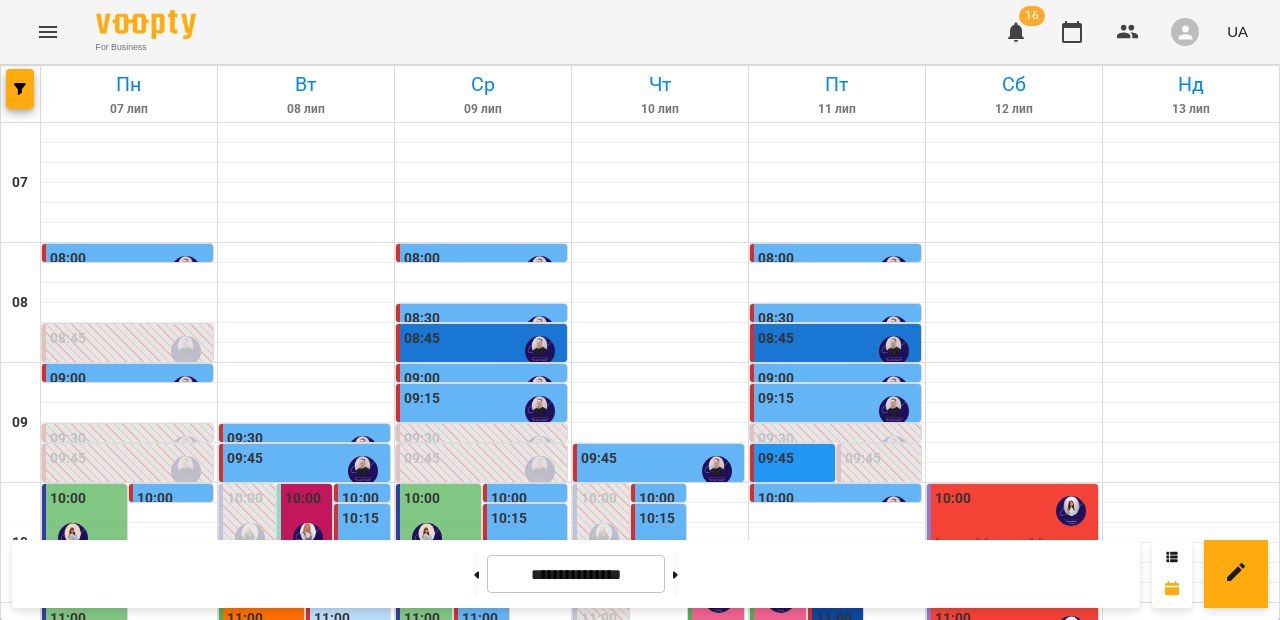 click on "16:30" at bounding box center (332, 1279) 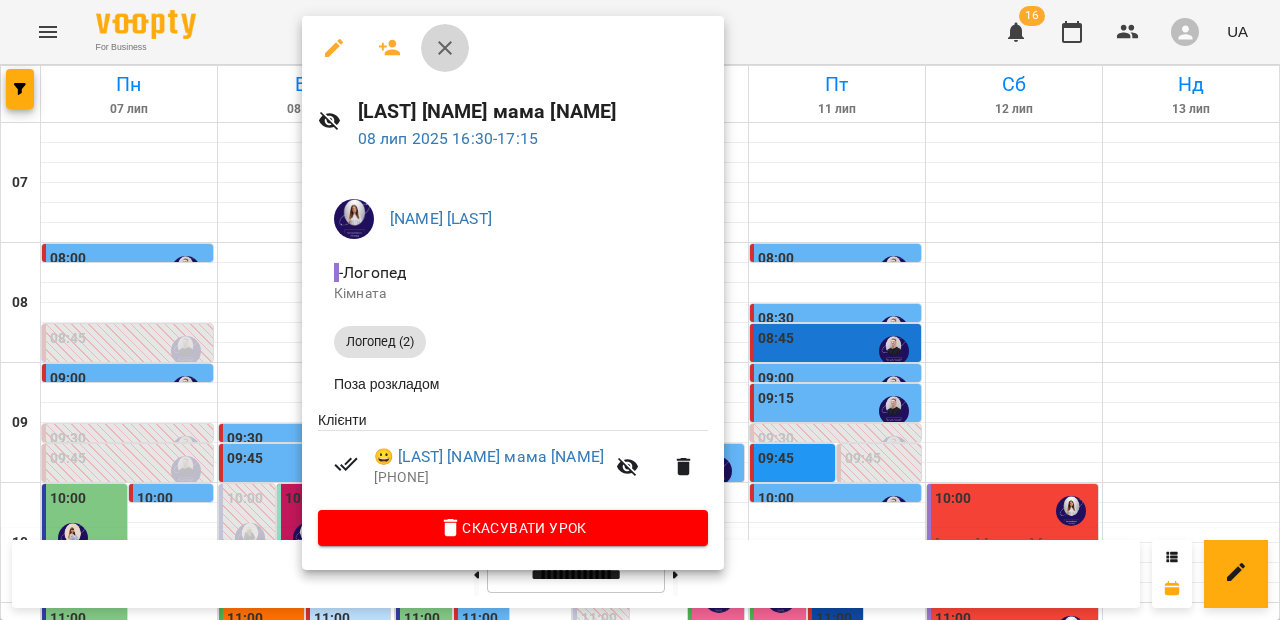 click 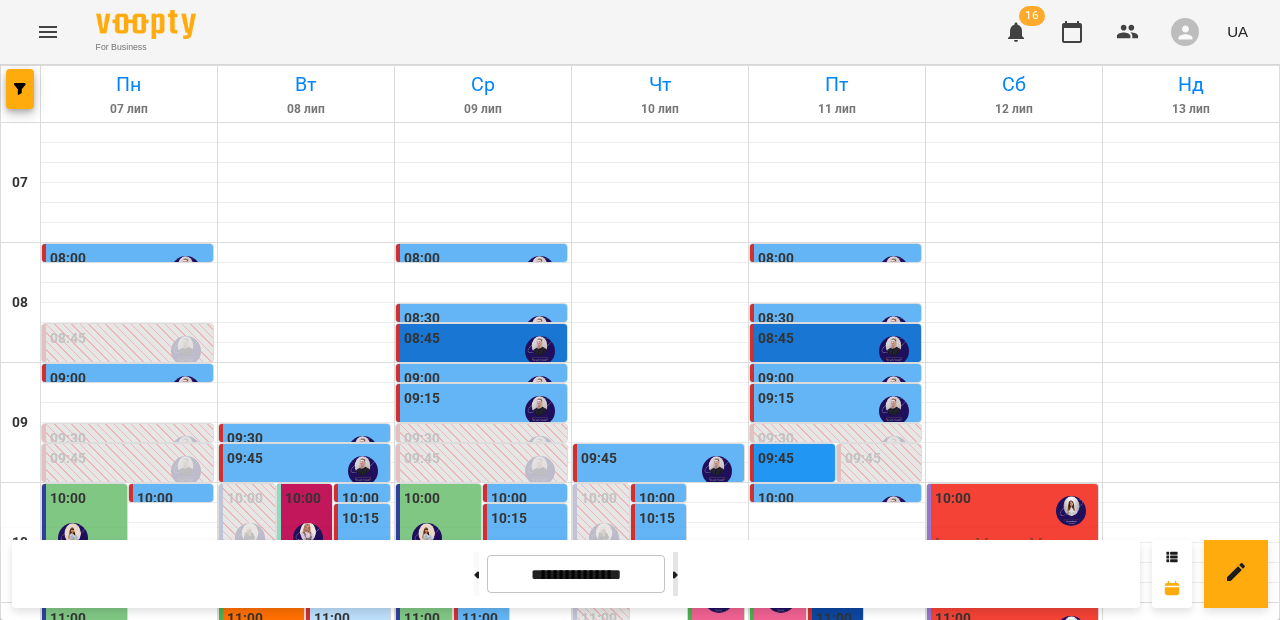 click at bounding box center [675, 574] 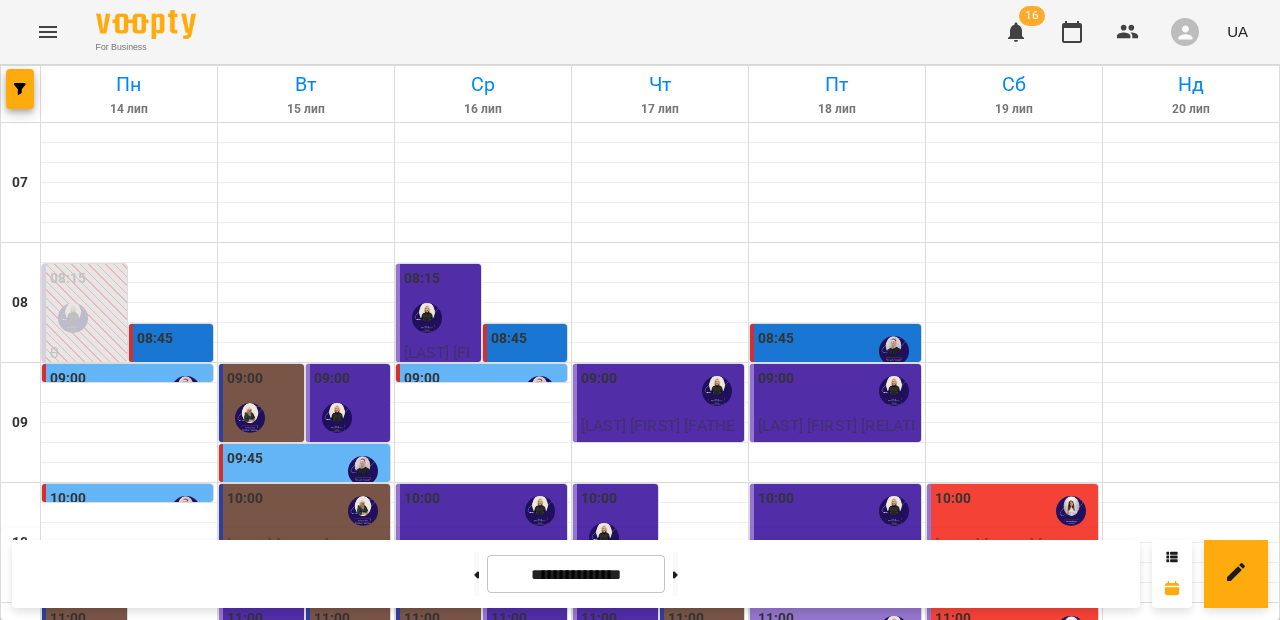 click at bounding box center [306, 1273] 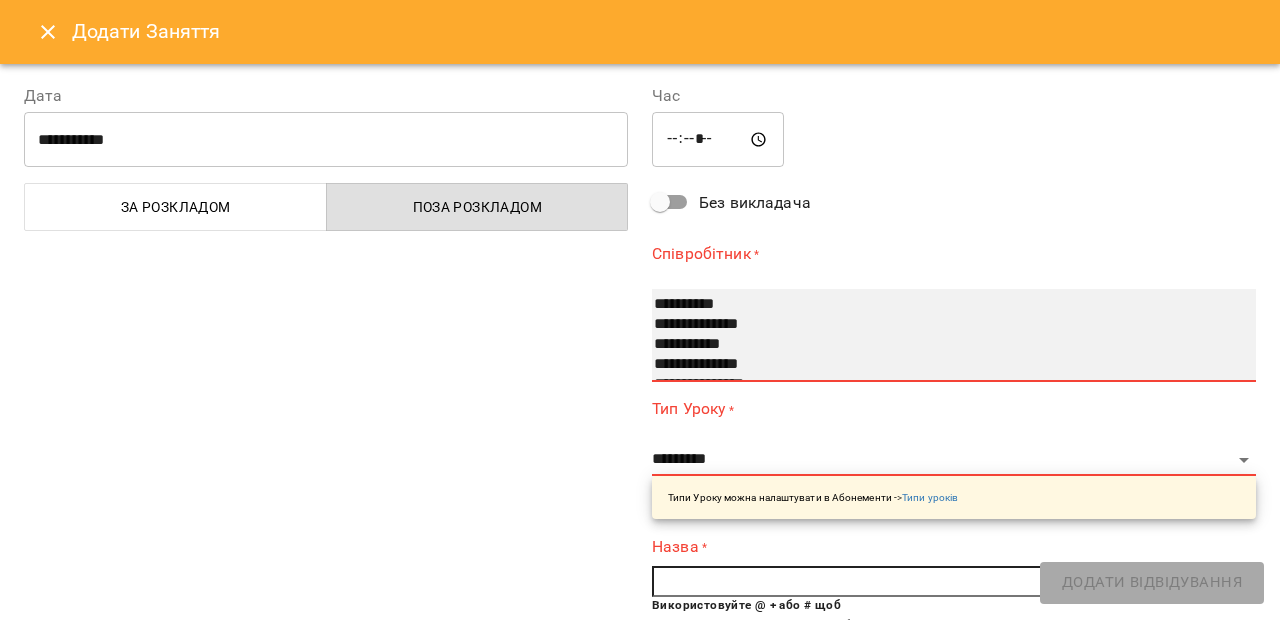 select on "**********" 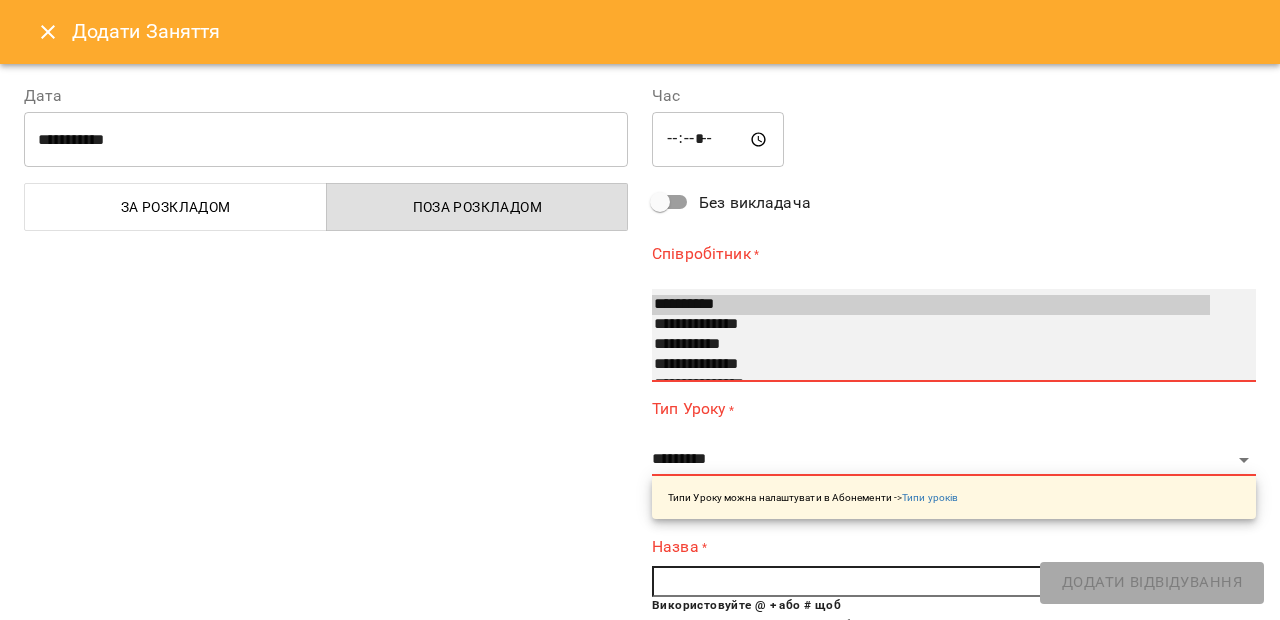 click on "**********" at bounding box center (931, 365) 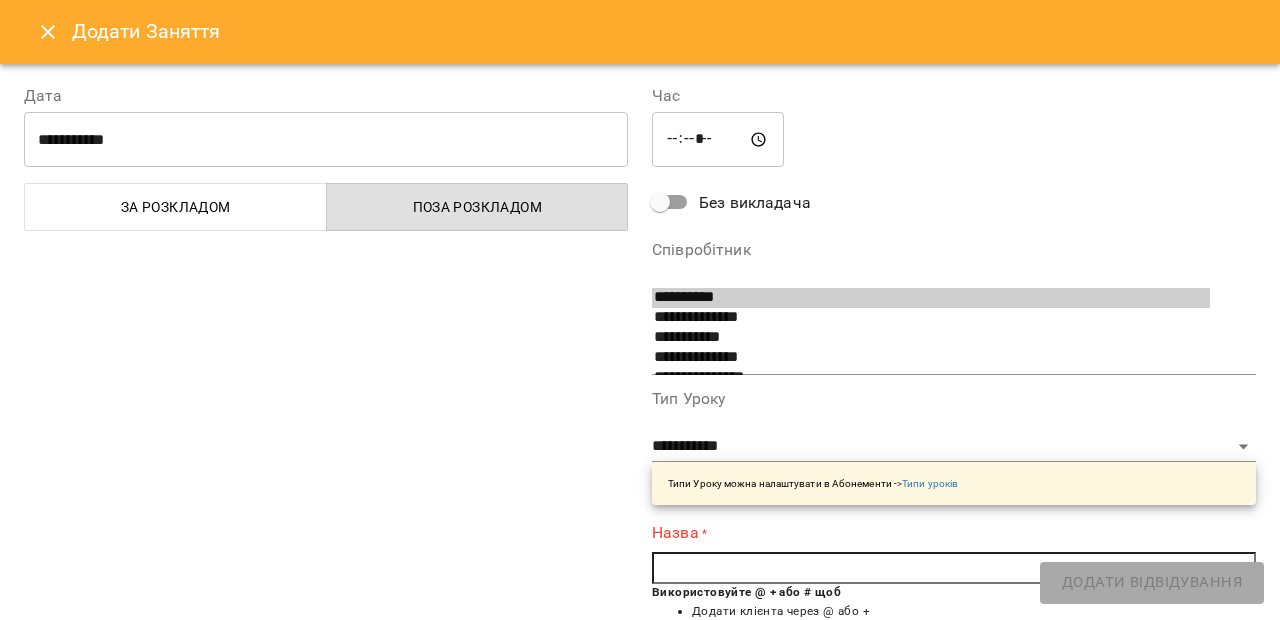 click at bounding box center (954, 568) 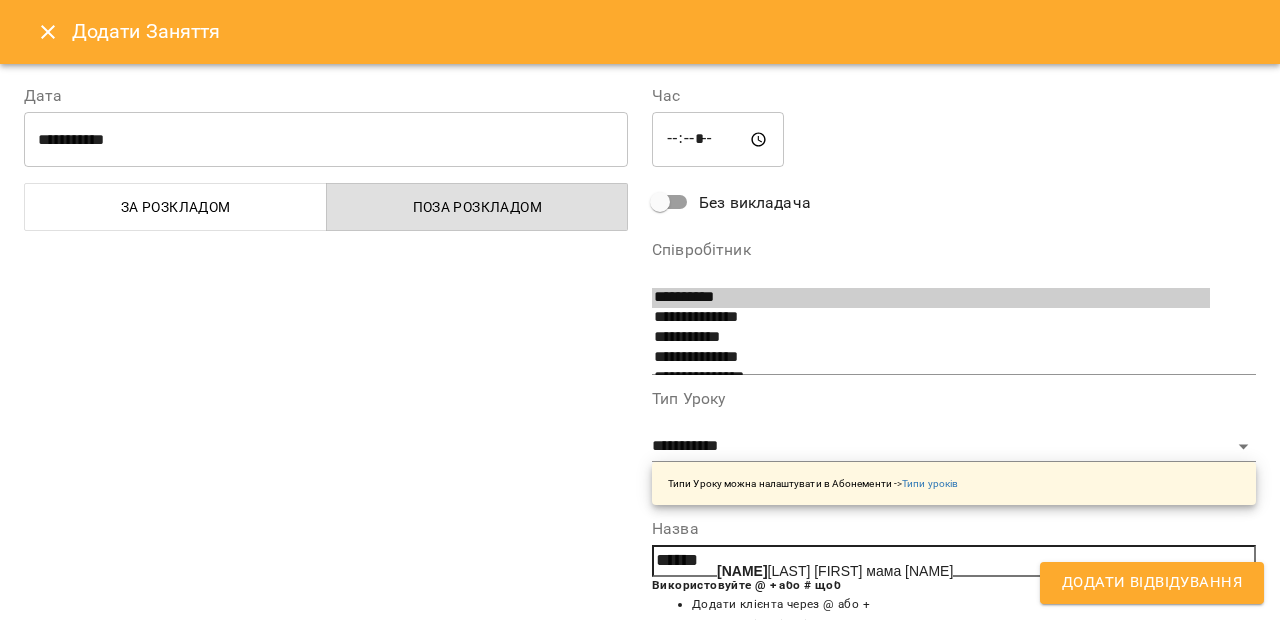 click on "[LAST] [FIRST] [FIRST] [RELATION] [FIRST]" at bounding box center (835, 571) 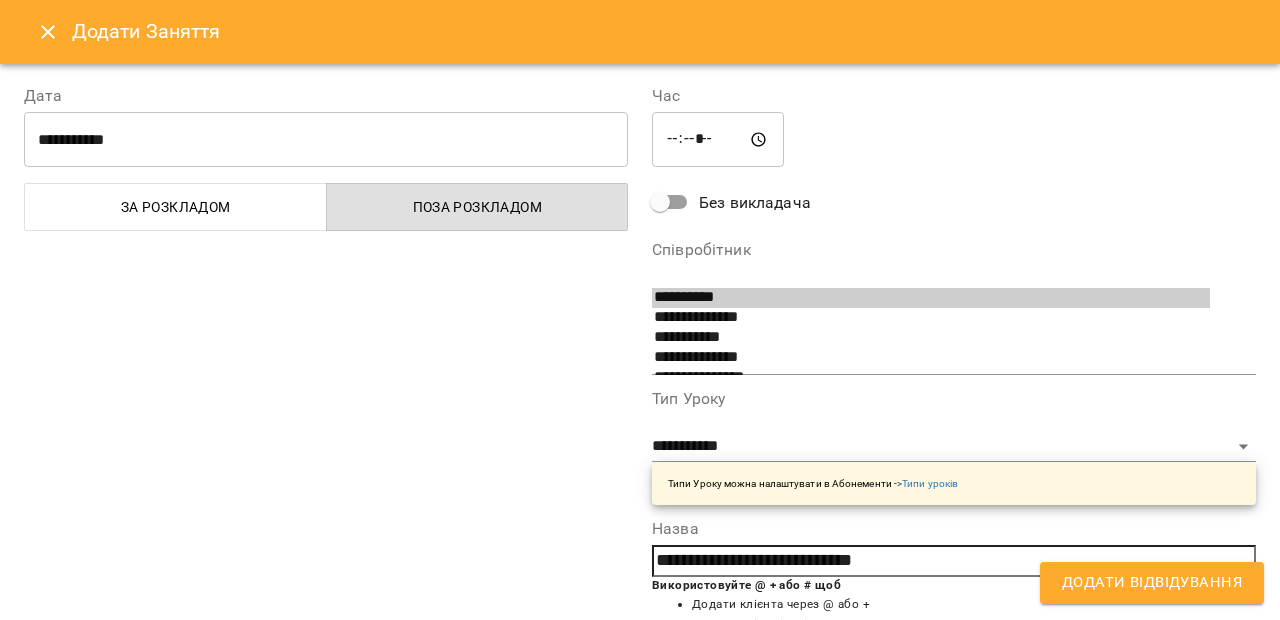 click on "Додати Відвідування" at bounding box center (1152, 583) 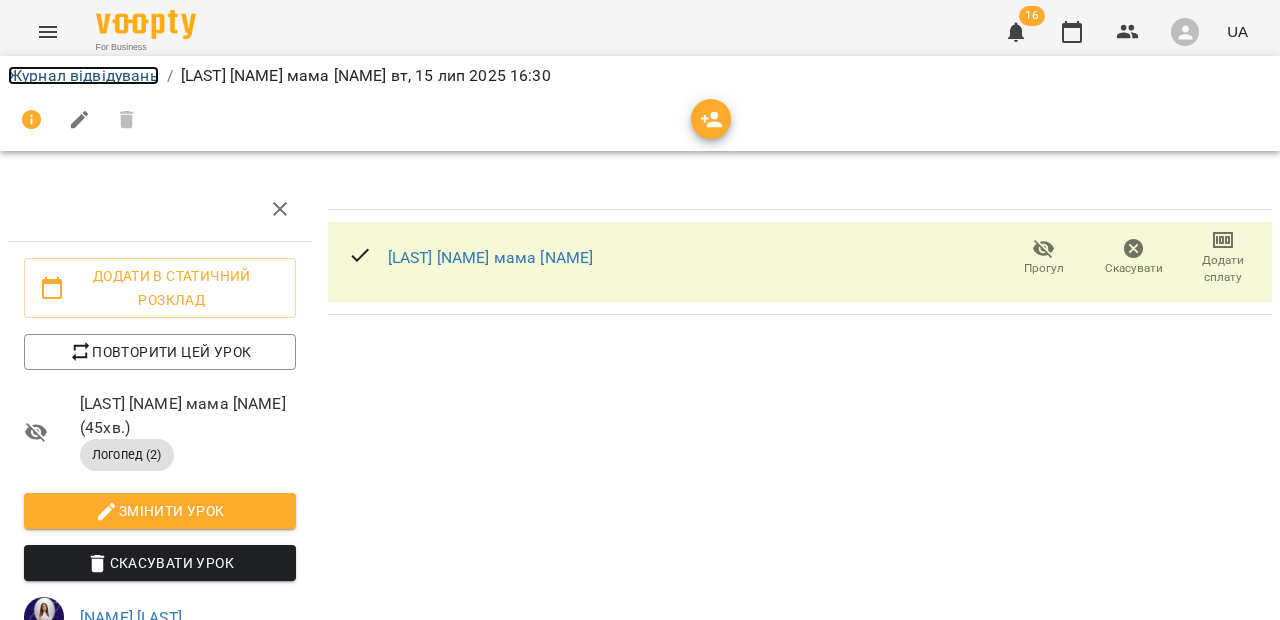click on "Журнал відвідувань" at bounding box center [83, 75] 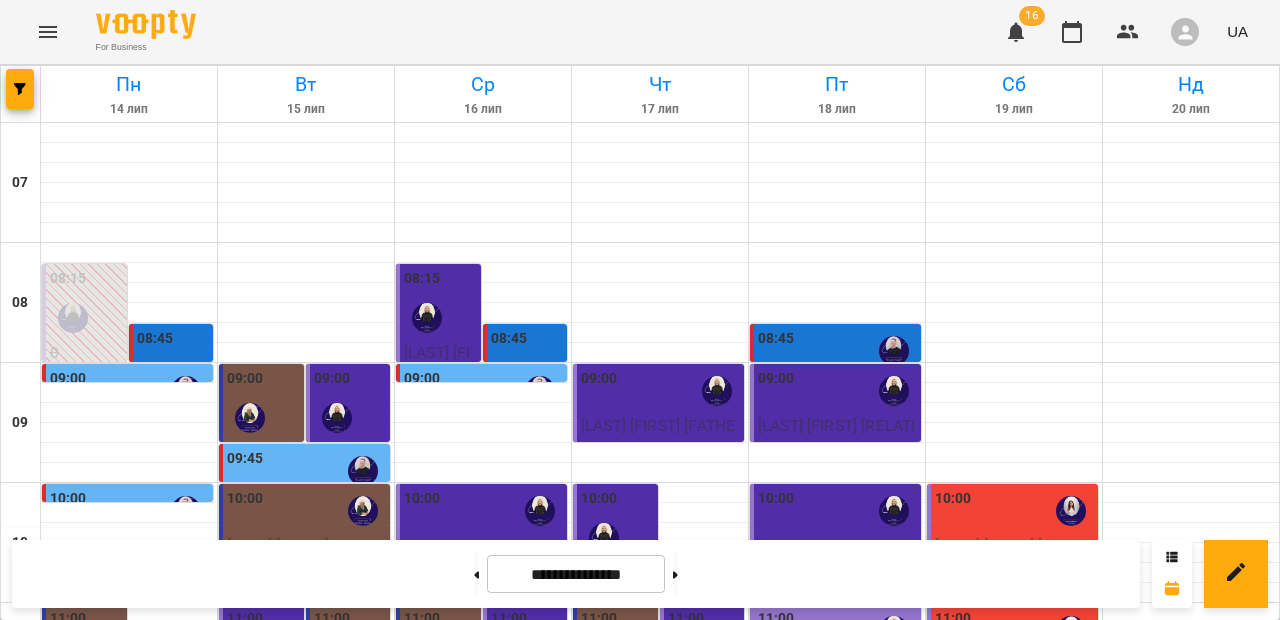 scroll, scrollTop: 891, scrollLeft: 0, axis: vertical 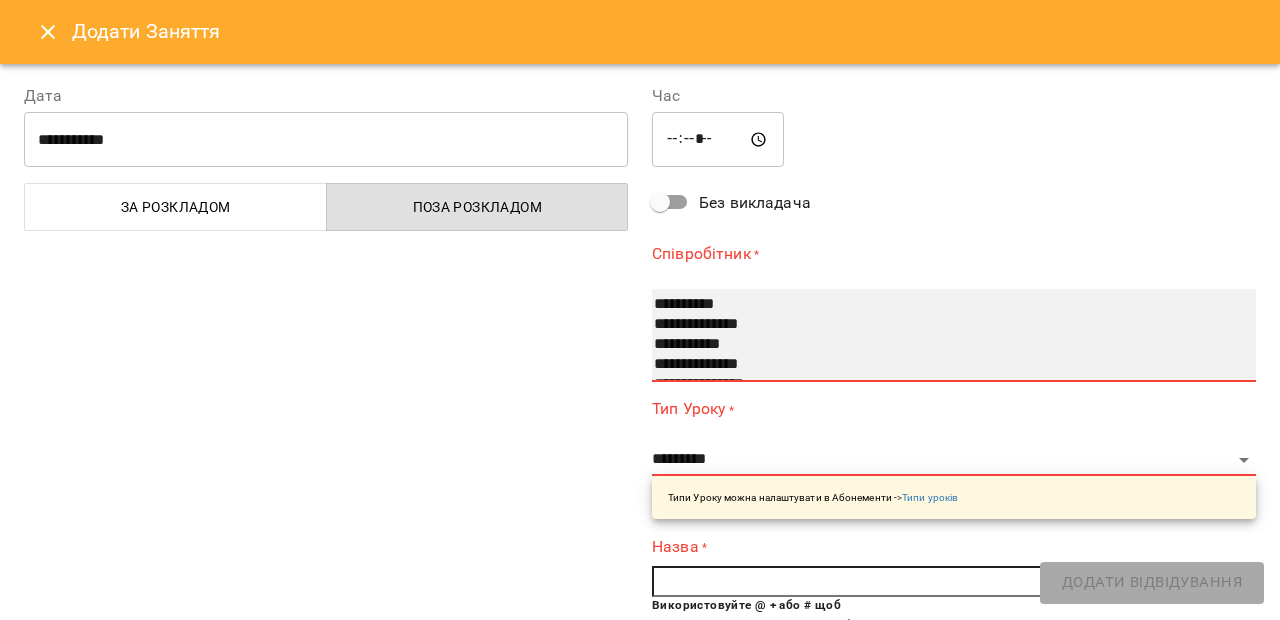 select on "**********" 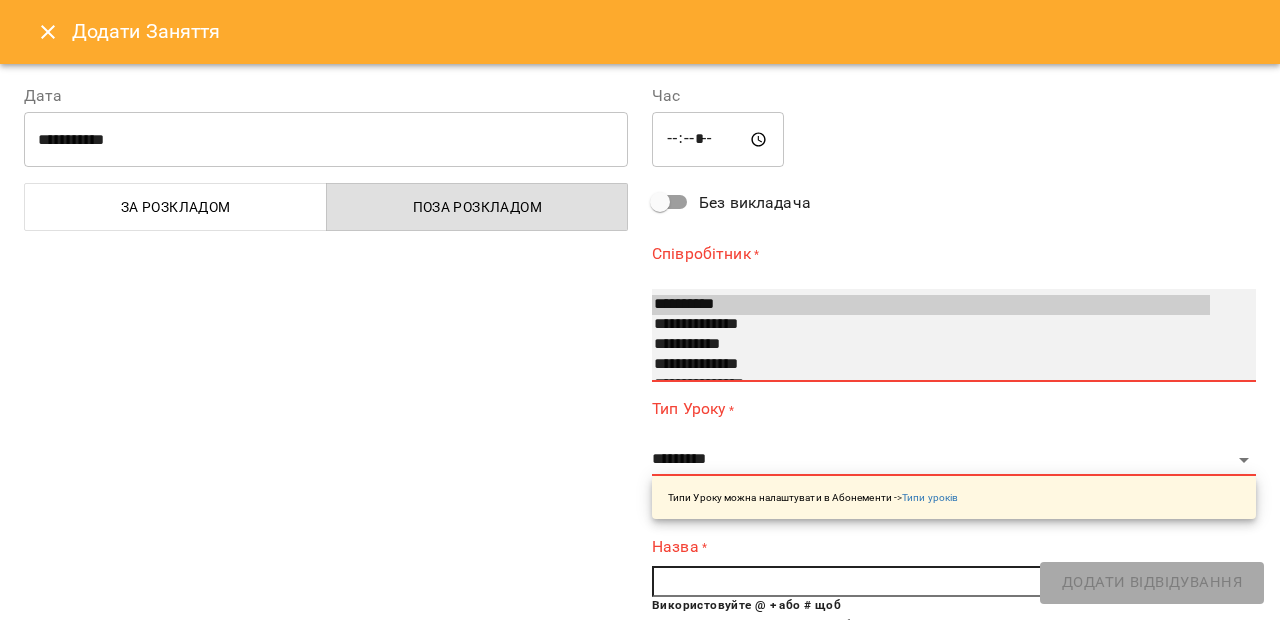 click on "**********" at bounding box center [931, 365] 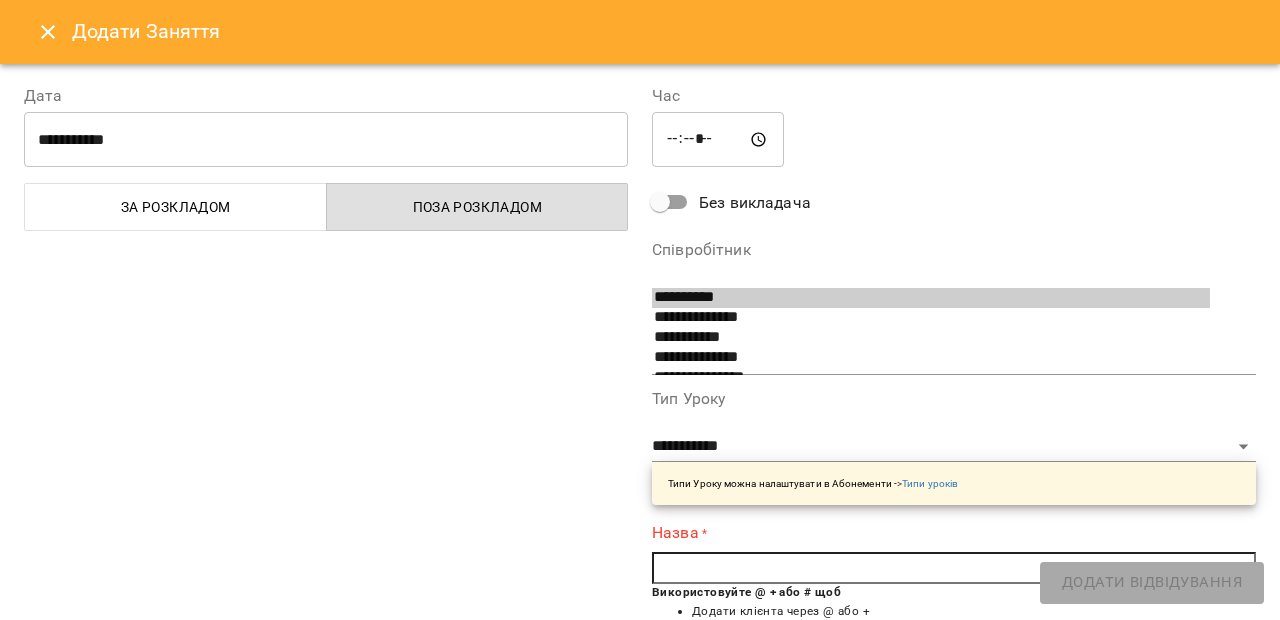 click at bounding box center (954, 568) 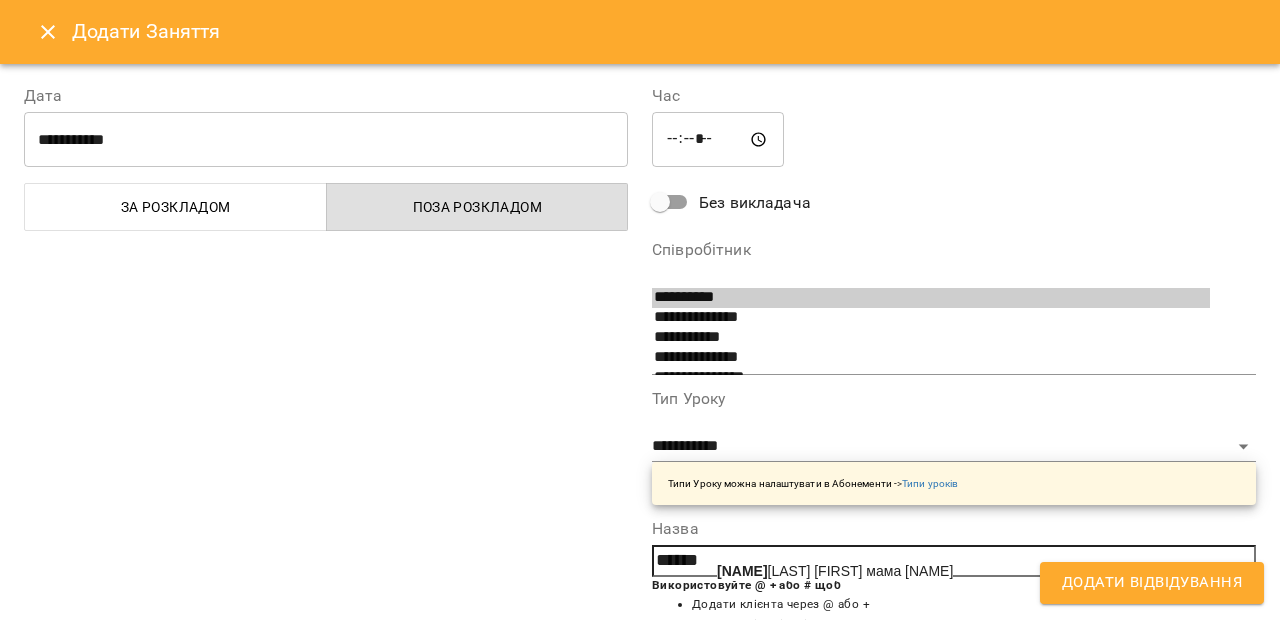 click on "[LAST] [FIRST] [FIRST] [RELATION] [FIRST]" at bounding box center [835, 571] 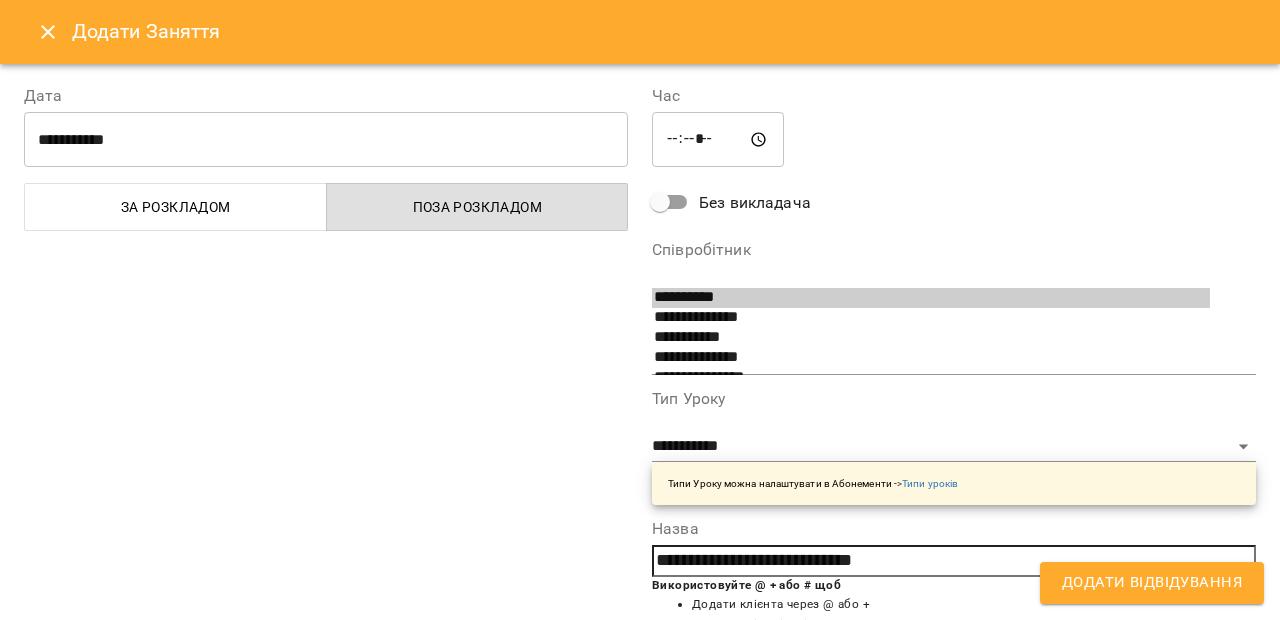 click on "Додати Відвідування" at bounding box center (1152, 583) 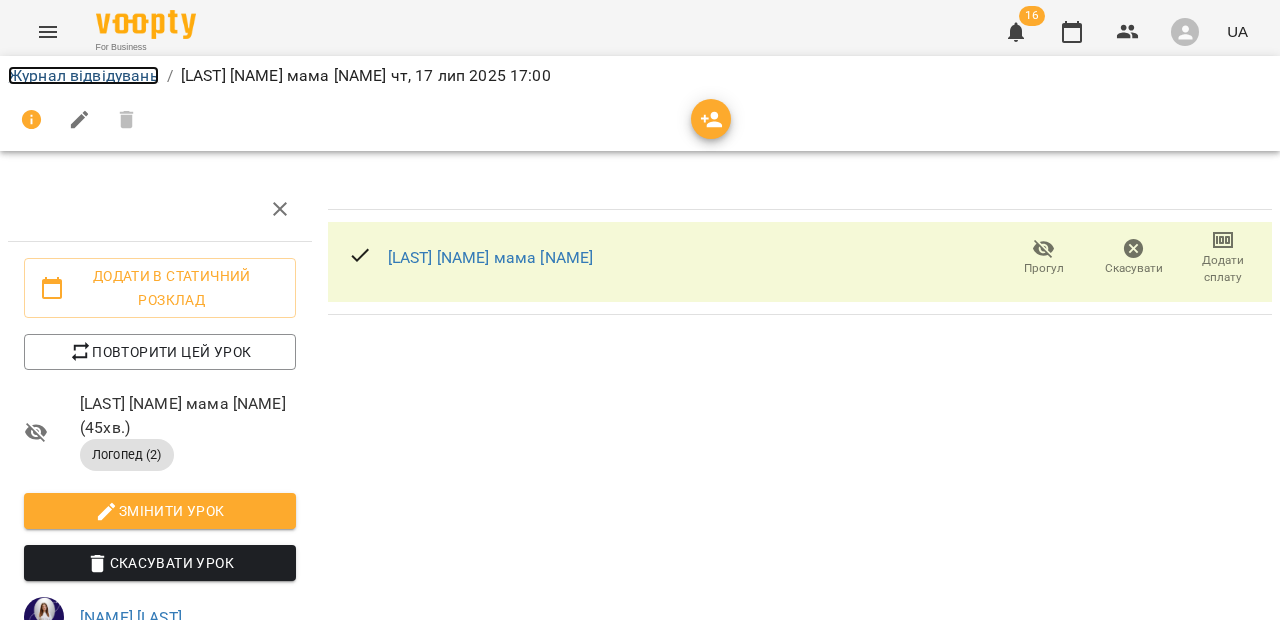 click on "Журнал відвідувань" at bounding box center [83, 75] 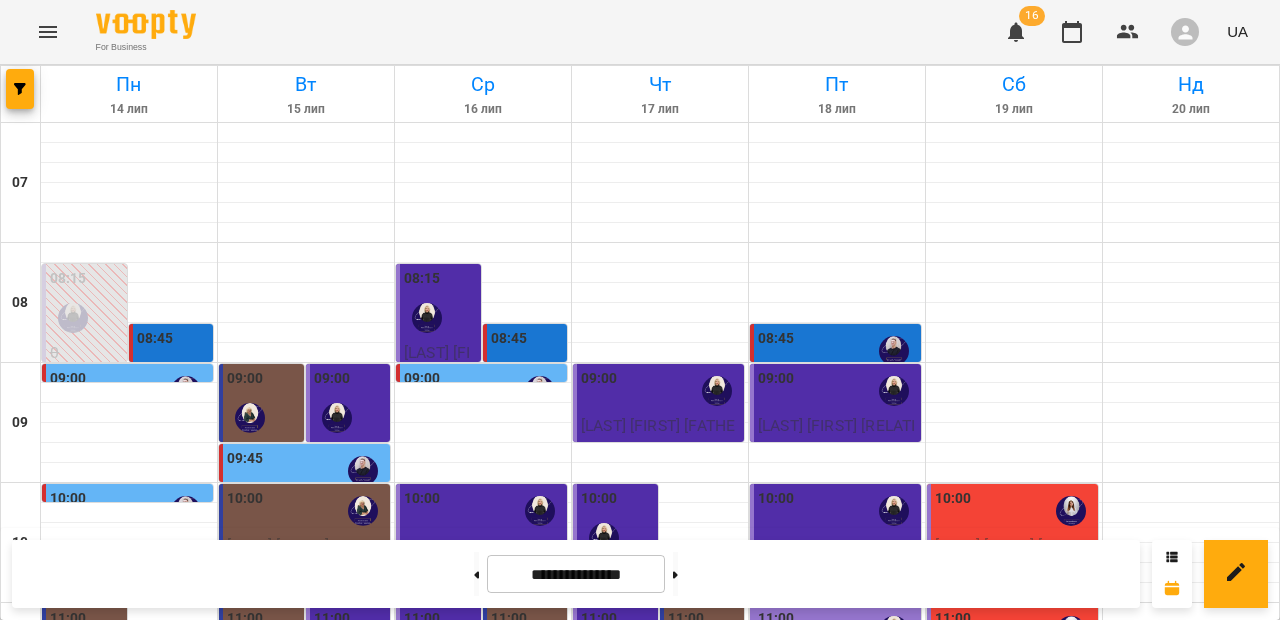scroll, scrollTop: 790, scrollLeft: 0, axis: vertical 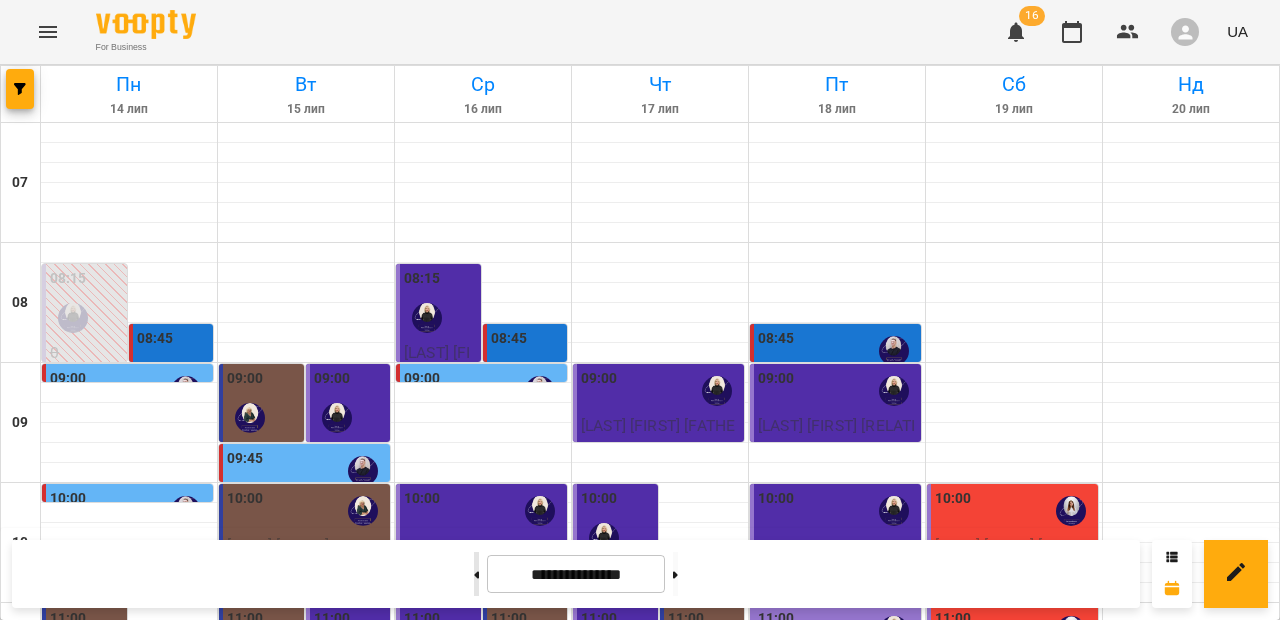 click at bounding box center (476, 574) 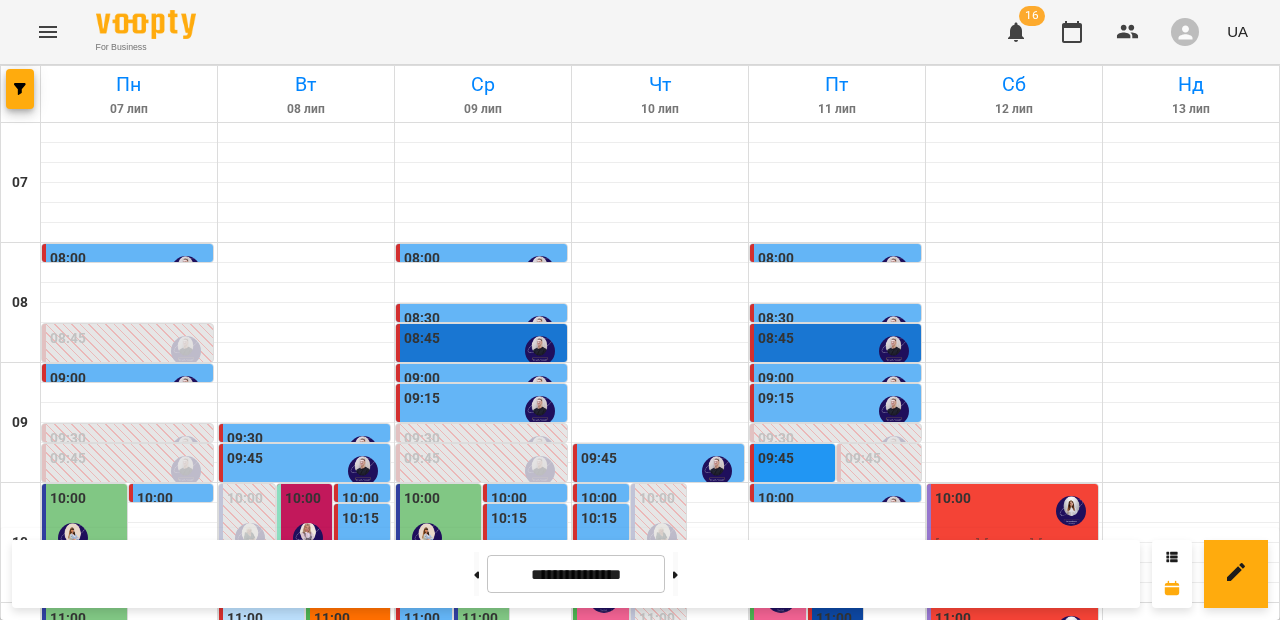 click on "16:00" at bounding box center [617, 1244] 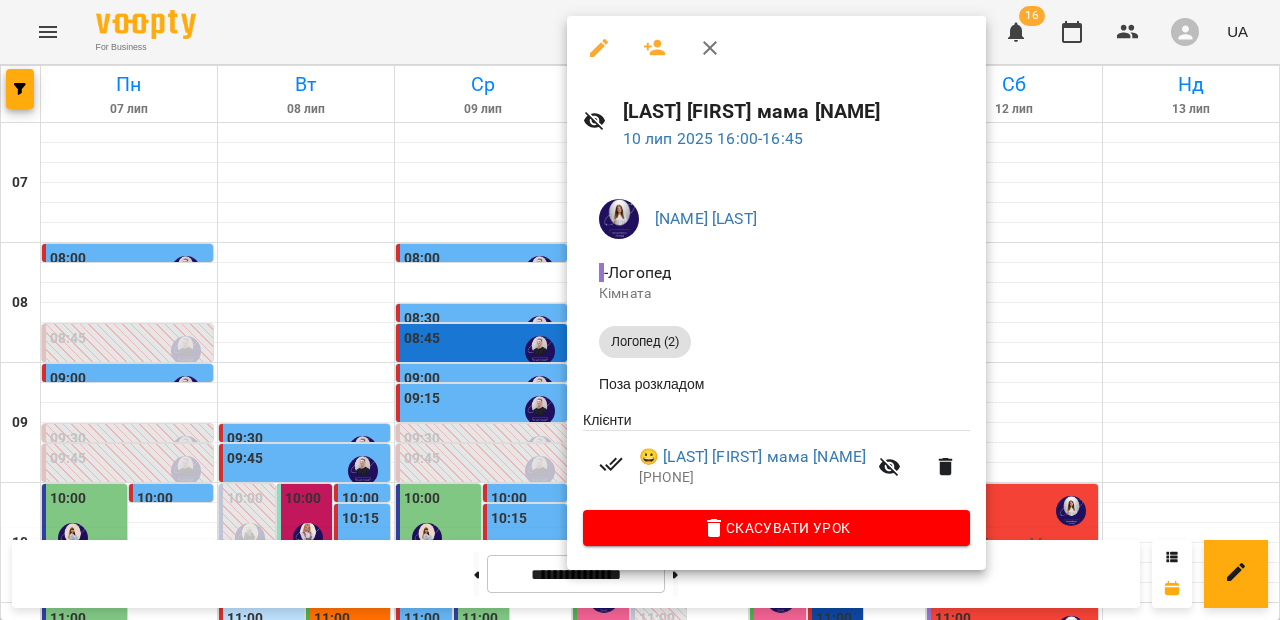 click 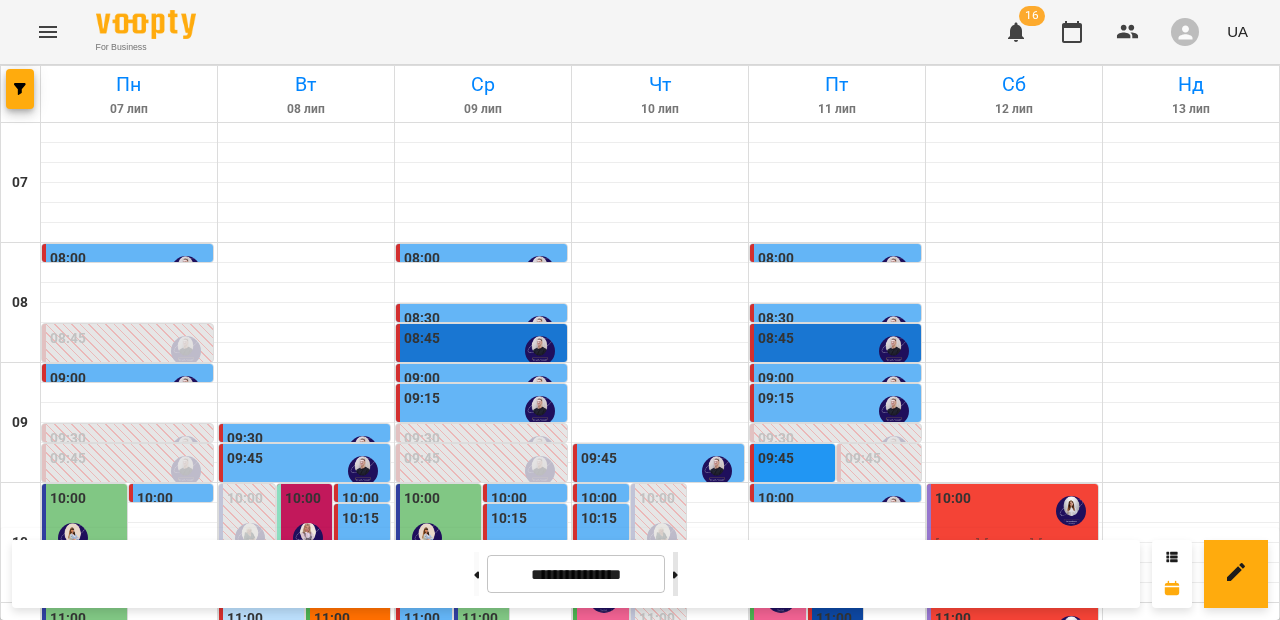 click at bounding box center (675, 574) 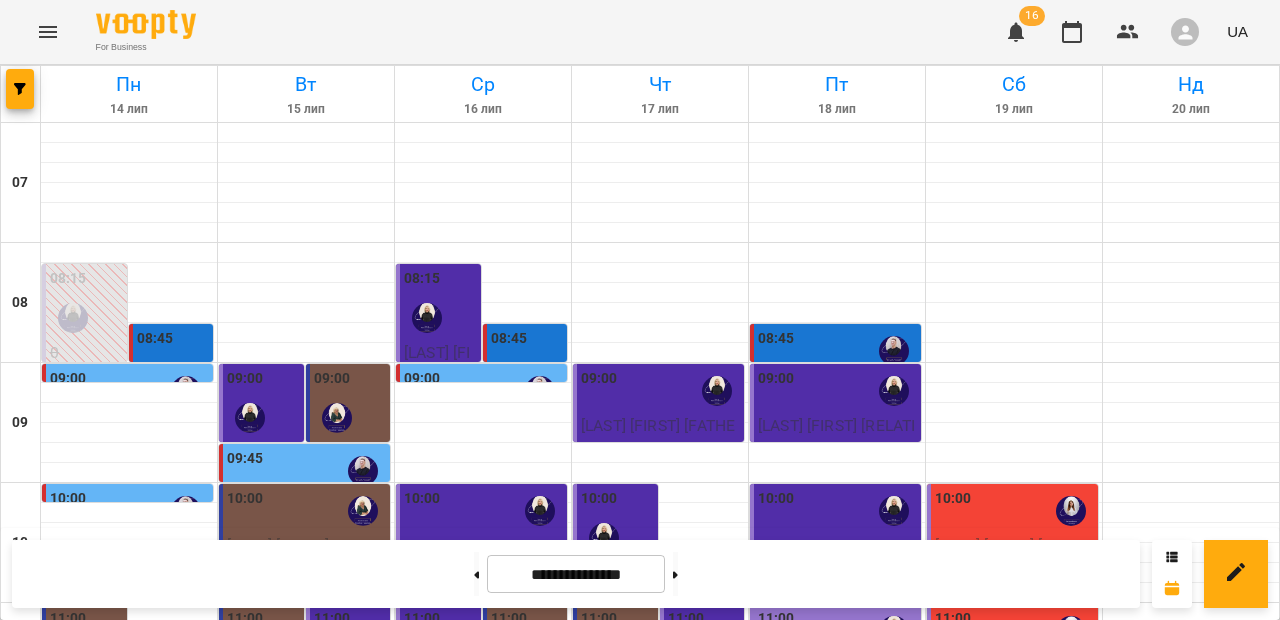 click at bounding box center [660, 1213] 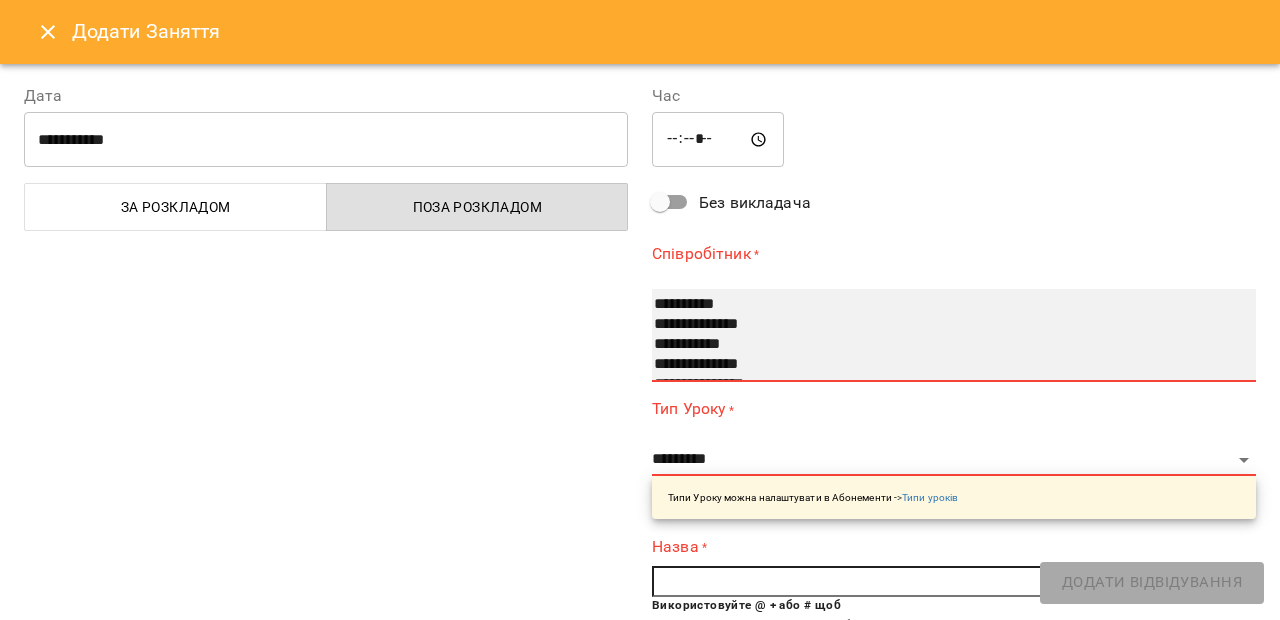 select on "**********" 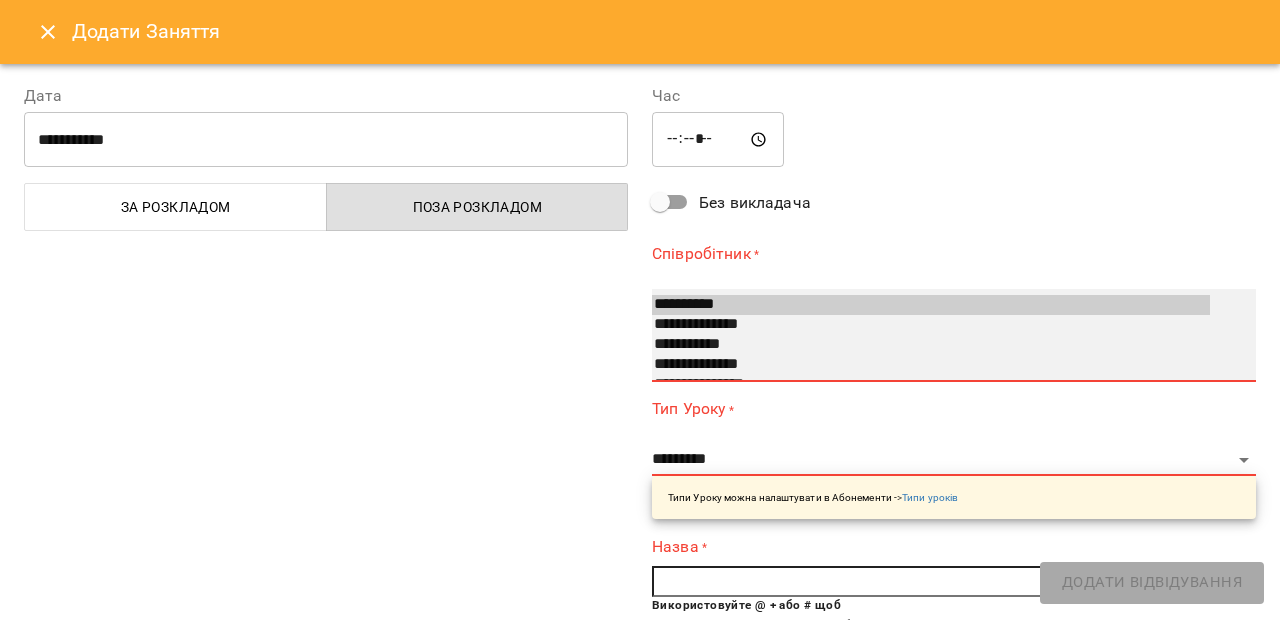 click on "**********" at bounding box center [931, 365] 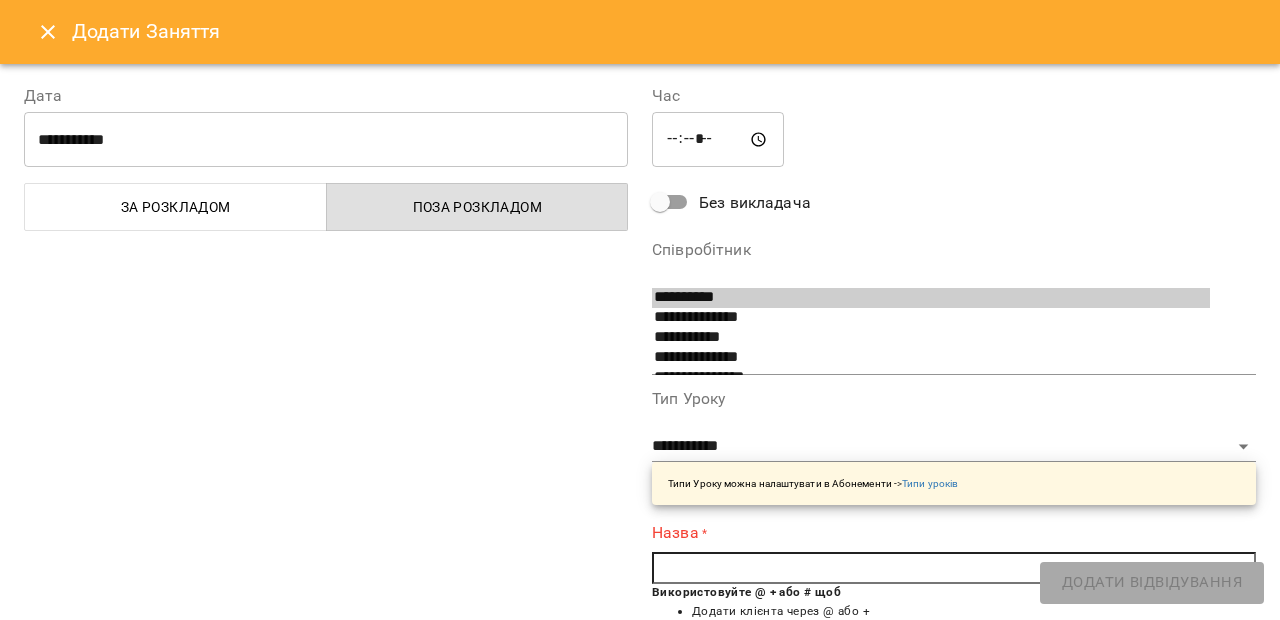 click at bounding box center (954, 568) 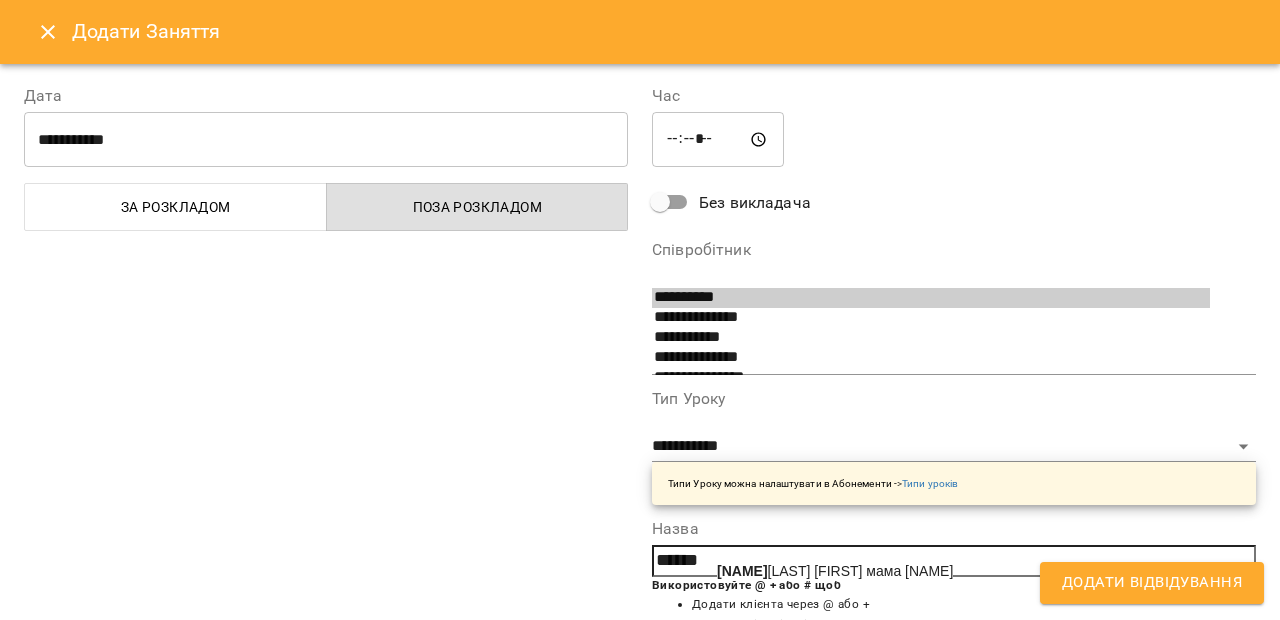 click on "[LAST] [FIRST] [FIRST] [RELATION] [FIRST]" at bounding box center [835, 571] 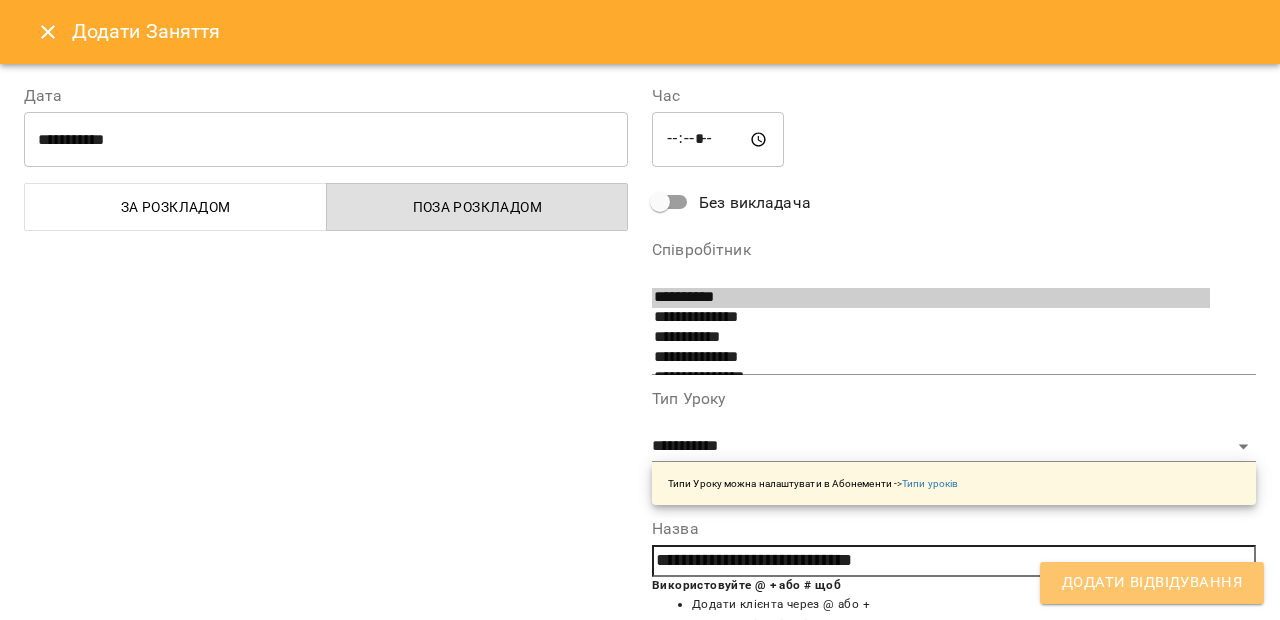 click on "Додати Відвідування" at bounding box center [1152, 583] 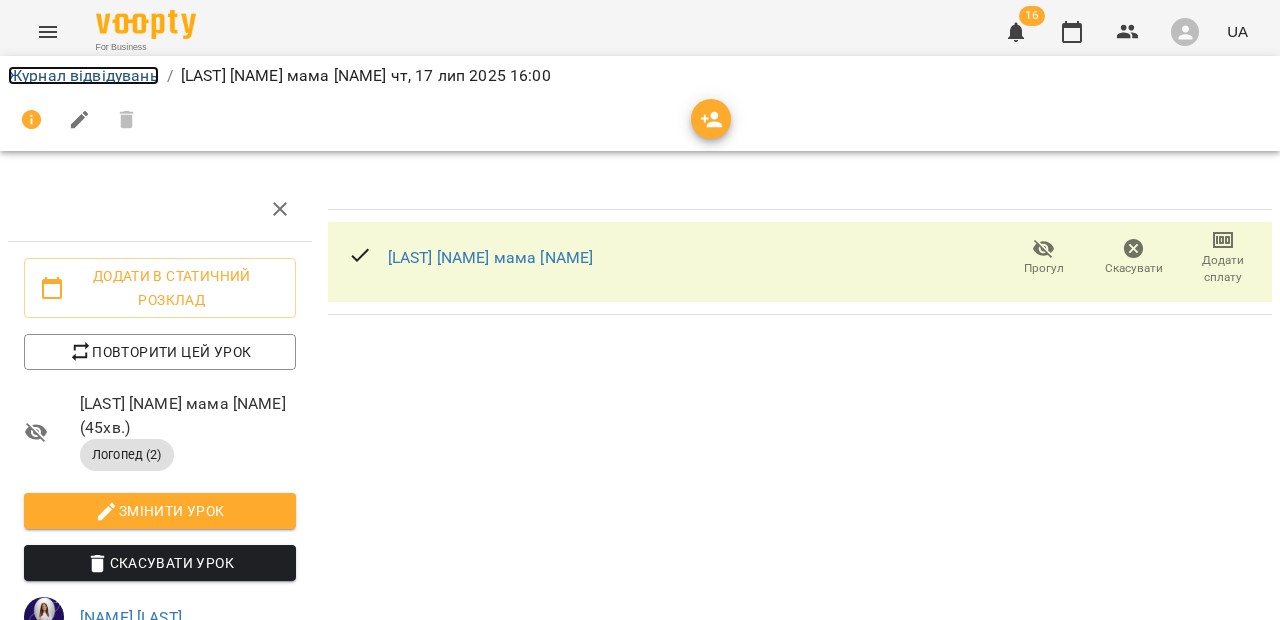 click on "Журнал відвідувань" at bounding box center [83, 75] 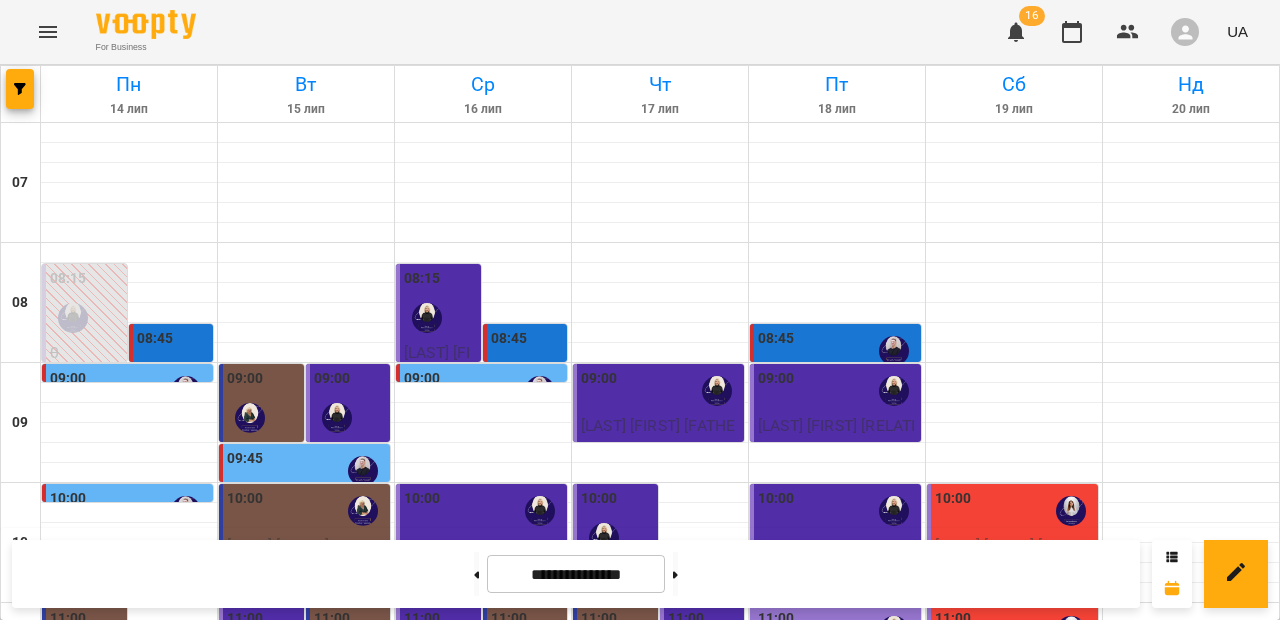 scroll, scrollTop: 414, scrollLeft: 0, axis: vertical 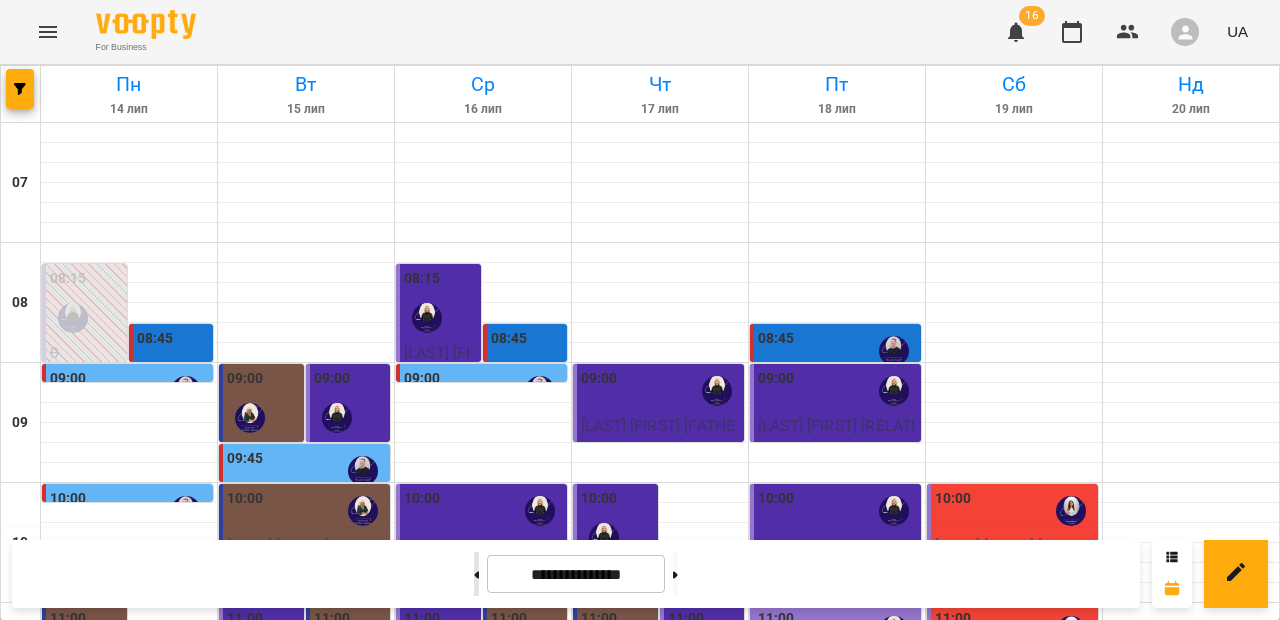 click at bounding box center [476, 574] 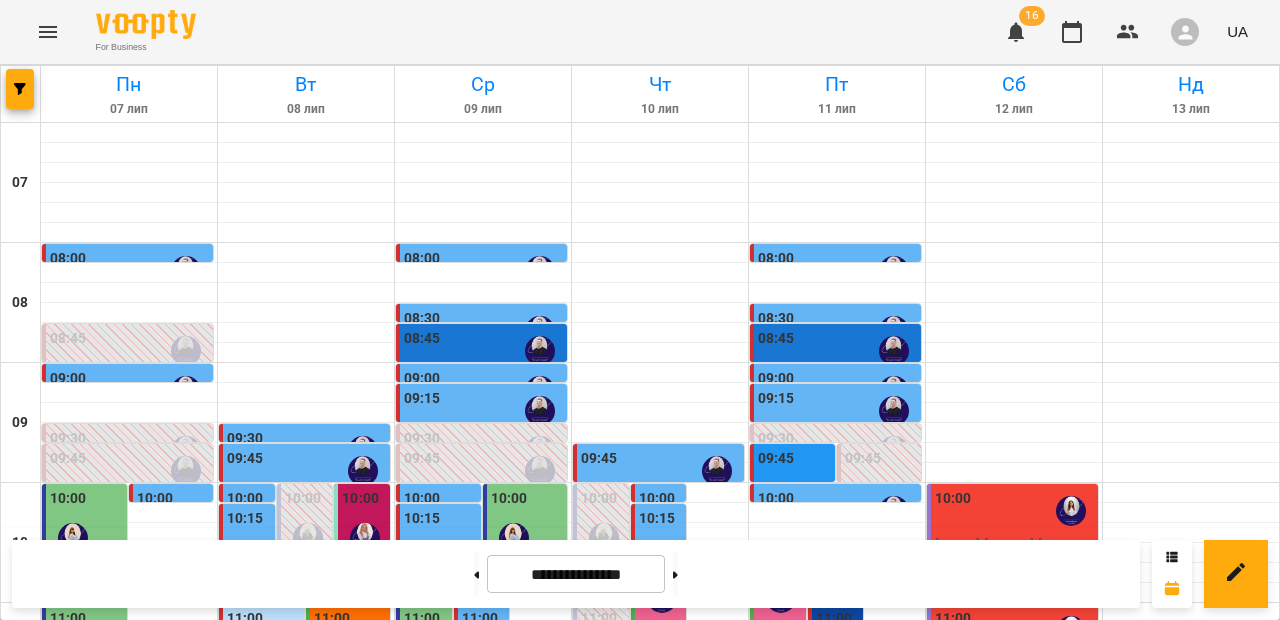 scroll, scrollTop: 537, scrollLeft: 0, axis: vertical 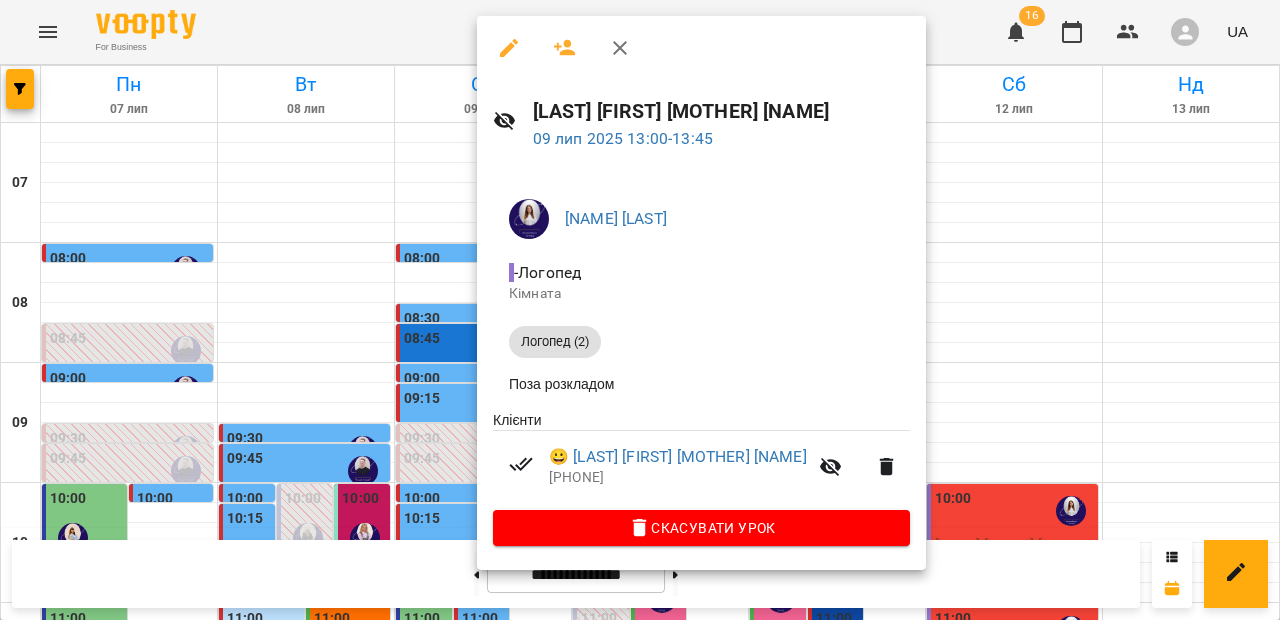 click 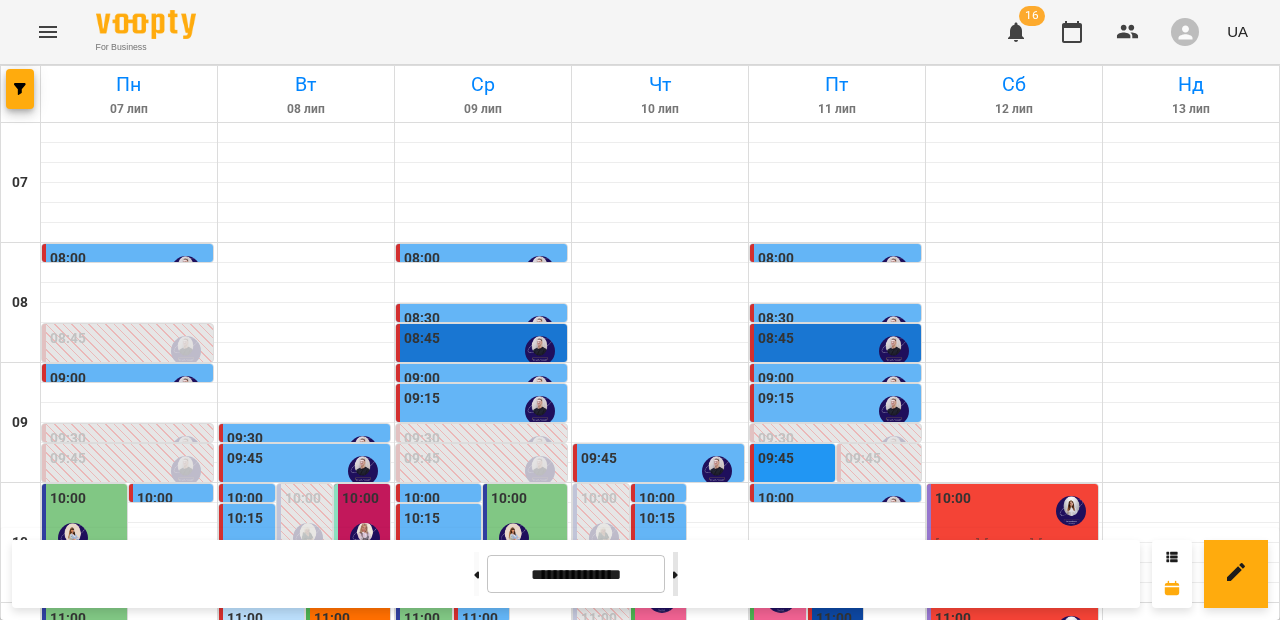 click at bounding box center (675, 574) 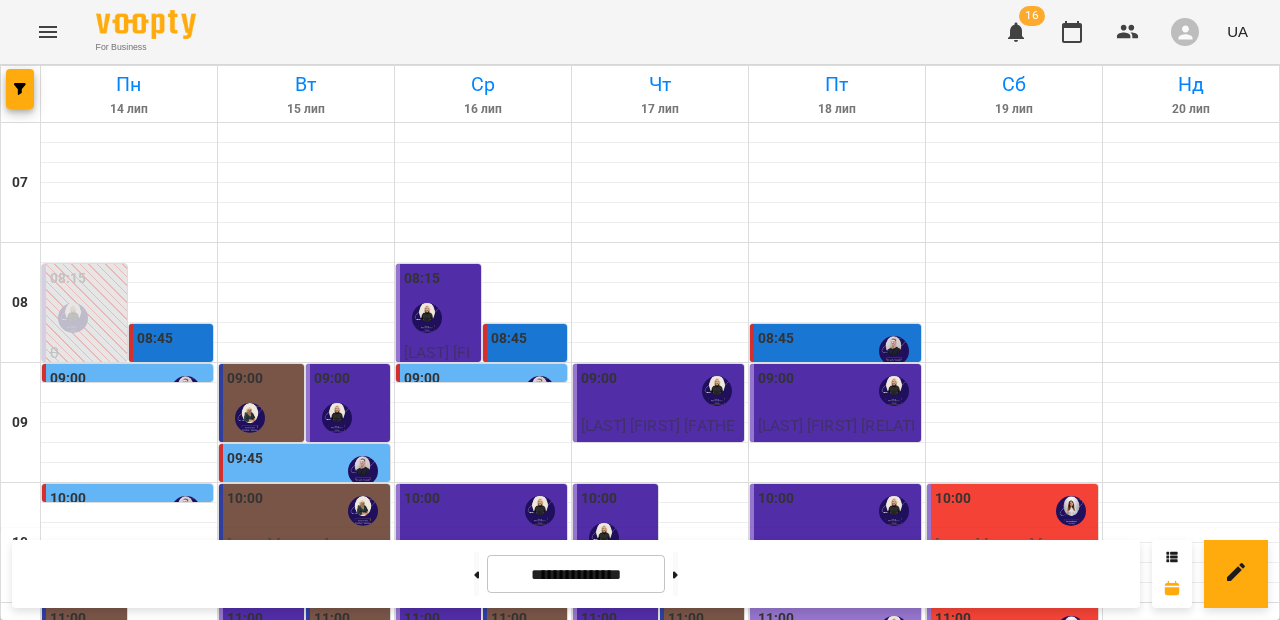 scroll, scrollTop: 495, scrollLeft: 0, axis: vertical 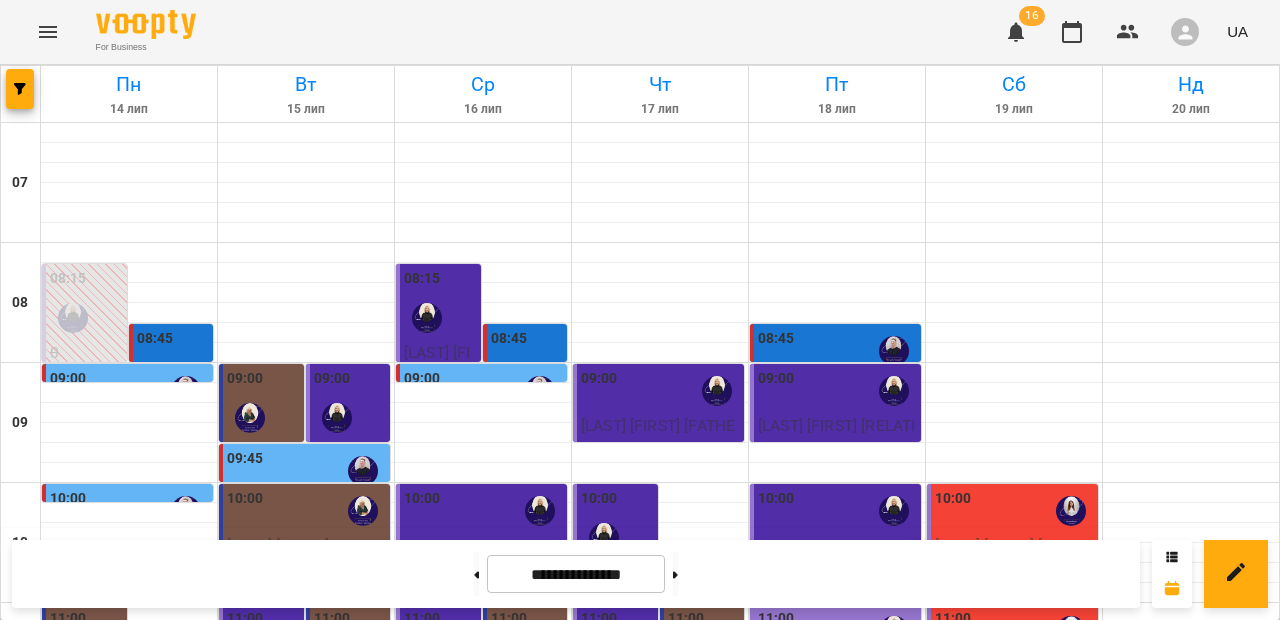 click at bounding box center (483, 813) 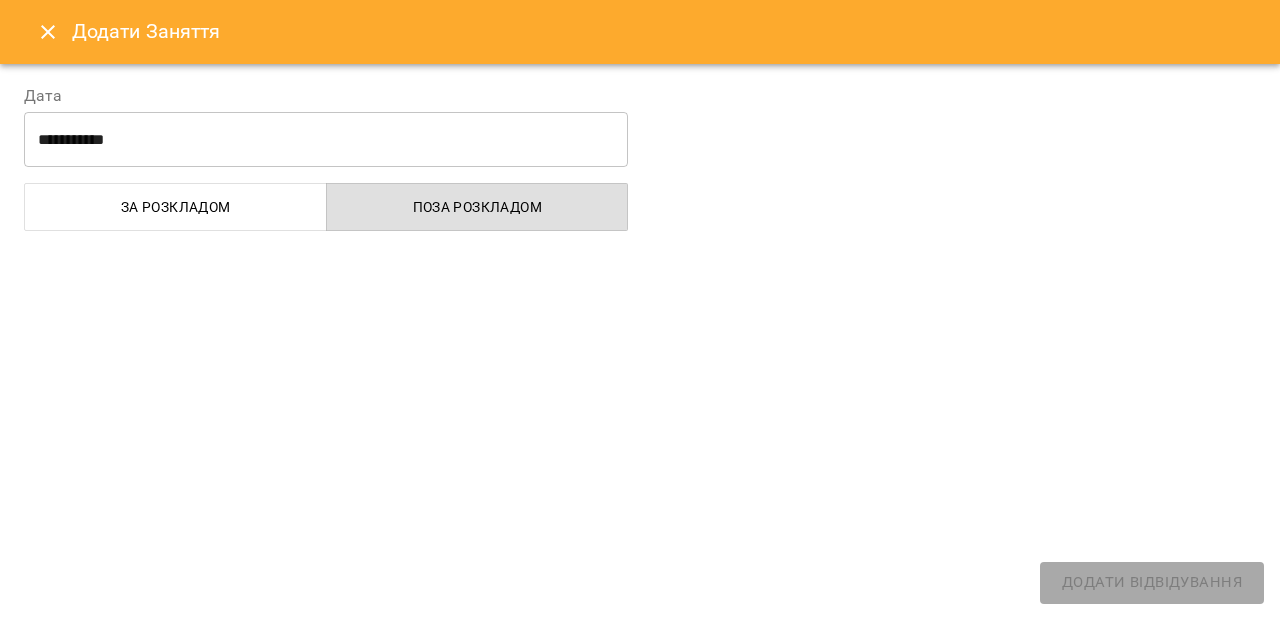 select 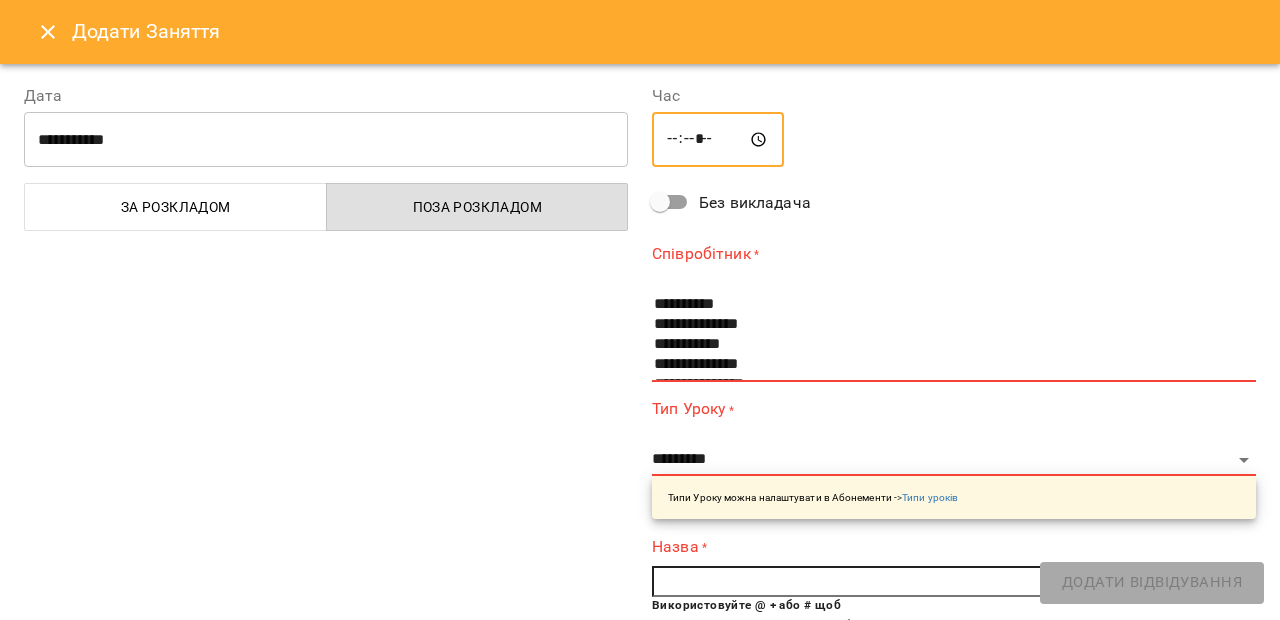 click on "*****" at bounding box center (718, 140) 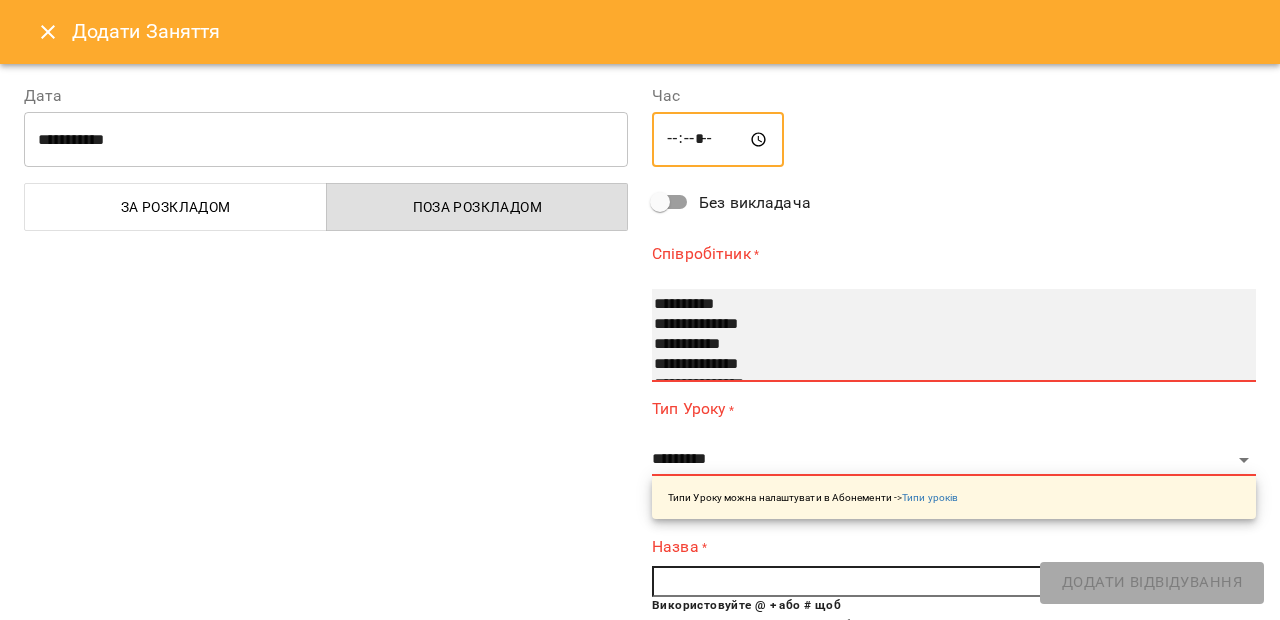 select on "**********" 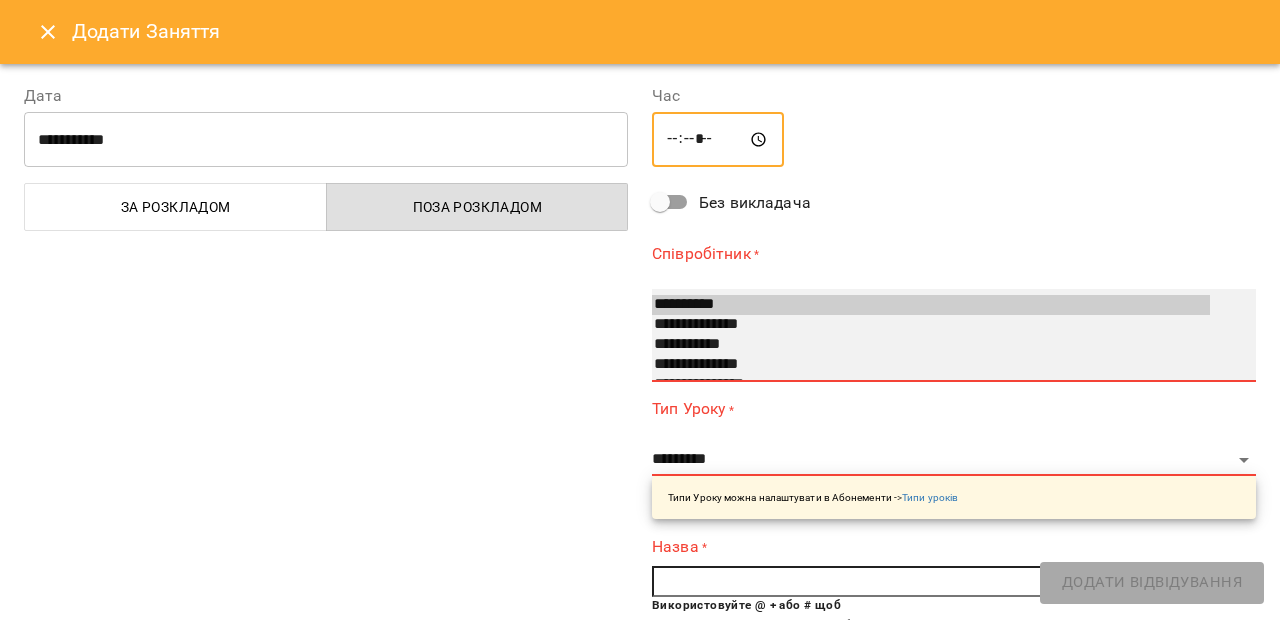 click on "**********" at bounding box center [931, 365] 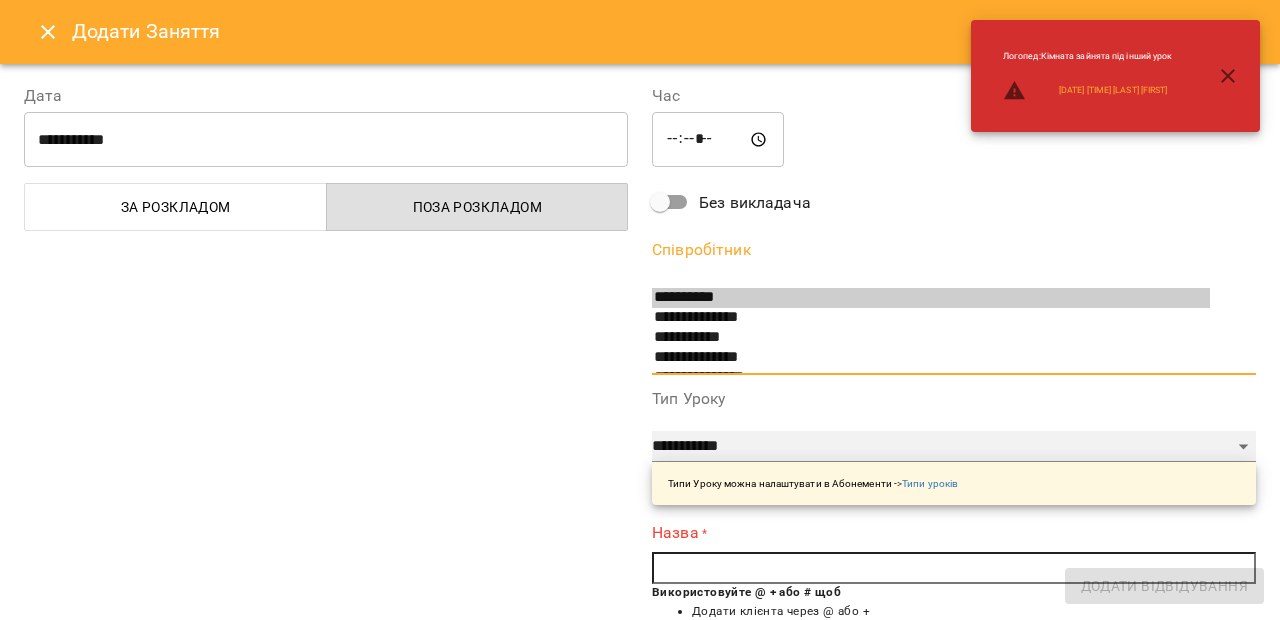 click on "**********" at bounding box center [954, 447] 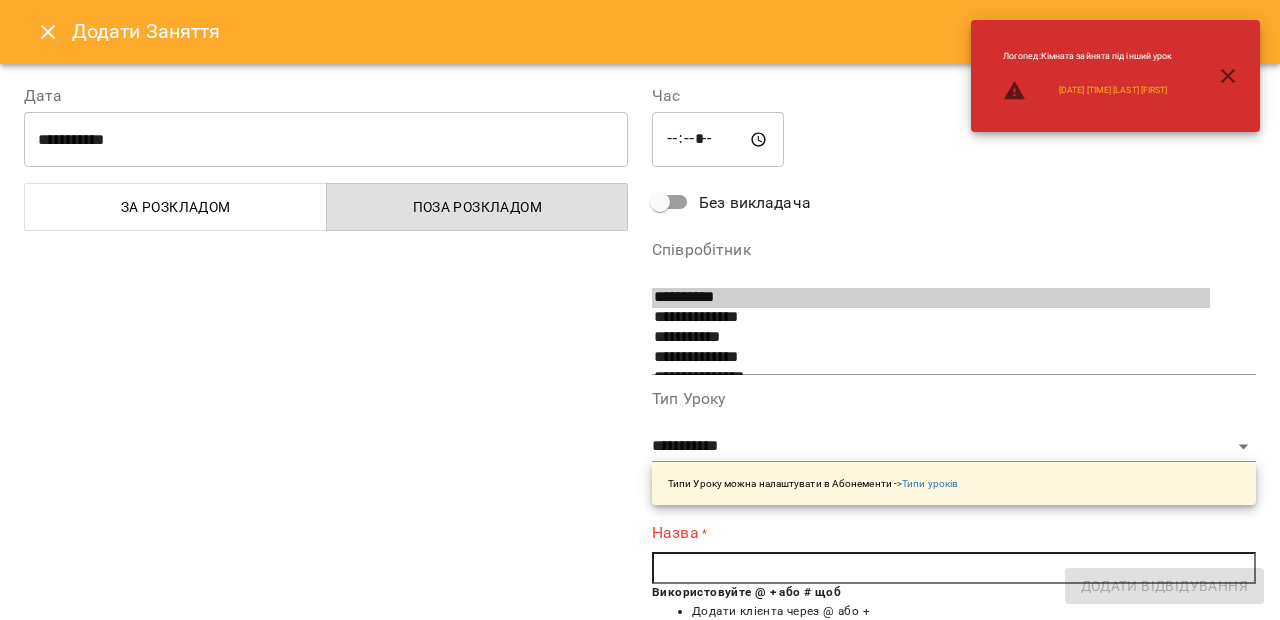 click at bounding box center [954, 568] 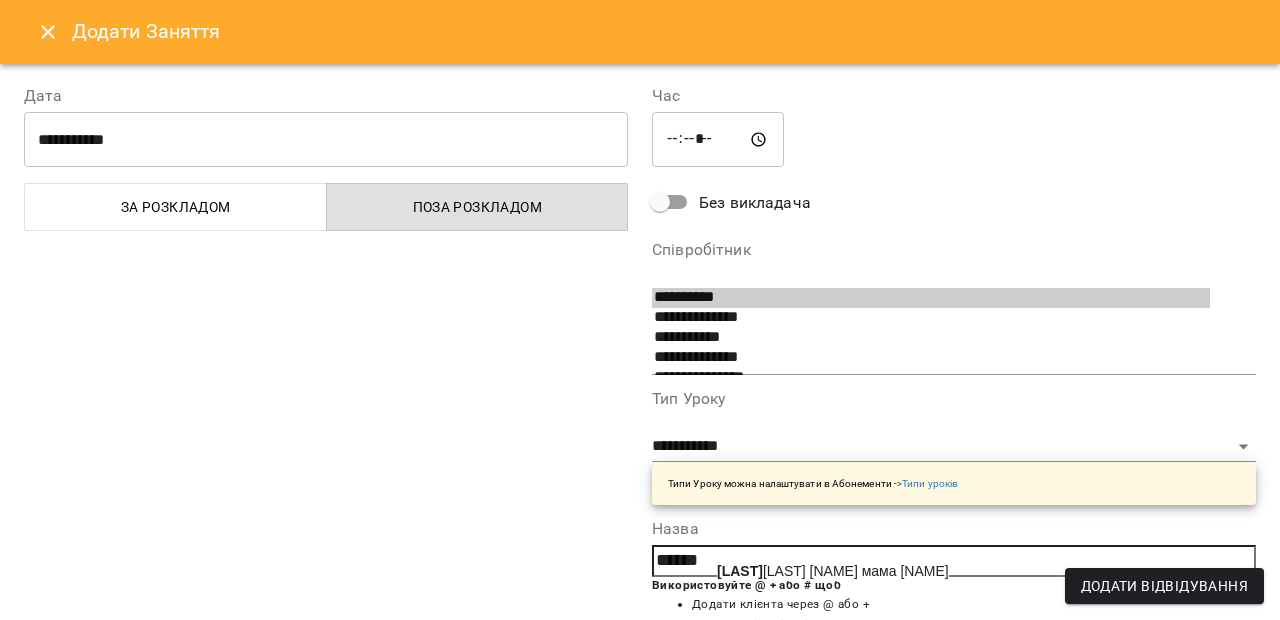 click on "[LAST]" 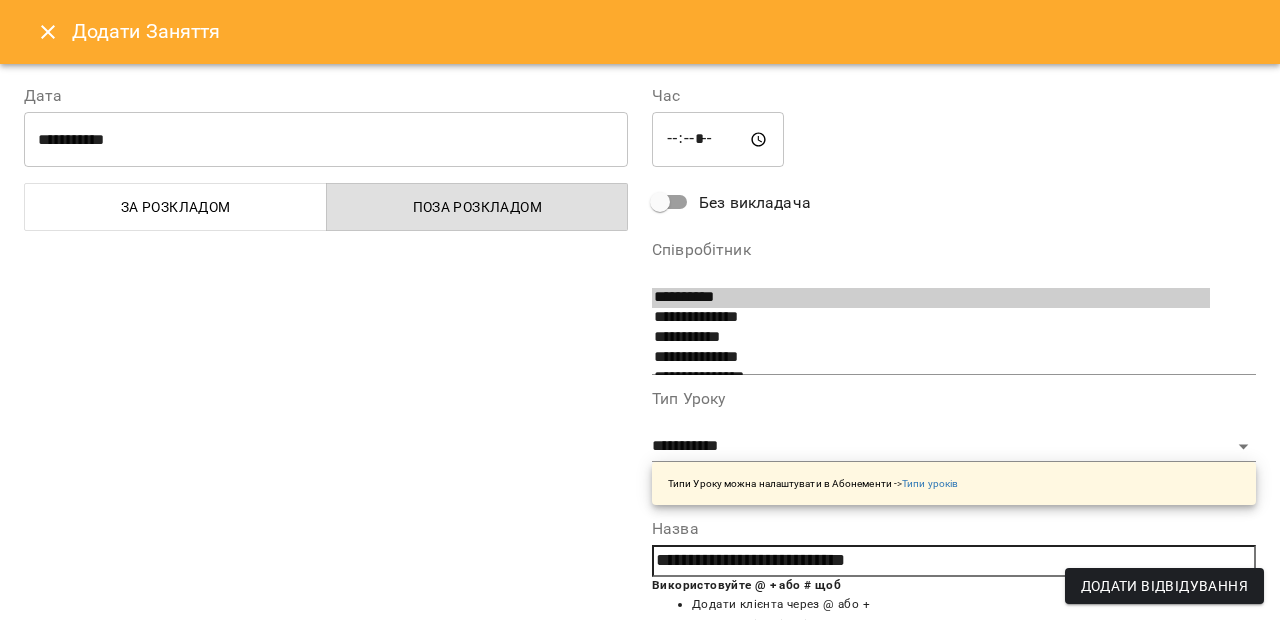 drag, startPoint x: 1121, startPoint y: 587, endPoint x: 1278, endPoint y: 275, distance: 349.27496 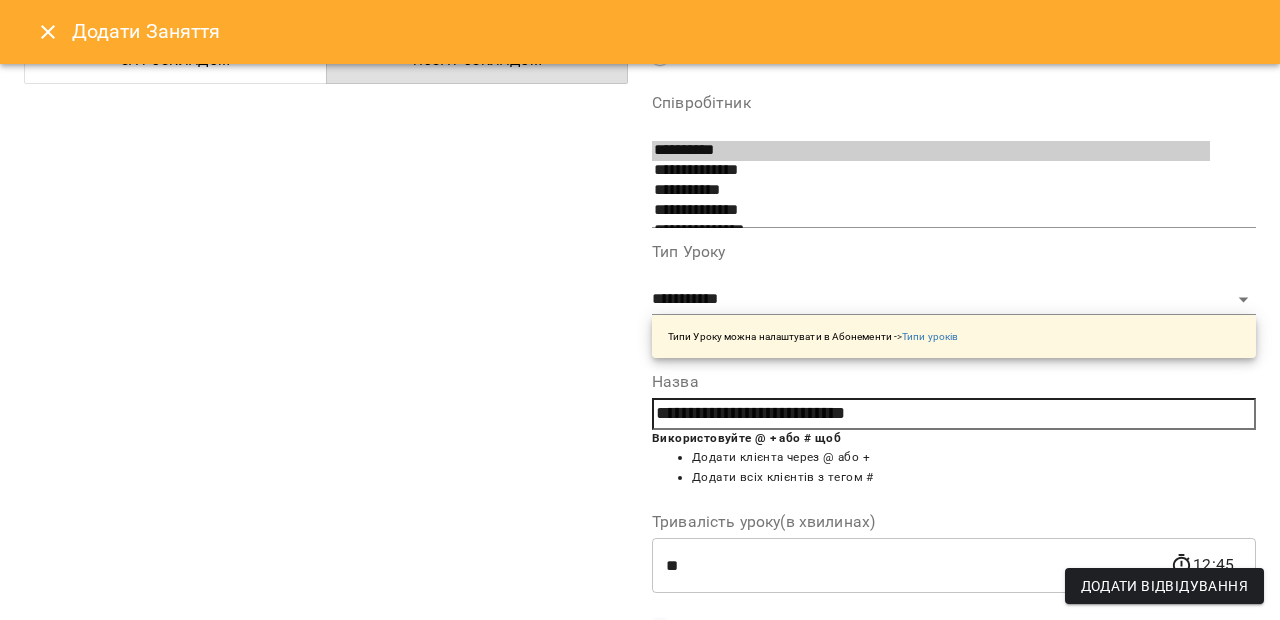 scroll, scrollTop: 377, scrollLeft: 0, axis: vertical 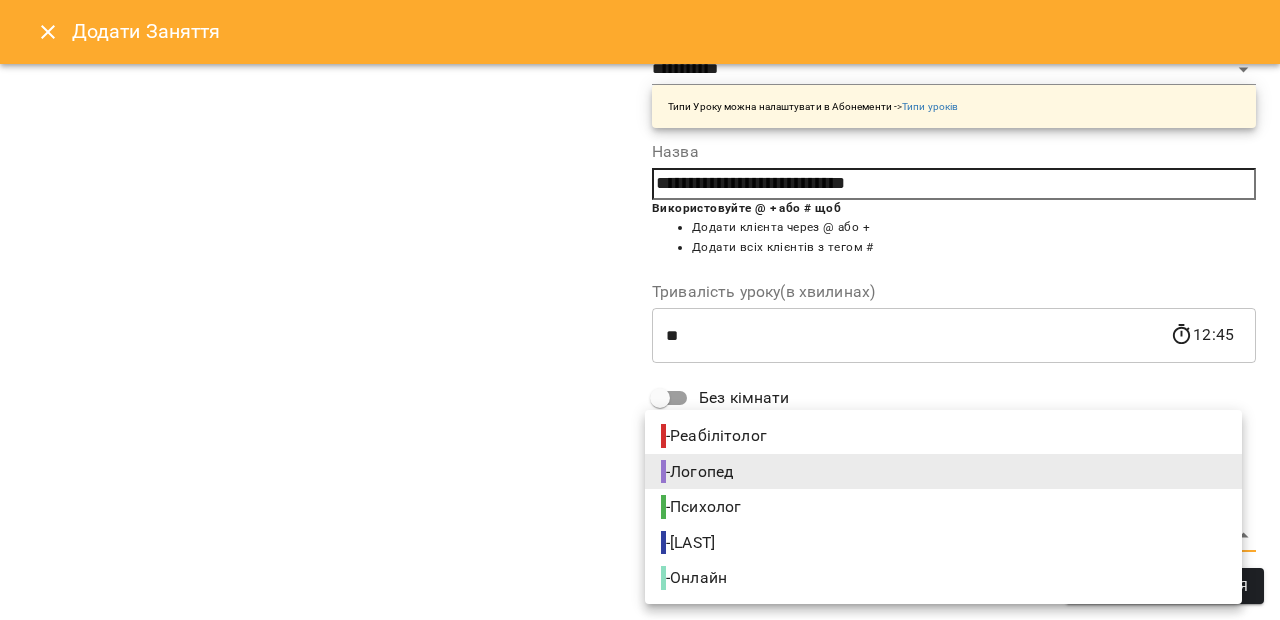 click on "For Business 16 UA Пн 14 лип Вт 15 лип Ср 16 лип Чт 17 лип Пт 18 лип Сб 19 лип Нд 20 лип 07 08 09 10 11 12 13 14 15 16 17 18 19 08:15 0 Логопед 7 08:45 [LAST] [FIRST] РЕАБІЛІТОЛОГ 0 09:00 [LAST] [FIRST] мама [NAME] Реабілітолог 10:00 [LAST] [FIRST] мама [NAME] Реабілітолог 10:45 [LAST] [FIRST] мама [NAME] Реабілітолог 11:00 [LAST] [FIRST] [BRAND] Терапевт 11:15 [LAST] [FIRST] мама [NAME] Реабілітолог 6 11:30 [FIRST] [LAST] Реабілітолог 12:00 [LAST] [FIRST] мама [NAME] Бломберг Терапевт 14:00 [LAST] [FIRST] мама [NAME] Бломберг Терапевт 09:00 [FIRST] [LAST] 09:00 09:45 ​" at bounding box center (640, 886) 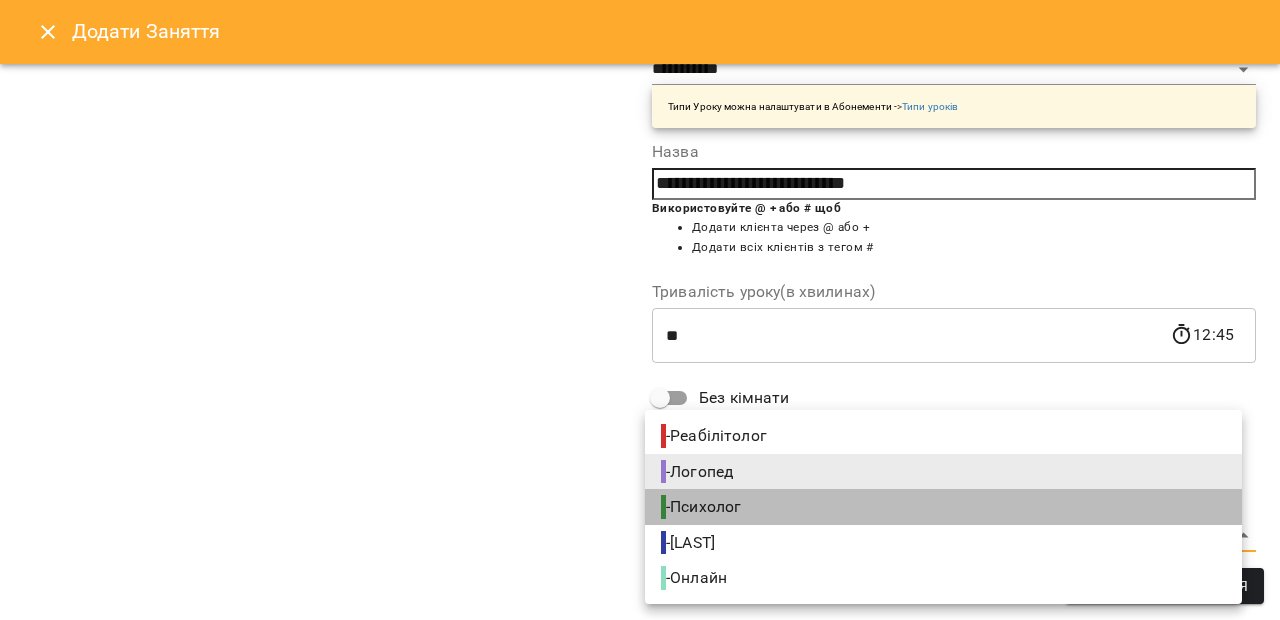 click on "-  Психолог" at bounding box center (943, 507) 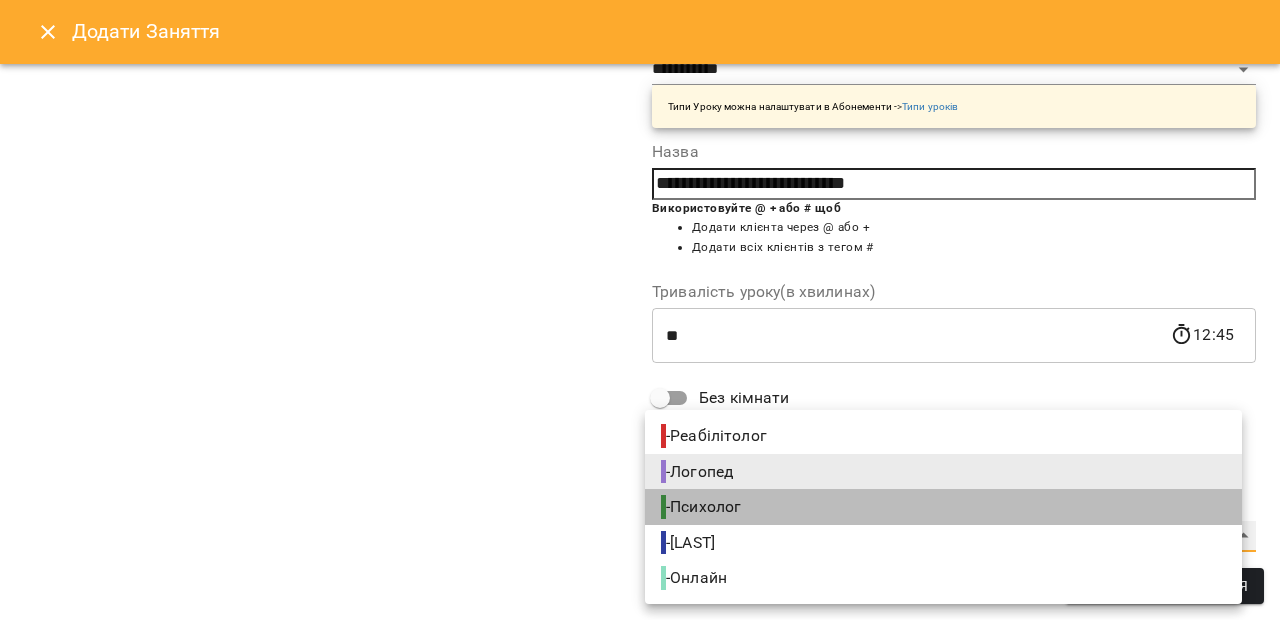 type on "**********" 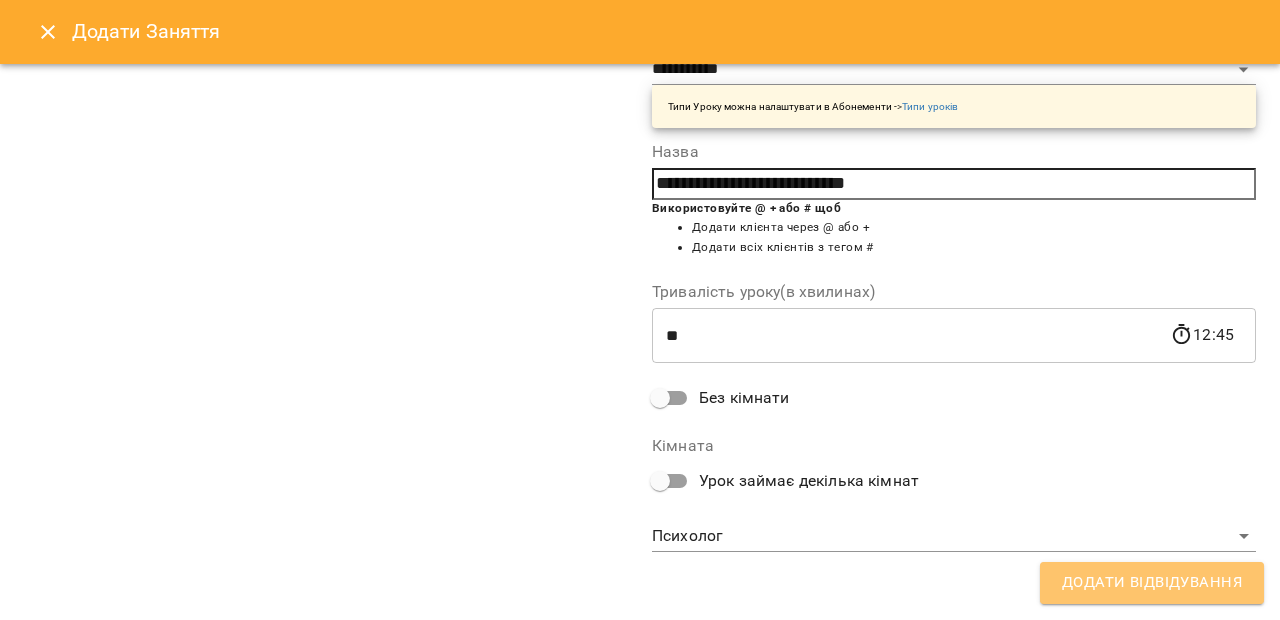 click on "Додати Відвідування" at bounding box center [1152, 583] 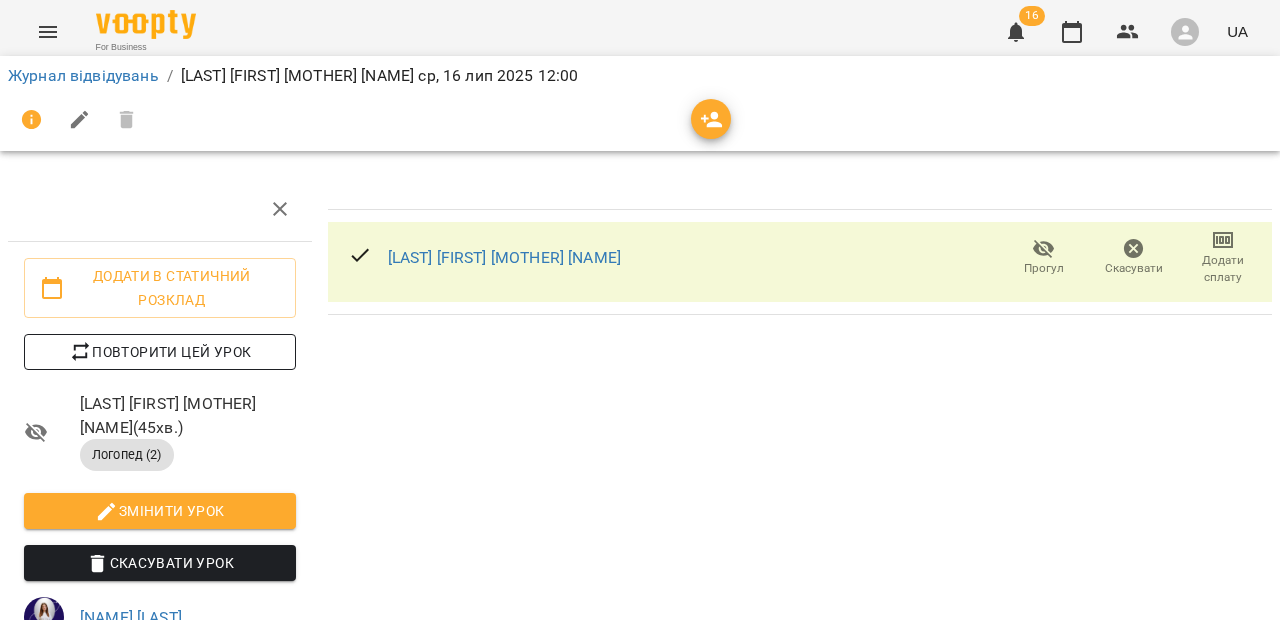click on "Повторити цей урок" at bounding box center [160, 352] 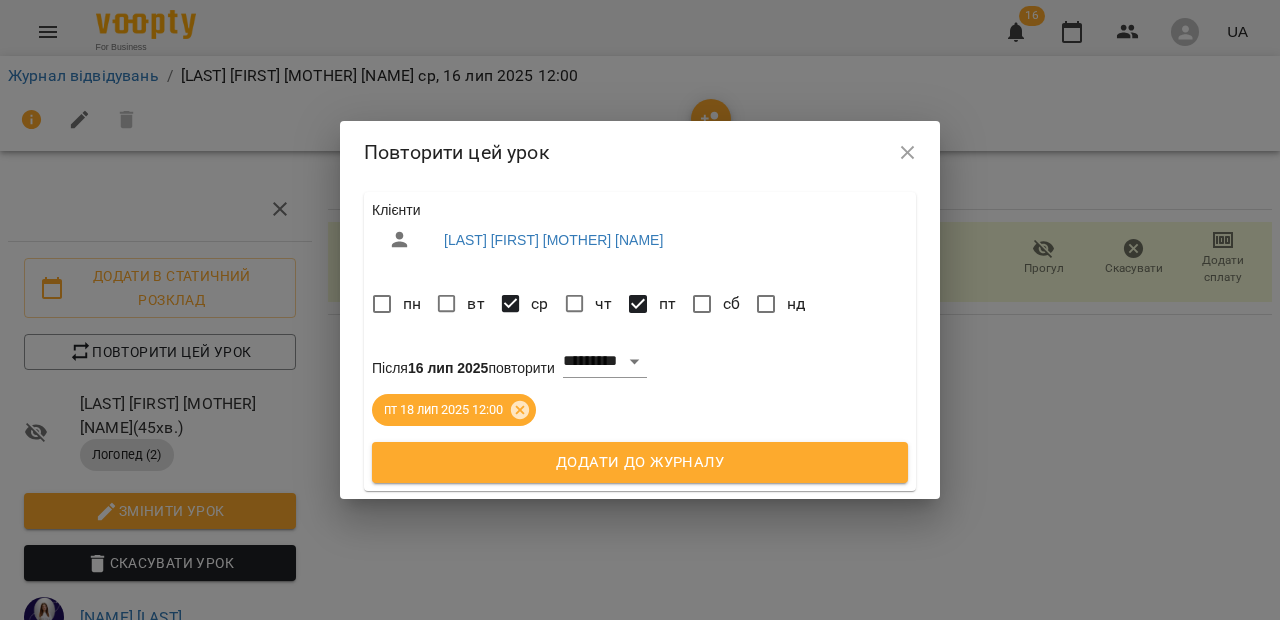 click on "Додати до журналу" at bounding box center [640, 463] 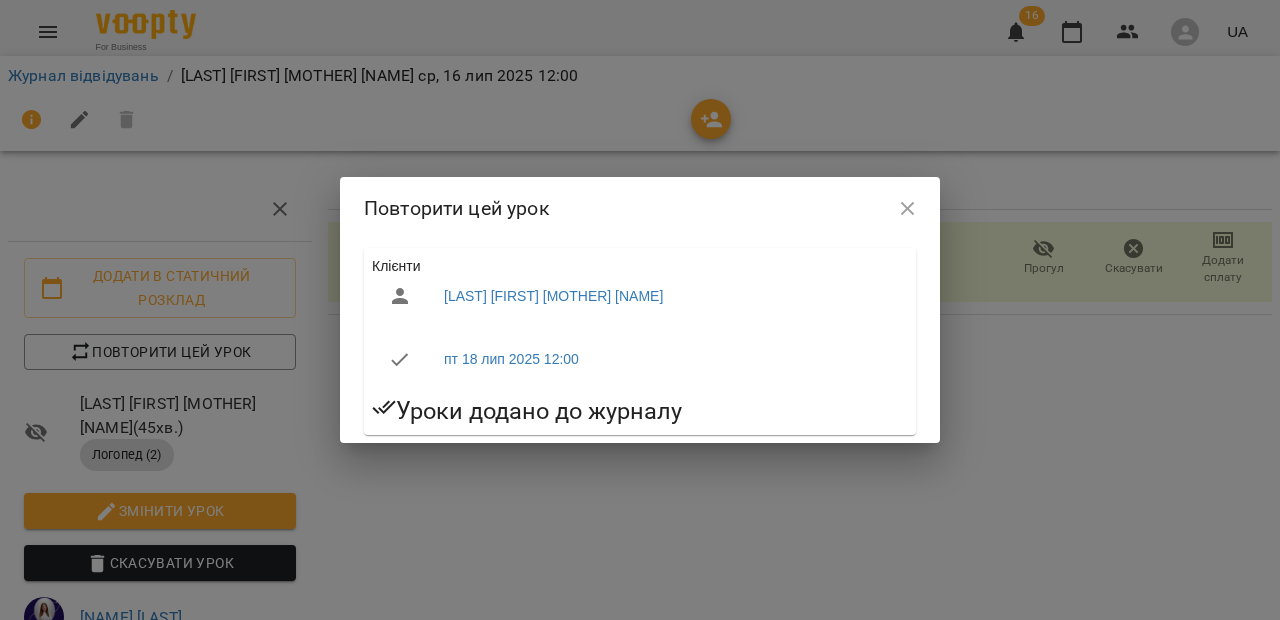 click at bounding box center (908, 209) 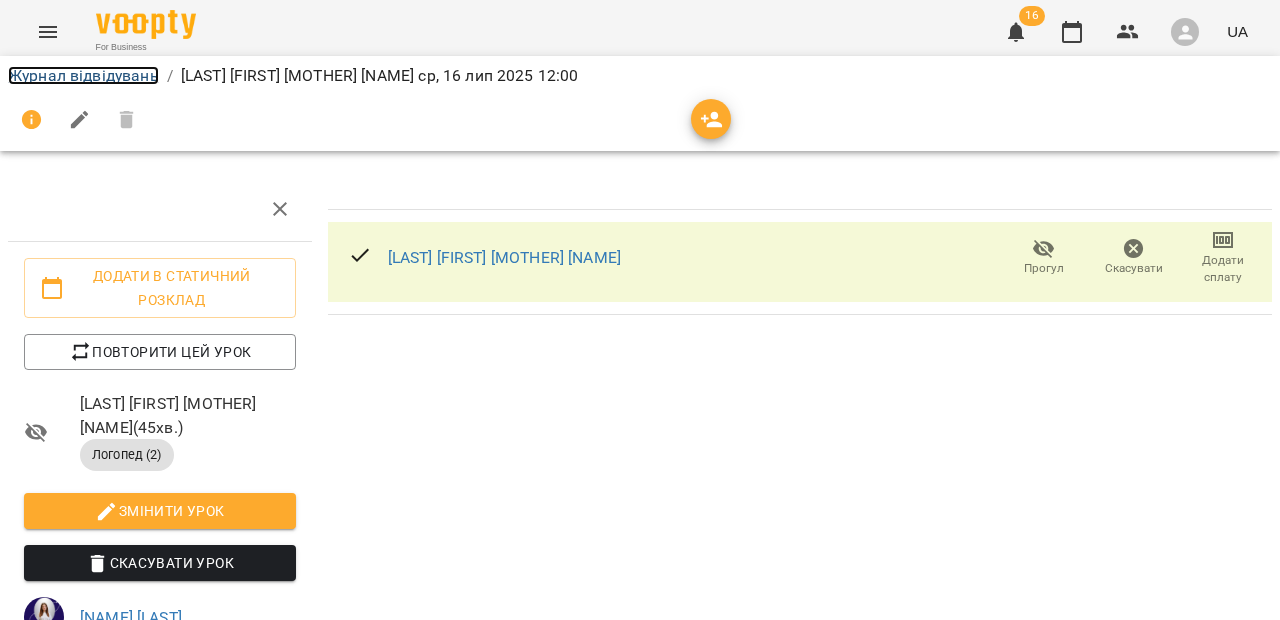 click on "Журнал відвідувань" at bounding box center (83, 75) 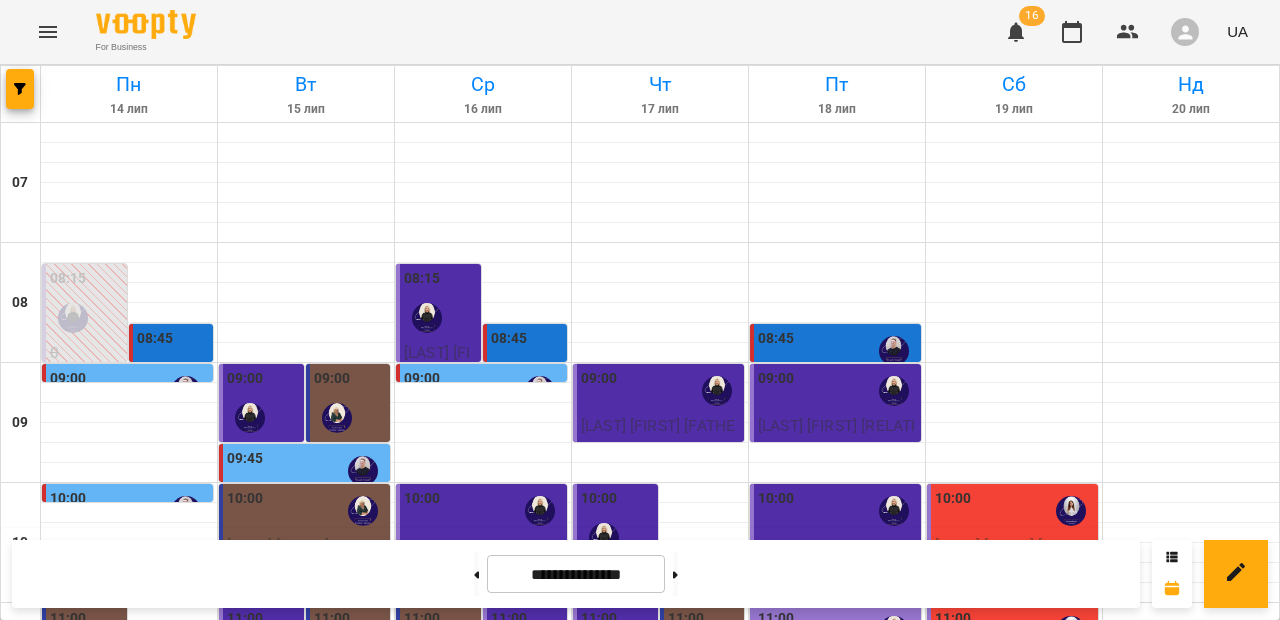 scroll, scrollTop: 537, scrollLeft: 0, axis: vertical 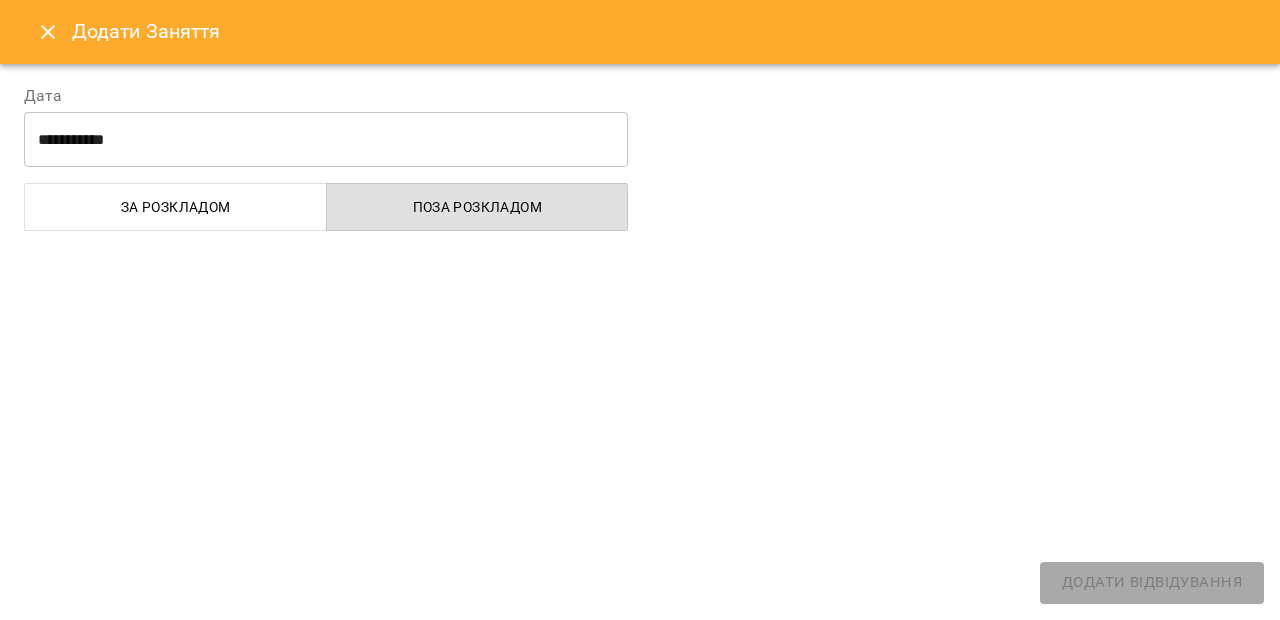 select 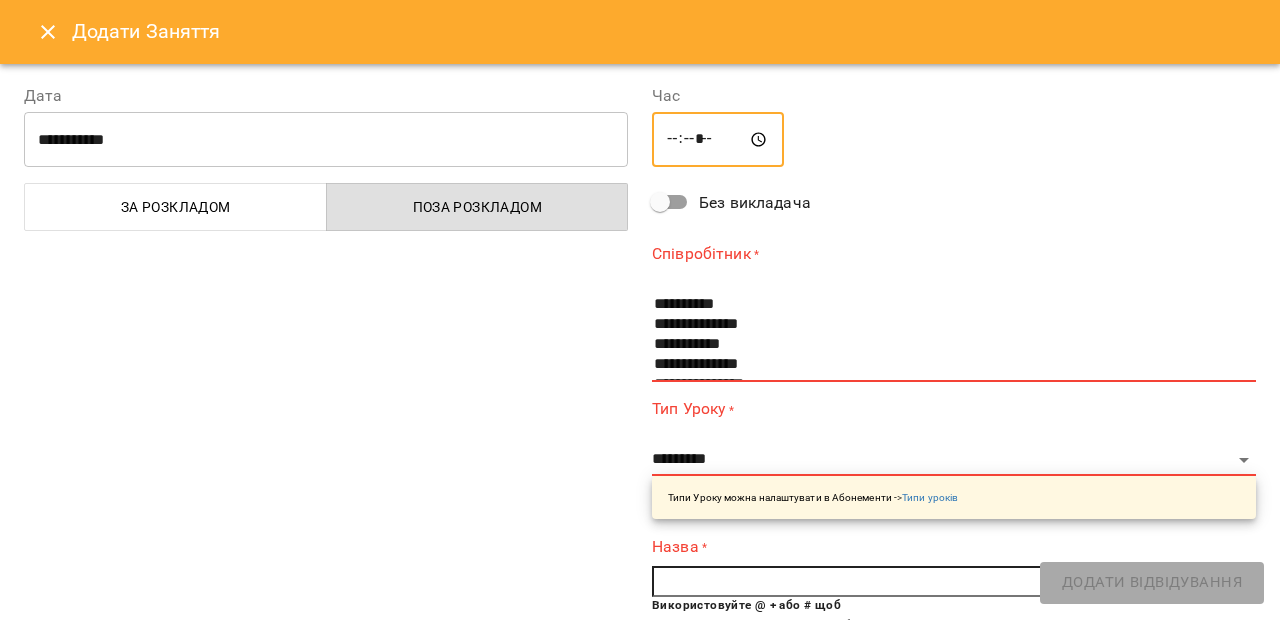 click on "*****" at bounding box center [718, 140] 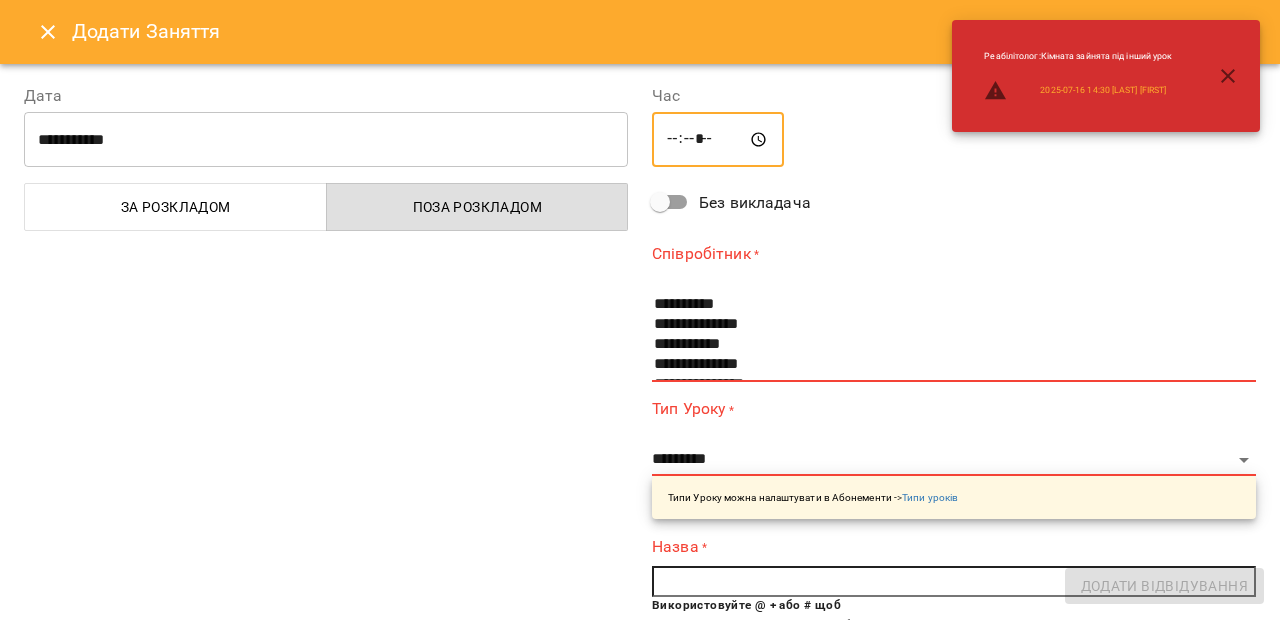 type on "*****" 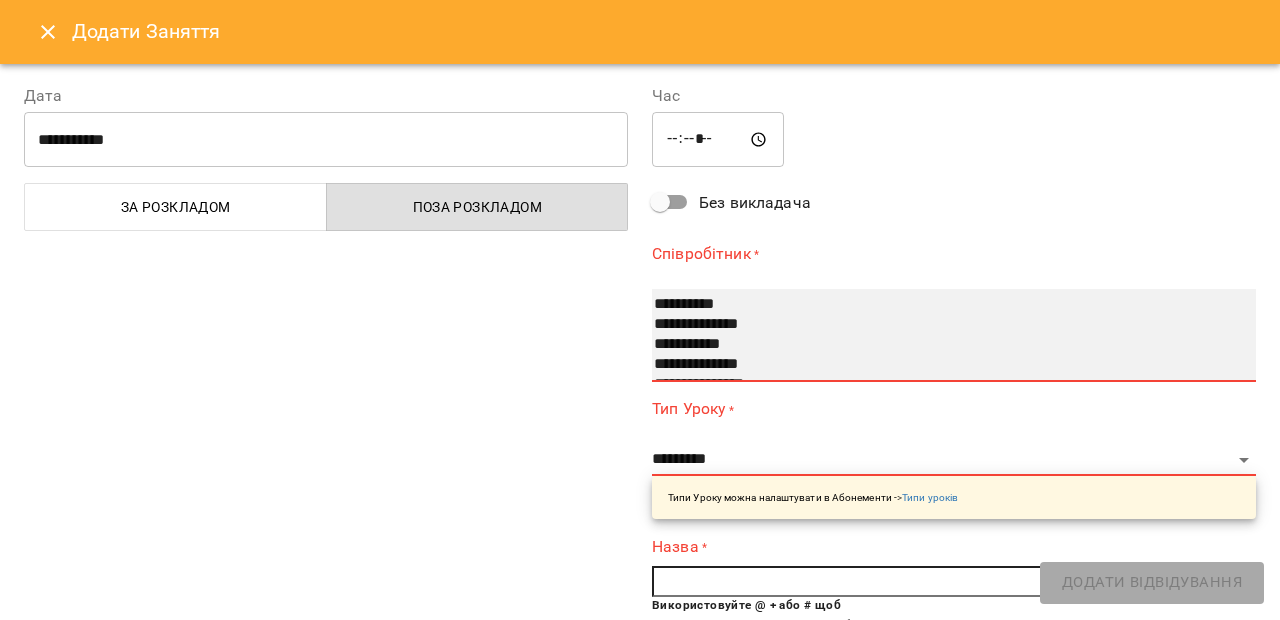 select on "**********" 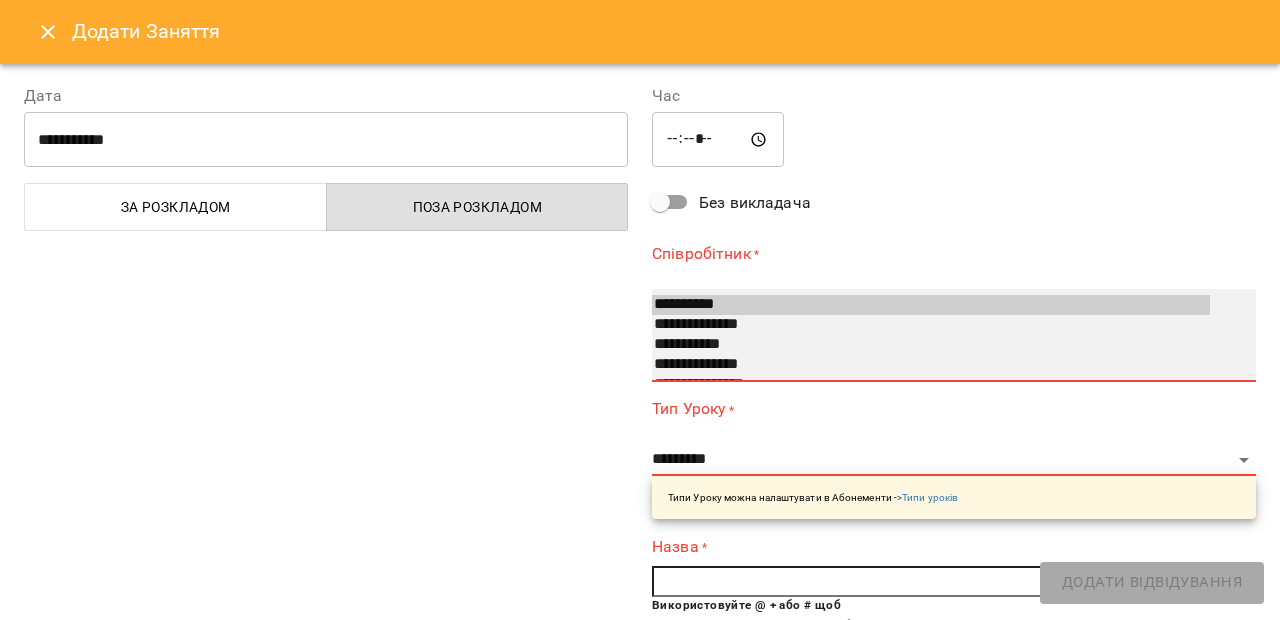 click on "**********" at bounding box center (931, 365) 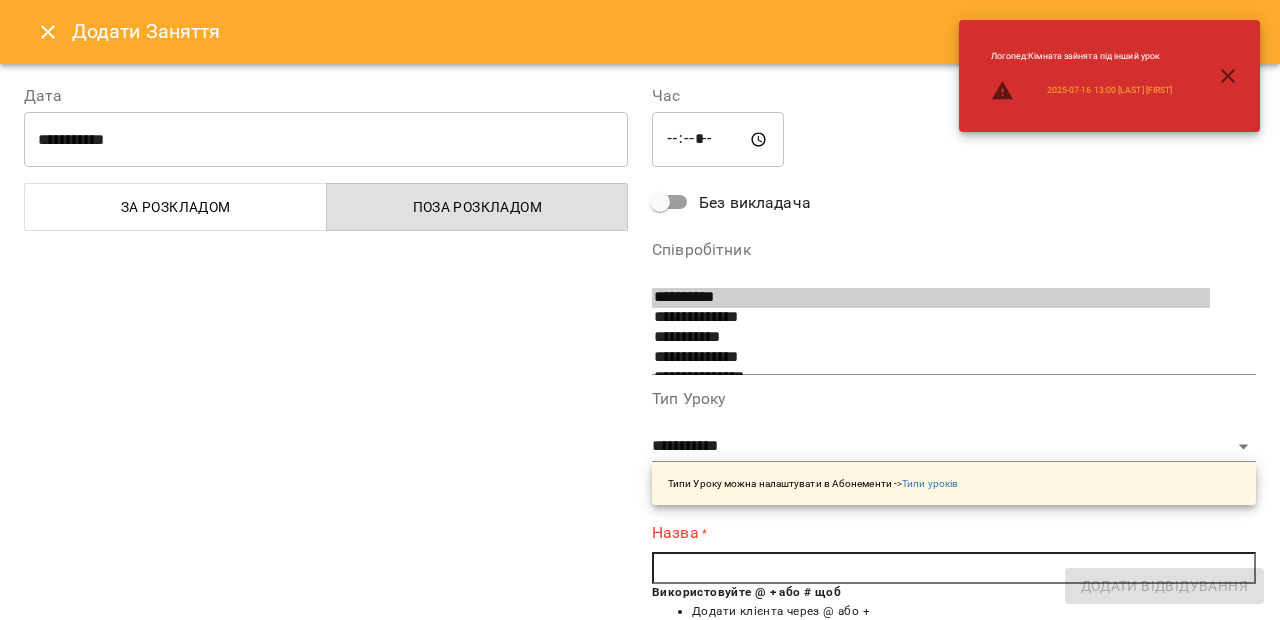 click at bounding box center [954, 568] 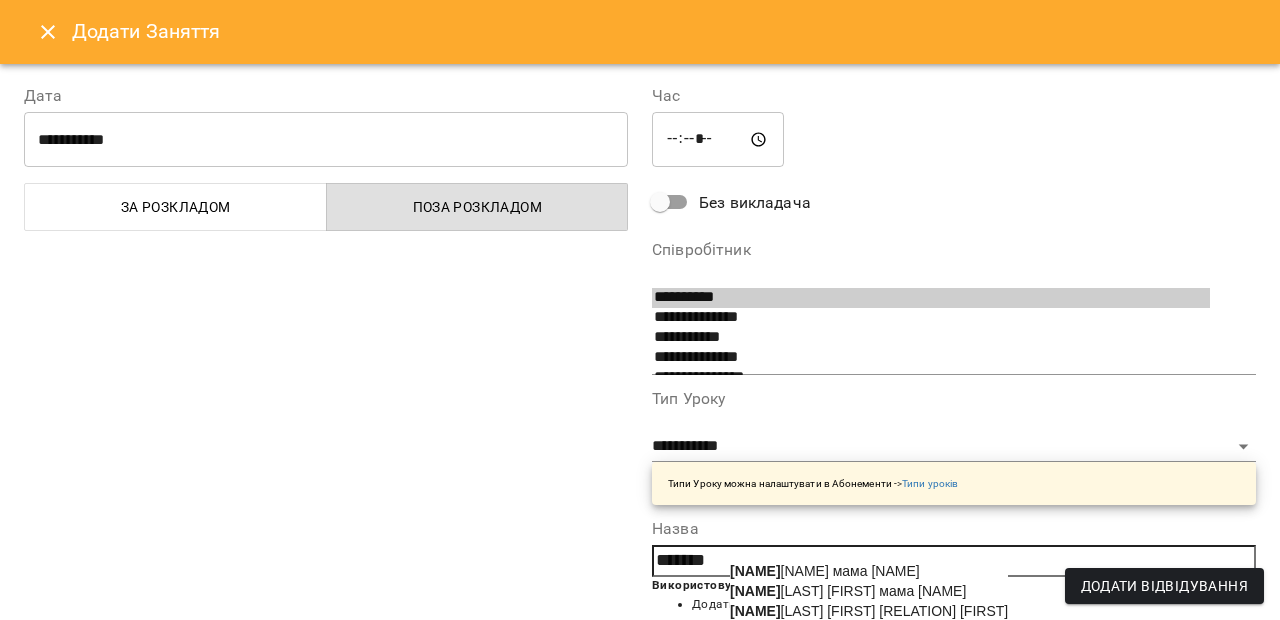 click on "[LAST] [NAME] мама [NAME]" at bounding box center [869, 611] 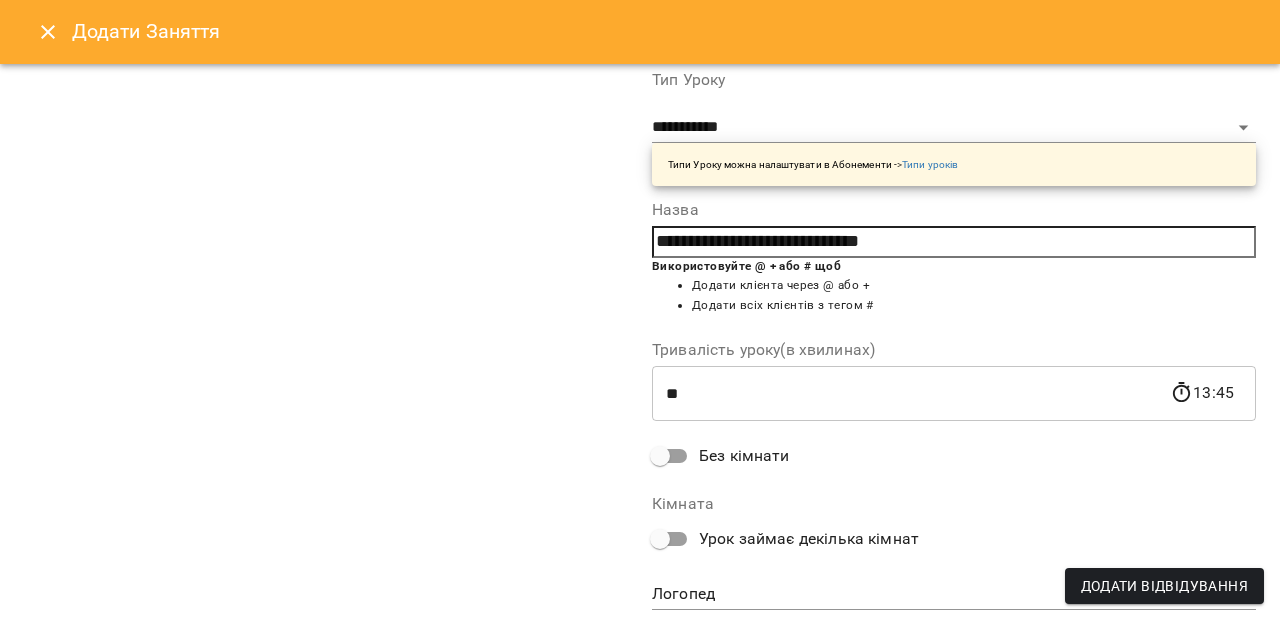 scroll, scrollTop: 377, scrollLeft: 0, axis: vertical 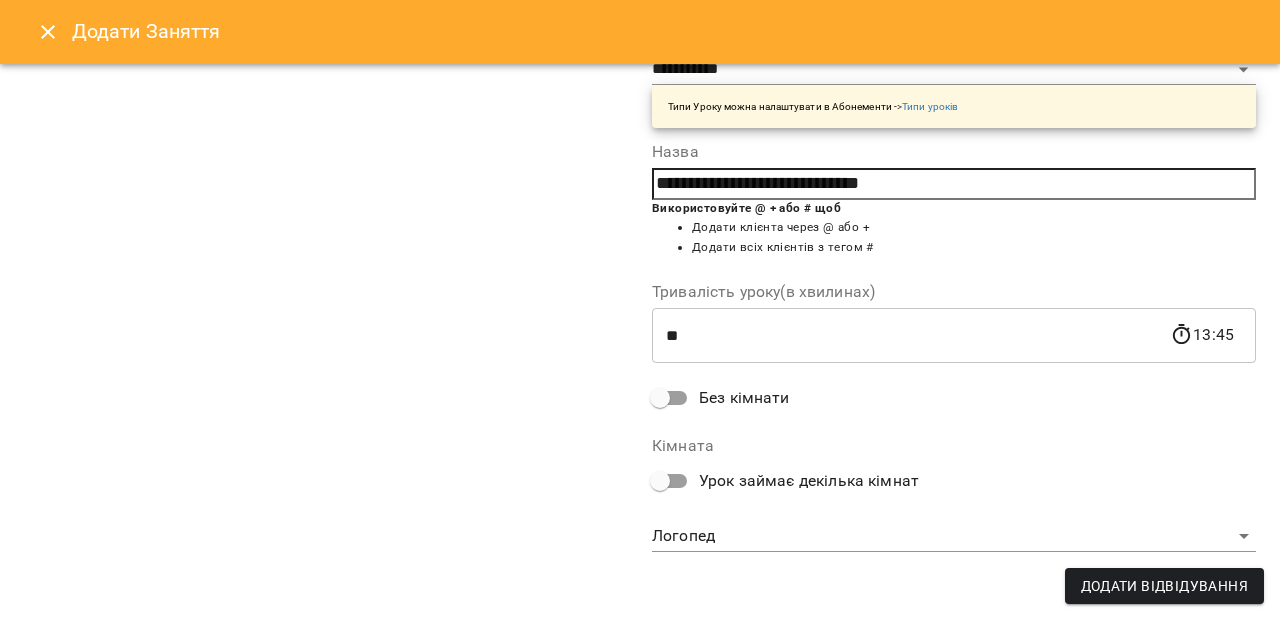 click on "For Business 16 UA Пн 14 лип Вт 15 лип Ср 16 лип Чт 17 лип Пт 18 лип Сб 19 лип Нд 20 лип 07 08 09 10 11 12 13 14 15 16 17 18 19 08:15 0 Логопед 7 08:45 [LAST] [NAME]  РЕАБІЛІТОЛОГ 0 09:00 [LAST] [FIRST] мама [NAME] Реабілітолог 10:00 [LAST] [FIRST] мама [NAME]  Реабілітолог 10:45 [LAST] [FIRST] мама [NAME] Реабілітолог 11:00 [LAST] [FIRST] мама [NAME] Бломберг Терапевт 11:15 [LAST] [NAME] мама [NAME] Реабілітолог 6 11:30 [NAME] [NAME] Реабілітолог 12:00 [LAST] [FIRST] мама [NAME] Бломберг Терапевт 14:00 [LAST] [FIRST] мама [NAME] Бломберг Терапевт 09:00 Логопед 7 09:00 09:45 10:00 10:45 ​" at bounding box center (640, 886) 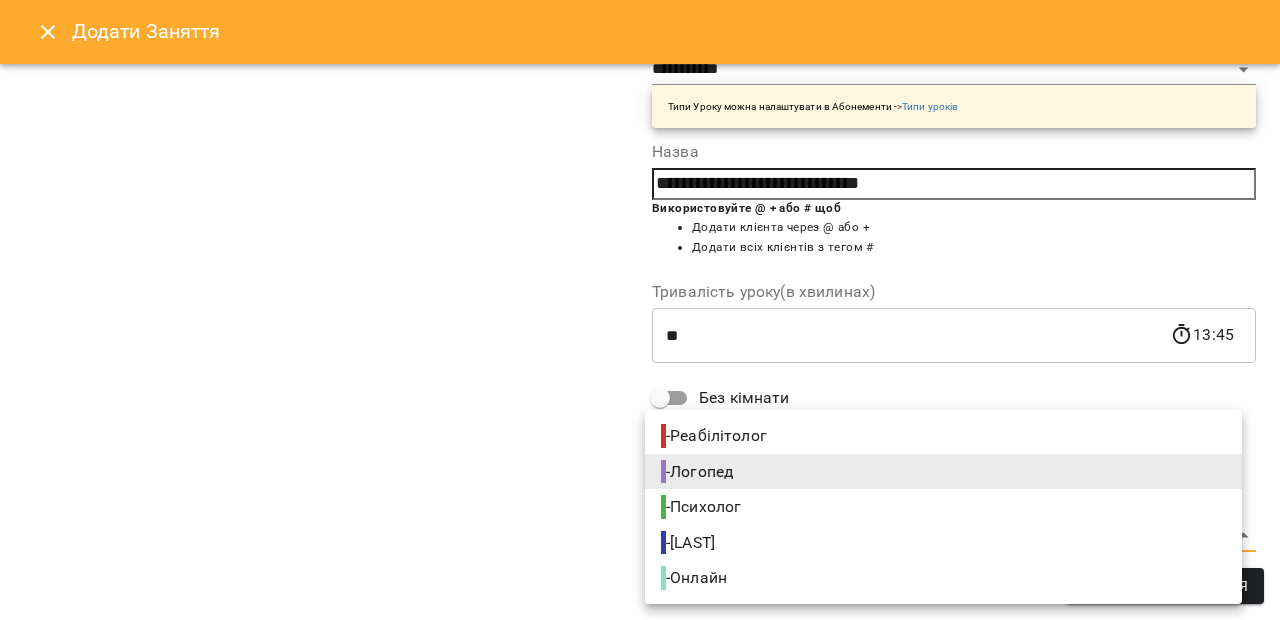 click on "-  Психолог" at bounding box center (703, 507) 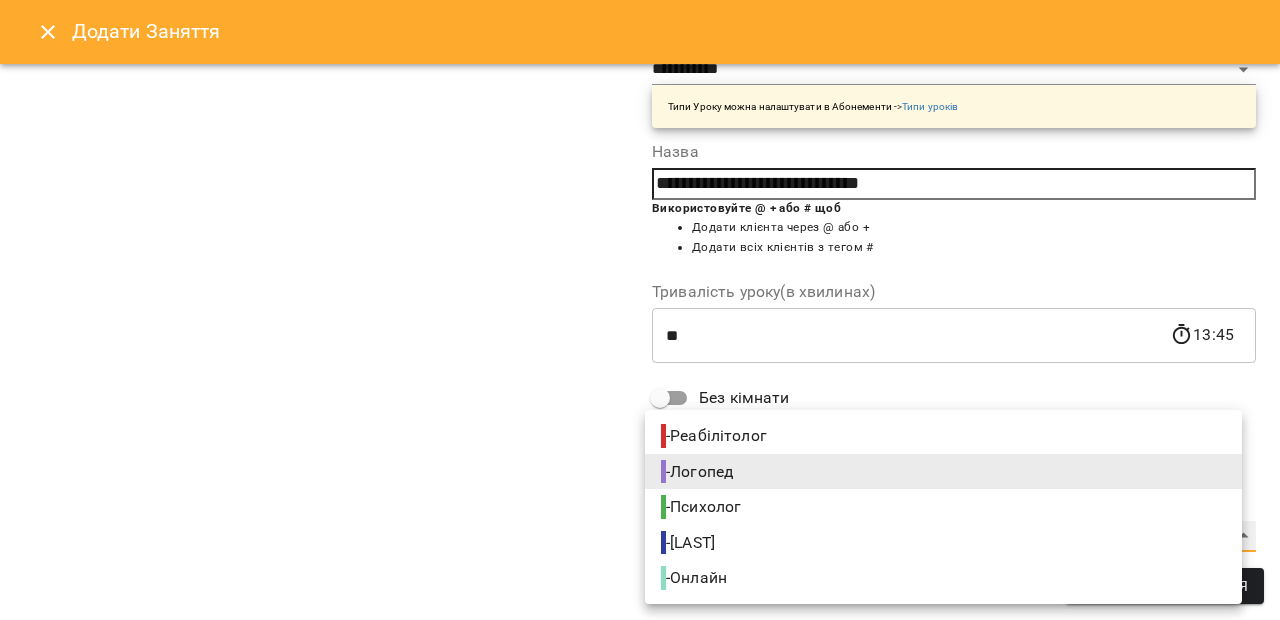 type on "**********" 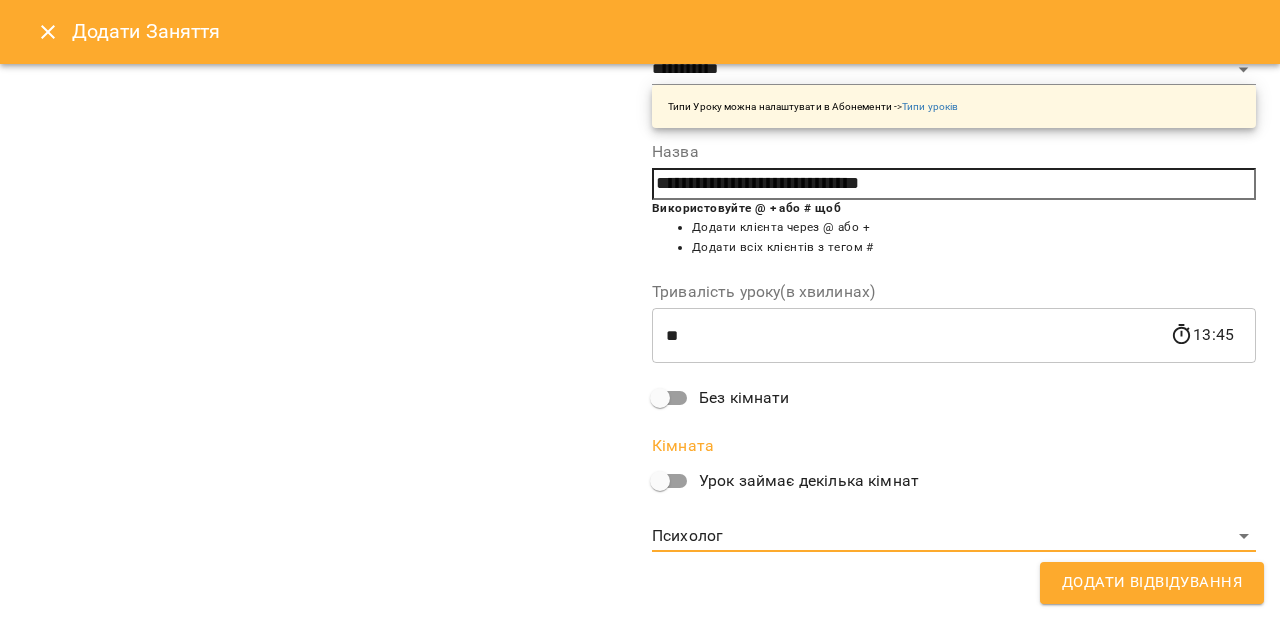 click on "Додати Відвідування" at bounding box center [1152, 583] 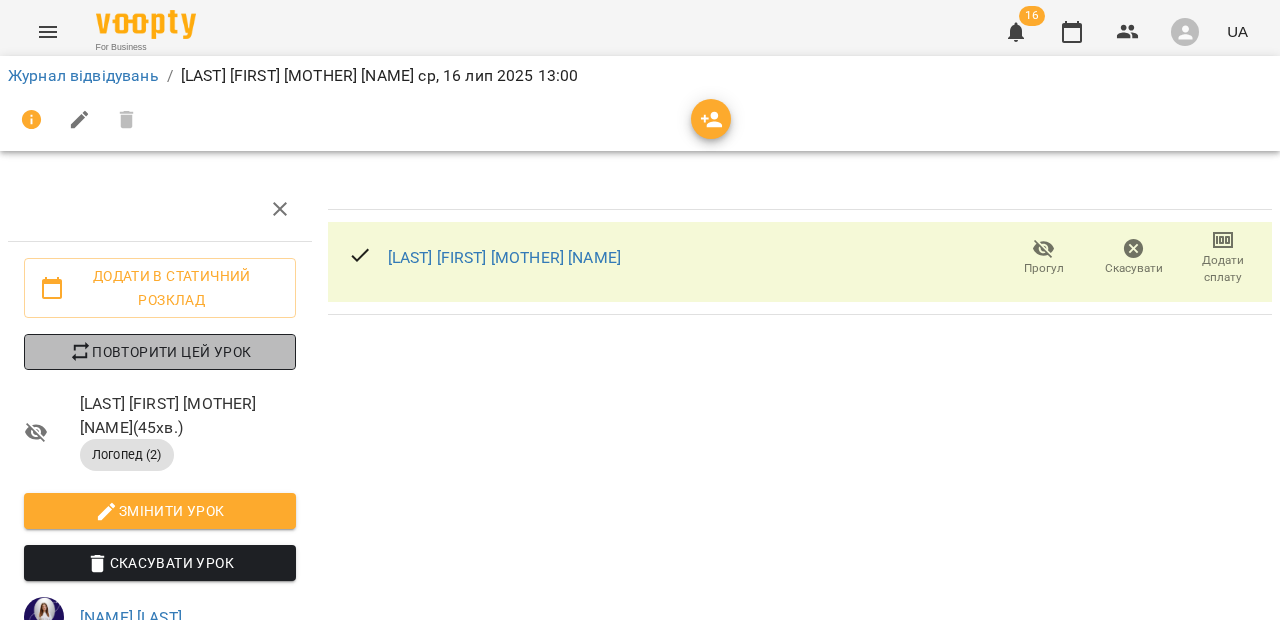 click on "Повторити цей урок" at bounding box center [160, 352] 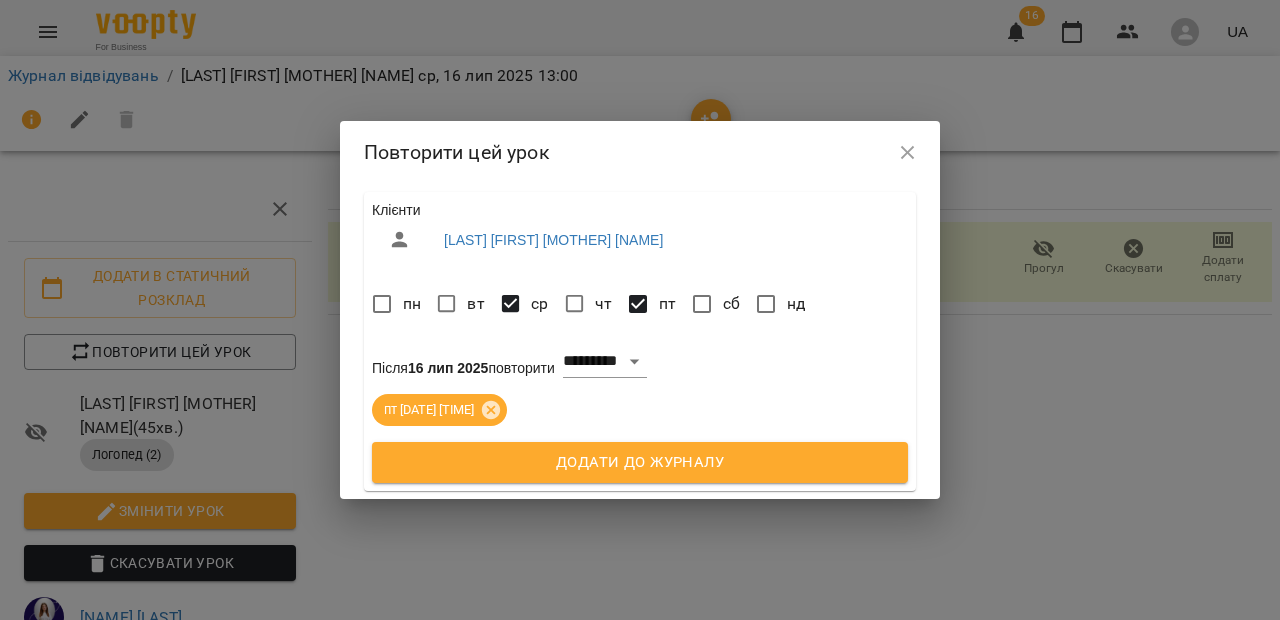 click on "Додати до журналу" at bounding box center (640, 463) 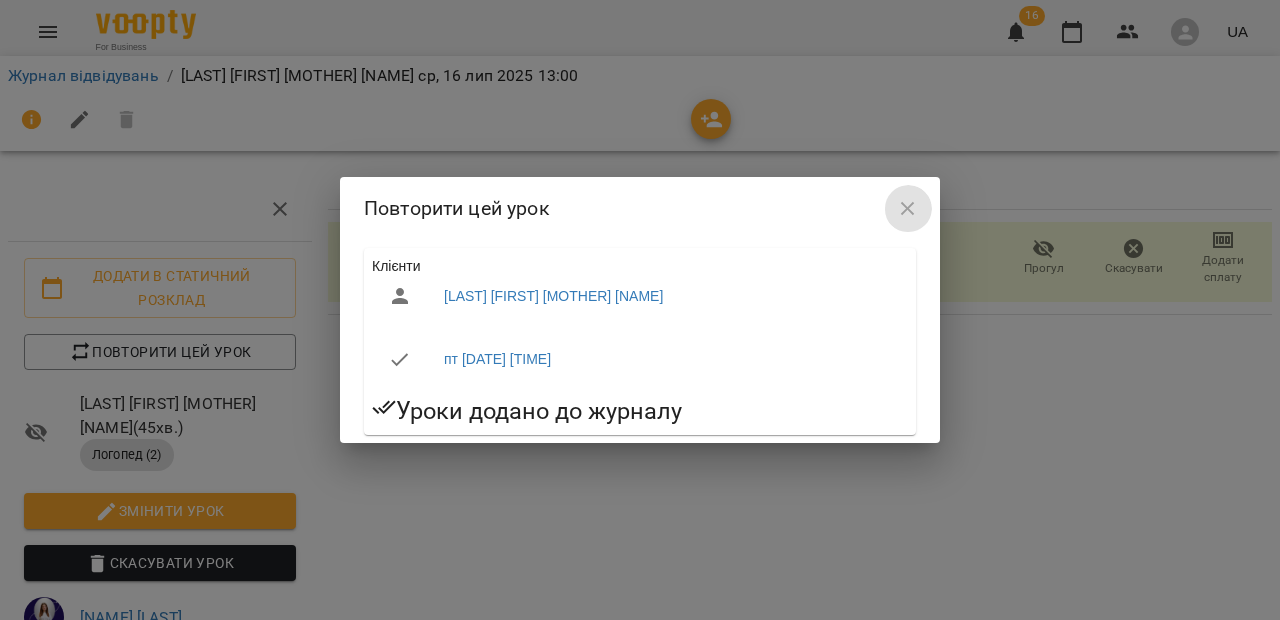 click 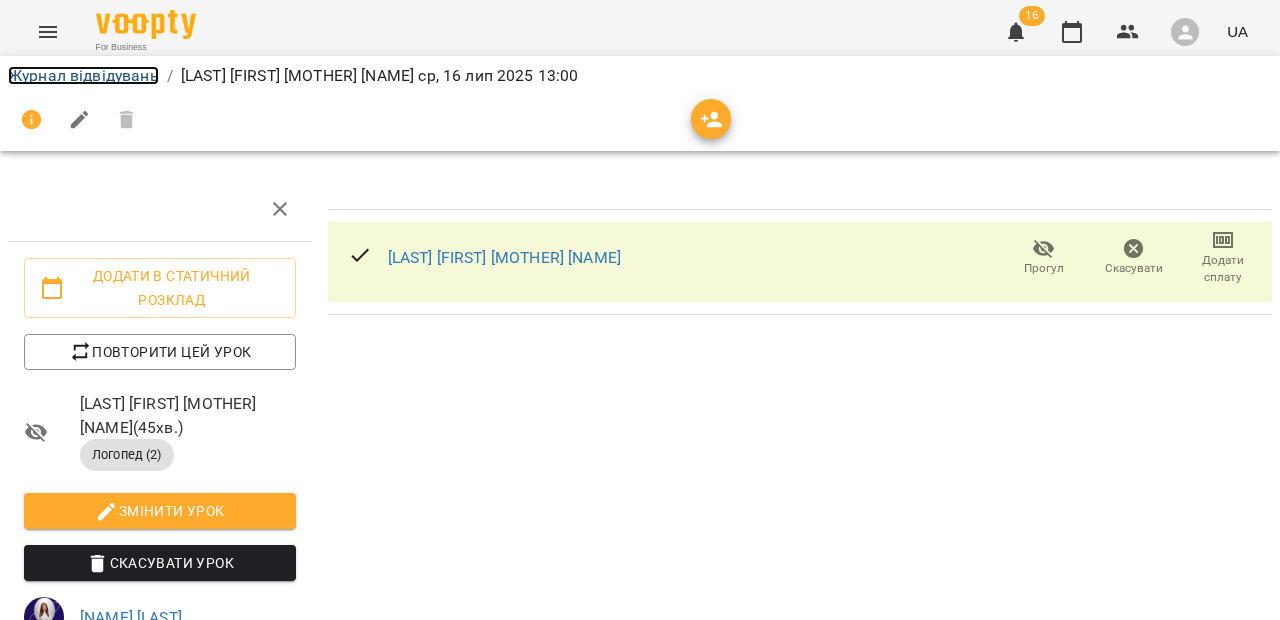 click on "Журнал відвідувань" at bounding box center [83, 75] 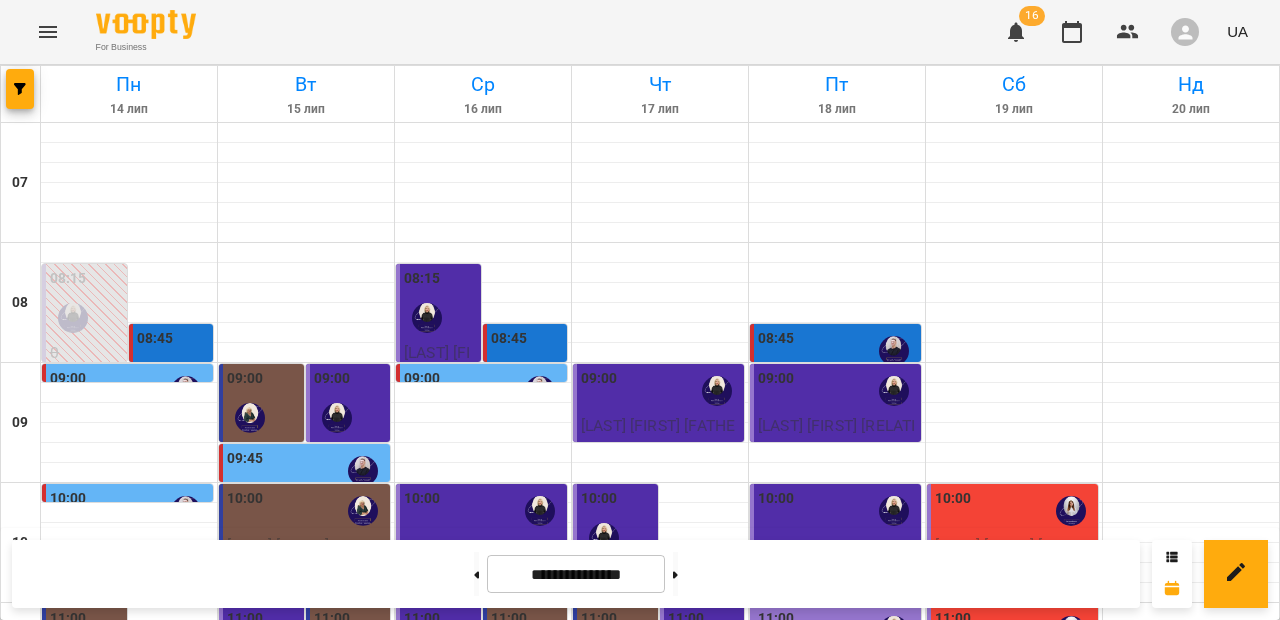 scroll, scrollTop: 1083, scrollLeft: 0, axis: vertical 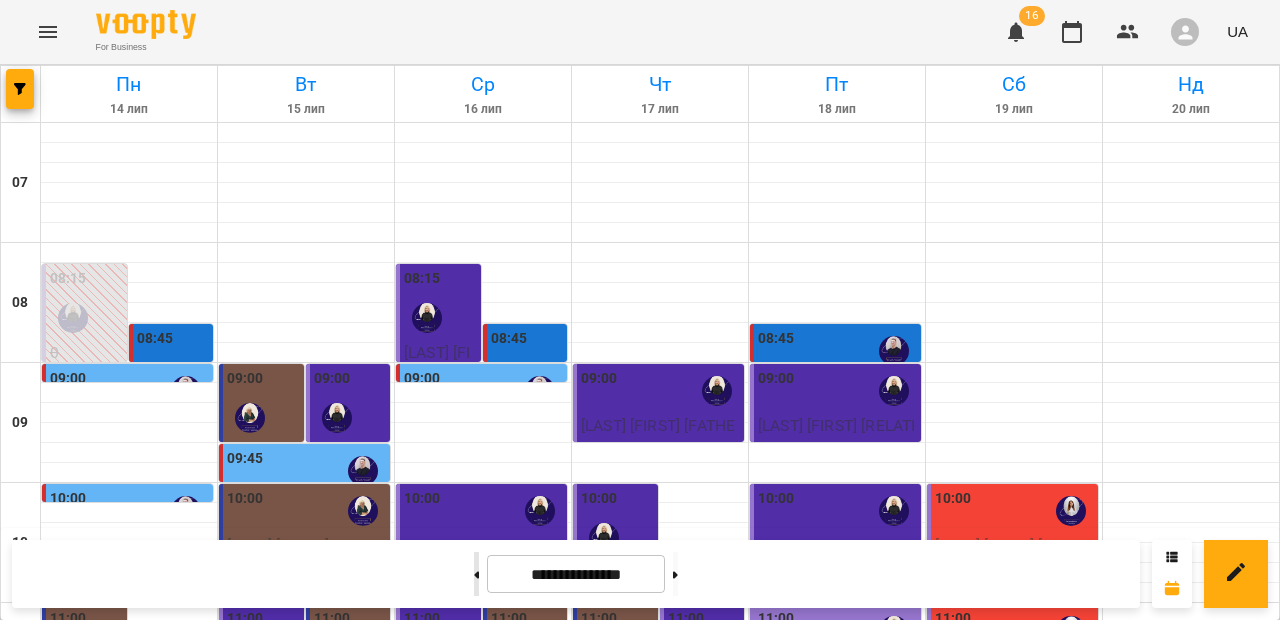 click at bounding box center (476, 574) 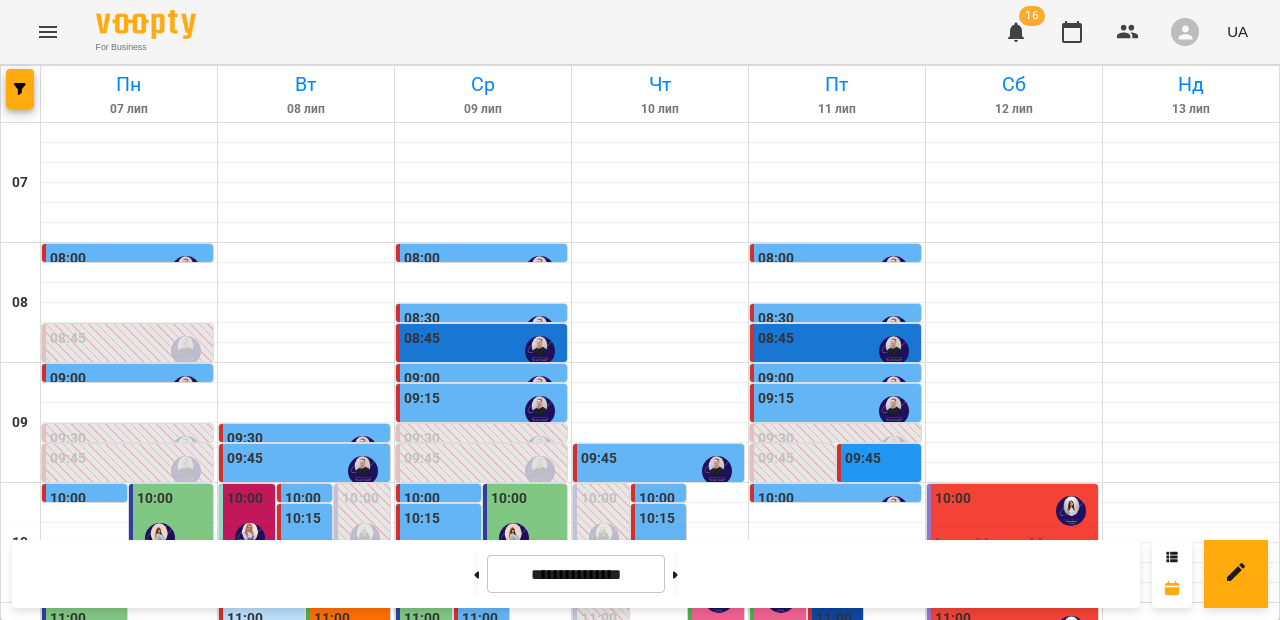 click on "19:00" at bounding box center (306, 1591) 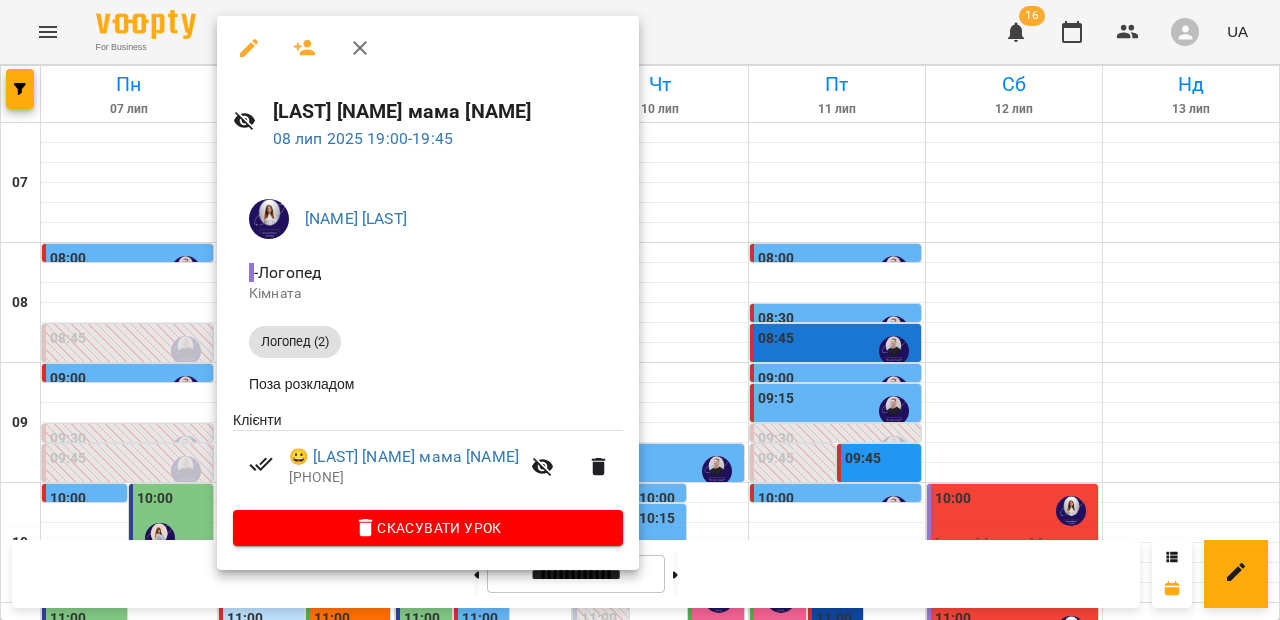 click 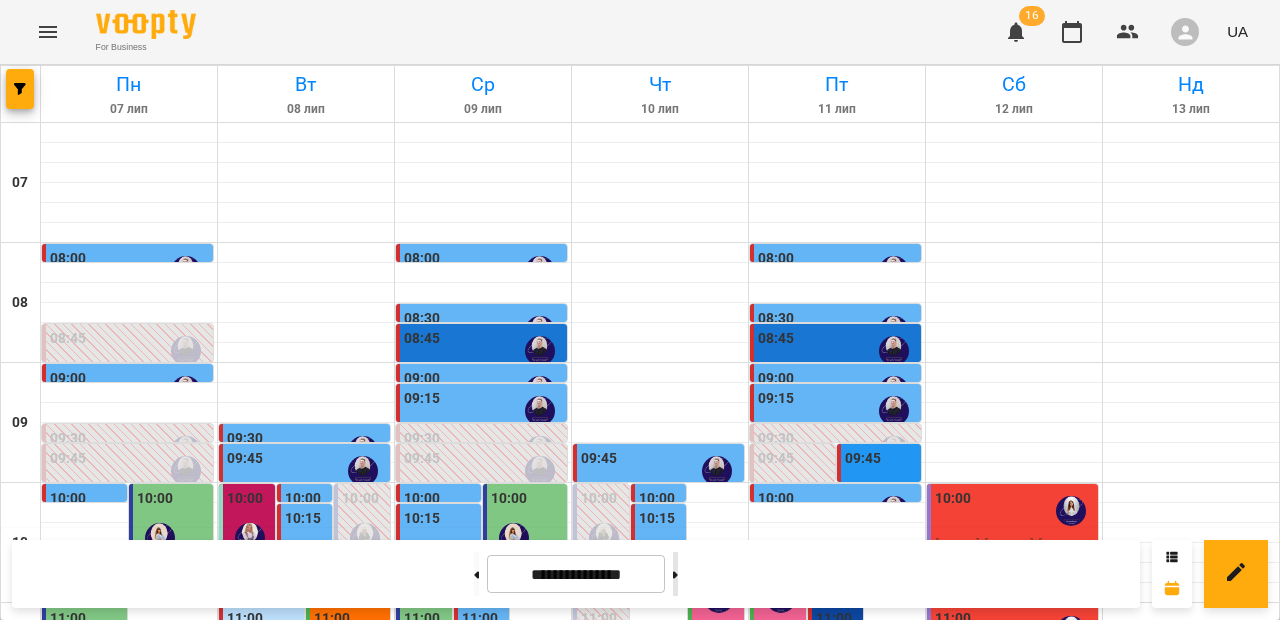 click at bounding box center (675, 574) 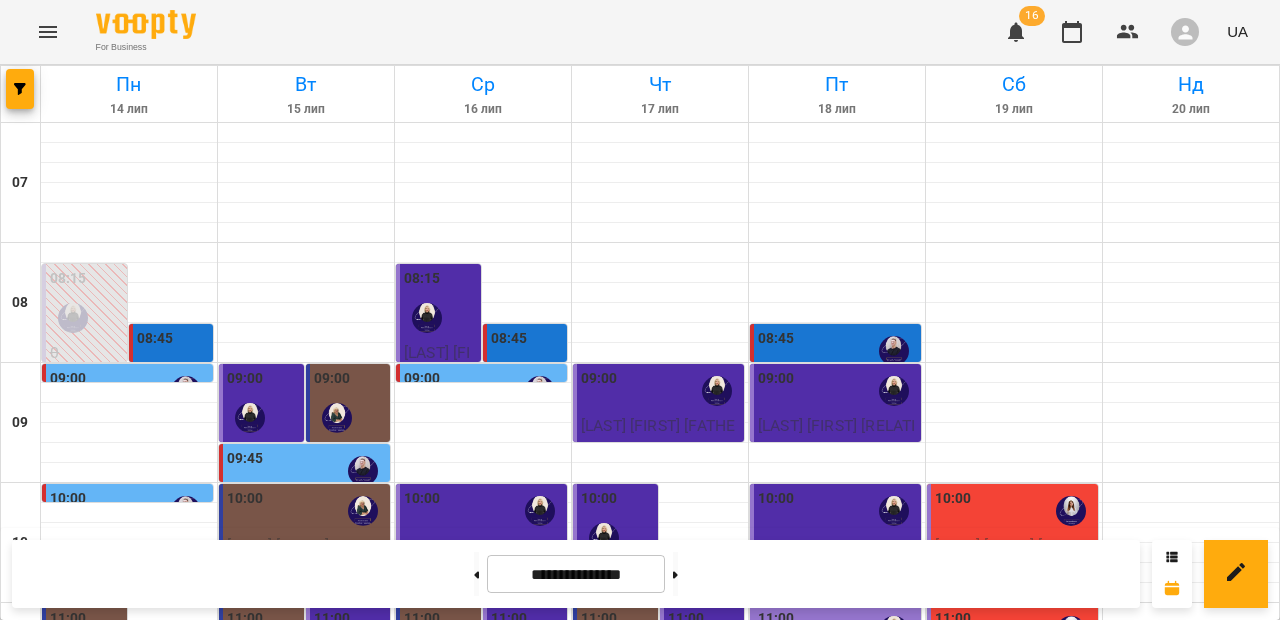 click at bounding box center [306, 1573] 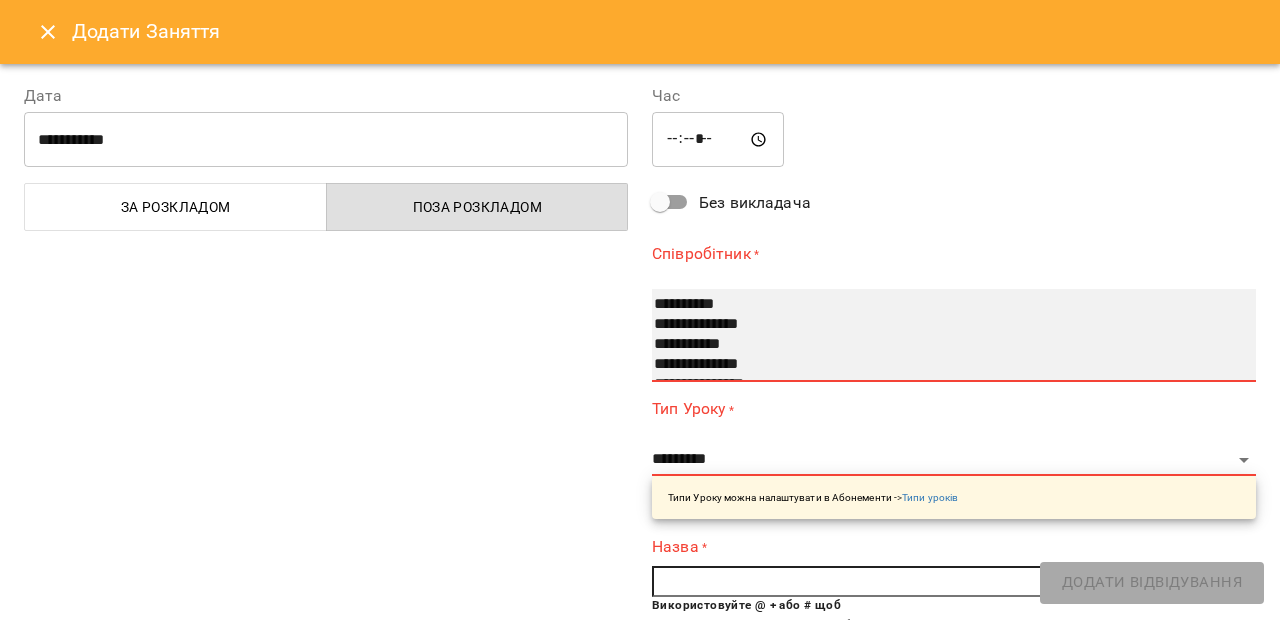 select on "**********" 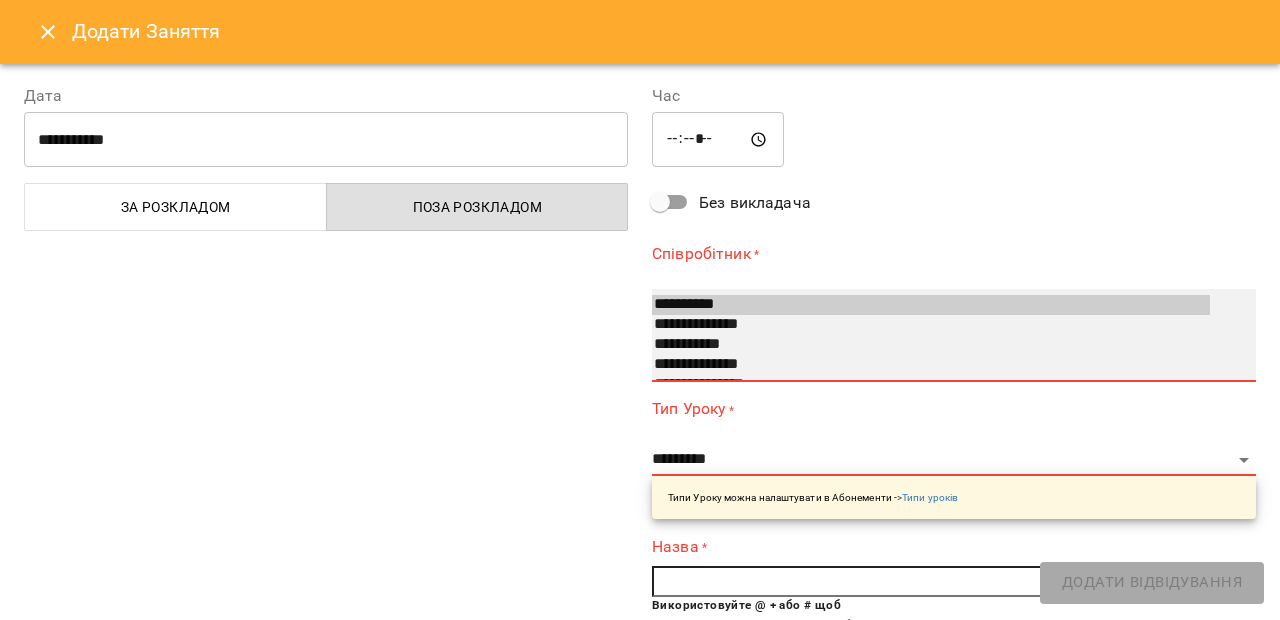 click on "**********" at bounding box center (931, 365) 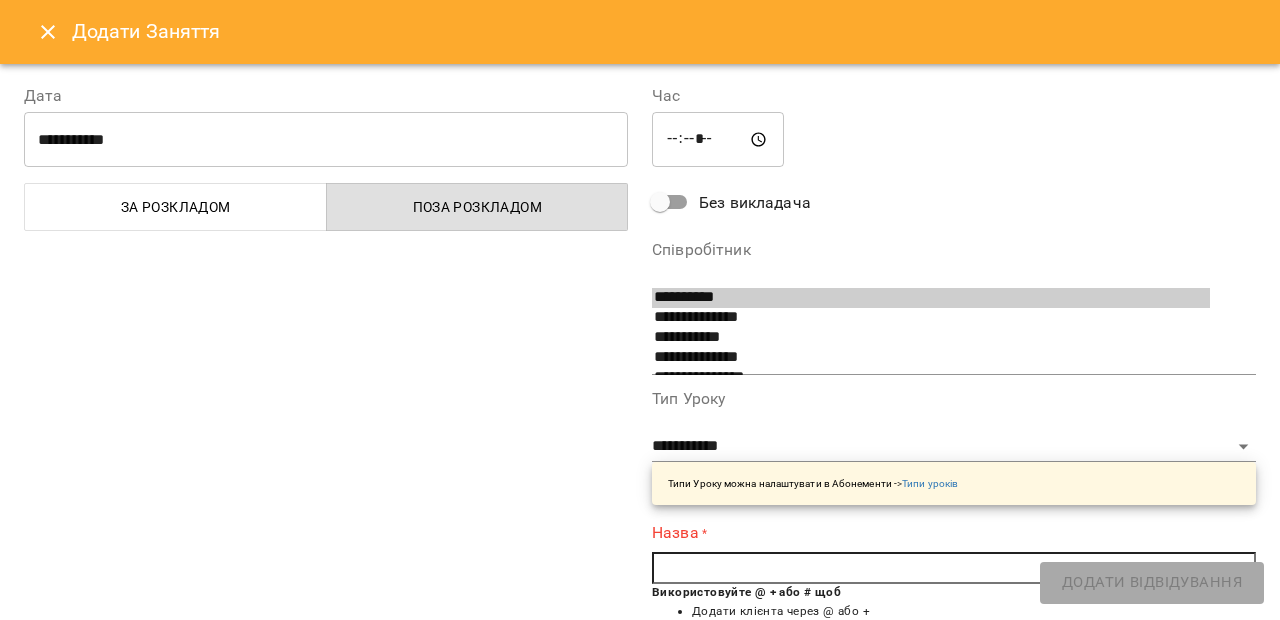 click at bounding box center [954, 568] 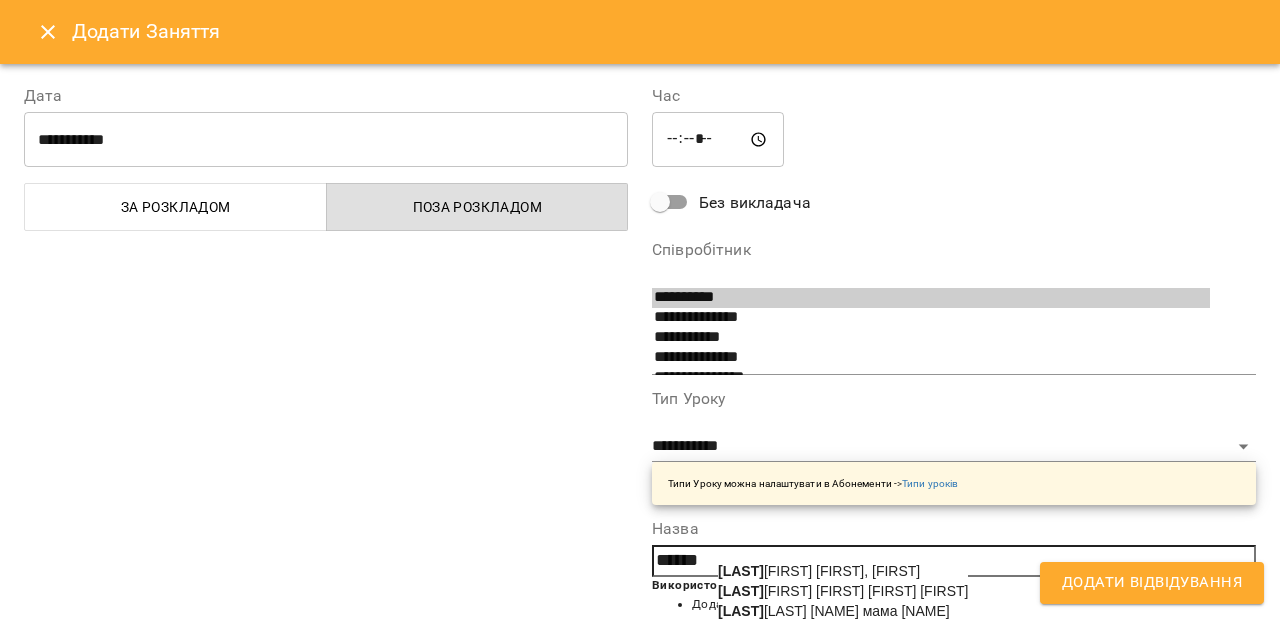 click on "[LAST] [NAME] мама [NAME]" at bounding box center (834, 611) 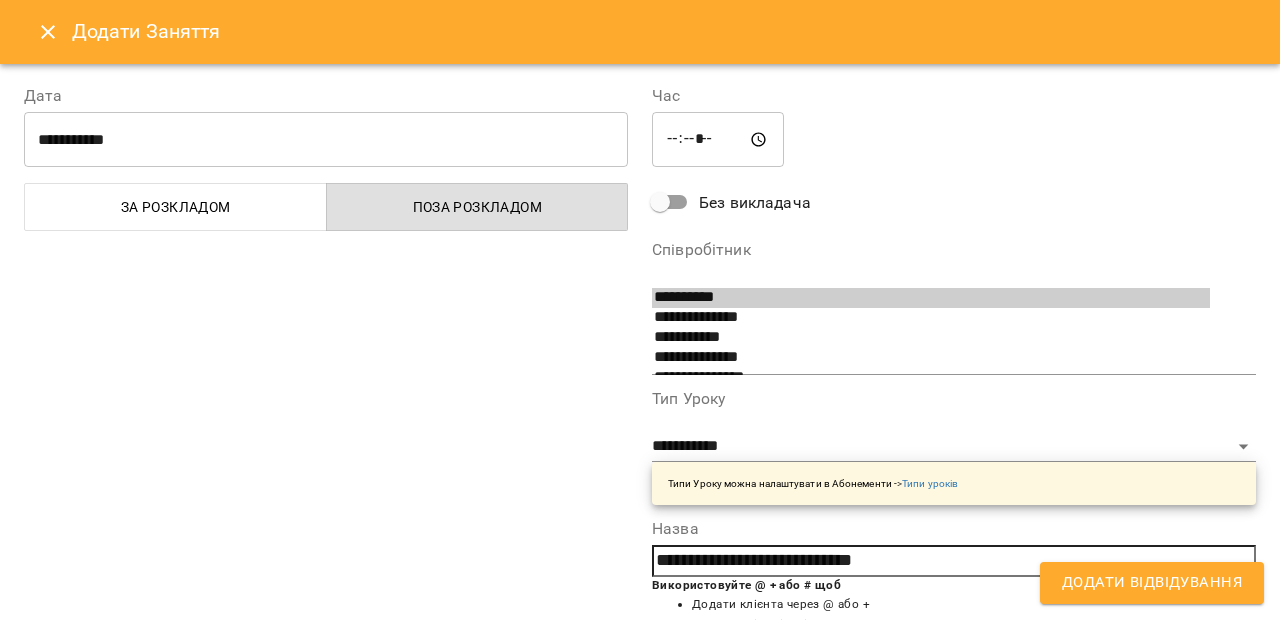 click on "Додати Відвідування" at bounding box center [1152, 583] 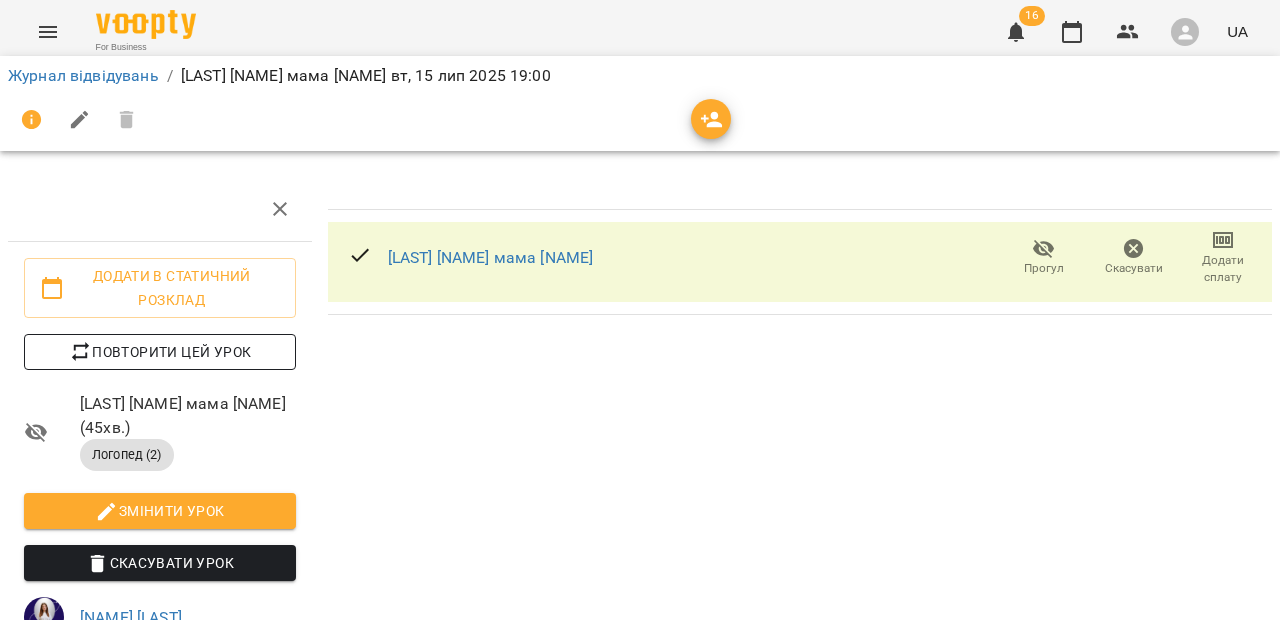 click on "Повторити цей урок" at bounding box center (160, 352) 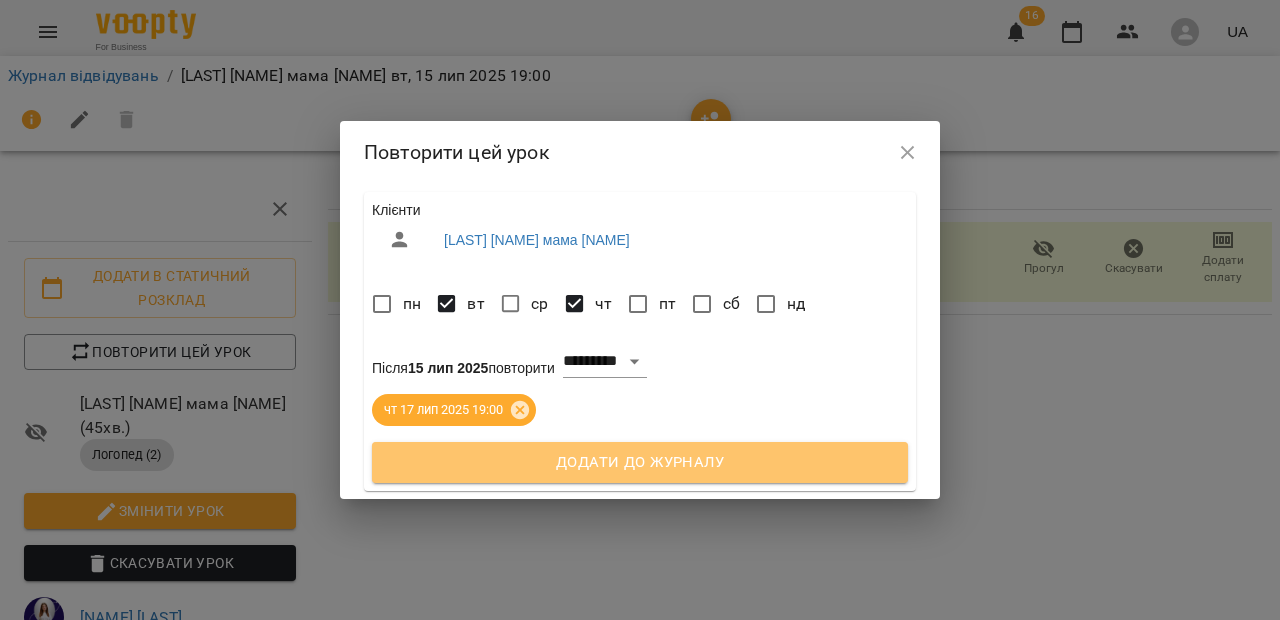 click on "Додати до журналу" at bounding box center [640, 463] 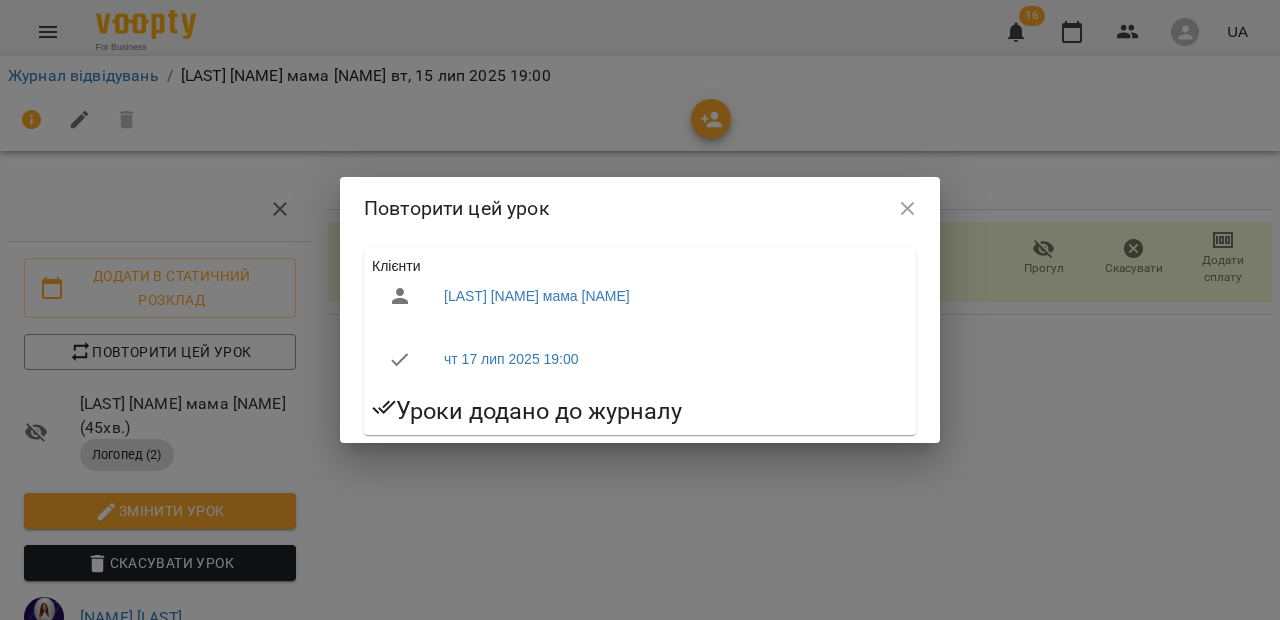 click 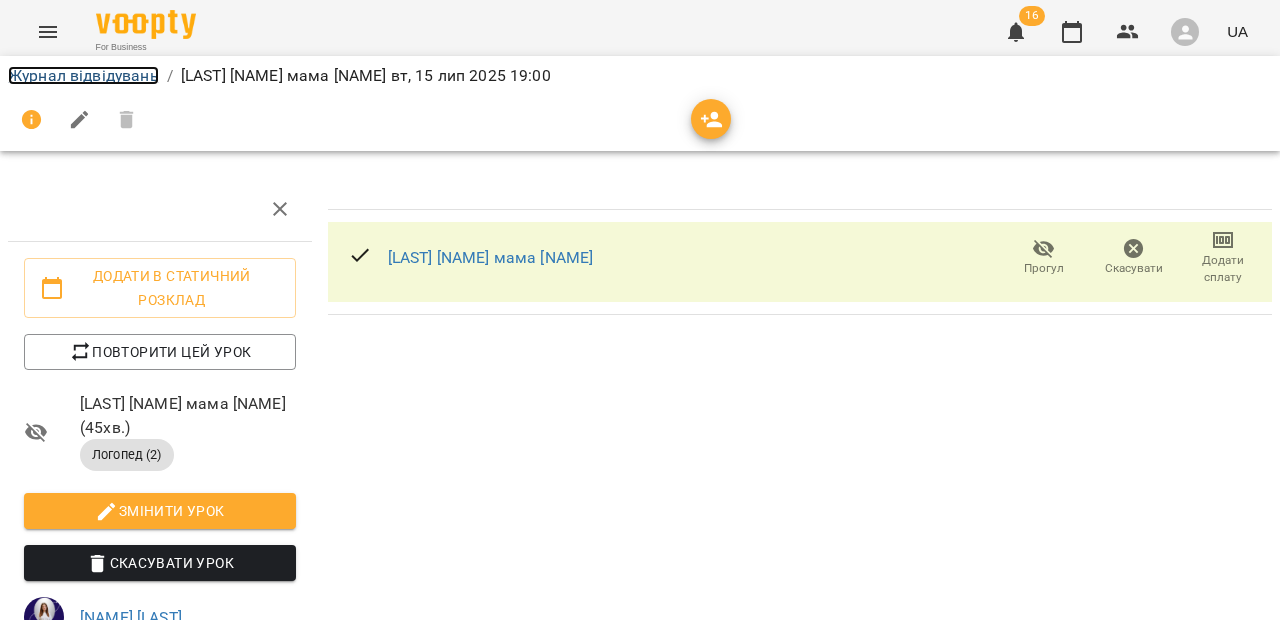click on "Журнал відвідувань" at bounding box center (83, 75) 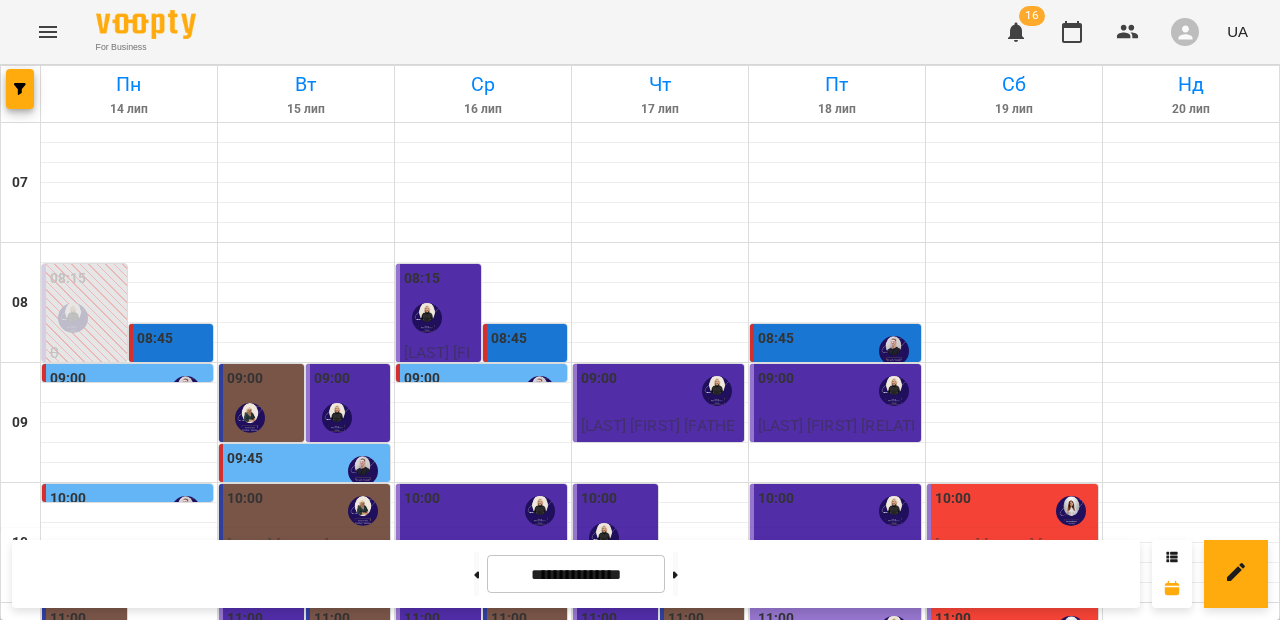 scroll, scrollTop: 756, scrollLeft: 0, axis: vertical 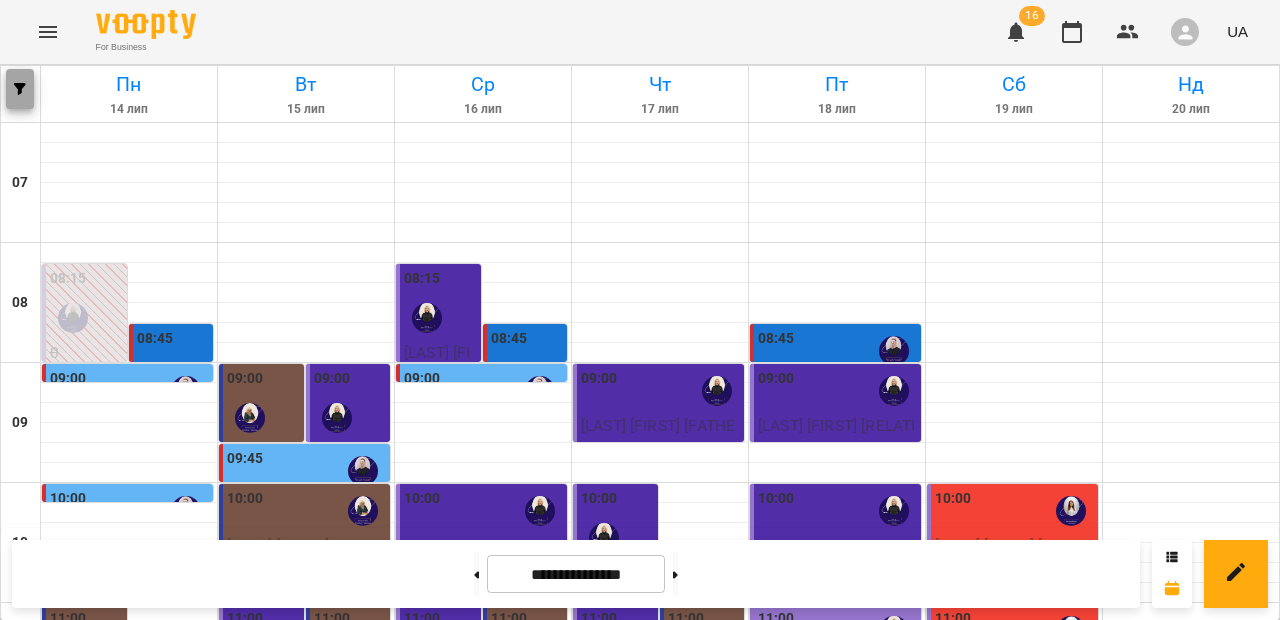click at bounding box center (20, 89) 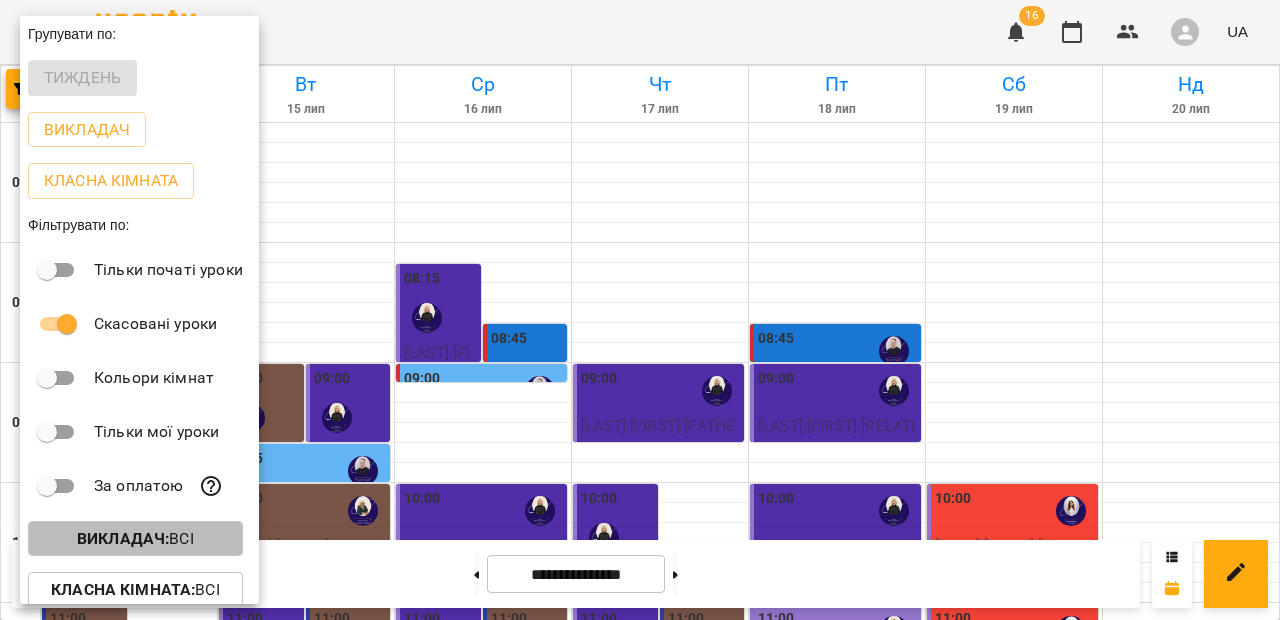 click on "Викладач :  Всі" at bounding box center [135, 539] 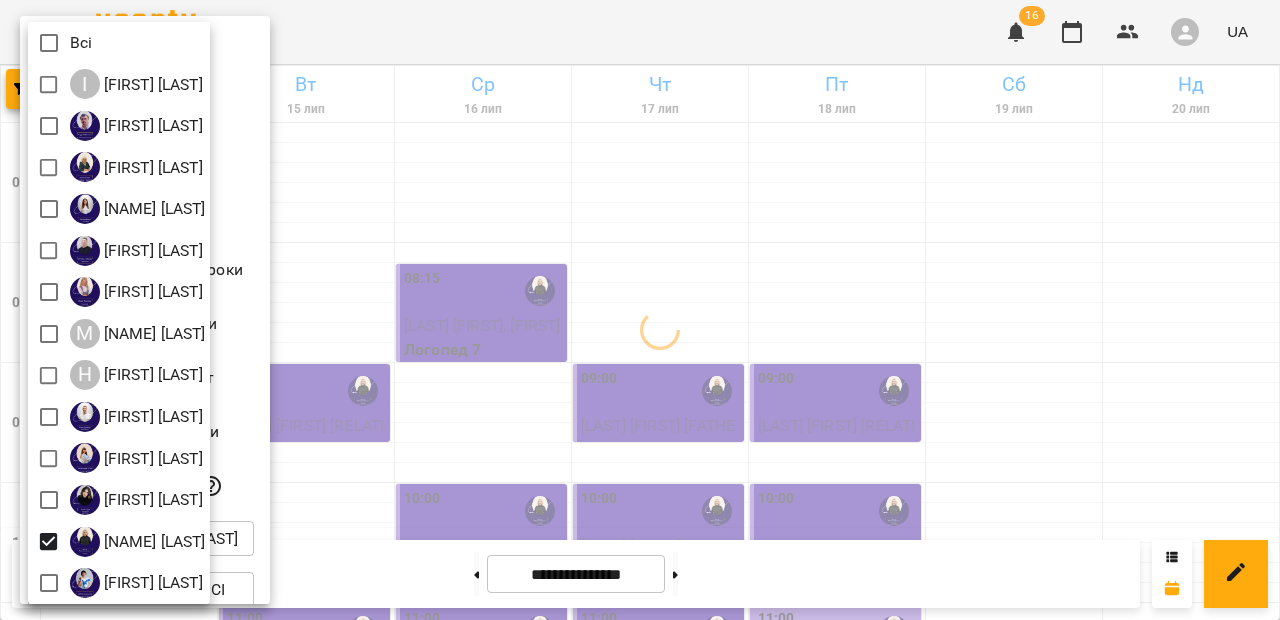 click at bounding box center (640, 310) 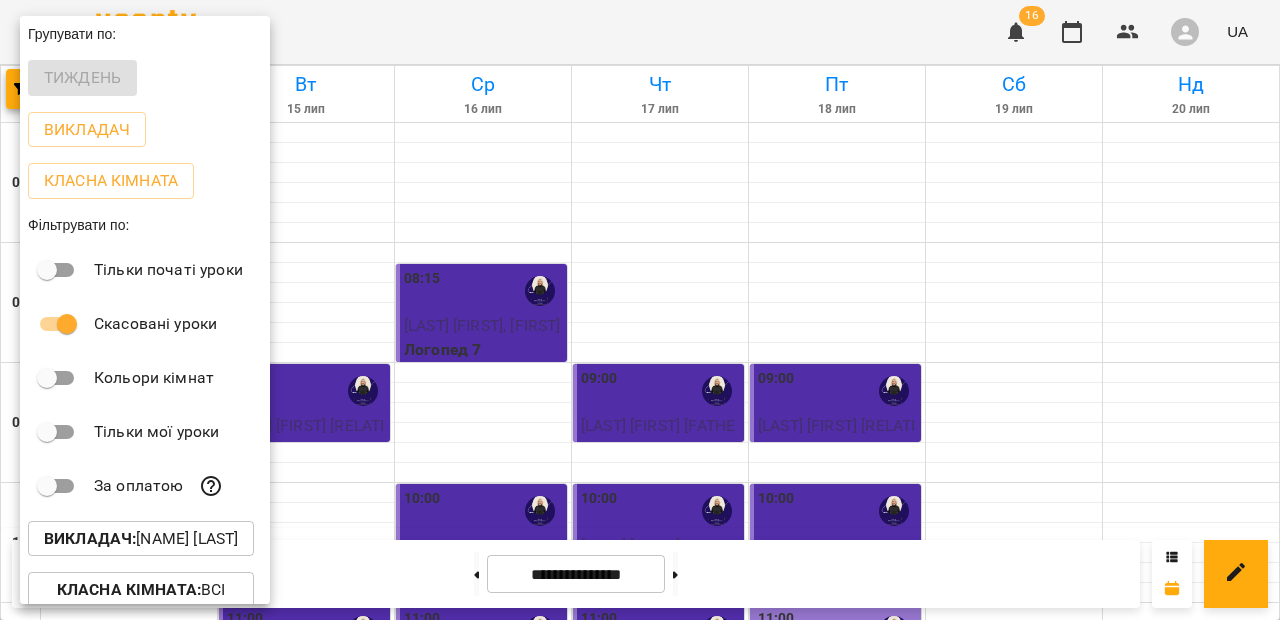 click at bounding box center (640, 310) 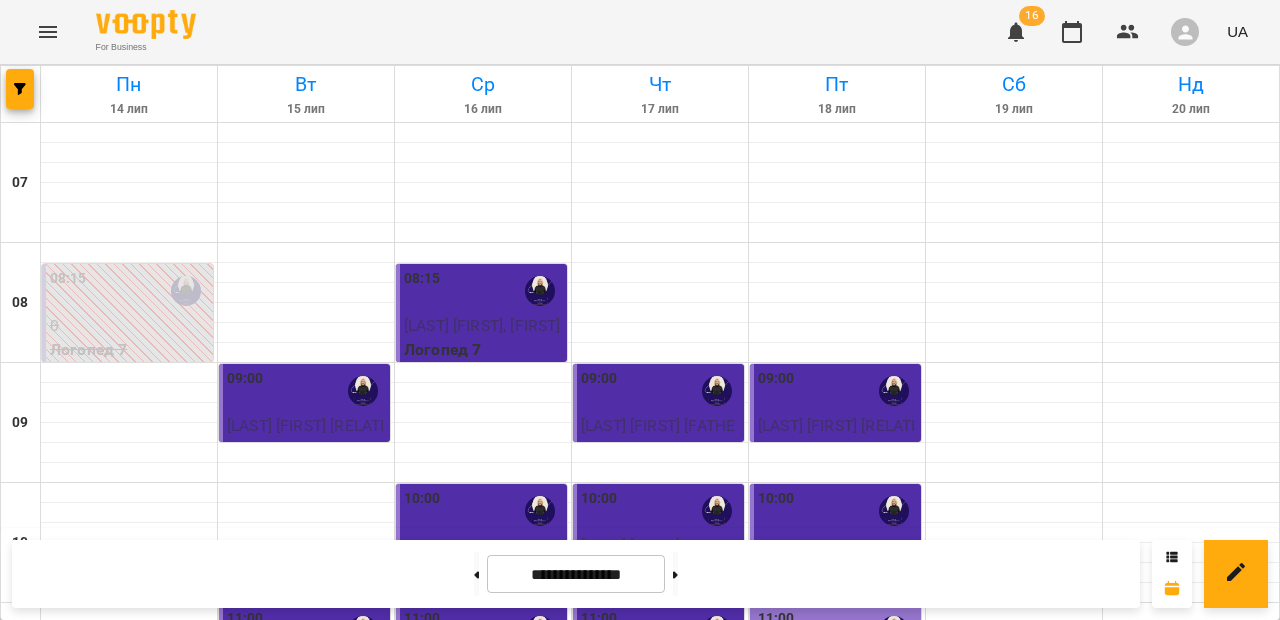 scroll, scrollTop: 0, scrollLeft: 0, axis: both 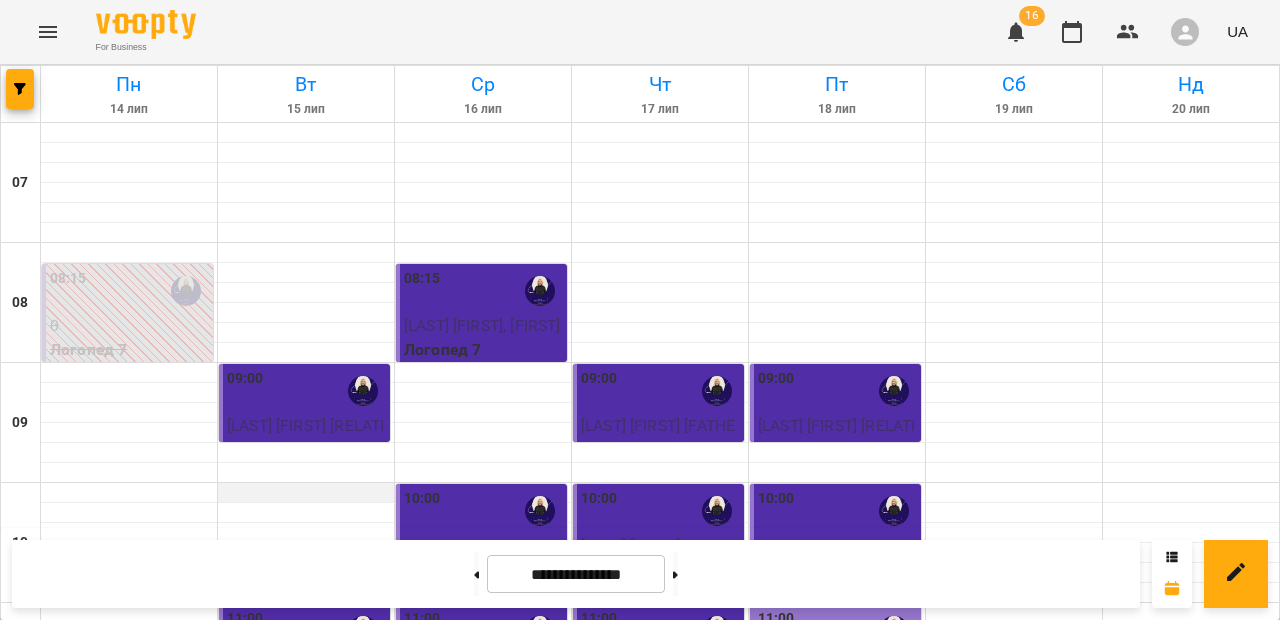 click at bounding box center (306, 493) 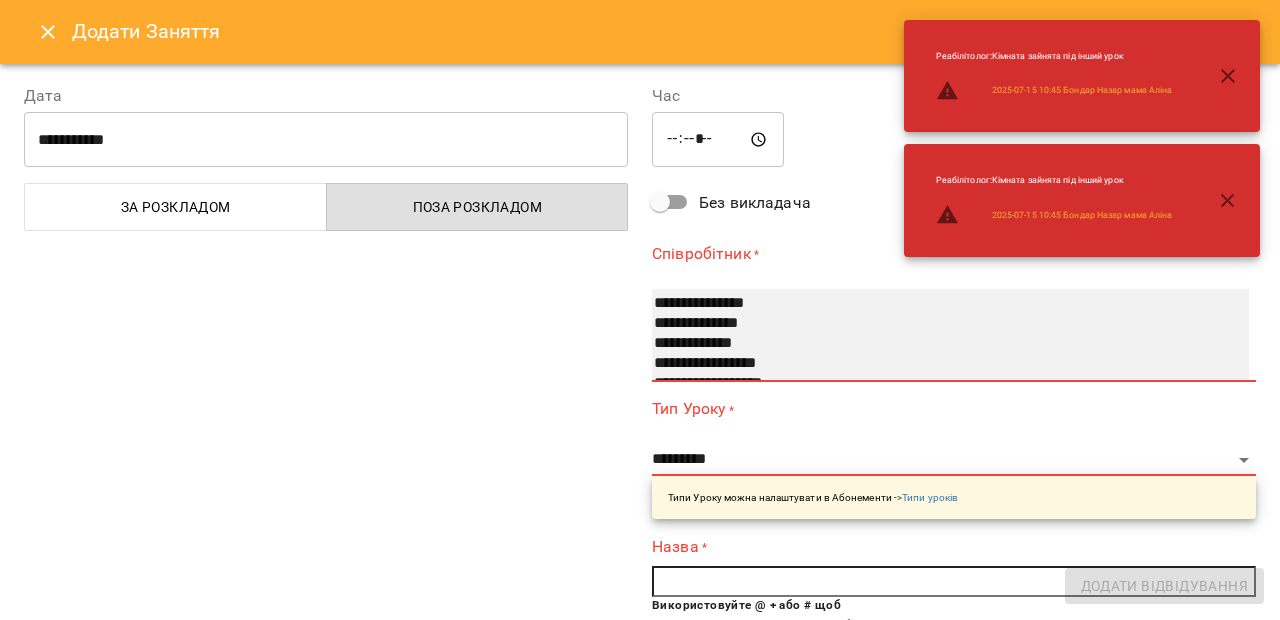 scroll, scrollTop: 180, scrollLeft: 0, axis: vertical 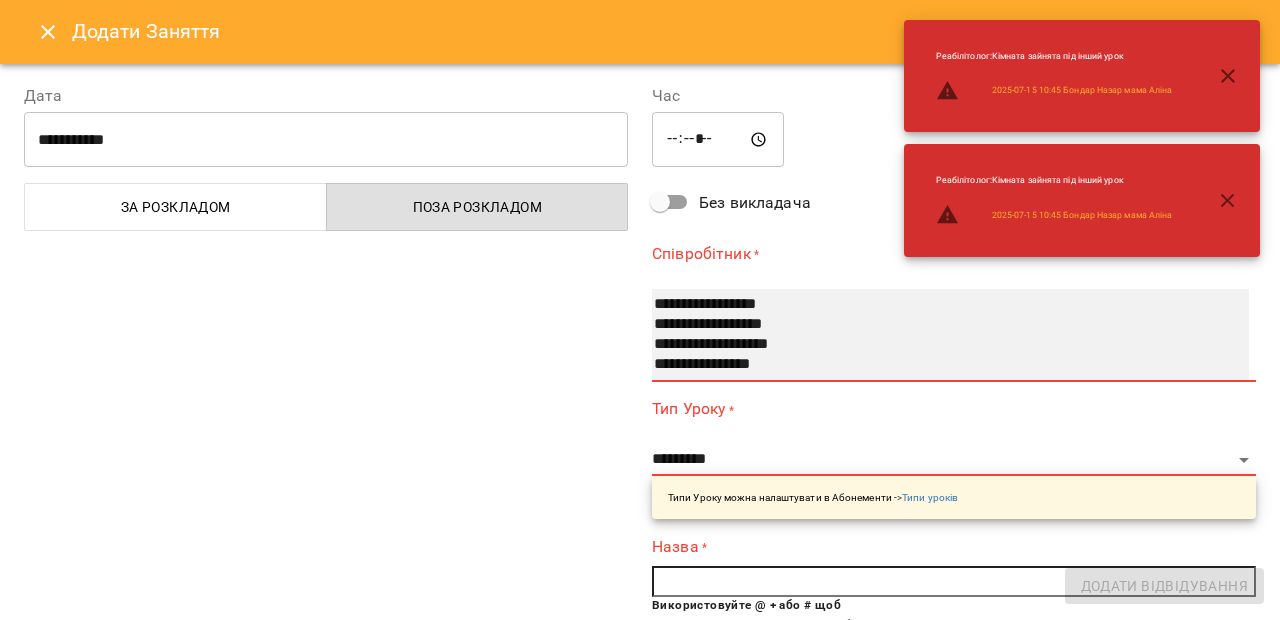 select on "**********" 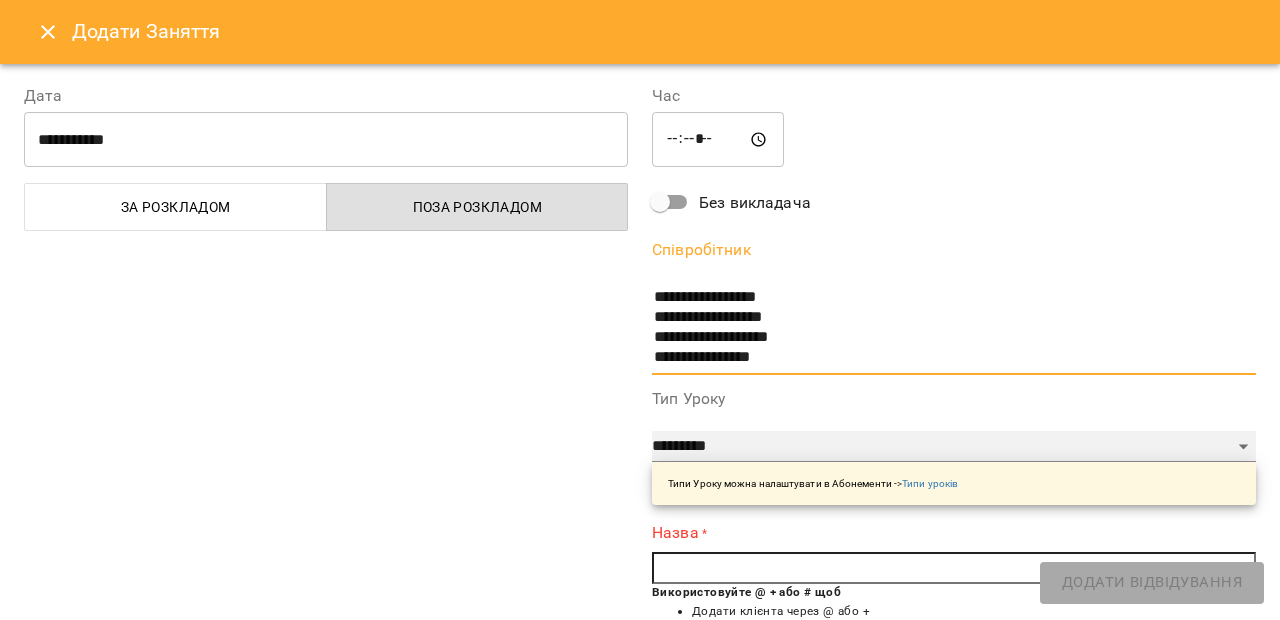click on "**********" at bounding box center (954, 447) 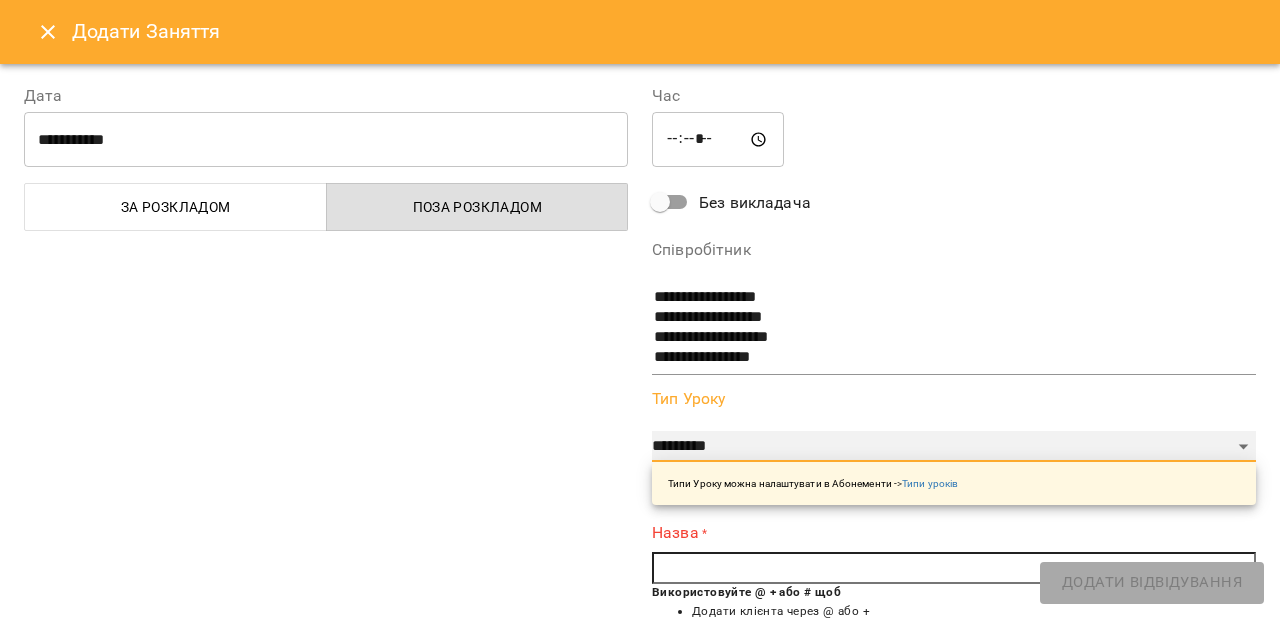 select on "*********" 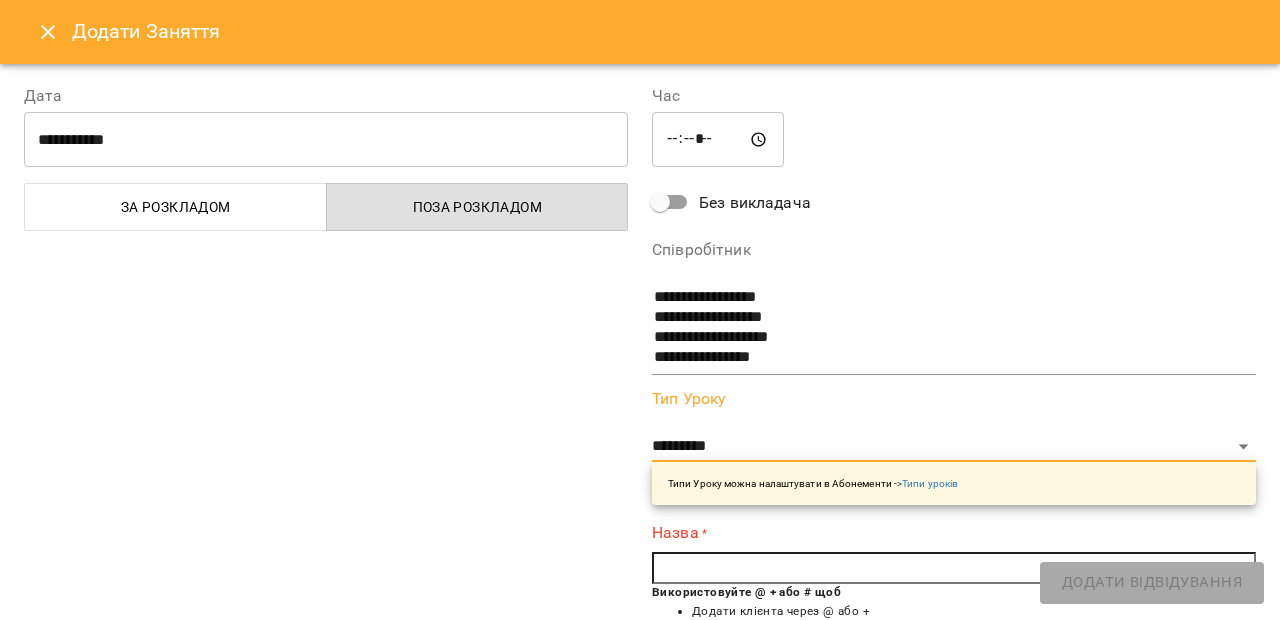click at bounding box center (954, 568) 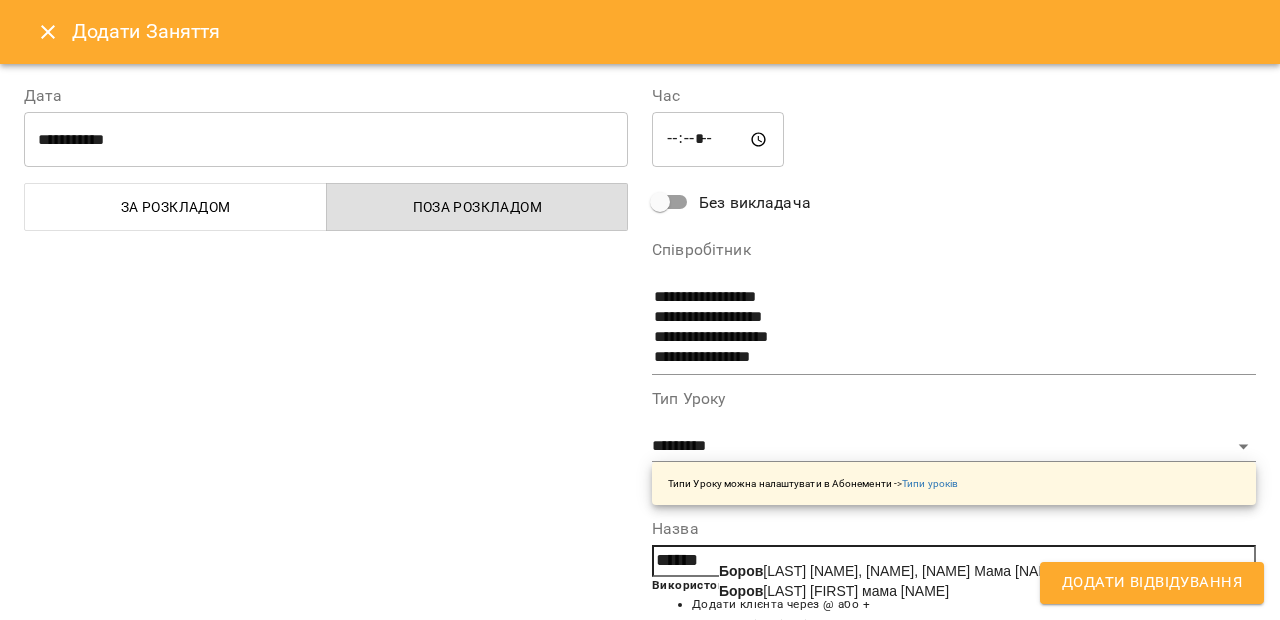 click on "[LAST] [FIRST], [FIRST], [FIRST]
[MOTHER] [NAME]" at bounding box center [891, 571] 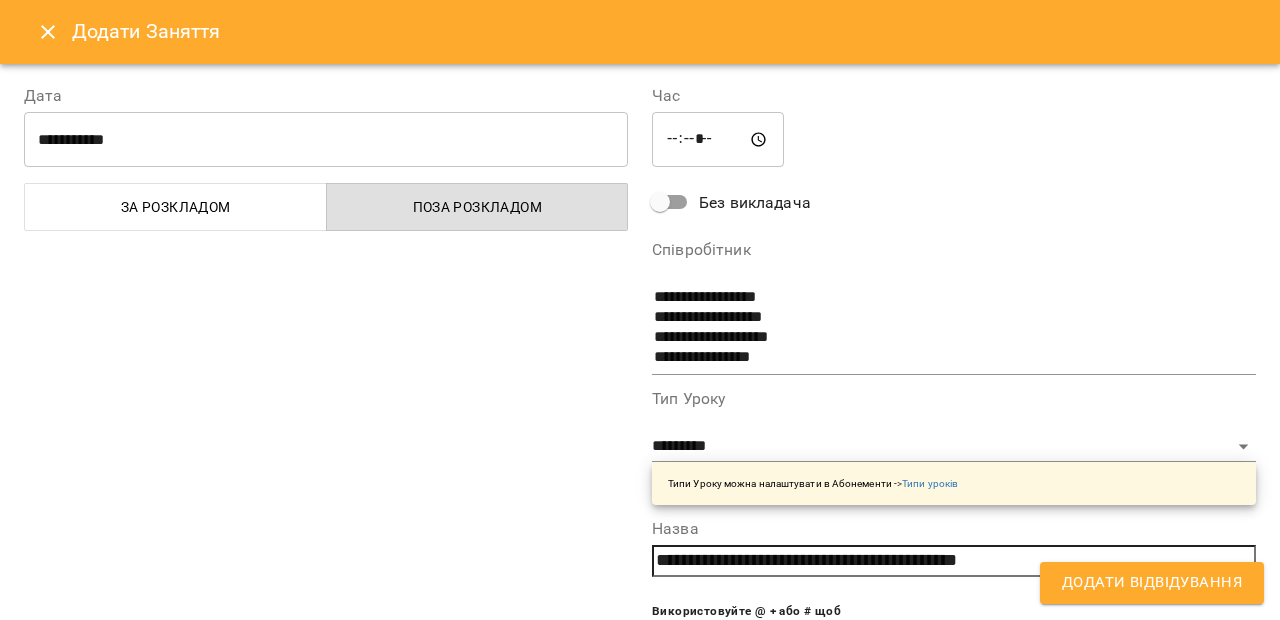 type on "**********" 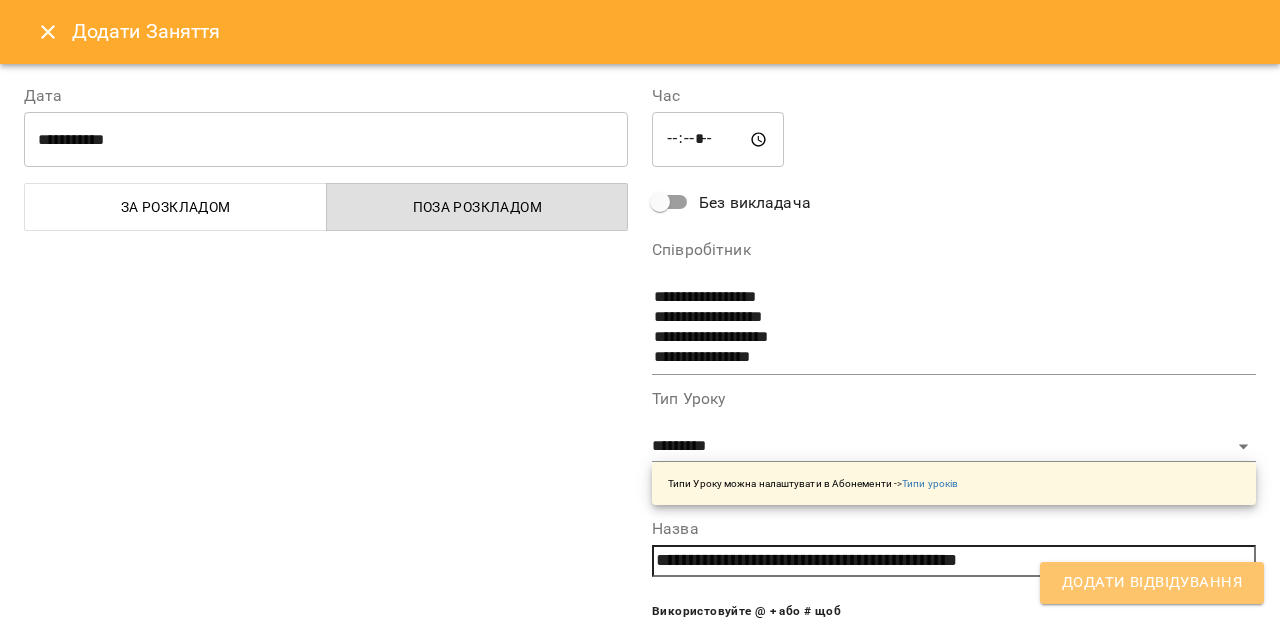 click on "Додати Відвідування" at bounding box center [1152, 583] 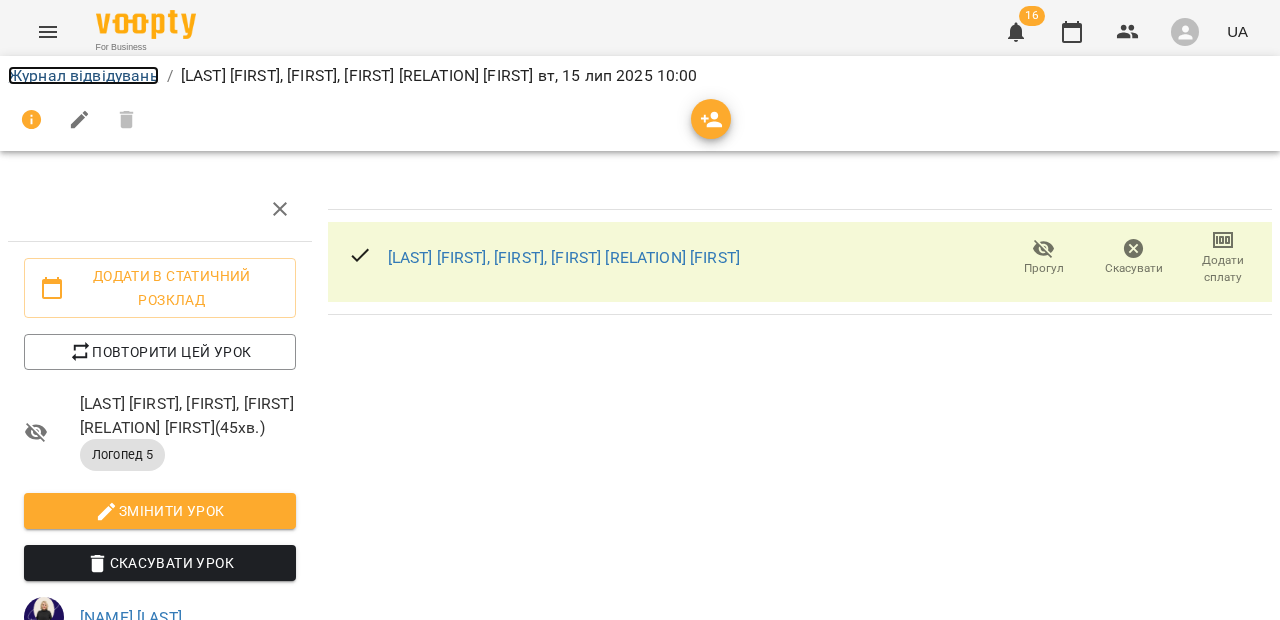click on "Журнал відвідувань" at bounding box center (83, 75) 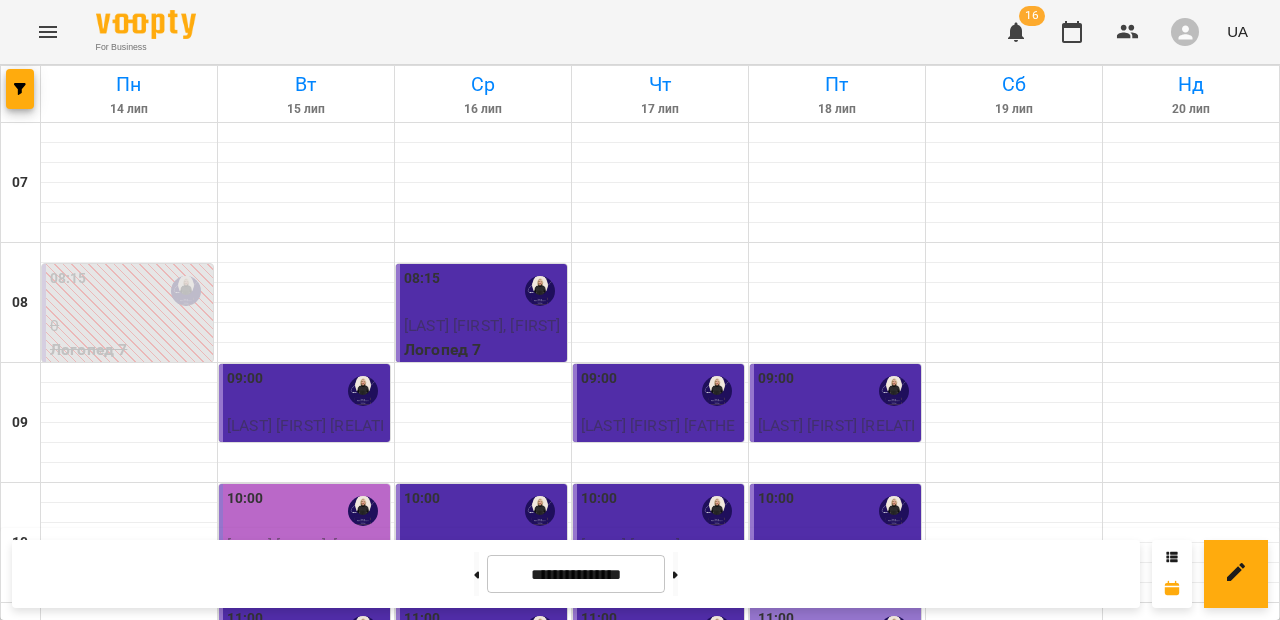 scroll, scrollTop: 442, scrollLeft: 0, axis: vertical 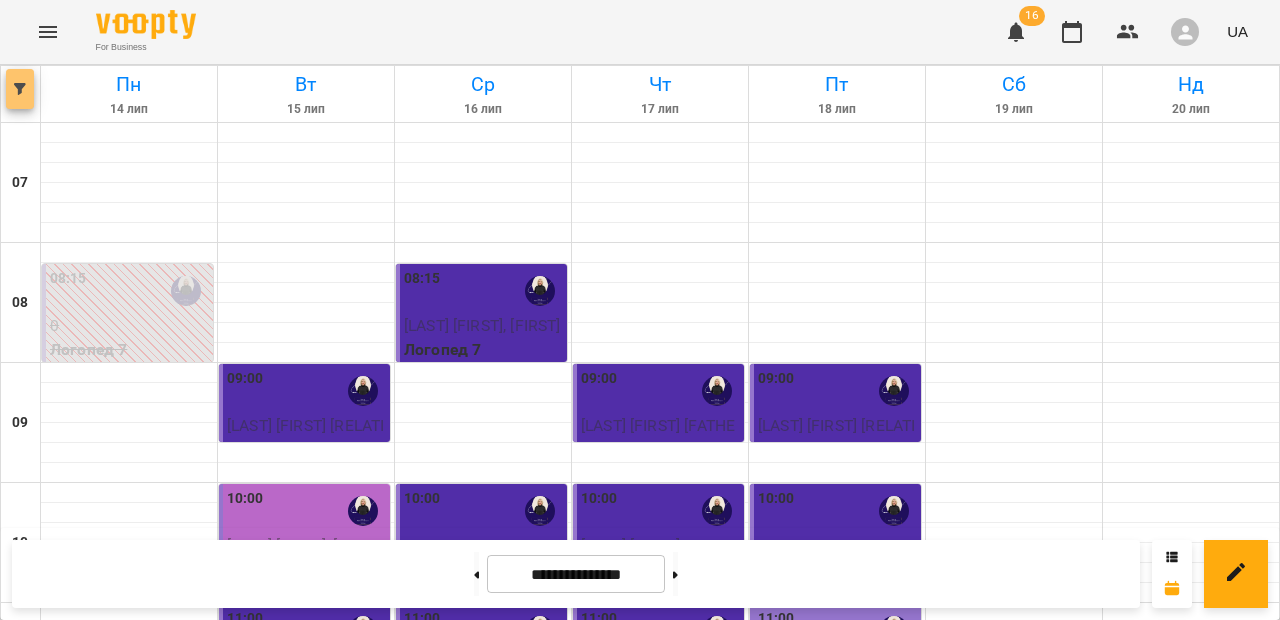 click at bounding box center [20, 89] 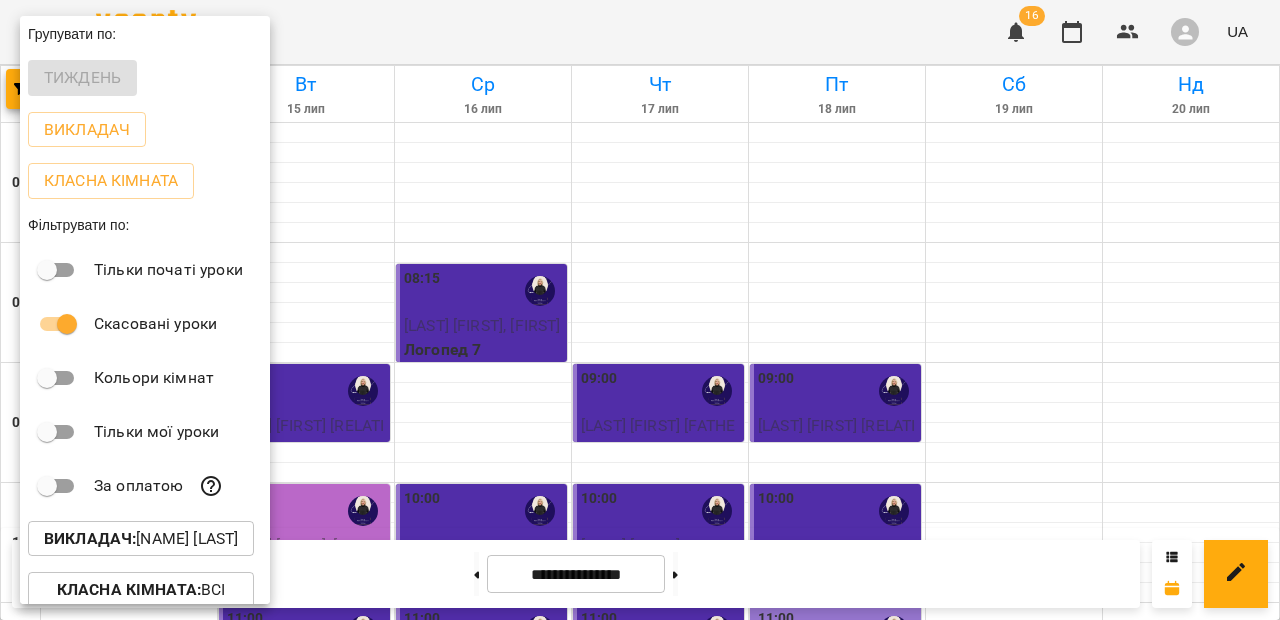 click on "Викладач : [FIRST] [LAST]" at bounding box center (141, 539) 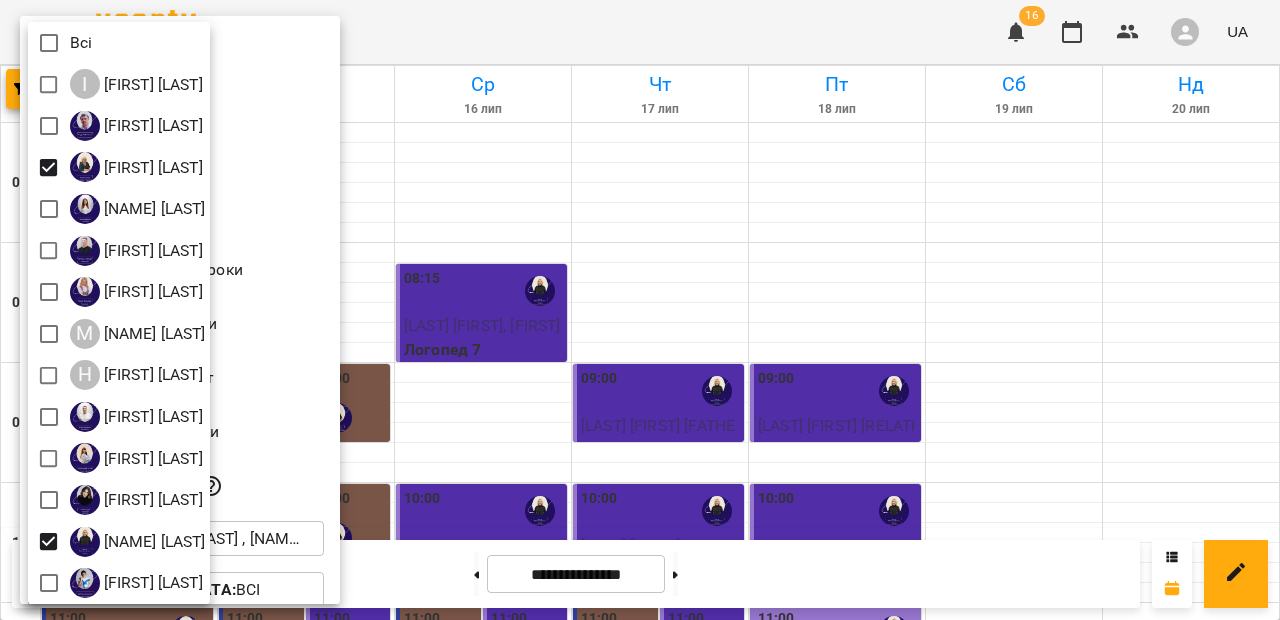 click at bounding box center (640, 310) 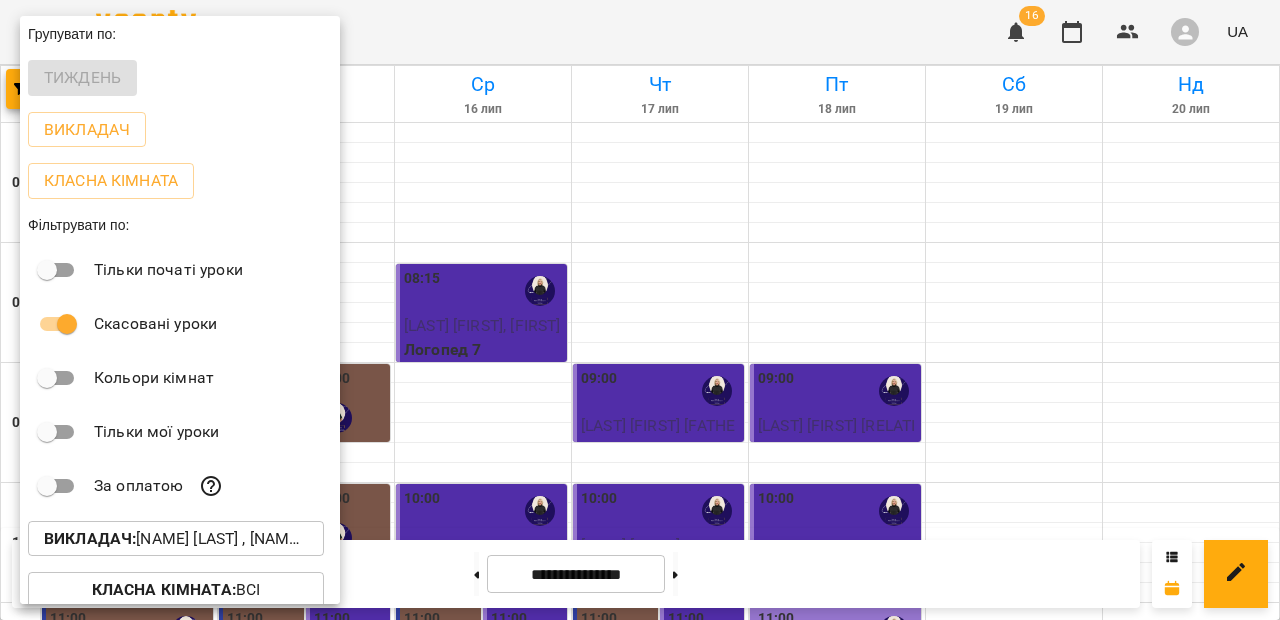 click at bounding box center (640, 310) 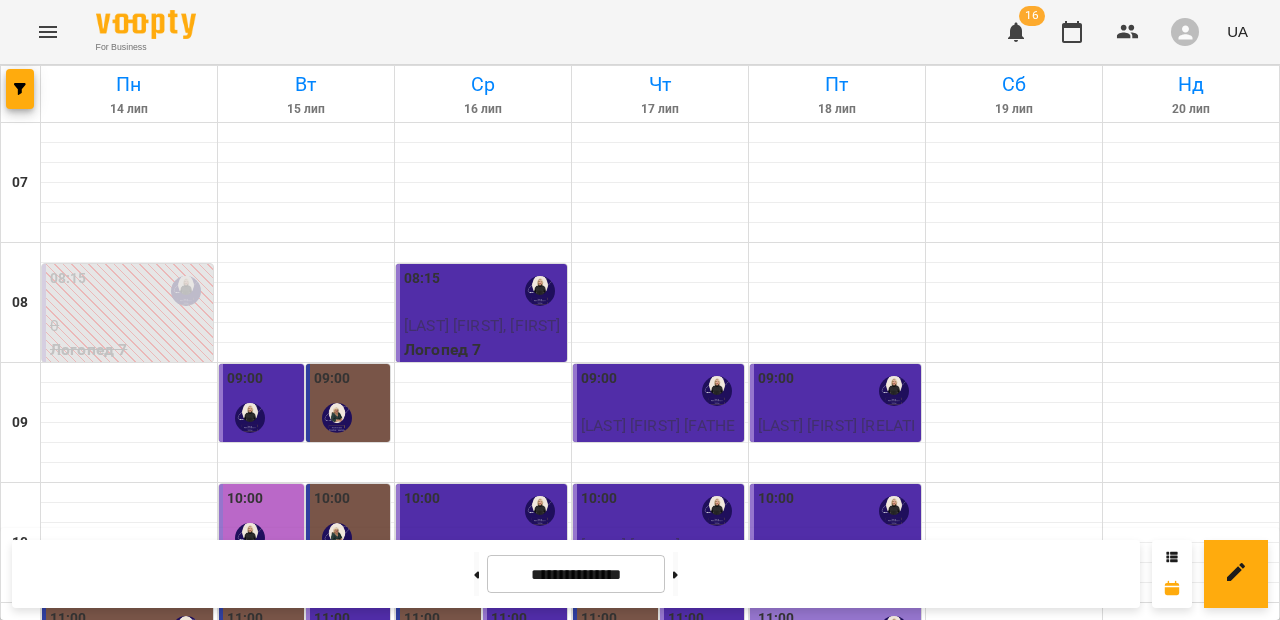 scroll, scrollTop: 452, scrollLeft: 0, axis: vertical 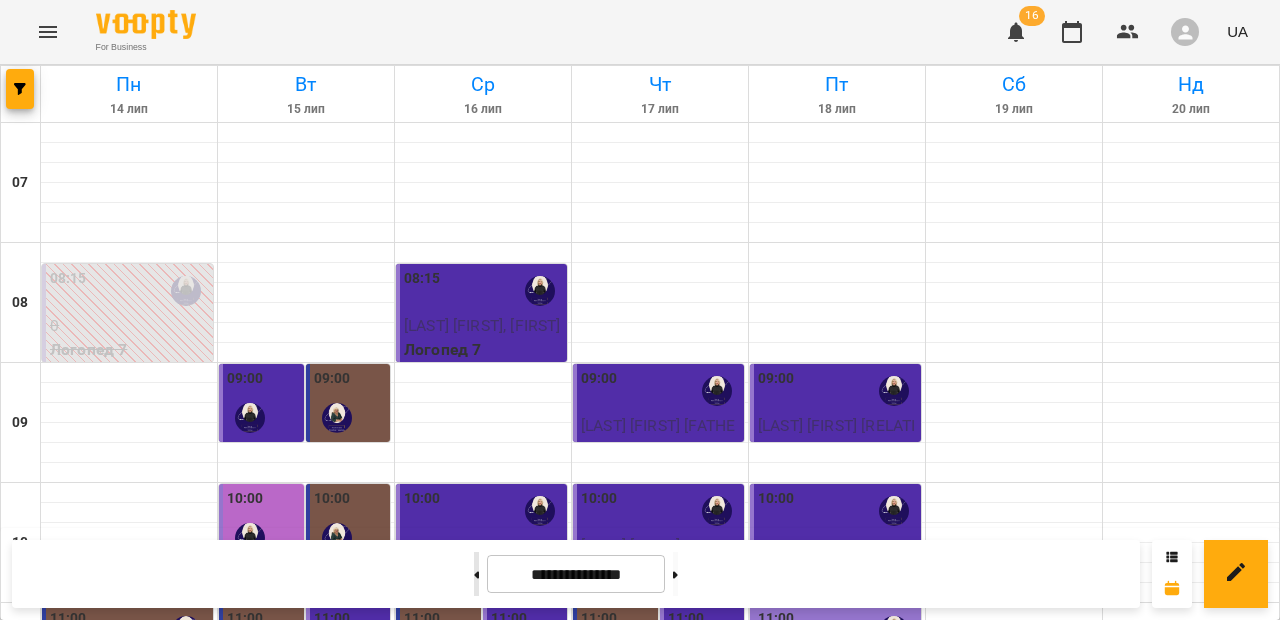 click at bounding box center [476, 574] 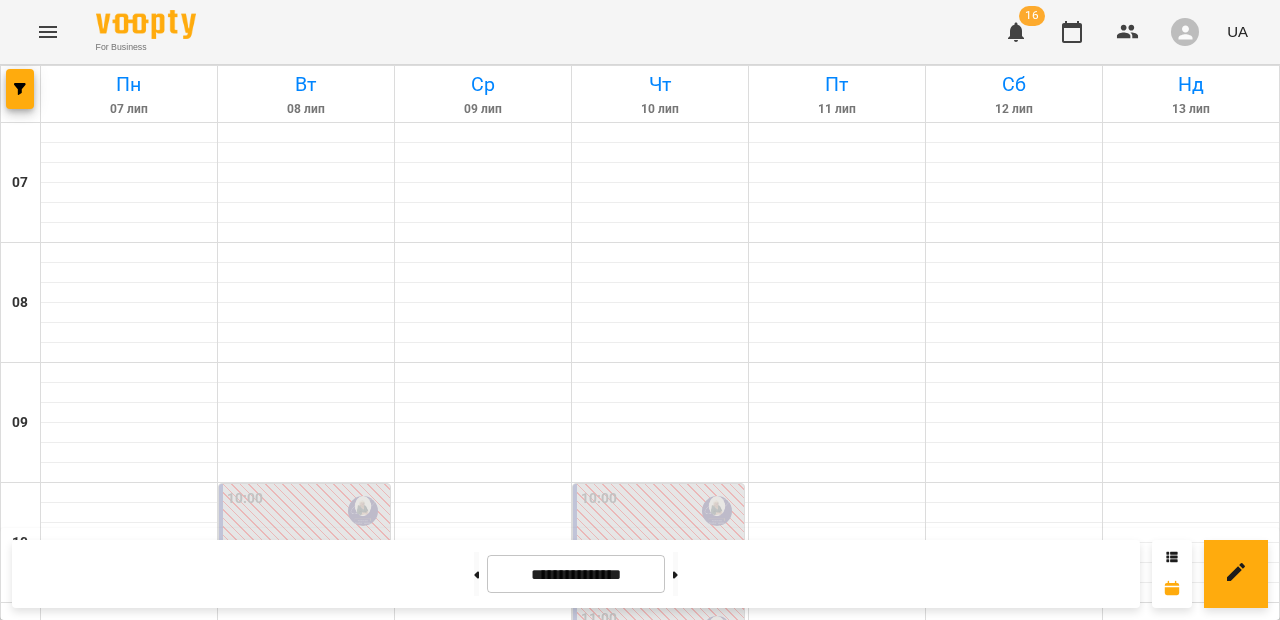 scroll, scrollTop: 0, scrollLeft: 0, axis: both 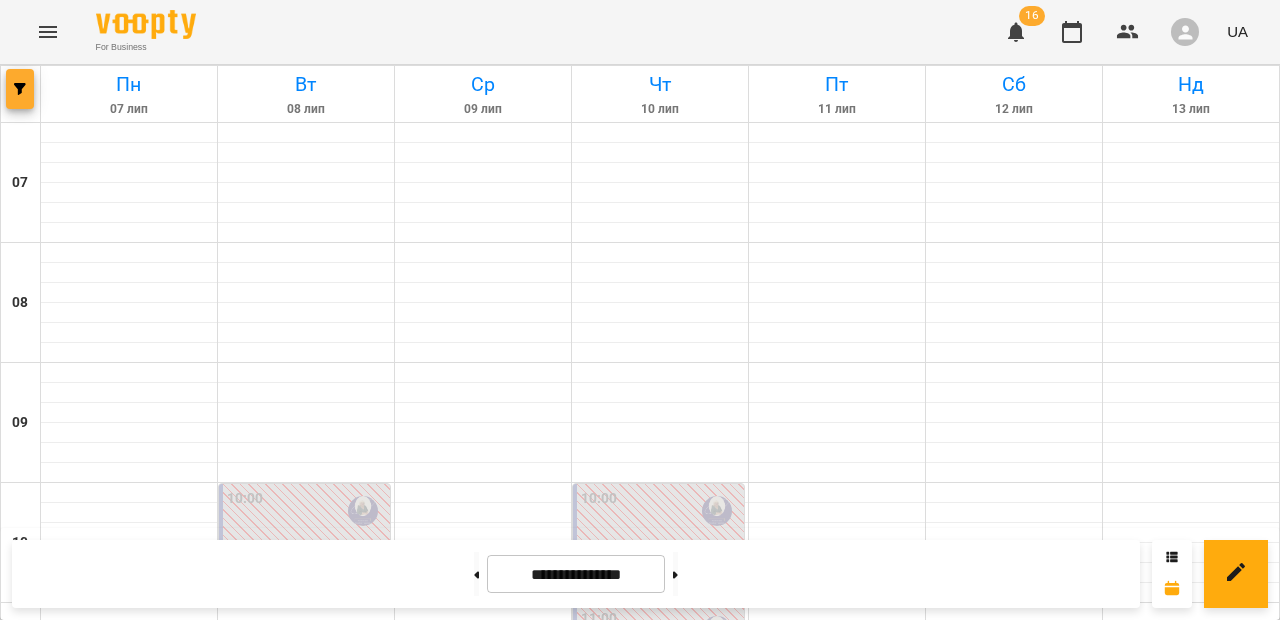 click at bounding box center [20, 89] 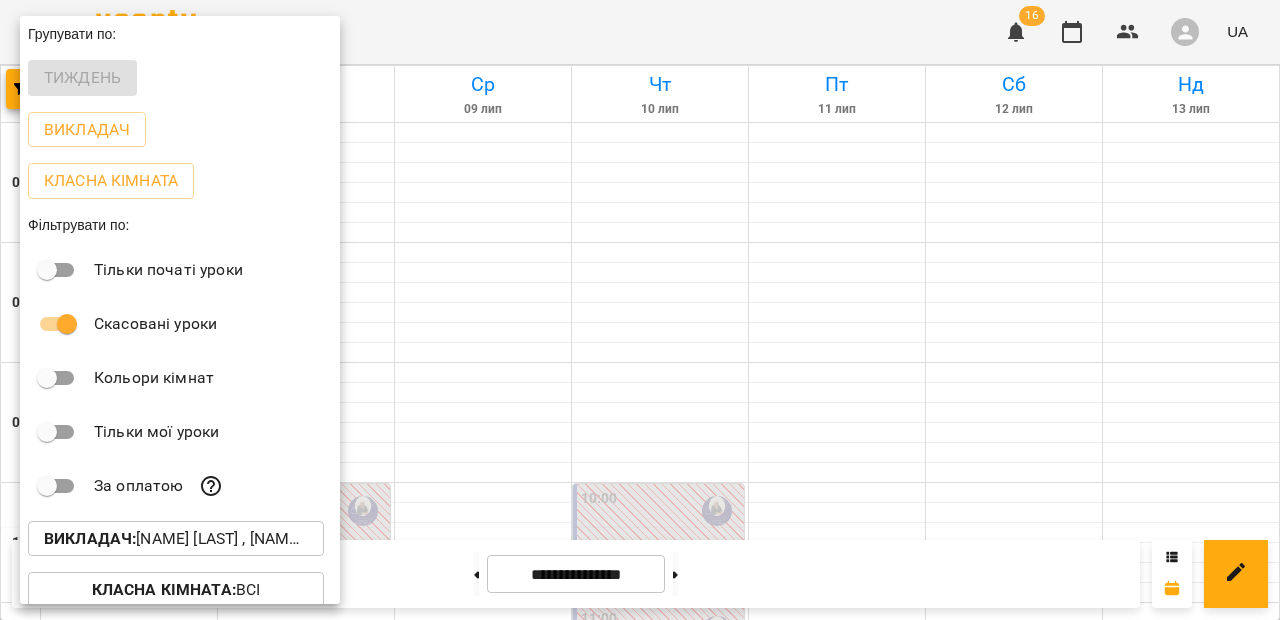 click on "Викладач : [FIRST] [LAST] , [FIRST] [LAST]" at bounding box center (176, 539) 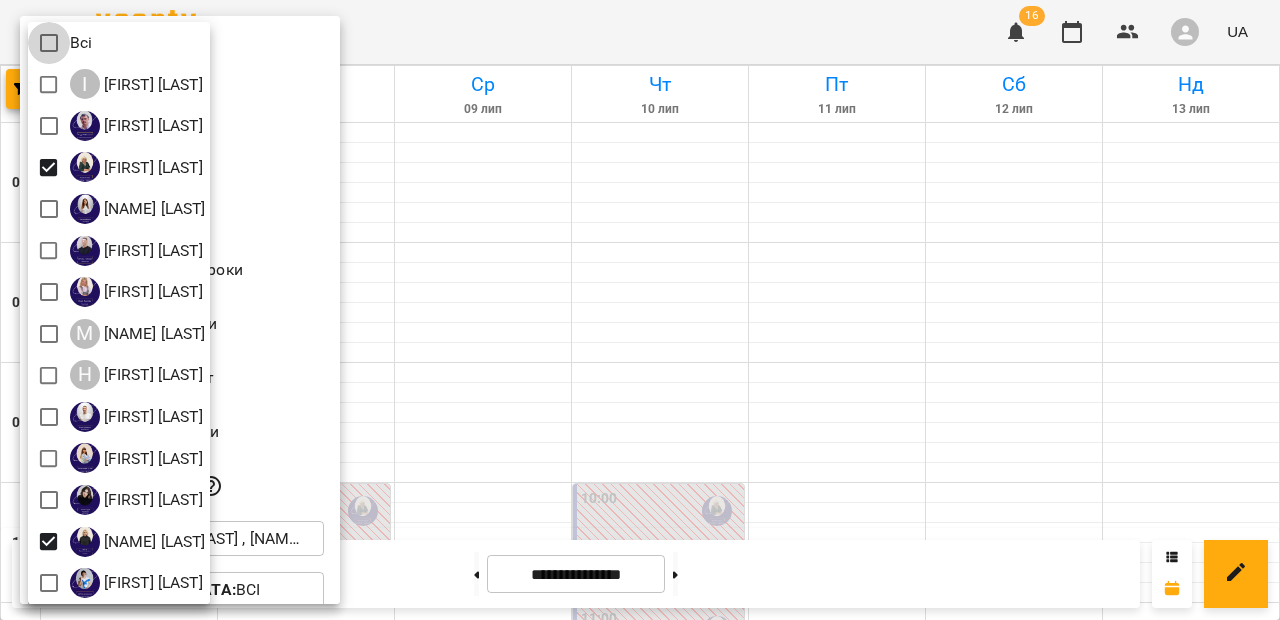 click at bounding box center [640, 310] 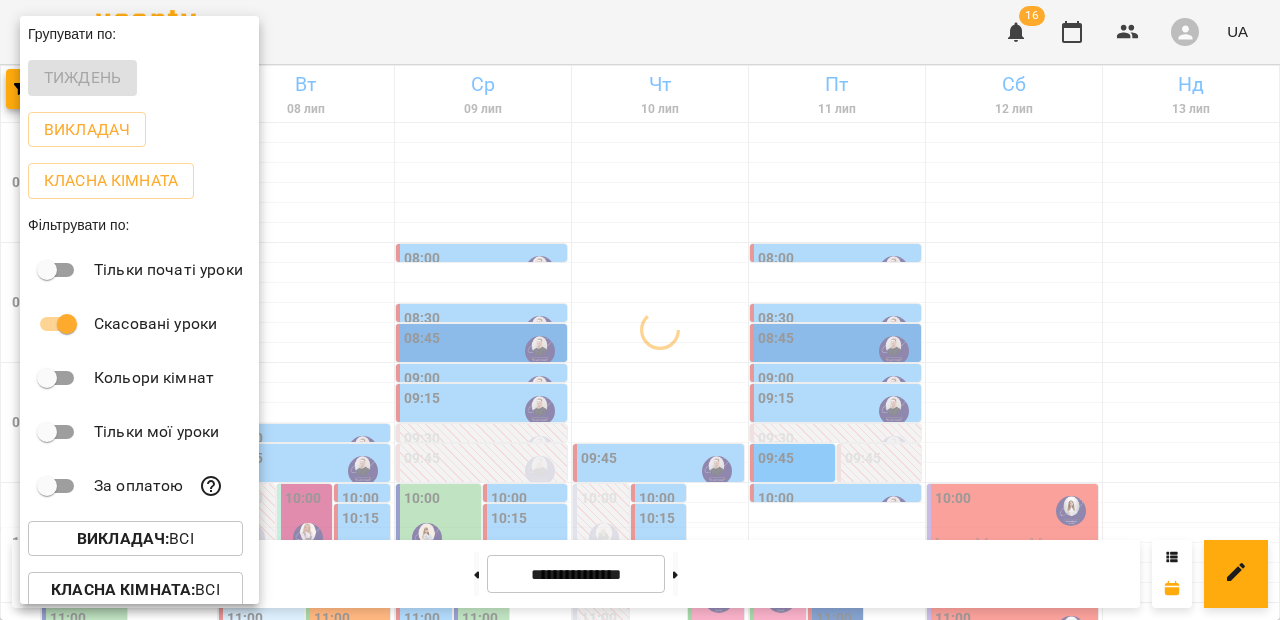 click on "Всі І Ірина Яцук Андрій Шеламов Анжела Орєх Вікторія Басюк Віталій Луговий Лілія Попова М Марина Петренко Н Наталія Лисиця Олег Дідовець Олександра Лугова Олександра Романюк Ольга Пальчиковська Світлана Дьоміна" at bounding box center [640, 310] 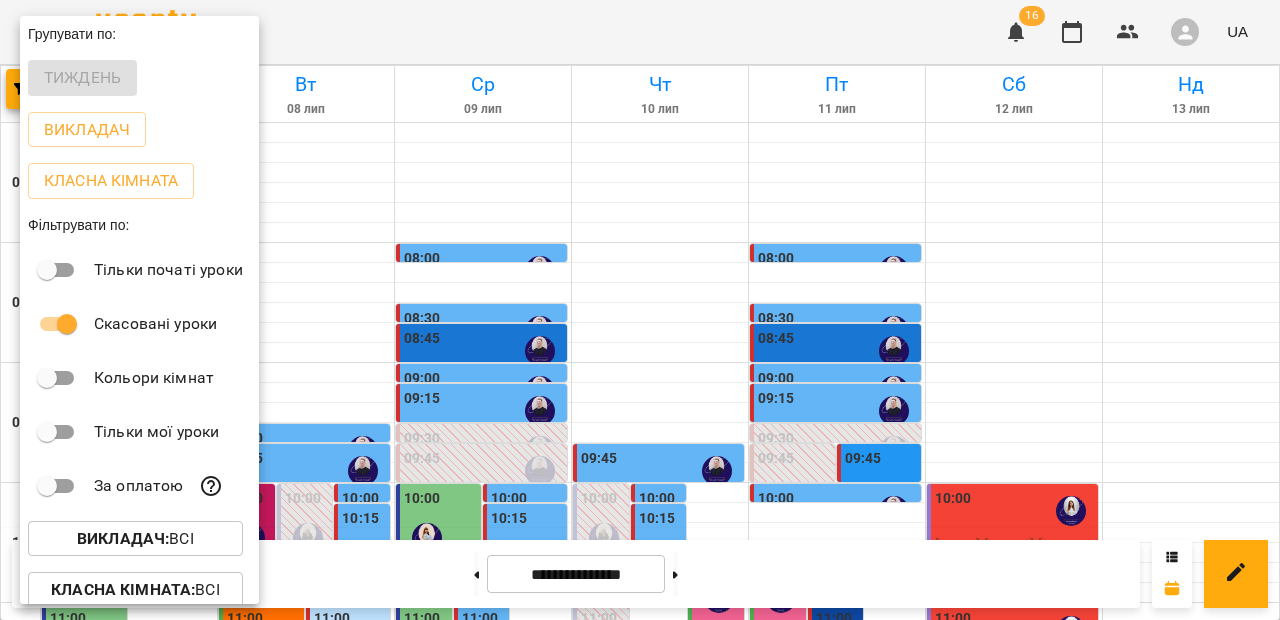 click at bounding box center [640, 310] 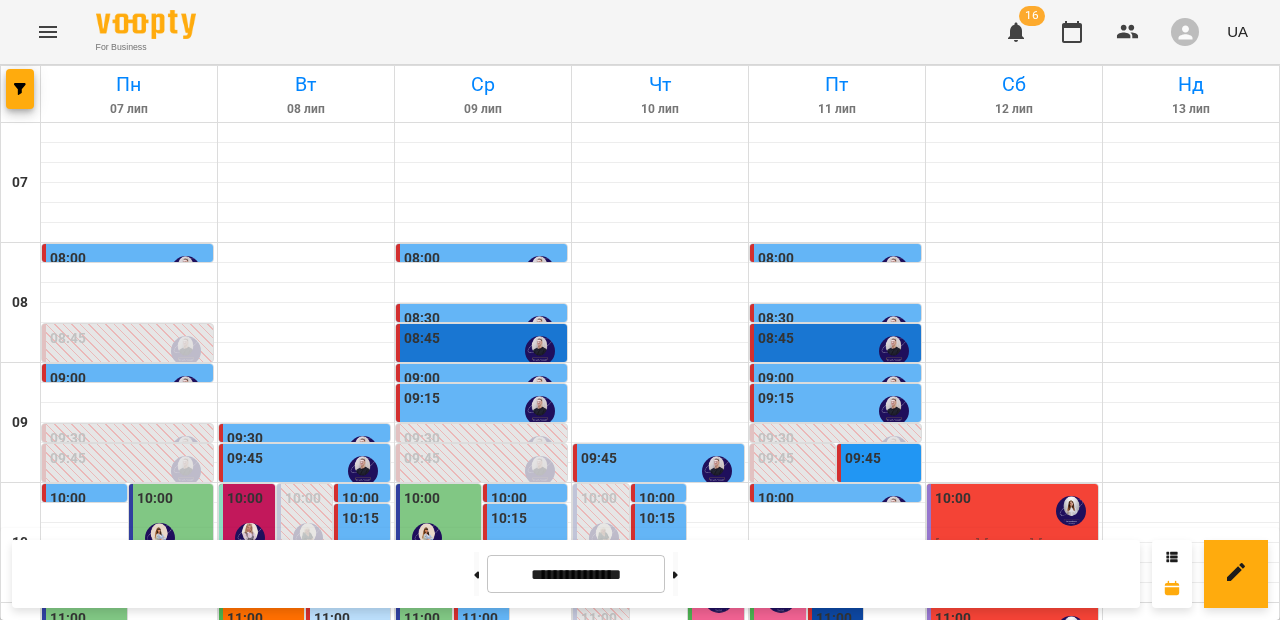 scroll, scrollTop: 522, scrollLeft: 0, axis: vertical 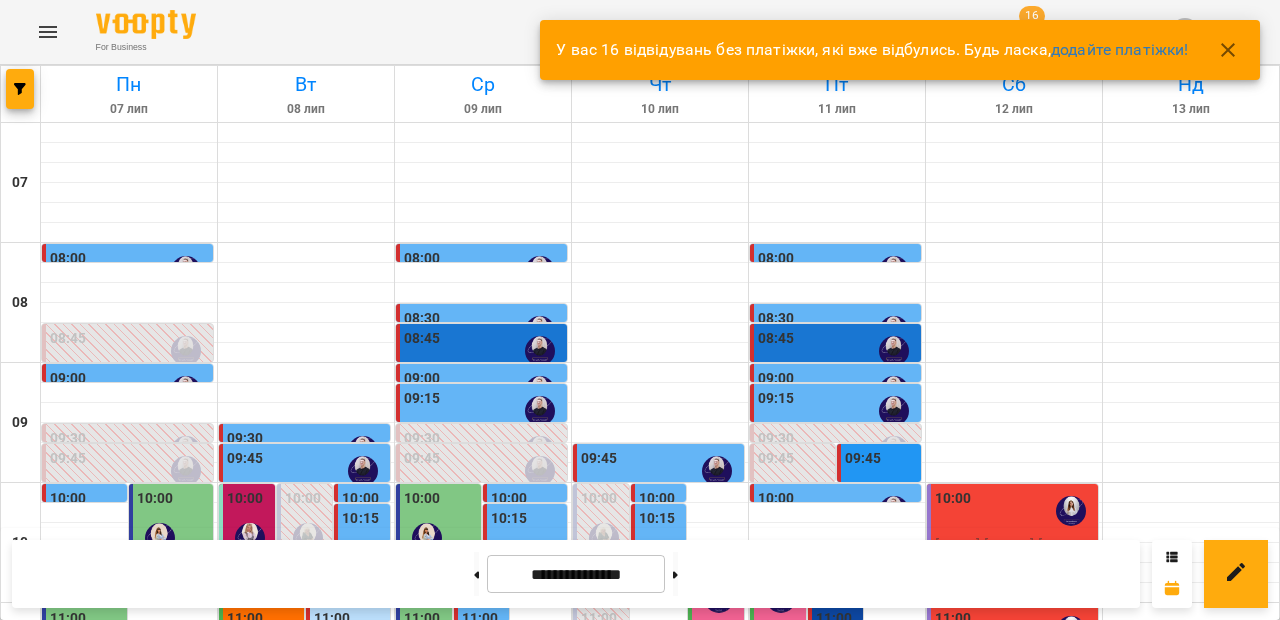 click on "You have 16 visits without payment slips that have already occurred. Please add payment slips!" at bounding box center (872, 50) 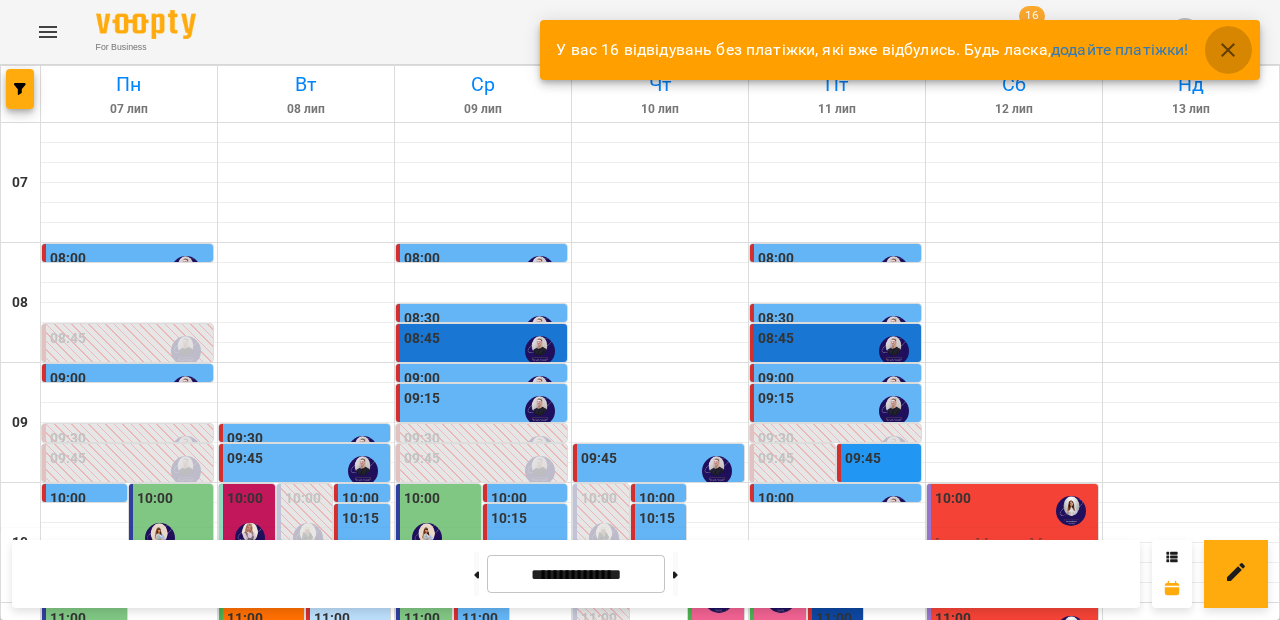 click 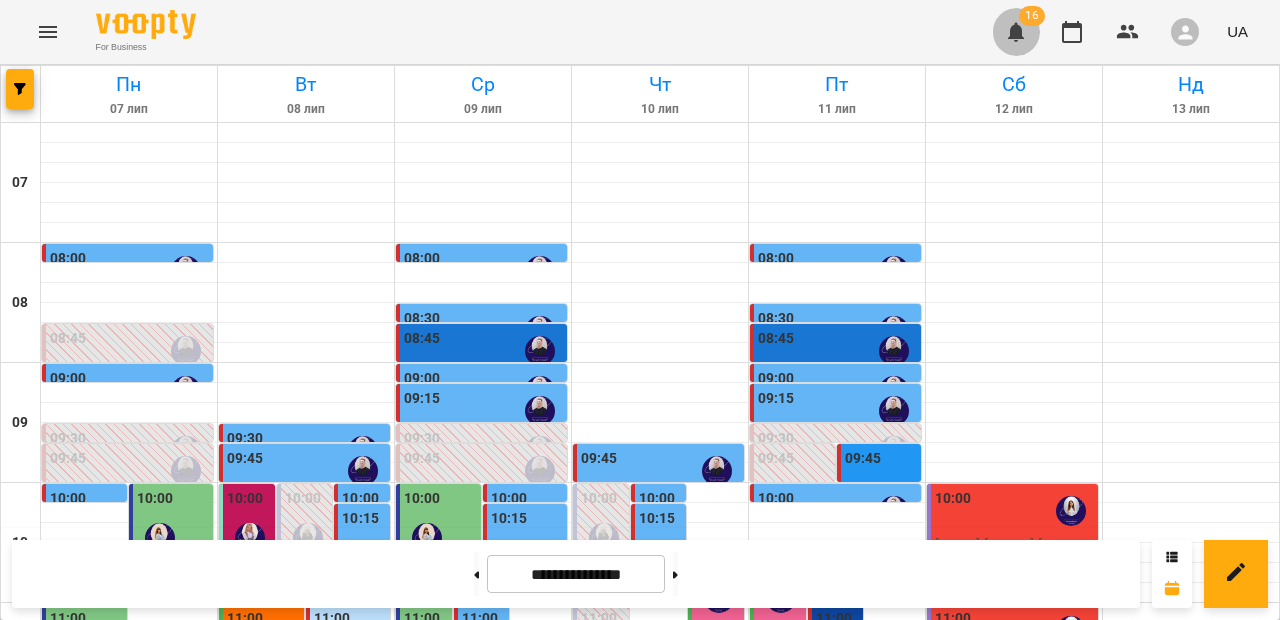 click 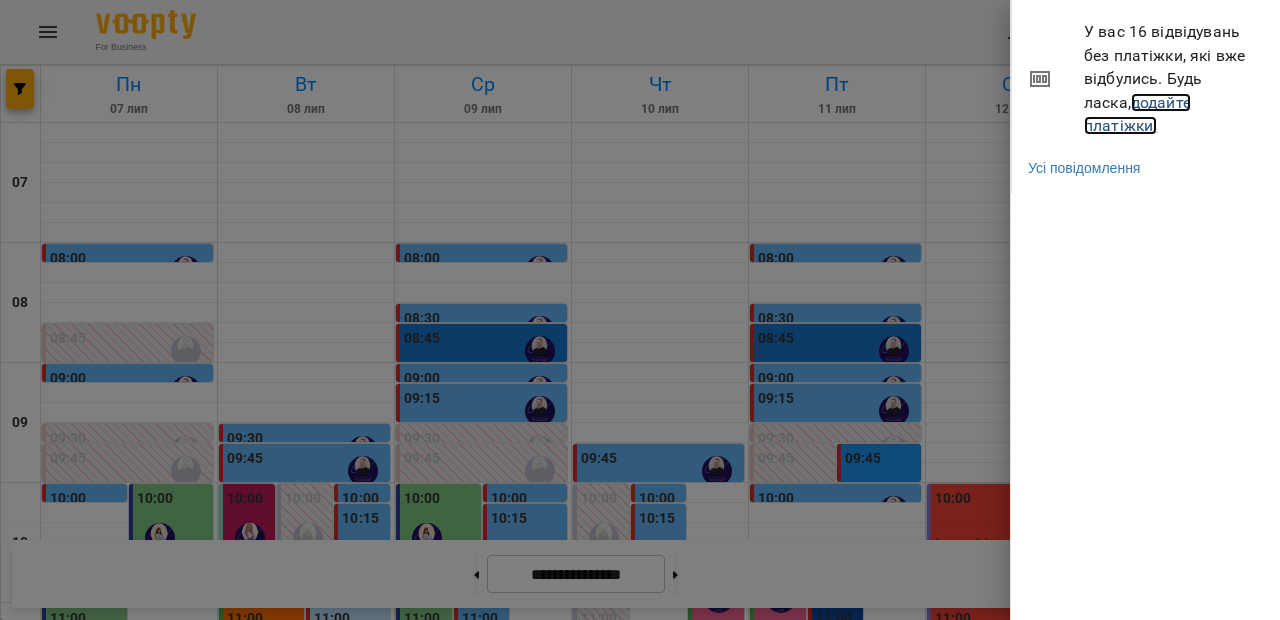 click on "додайте платіжки!" at bounding box center (1137, 114) 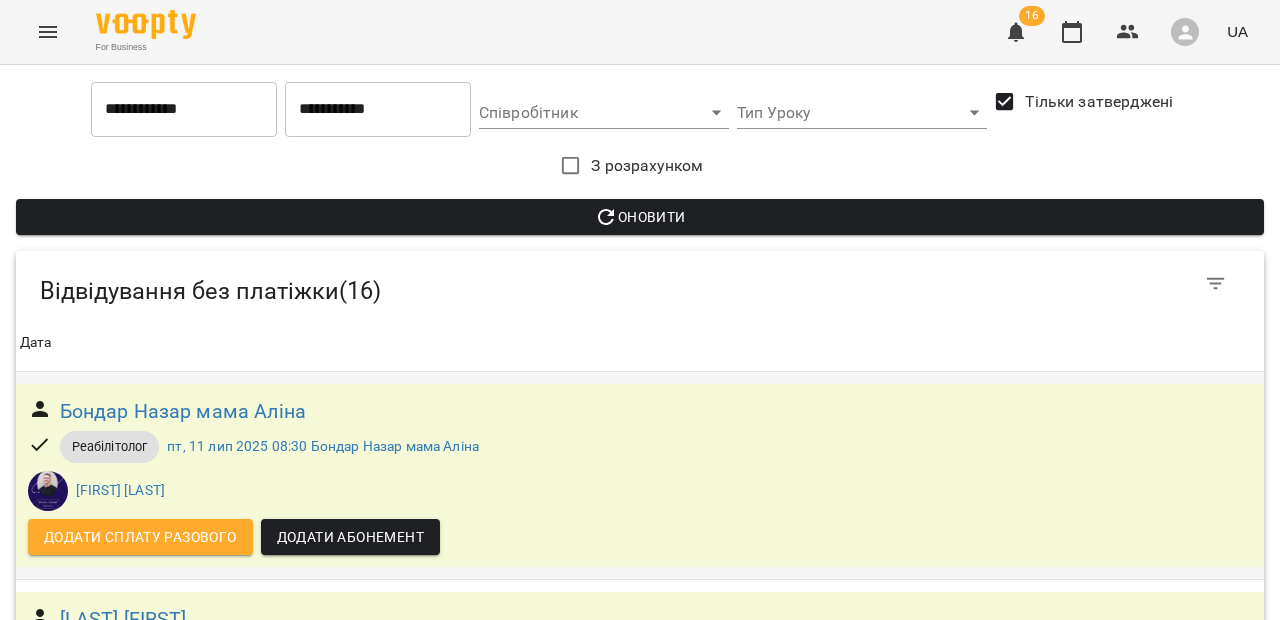 click on "Додати сплату разового" at bounding box center [140, 537] 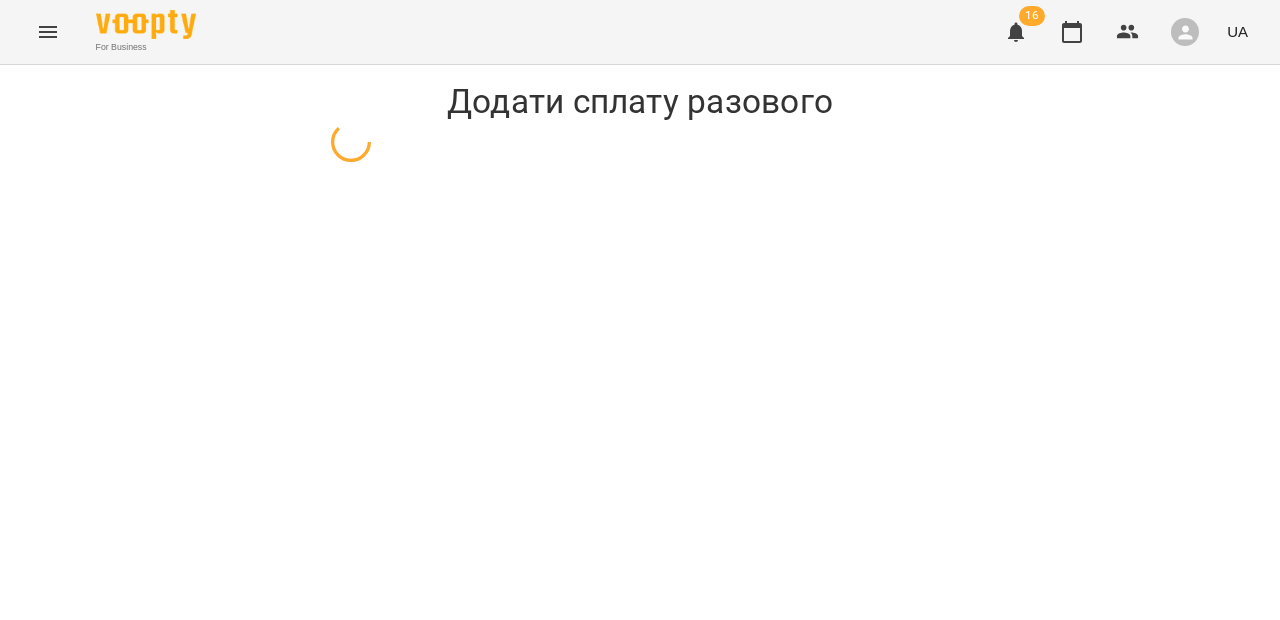select on "**********" 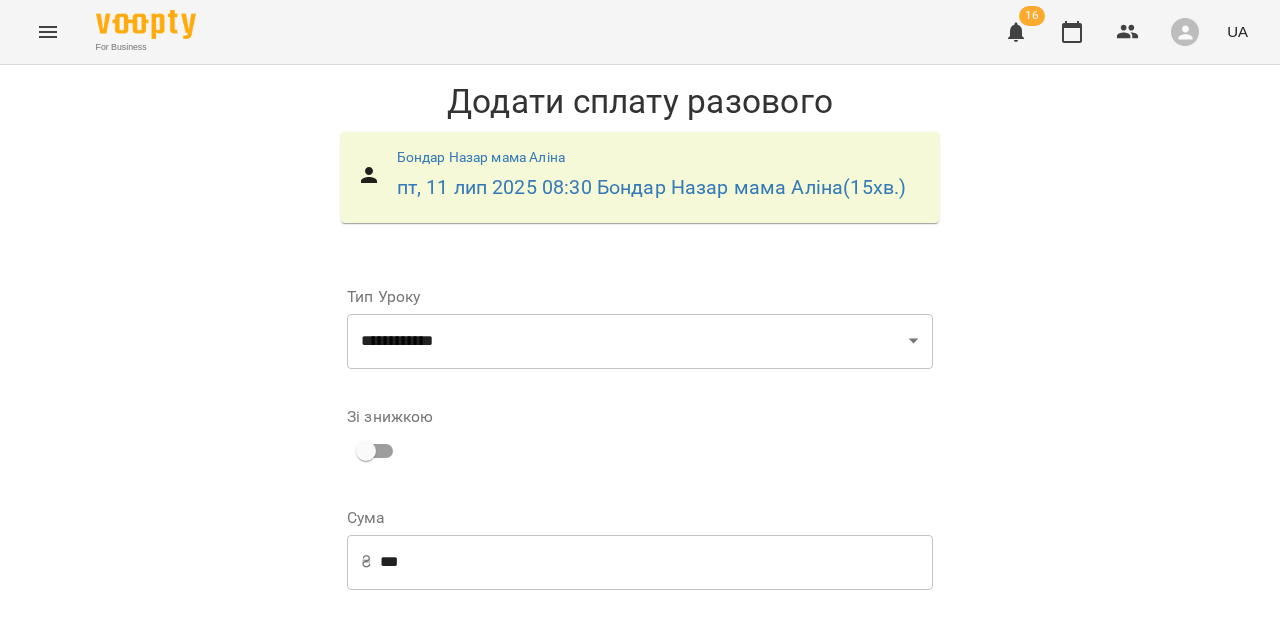 scroll, scrollTop: 292, scrollLeft: 0, axis: vertical 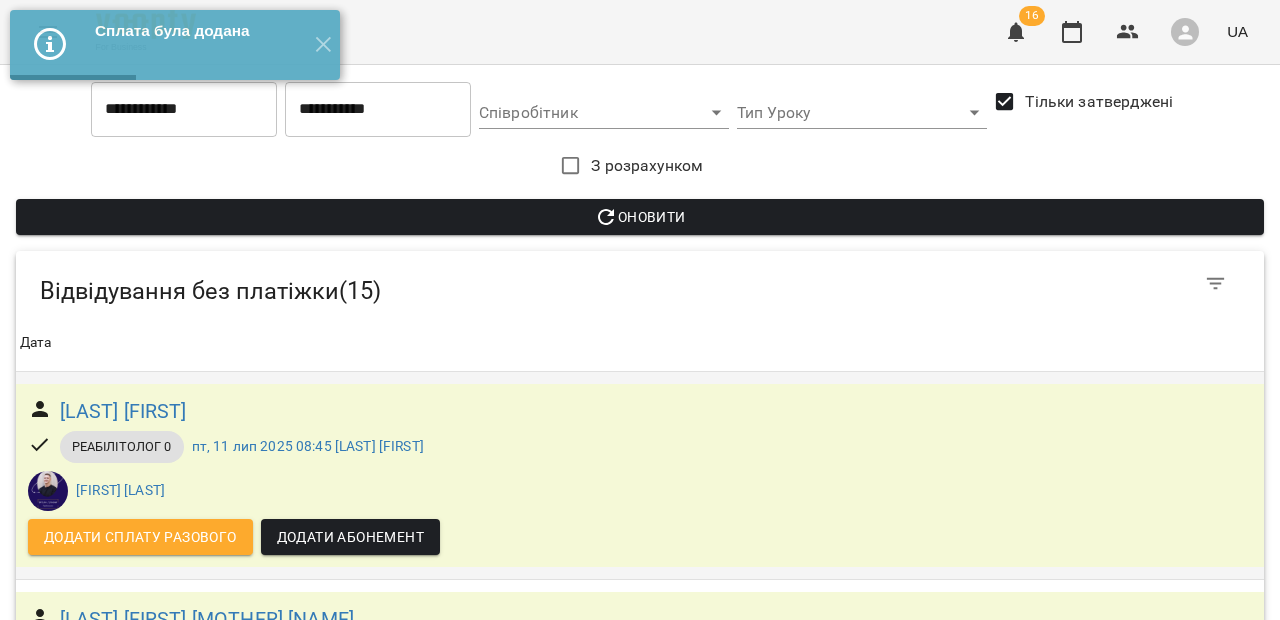 click on "Додати сплату разового" at bounding box center (140, 537) 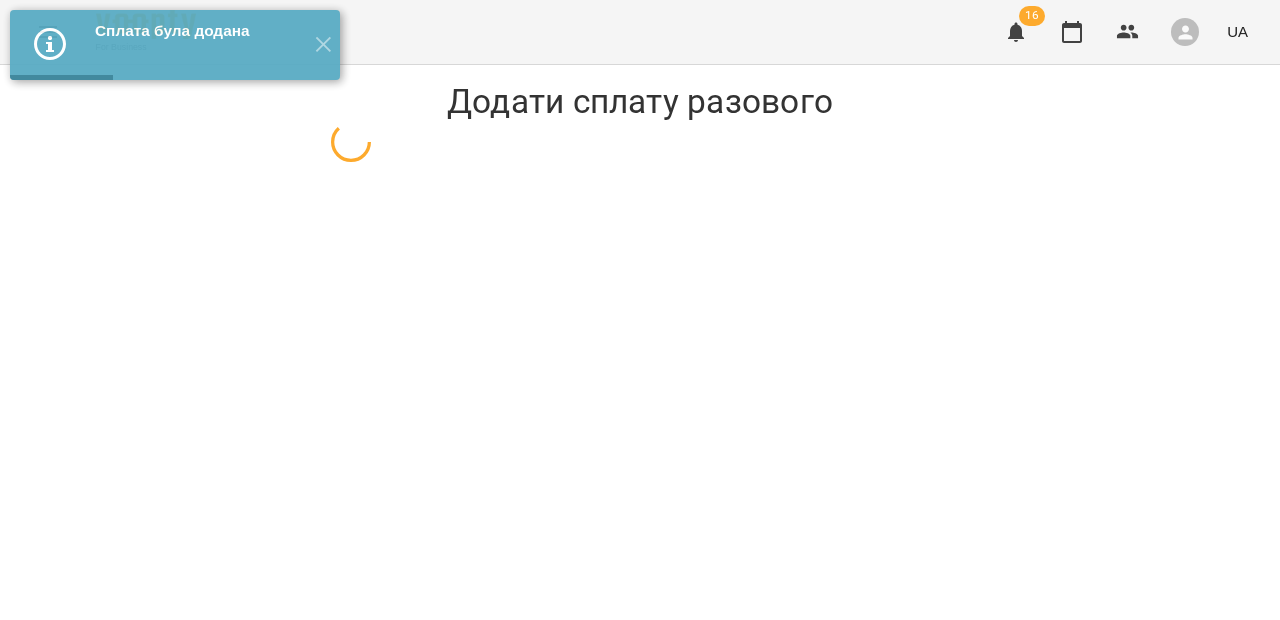 select on "**********" 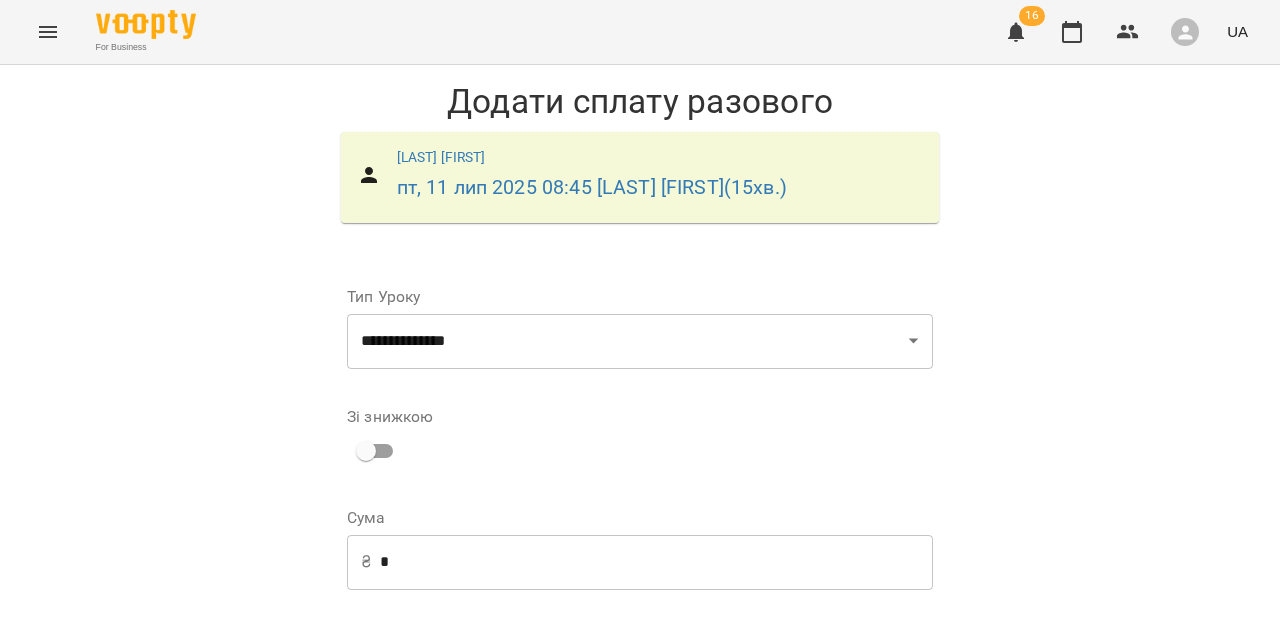scroll, scrollTop: 0, scrollLeft: 0, axis: both 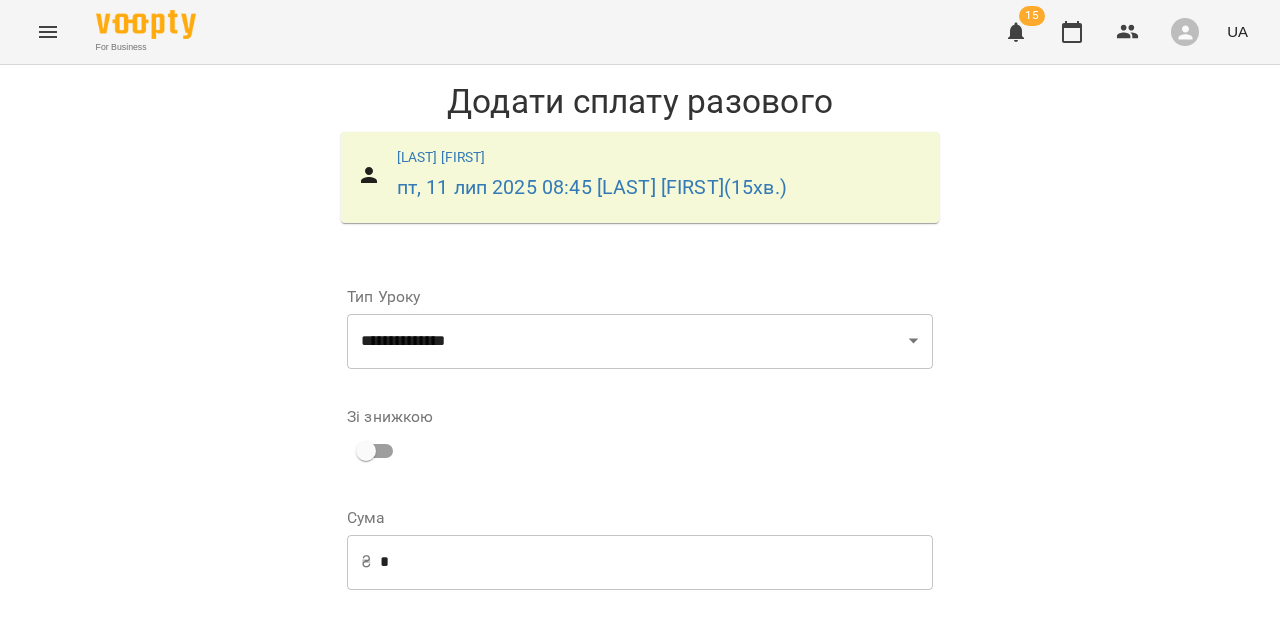 click on "Додати сплату разового" at bounding box center [806, 877] 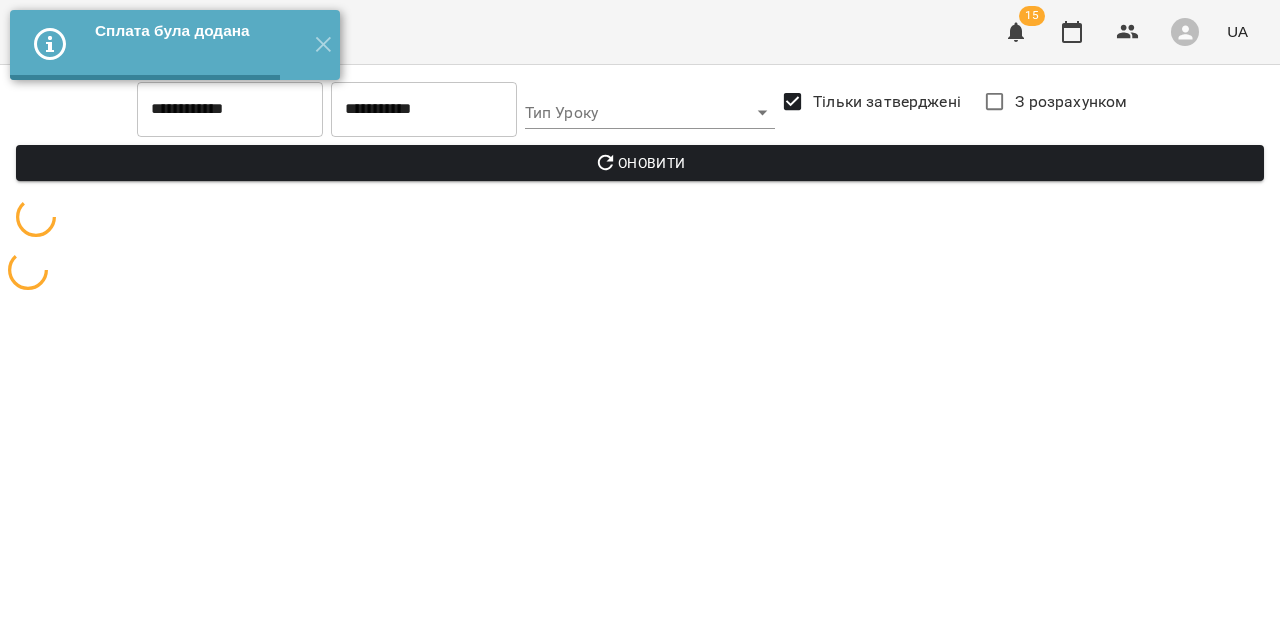 scroll, scrollTop: 0, scrollLeft: 0, axis: both 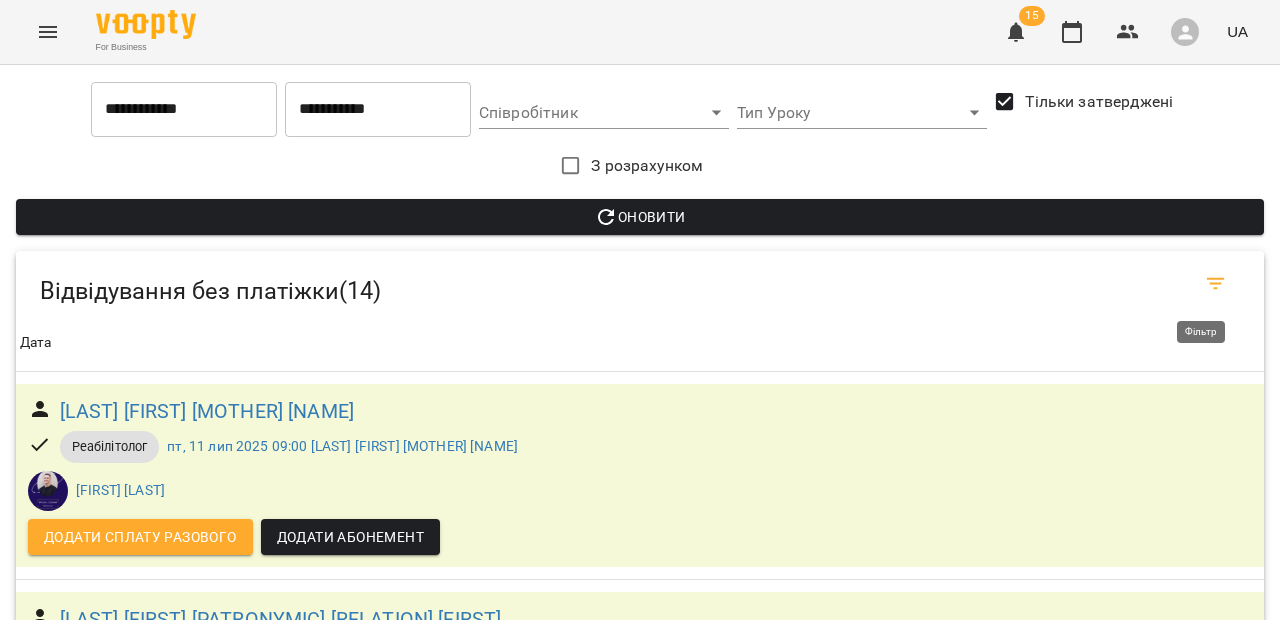 click 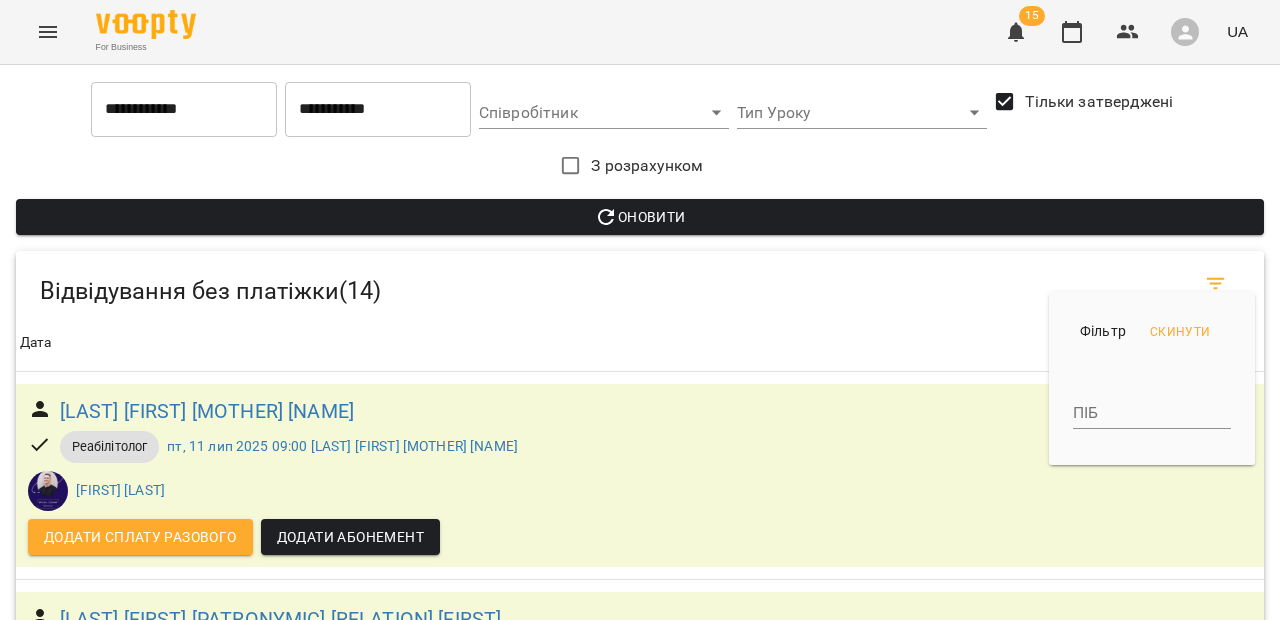 click at bounding box center (640, 310) 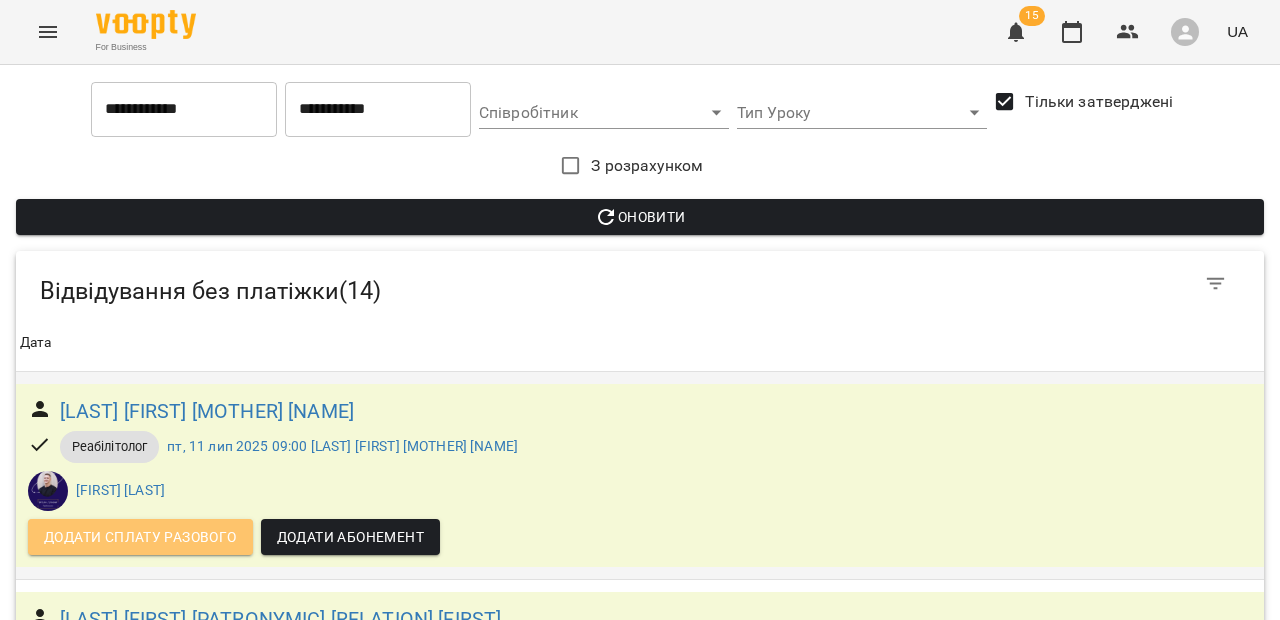 click on "Додати сплату разового" at bounding box center (140, 537) 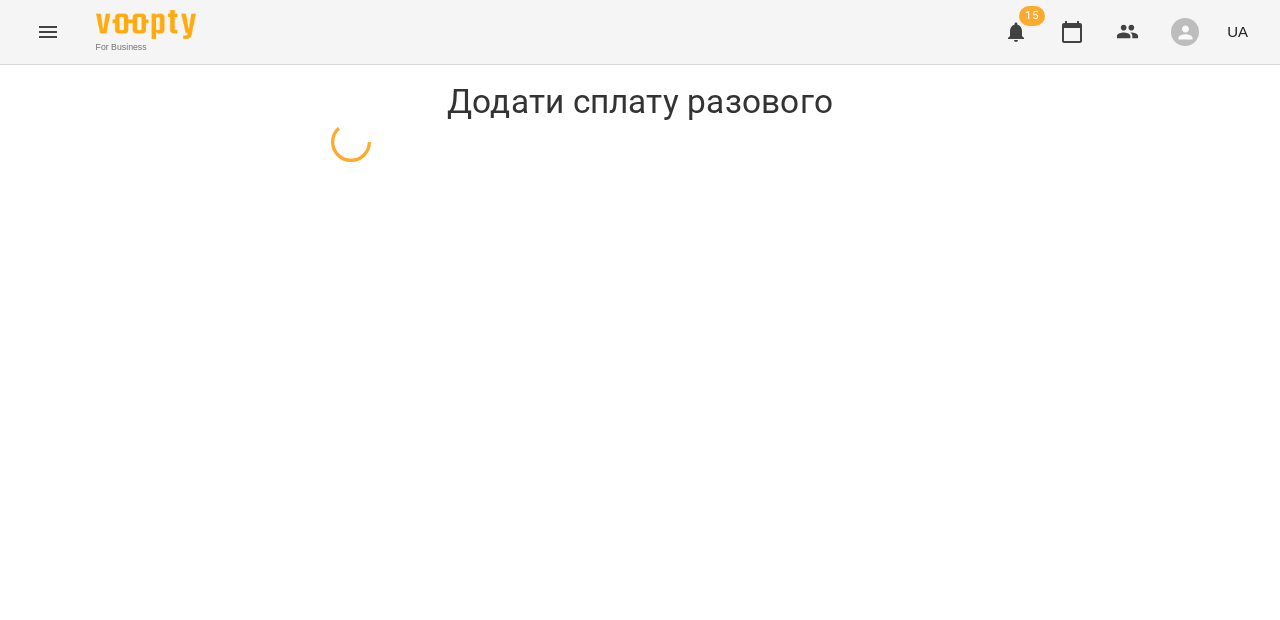 select on "**********" 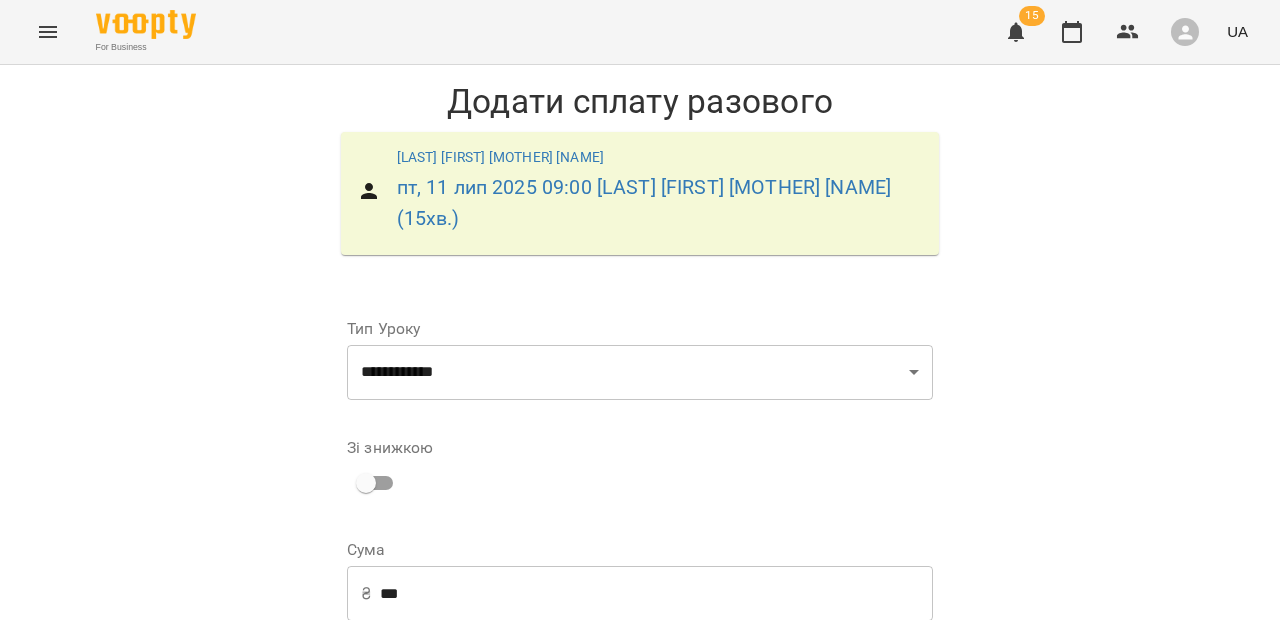 click on "**********" at bounding box center (640, 504) 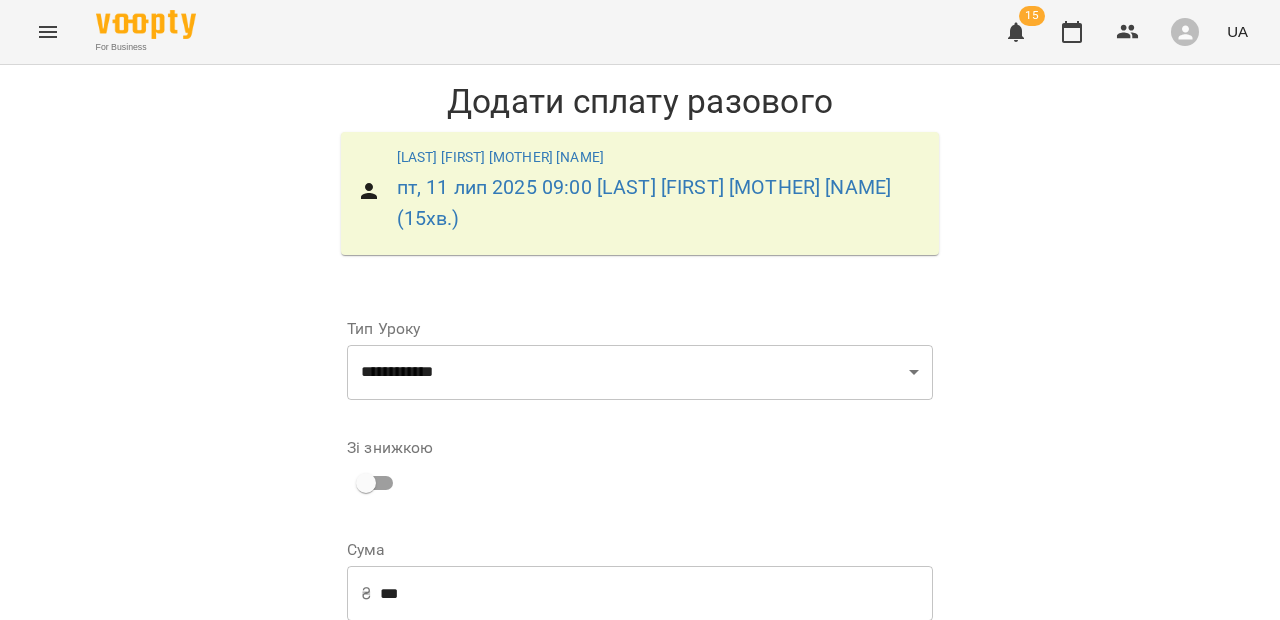 scroll, scrollTop: 323, scrollLeft: 0, axis: vertical 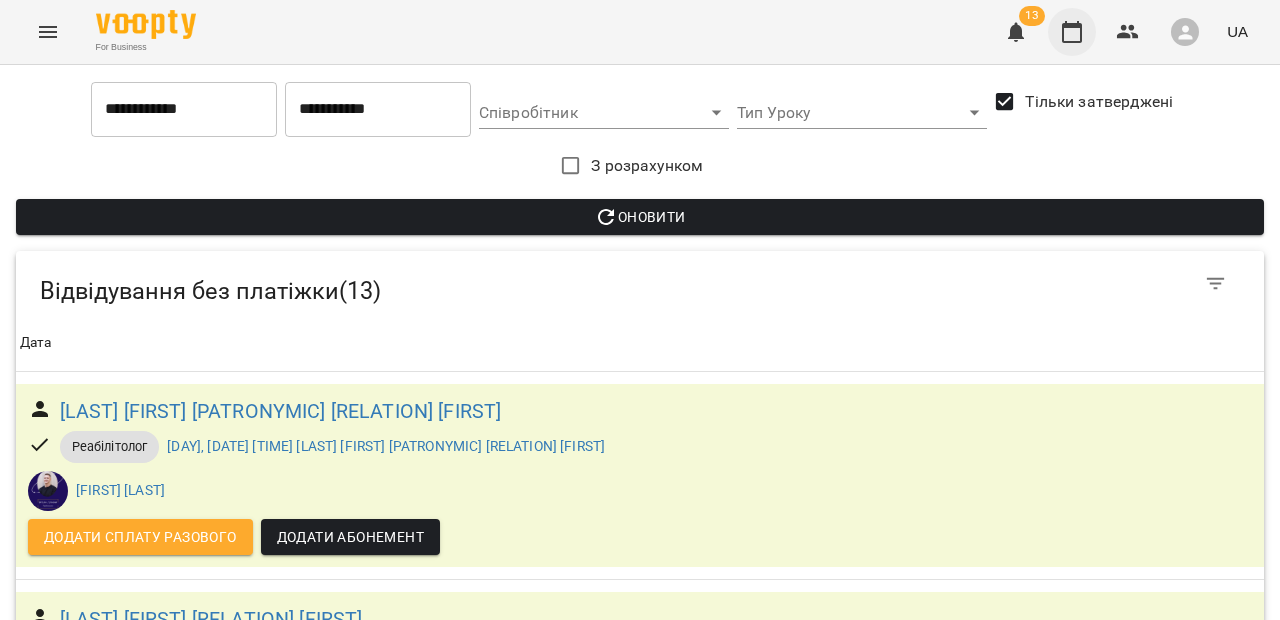 click 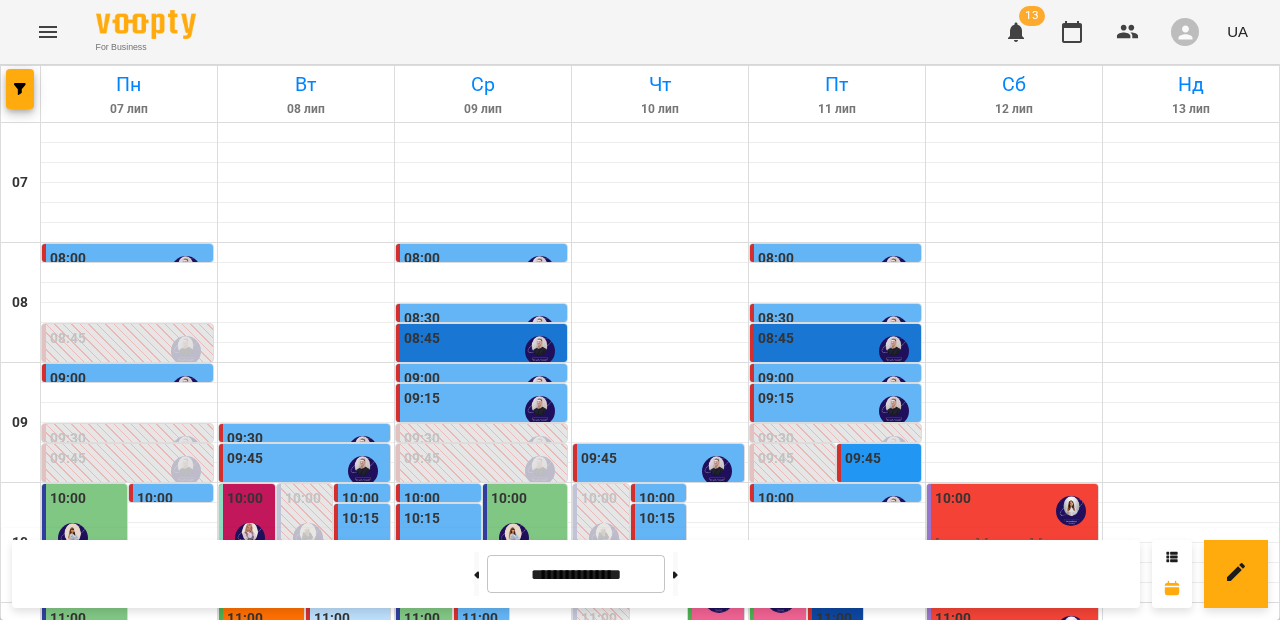 scroll, scrollTop: 96, scrollLeft: 0, axis: vertical 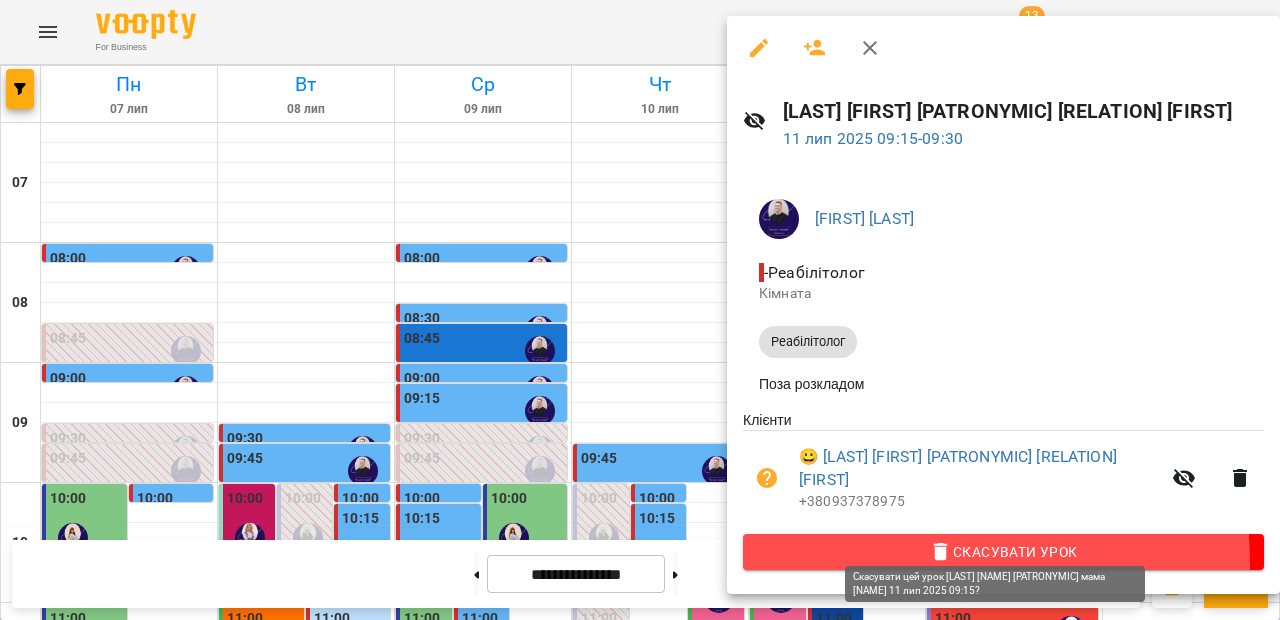 click on "Скасувати Урок" at bounding box center (1003, 552) 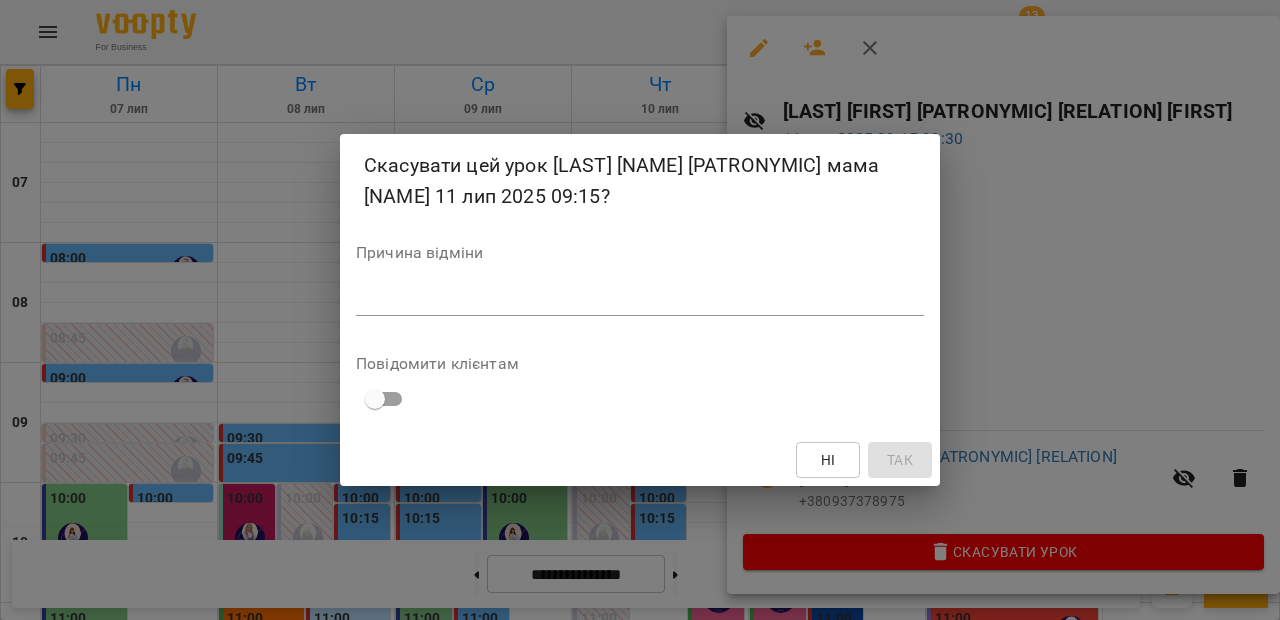 click on "*" at bounding box center [640, 300] 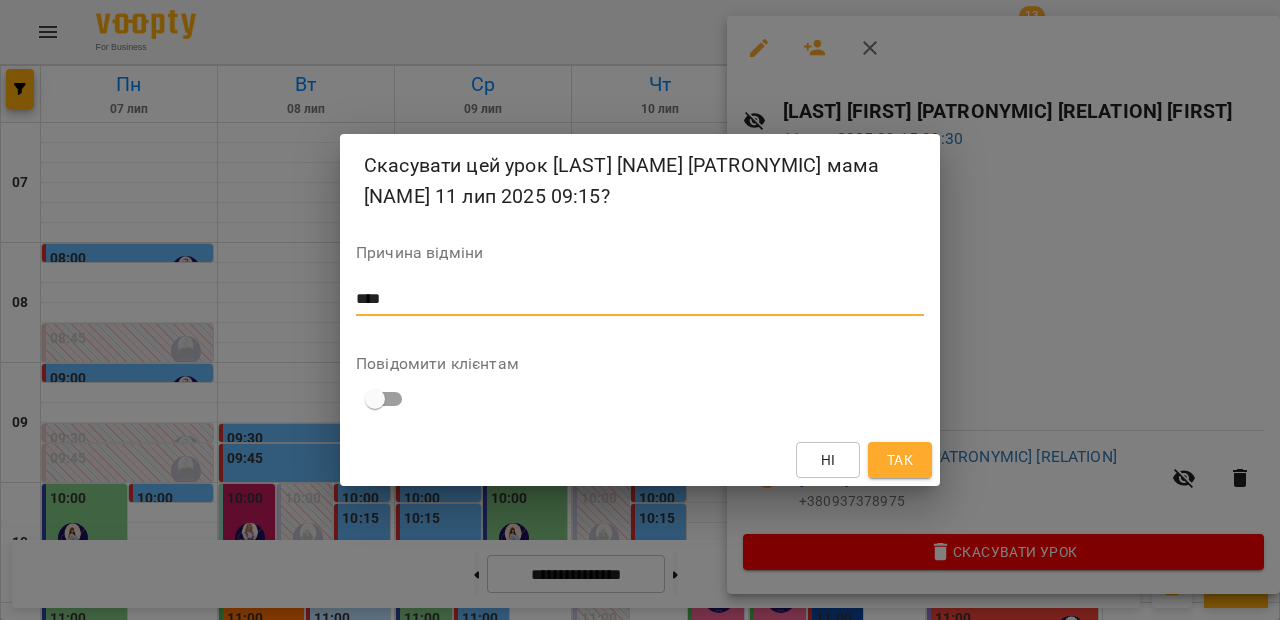 type on "***" 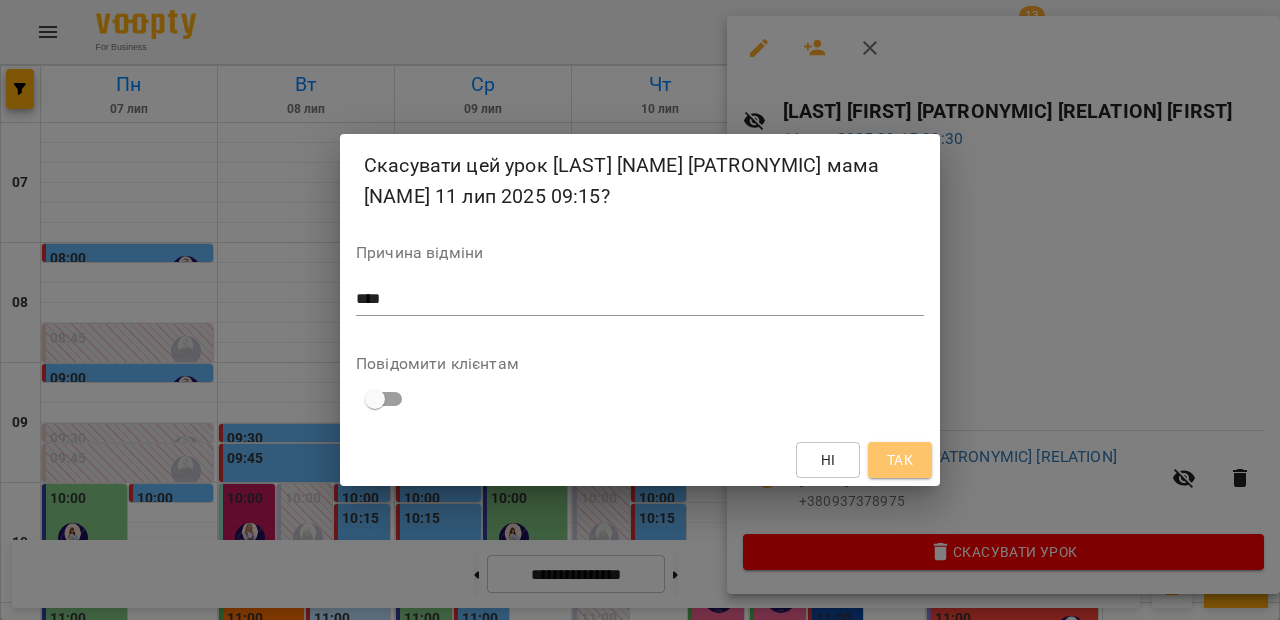 click on "Так" at bounding box center (900, 460) 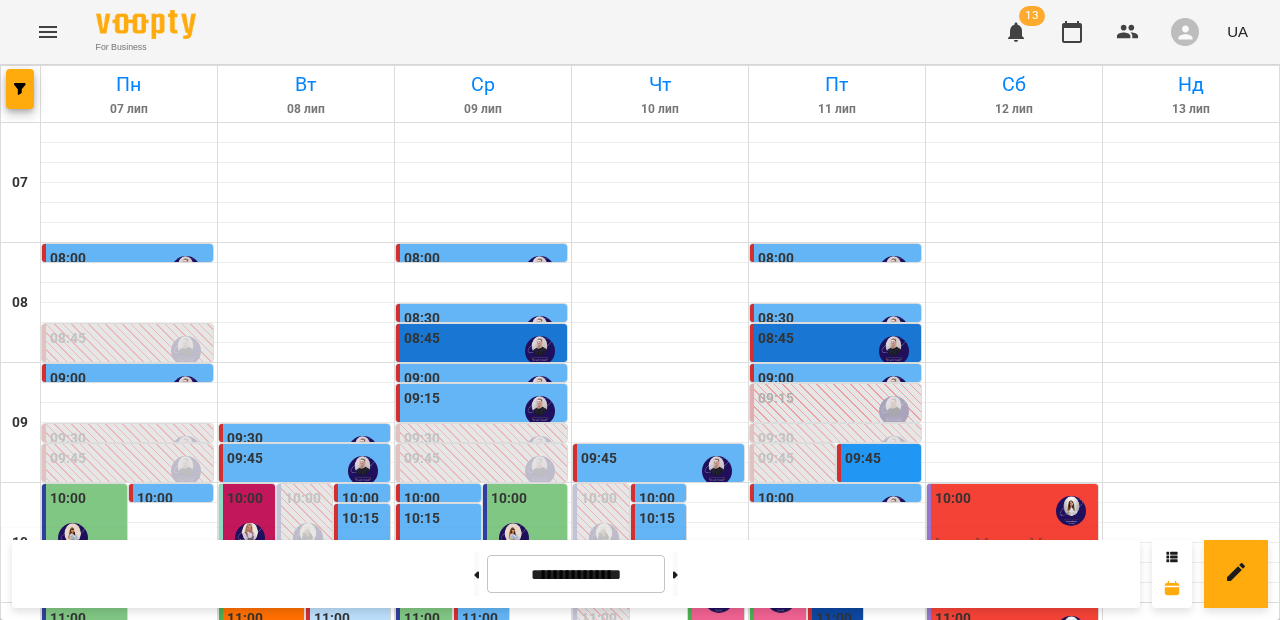 scroll, scrollTop: 823, scrollLeft: 0, axis: vertical 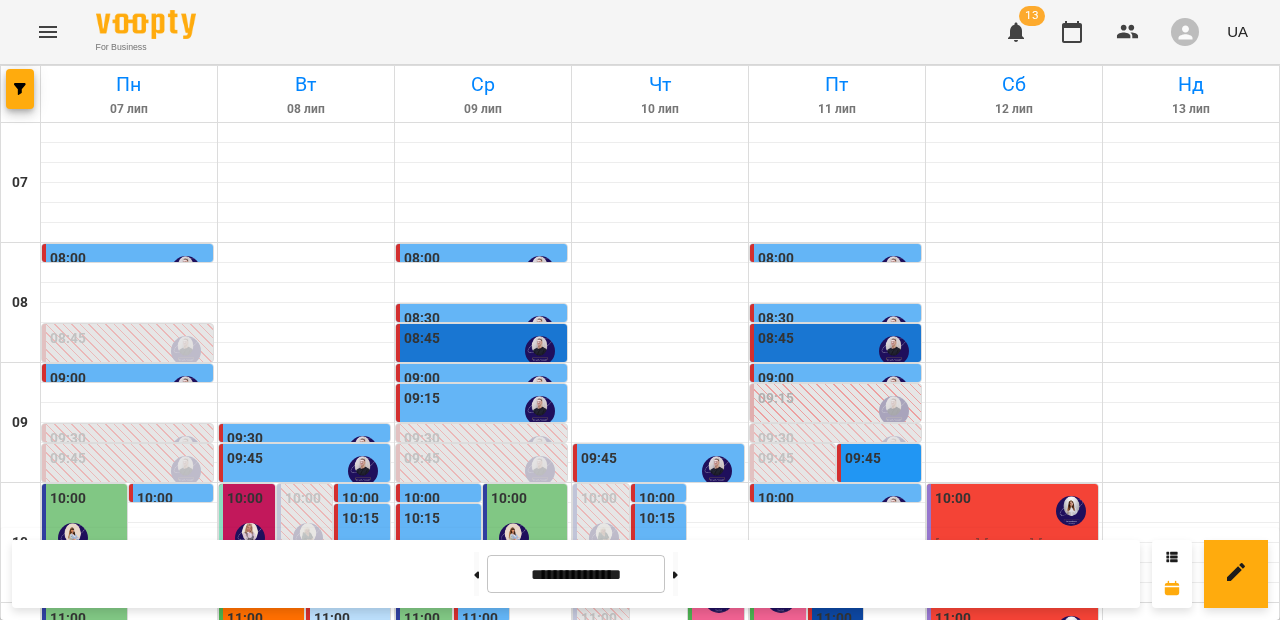 click 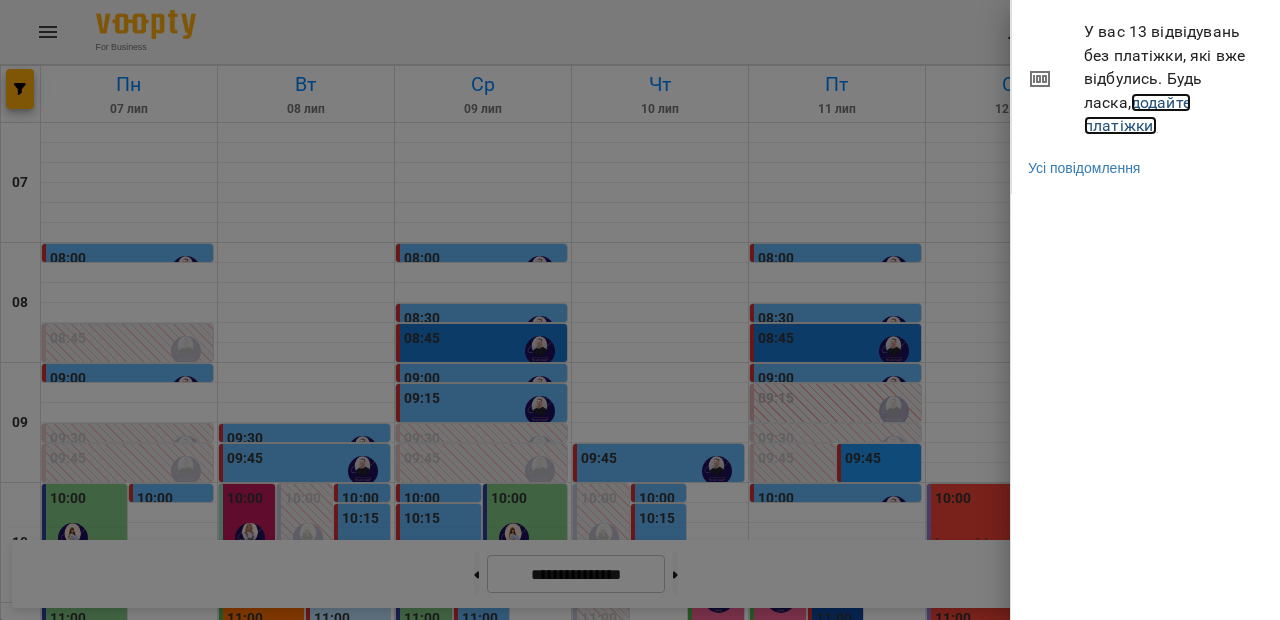 click on "додайте платіжки!" at bounding box center [1137, 114] 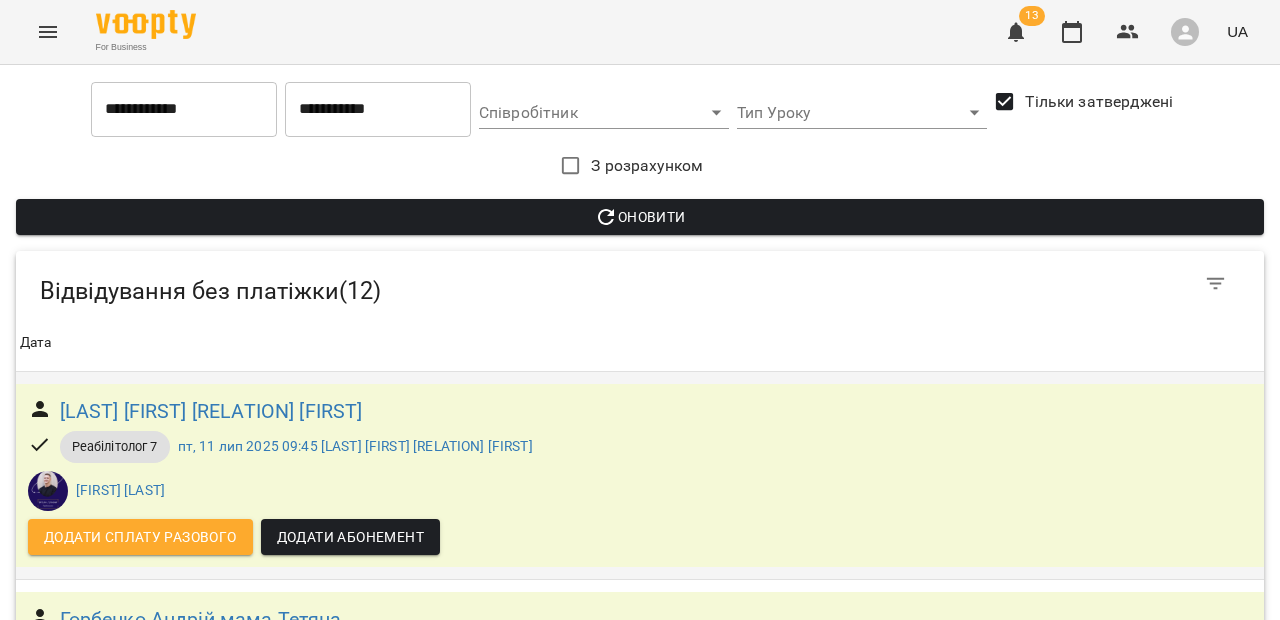 click on "Додати сплату разового" at bounding box center [140, 537] 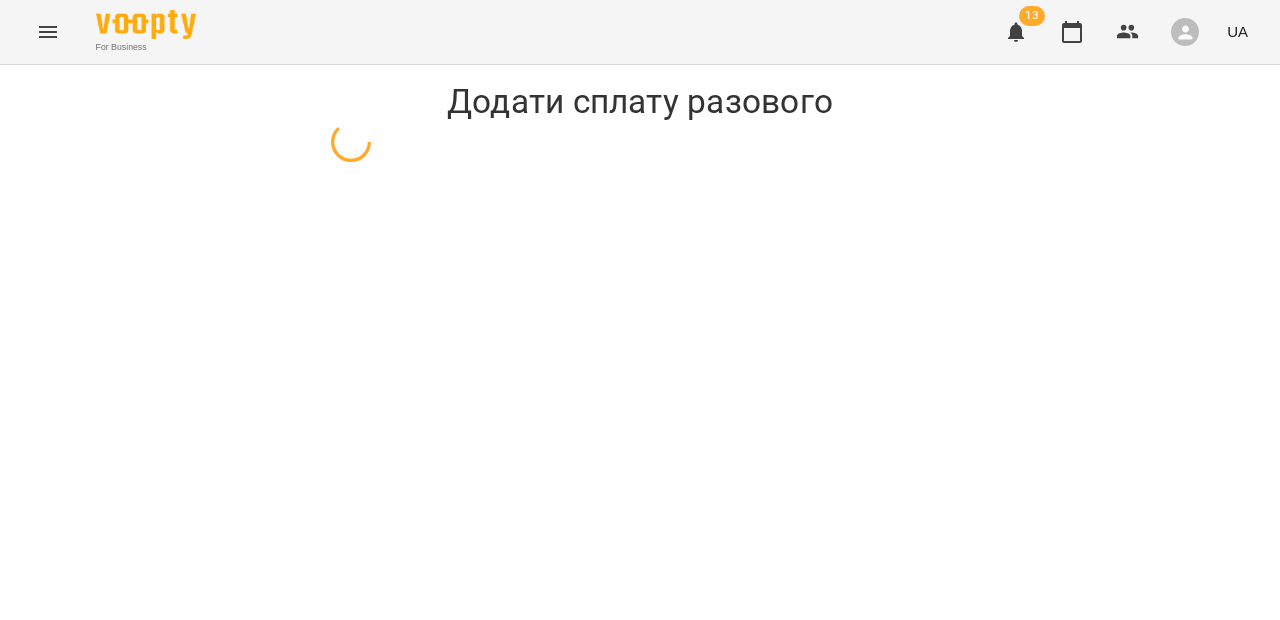 select on "**********" 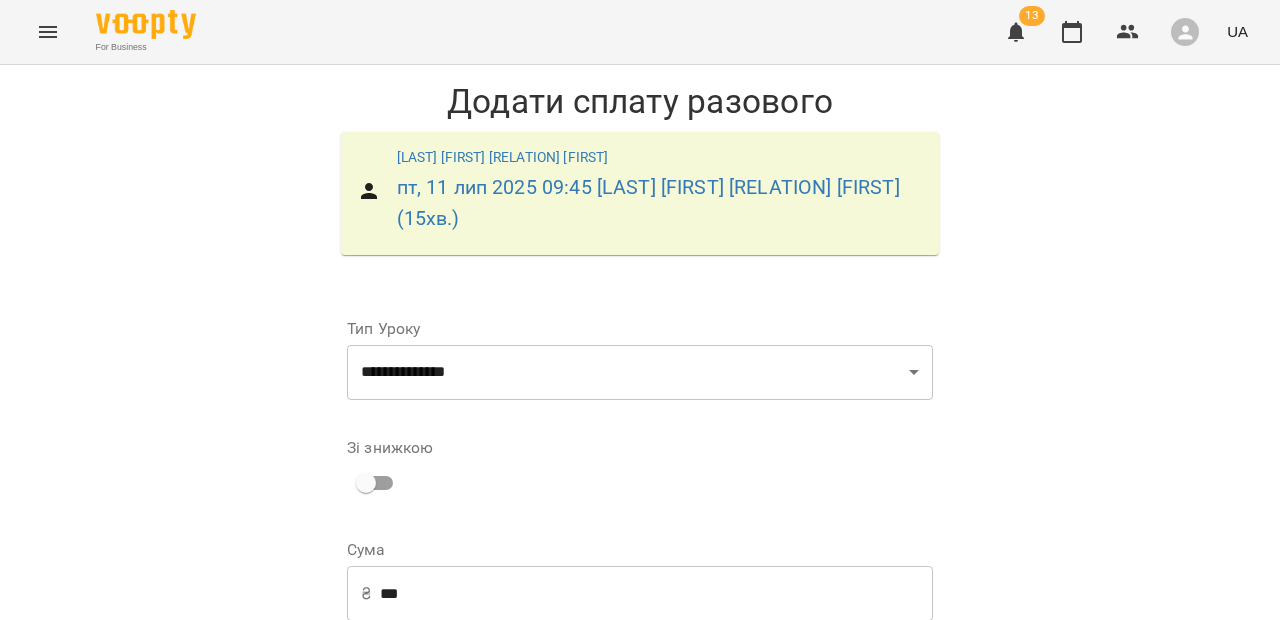 scroll, scrollTop: 323, scrollLeft: 0, axis: vertical 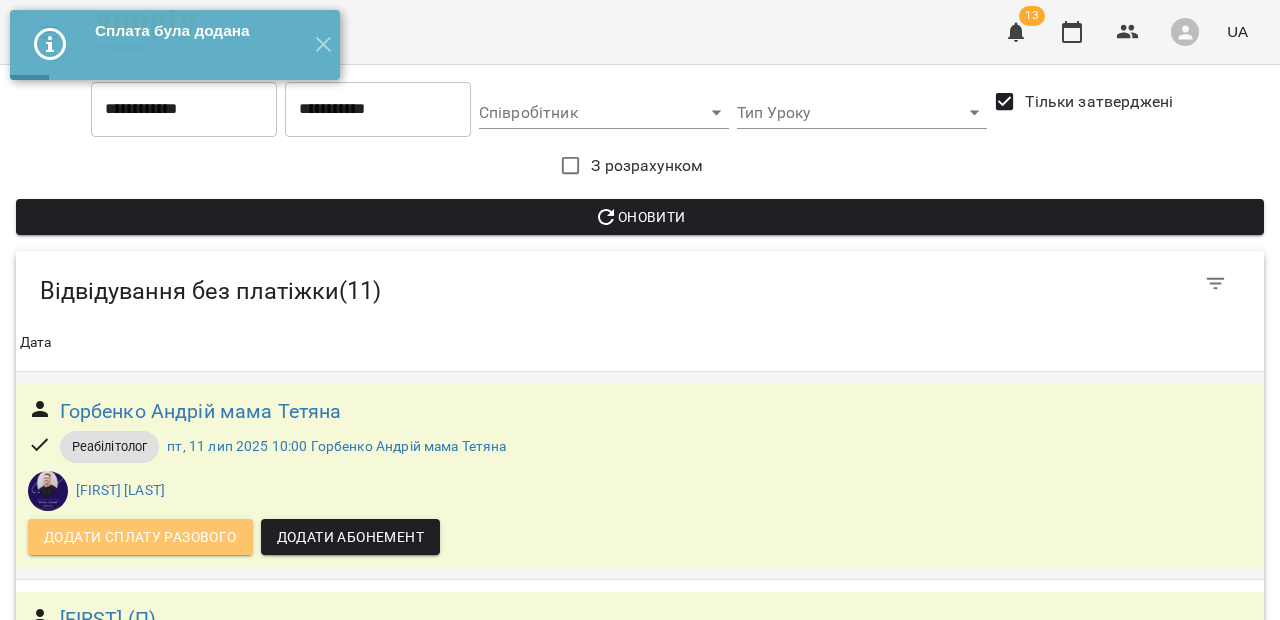click on "Додати сплату разового" at bounding box center (140, 537) 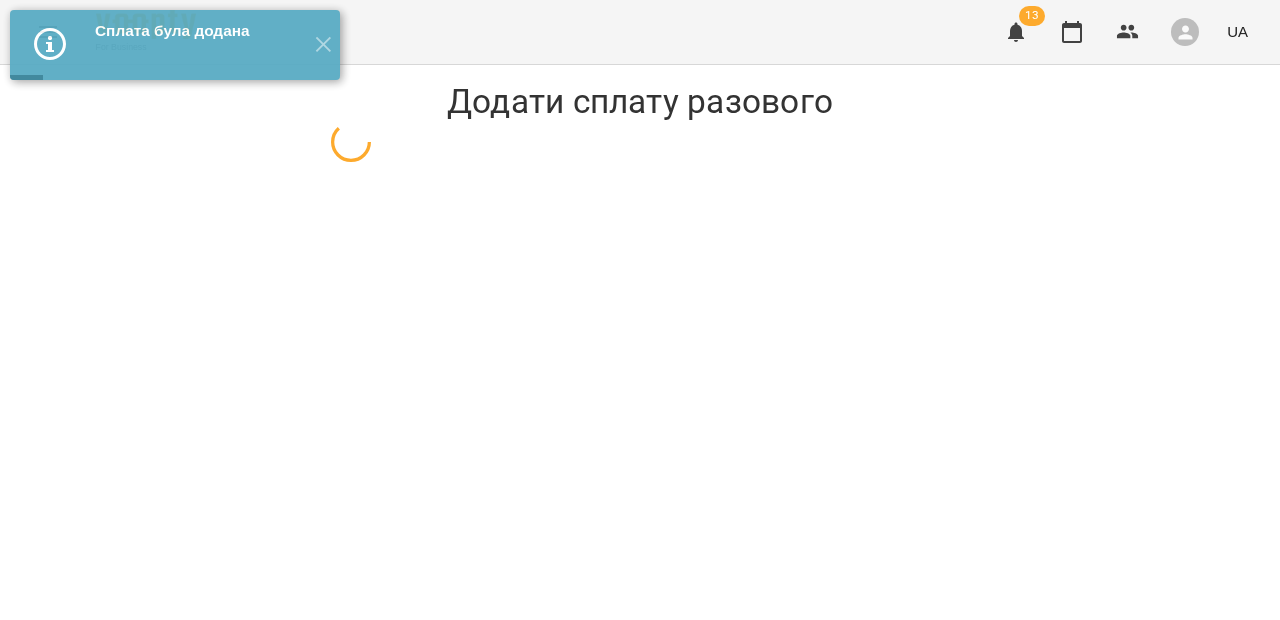 select on "**********" 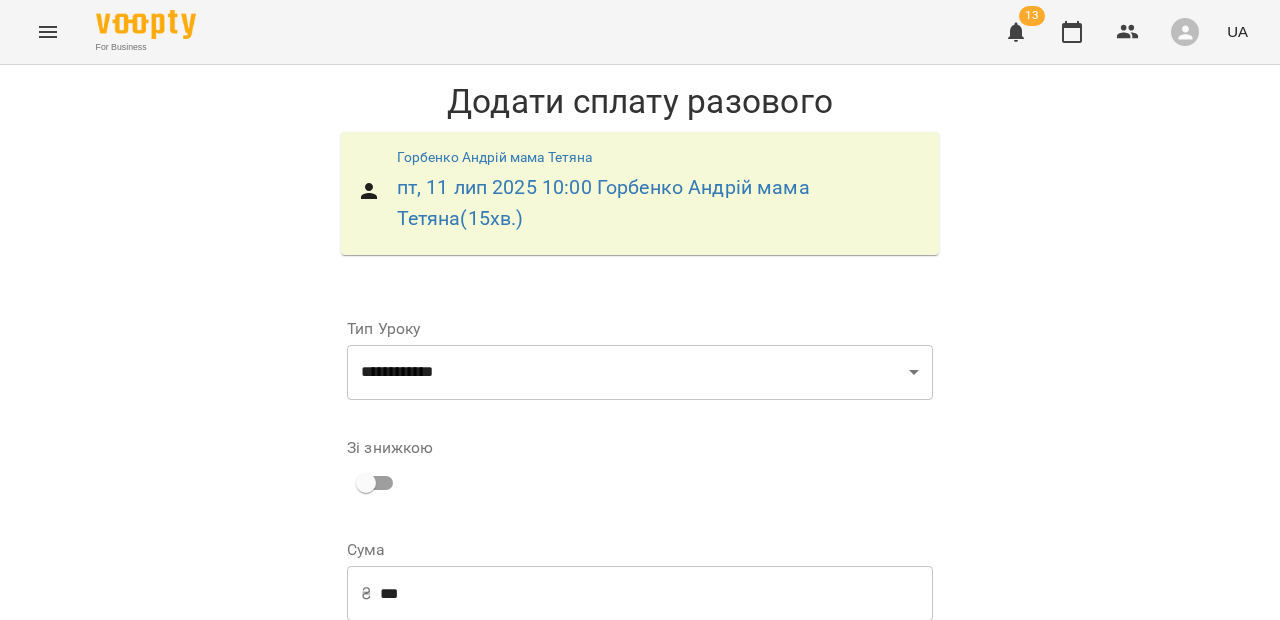 scroll, scrollTop: 65, scrollLeft: 0, axis: vertical 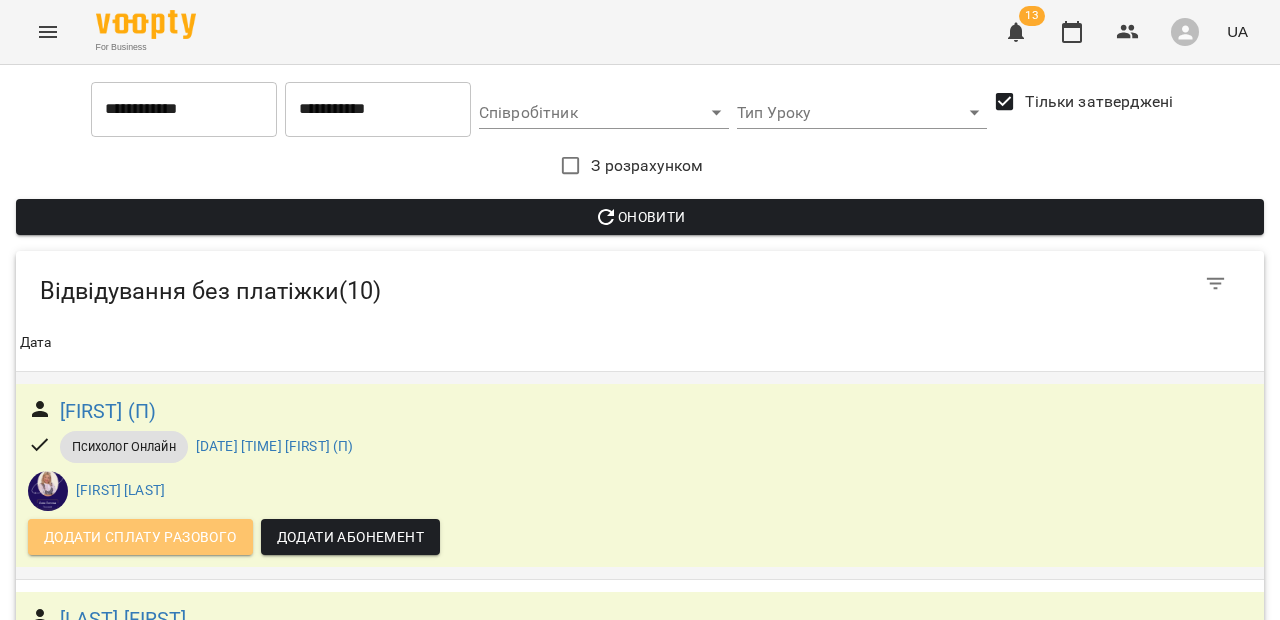 click on "Додати сплату разового" at bounding box center (140, 537) 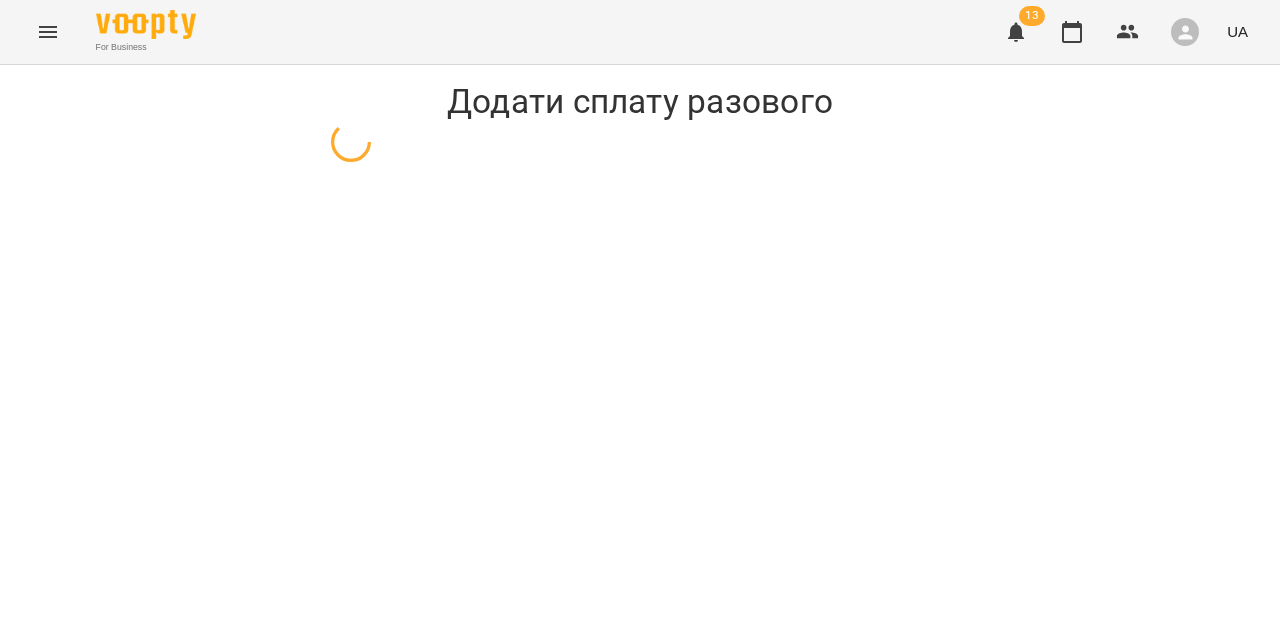 select on "**********" 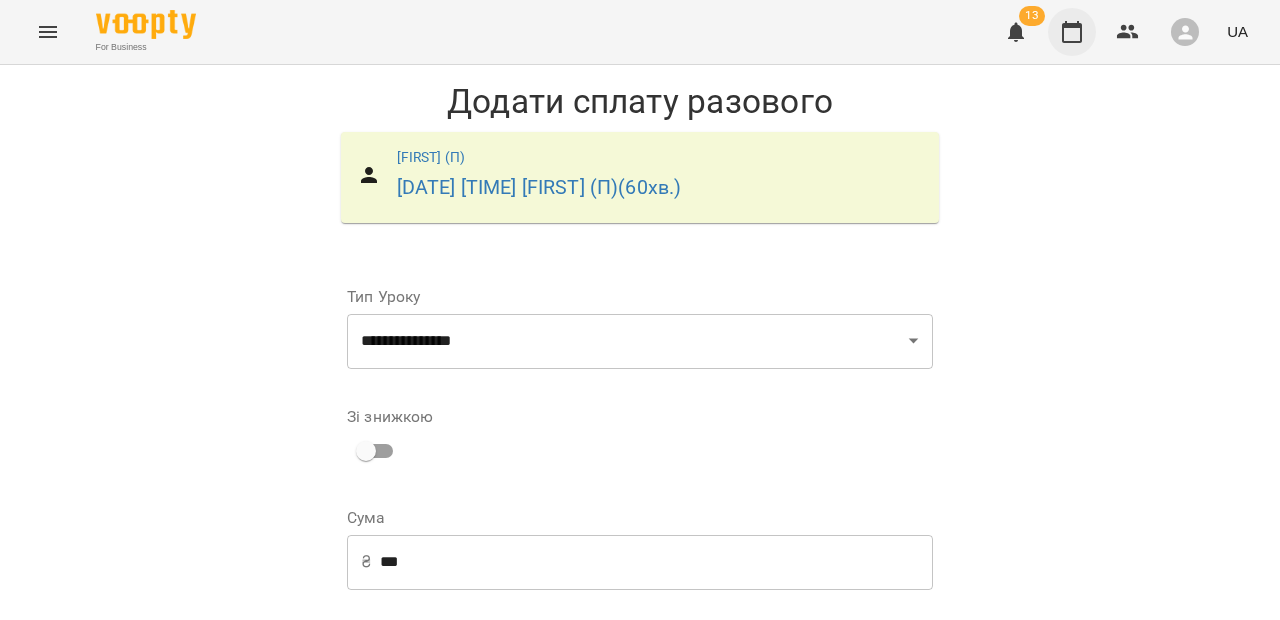 click 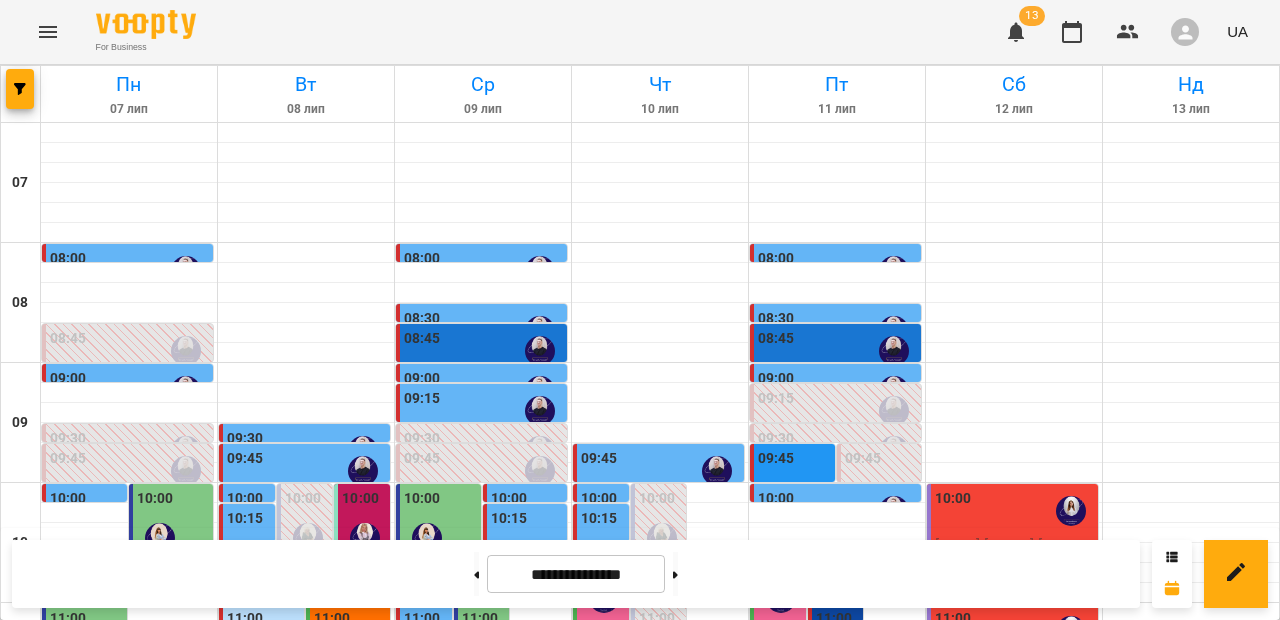 scroll, scrollTop: 247, scrollLeft: 0, axis: vertical 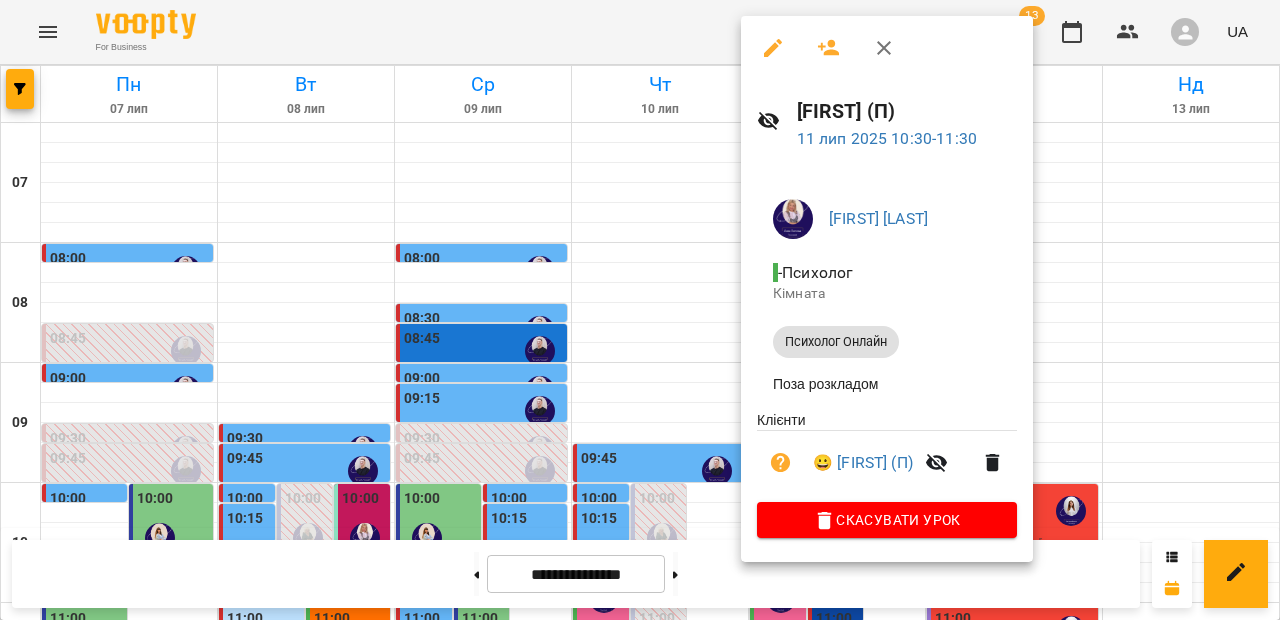 click on "Скасувати Урок" at bounding box center [887, 520] 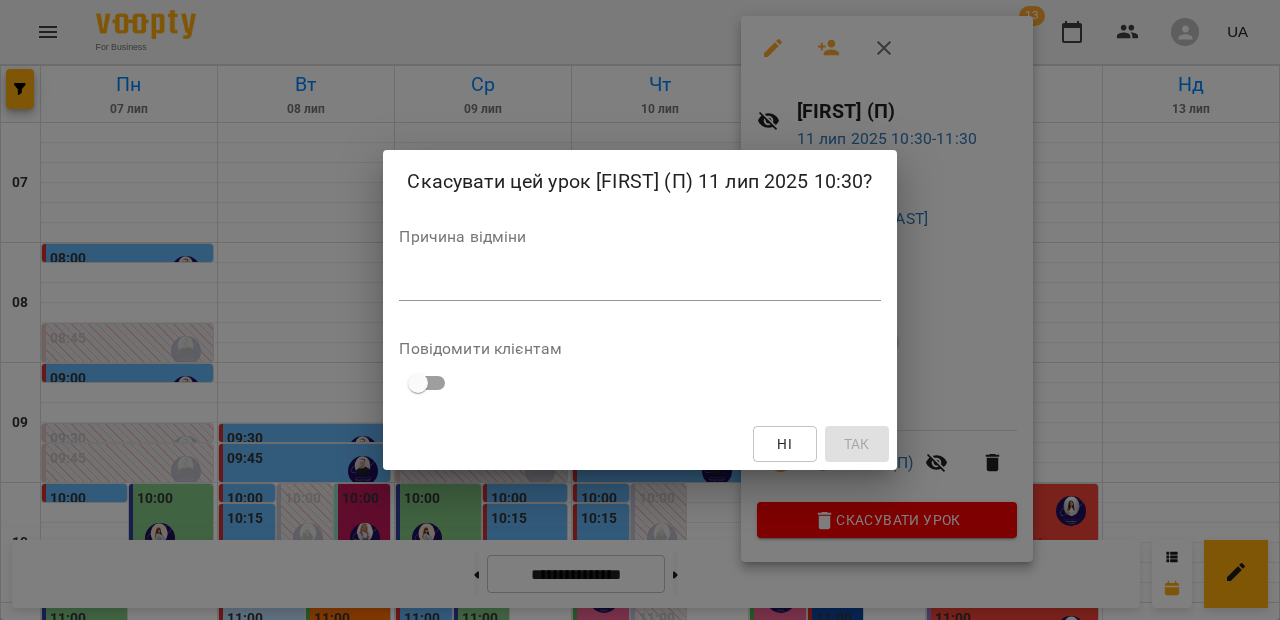 click on "*" at bounding box center (639, 285) 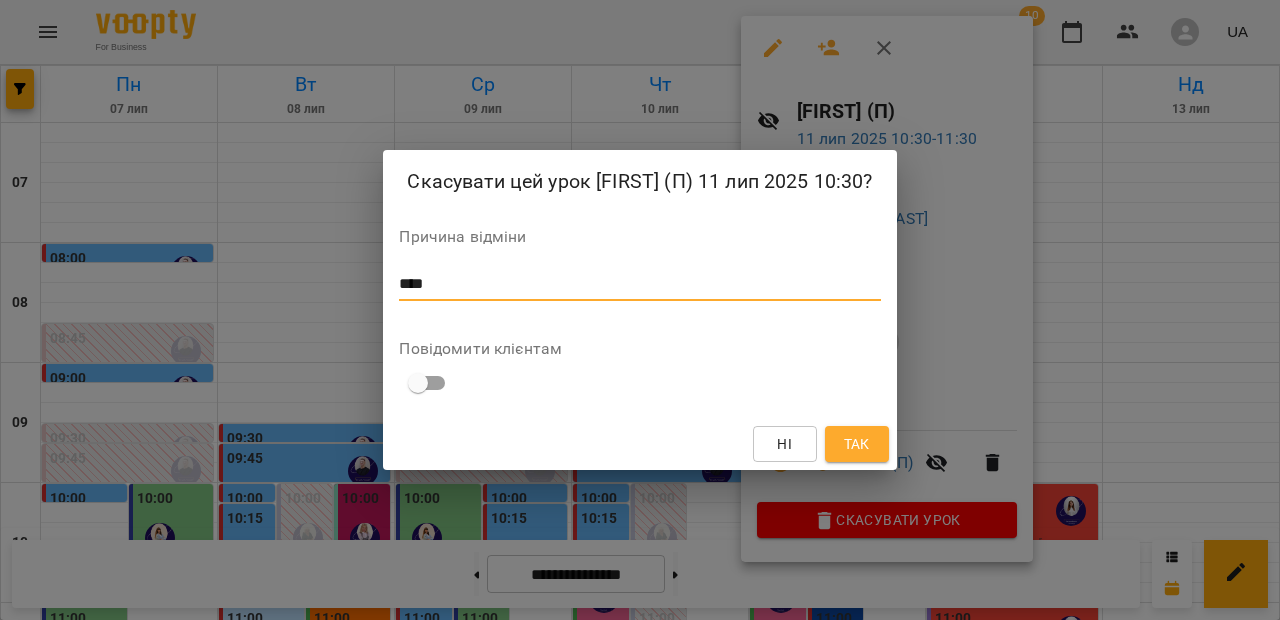 type on "****" 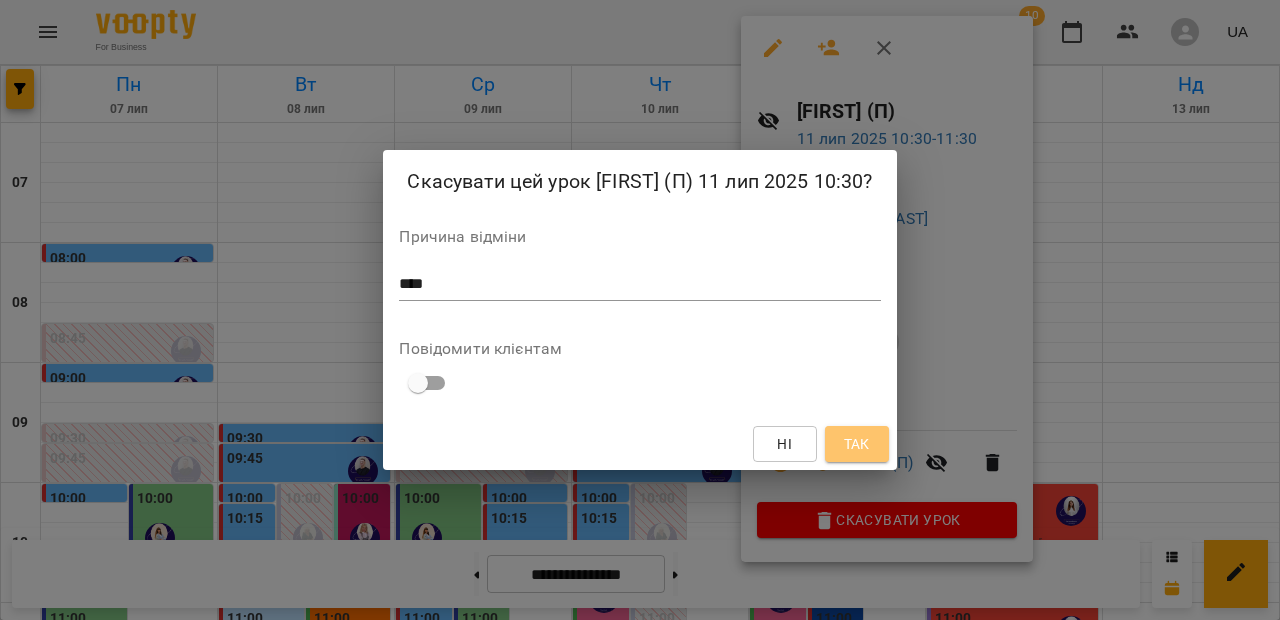 click on "Так" at bounding box center [857, 444] 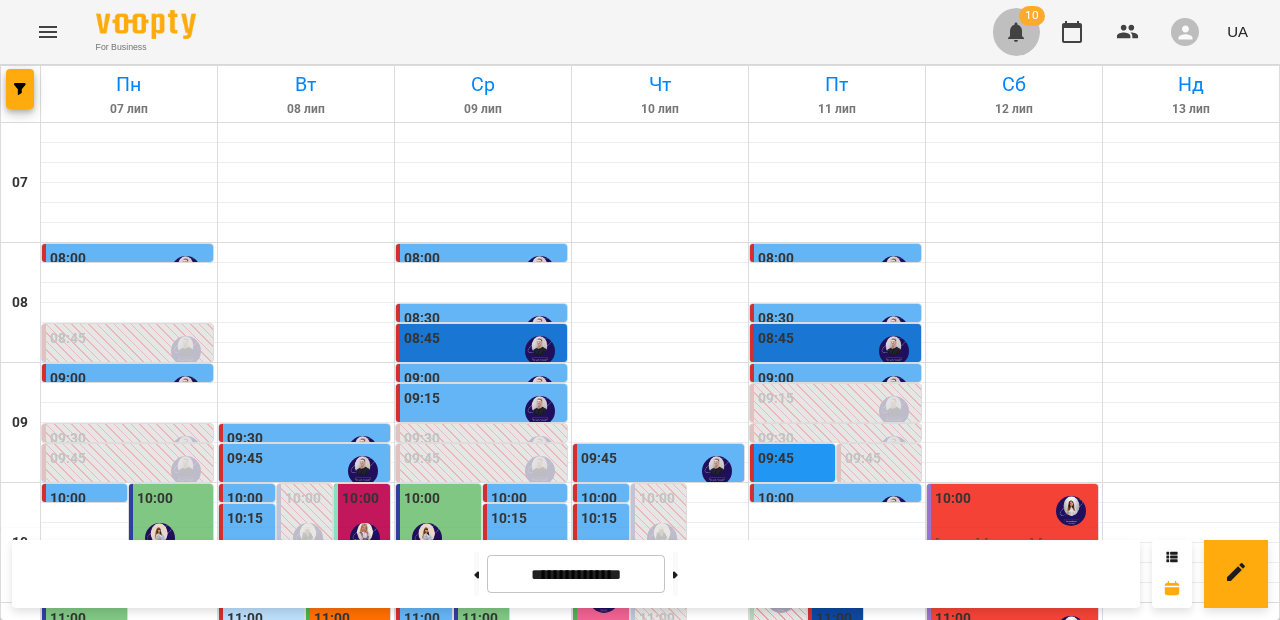 click 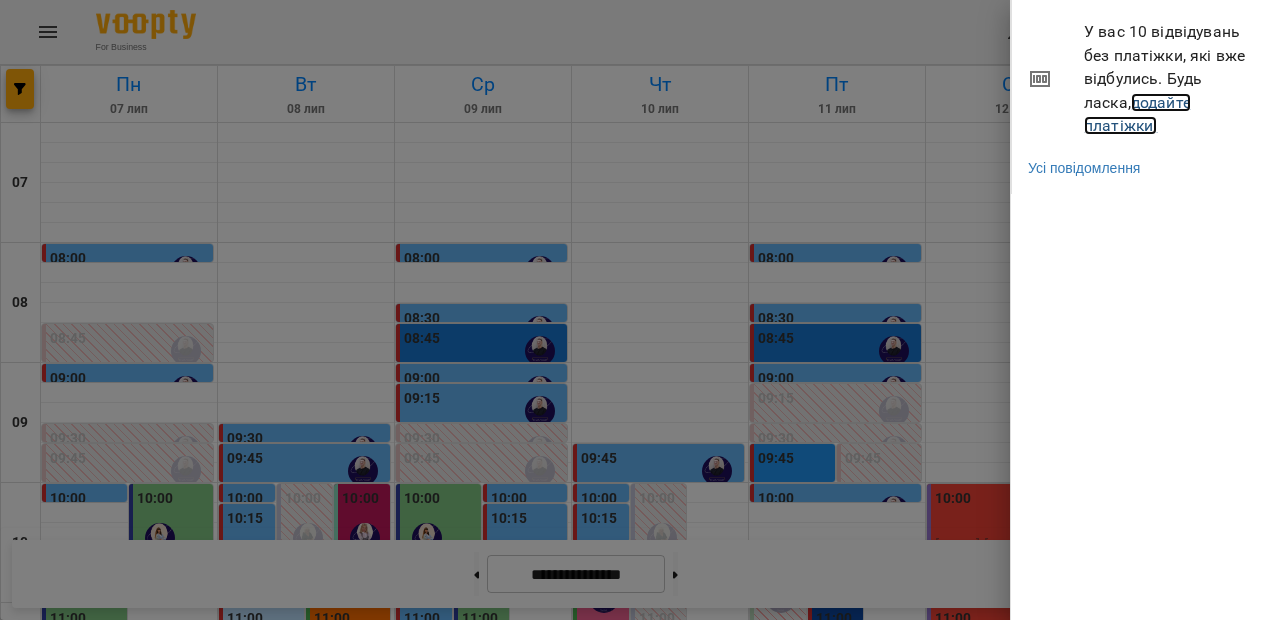 click on "додайте платіжки!" at bounding box center [1137, 114] 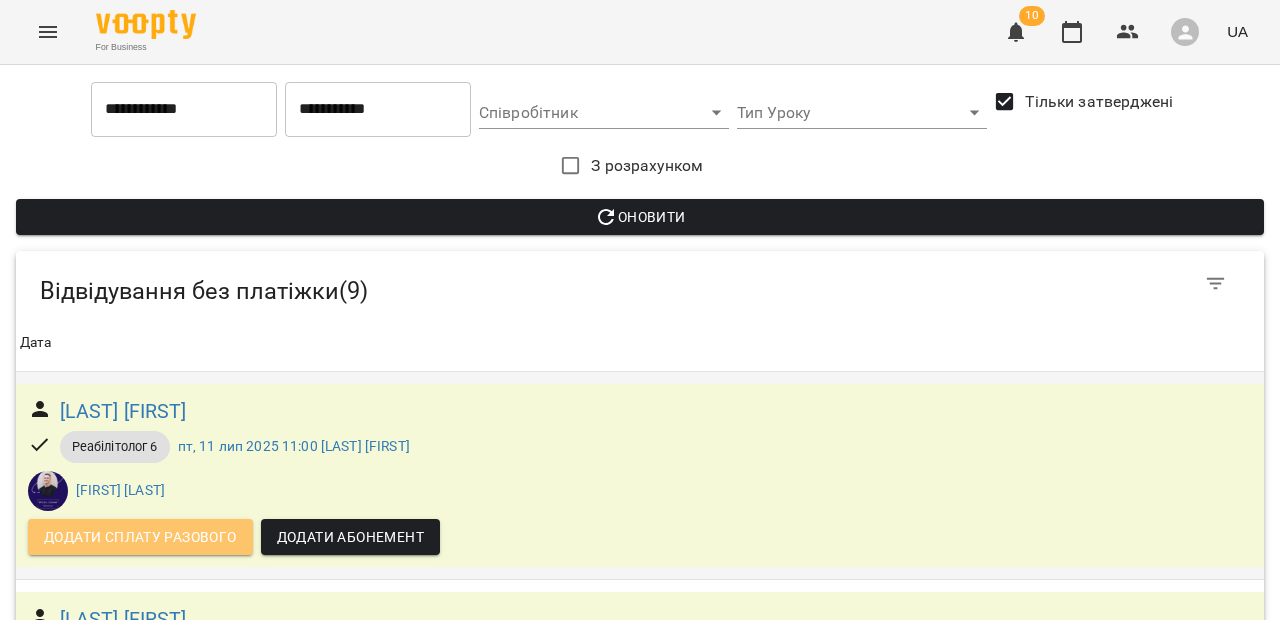 click on "Додати сплату разового" at bounding box center (140, 537) 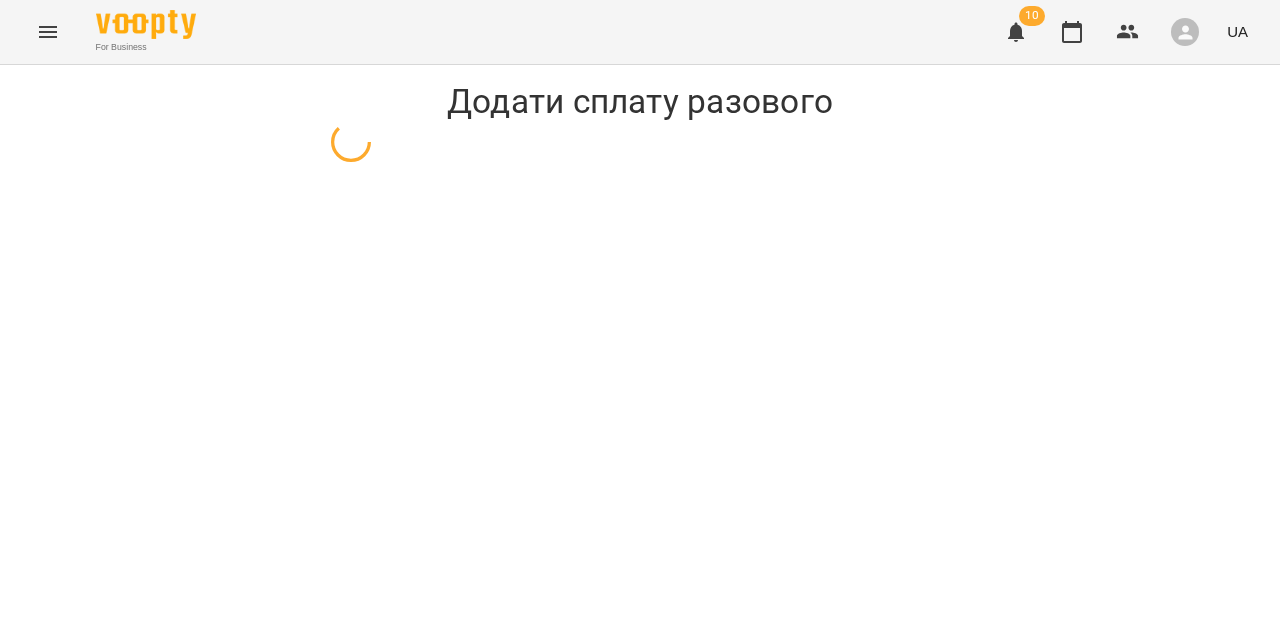 select on "**********" 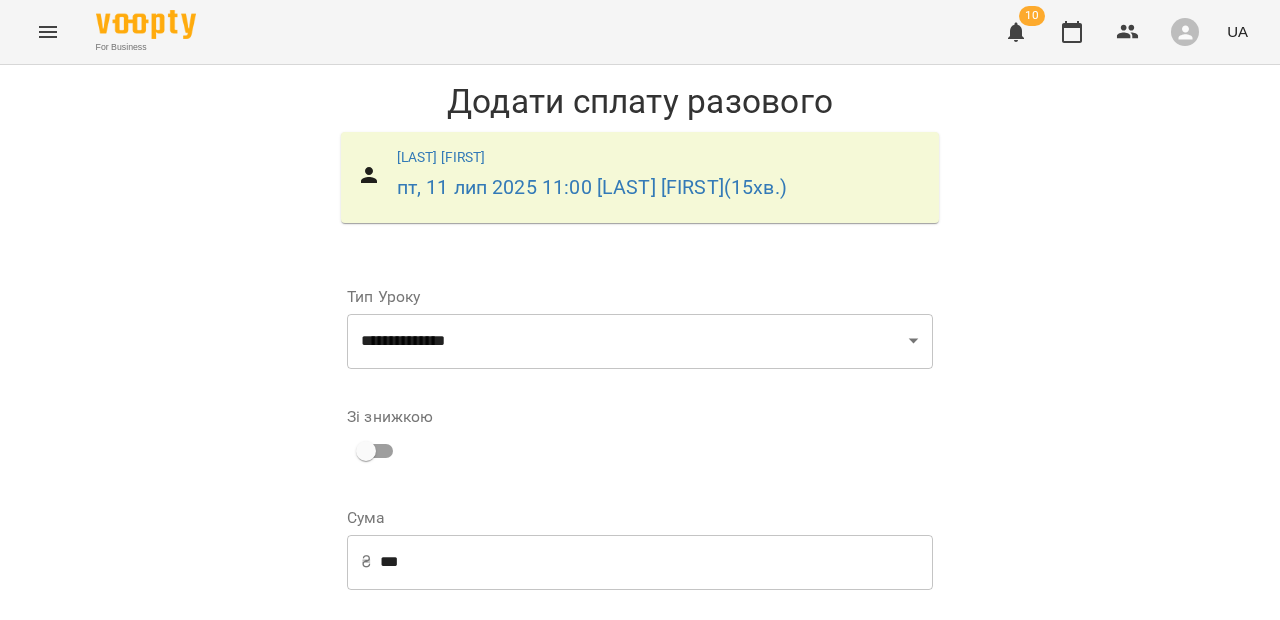 scroll, scrollTop: 292, scrollLeft: 0, axis: vertical 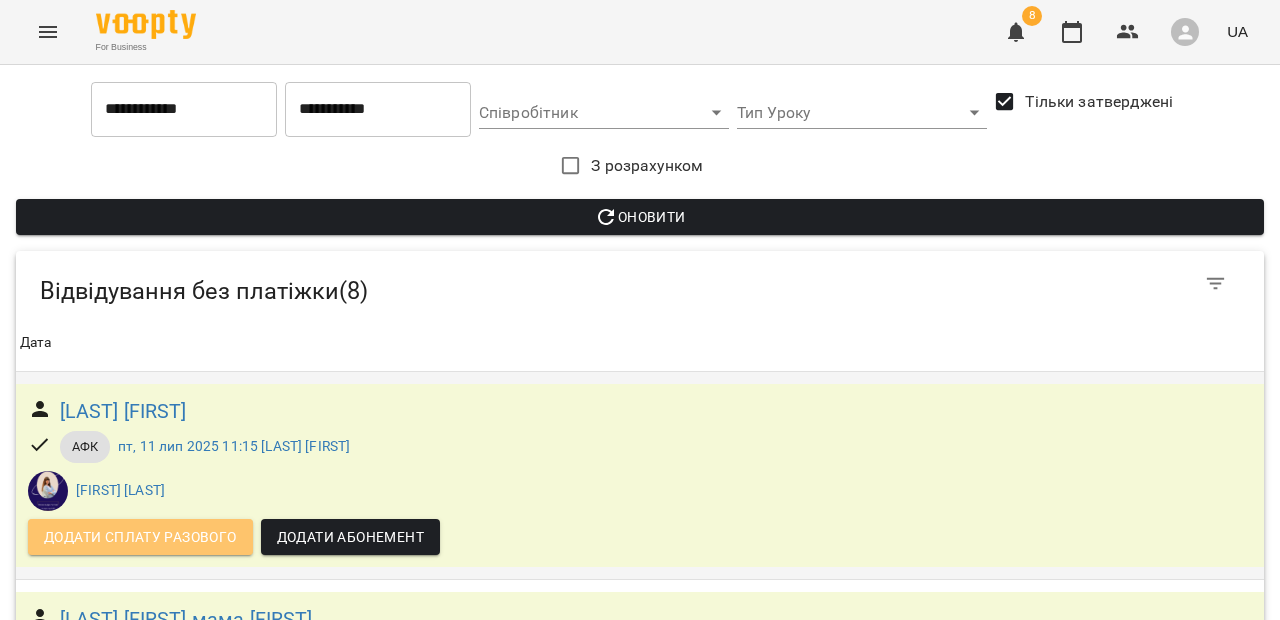 click on "Додати сплату разового" at bounding box center (140, 537) 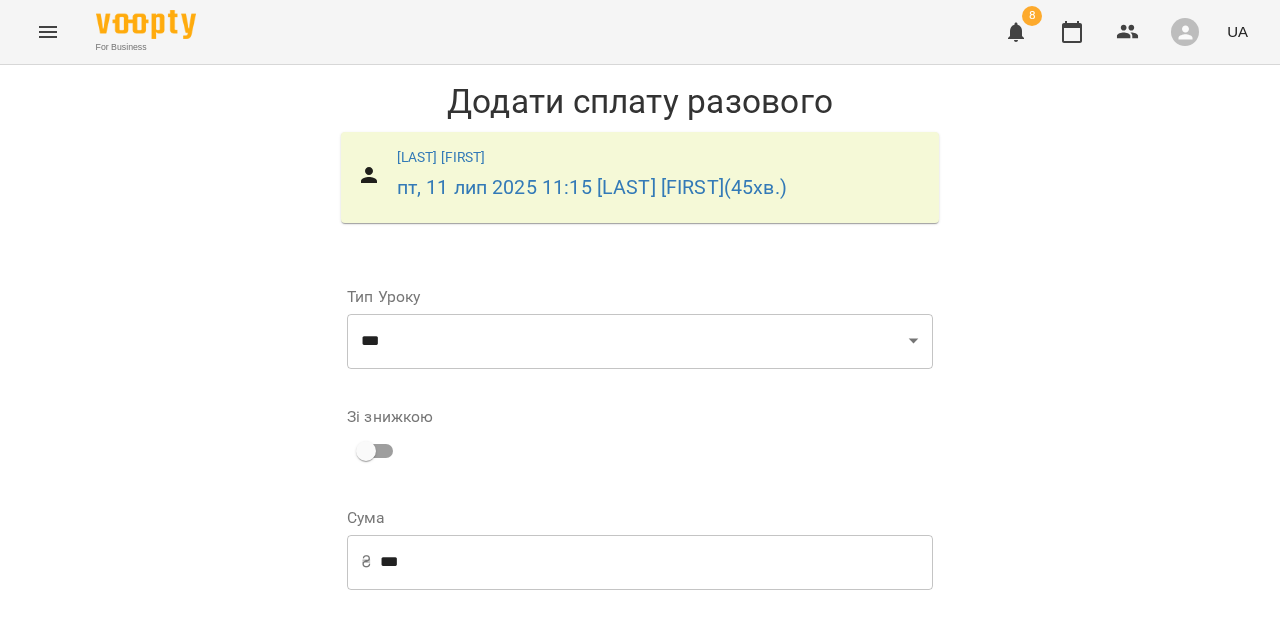 scroll, scrollTop: 292, scrollLeft: 0, axis: vertical 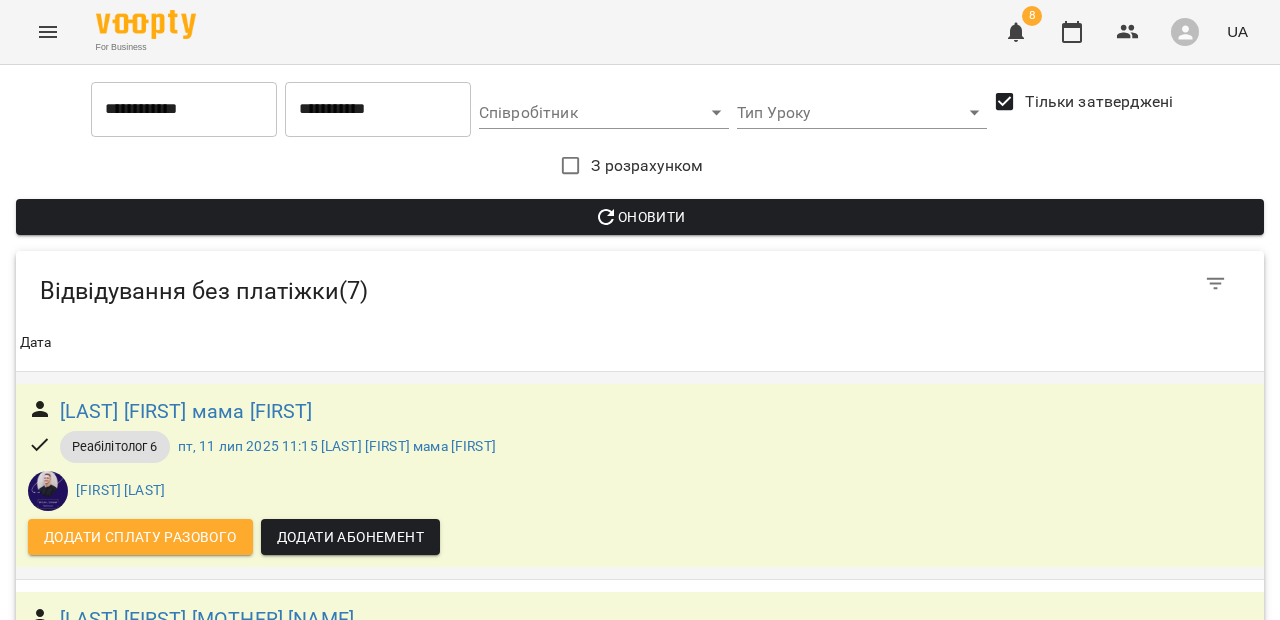 click on "Додати сплату разового" at bounding box center (140, 537) 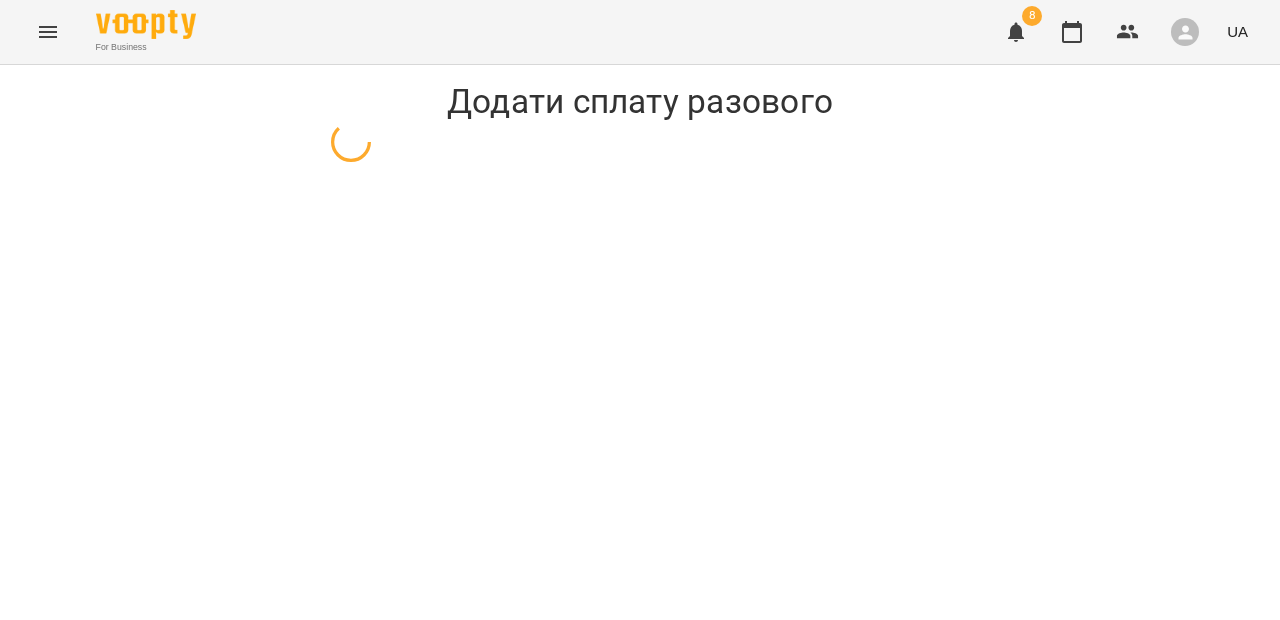 select on "**********" 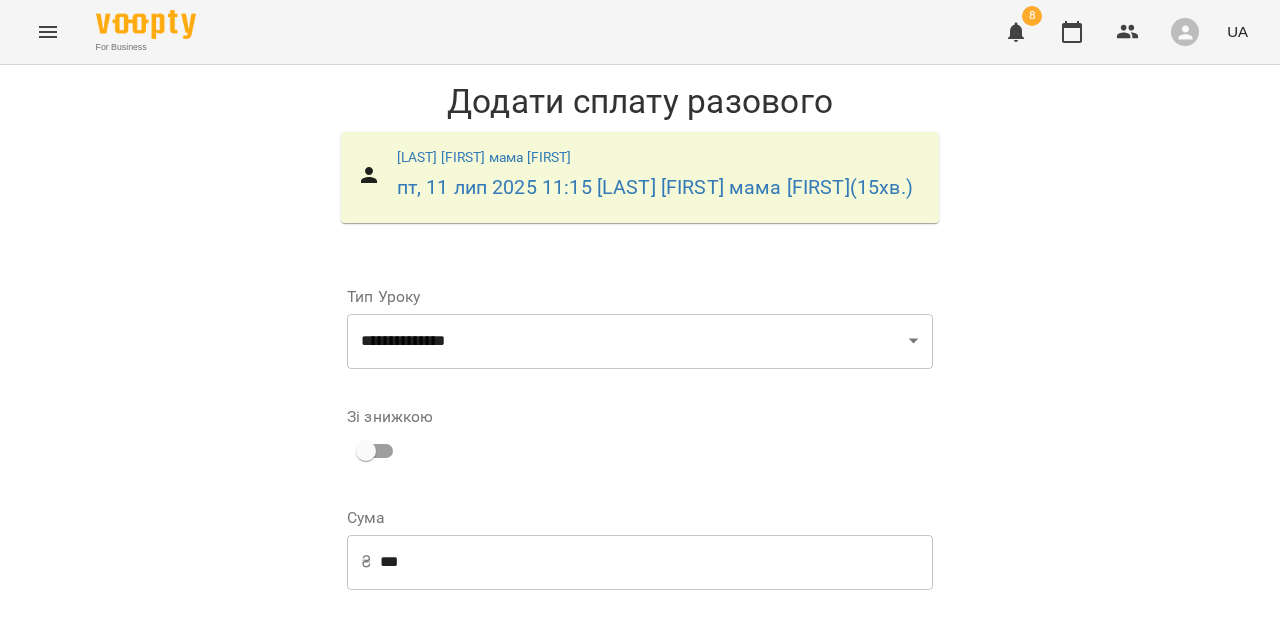 scroll, scrollTop: 48, scrollLeft: 0, axis: vertical 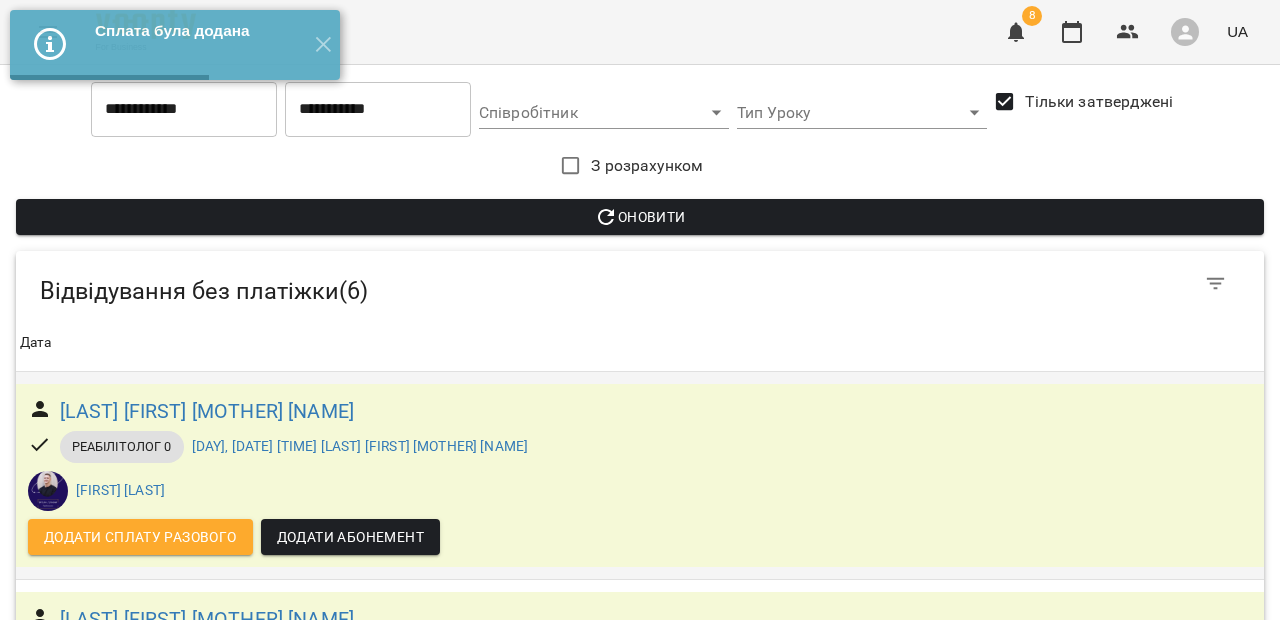 click on "Додати сплату разового" at bounding box center (140, 537) 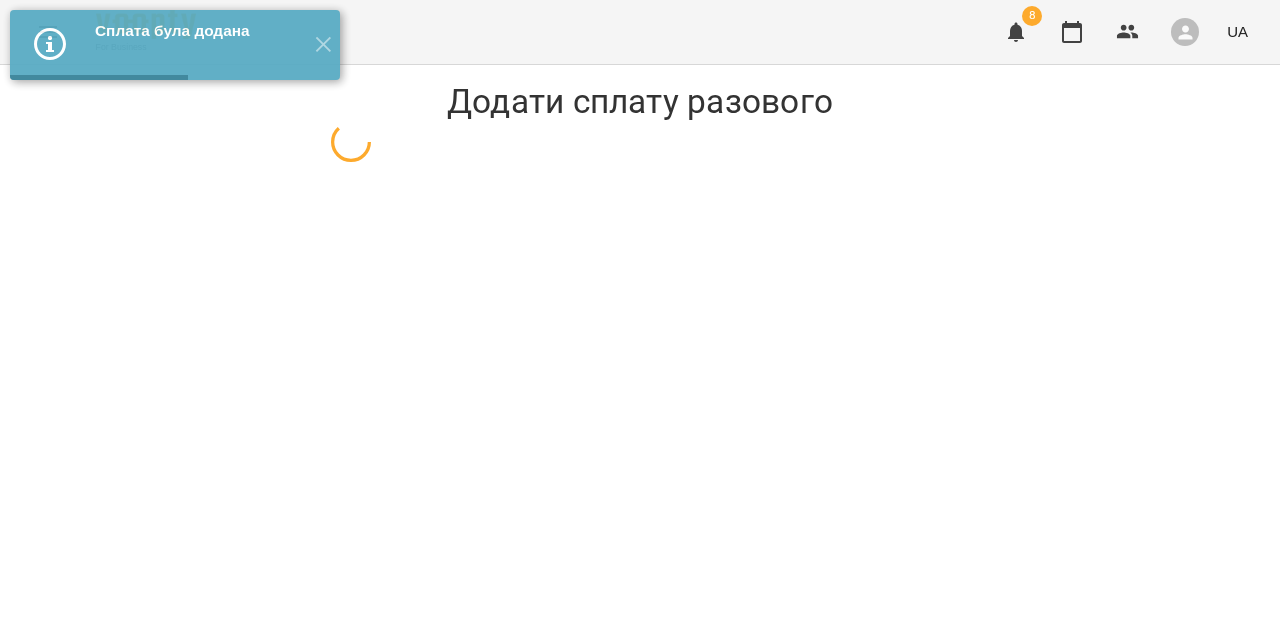 select on "**********" 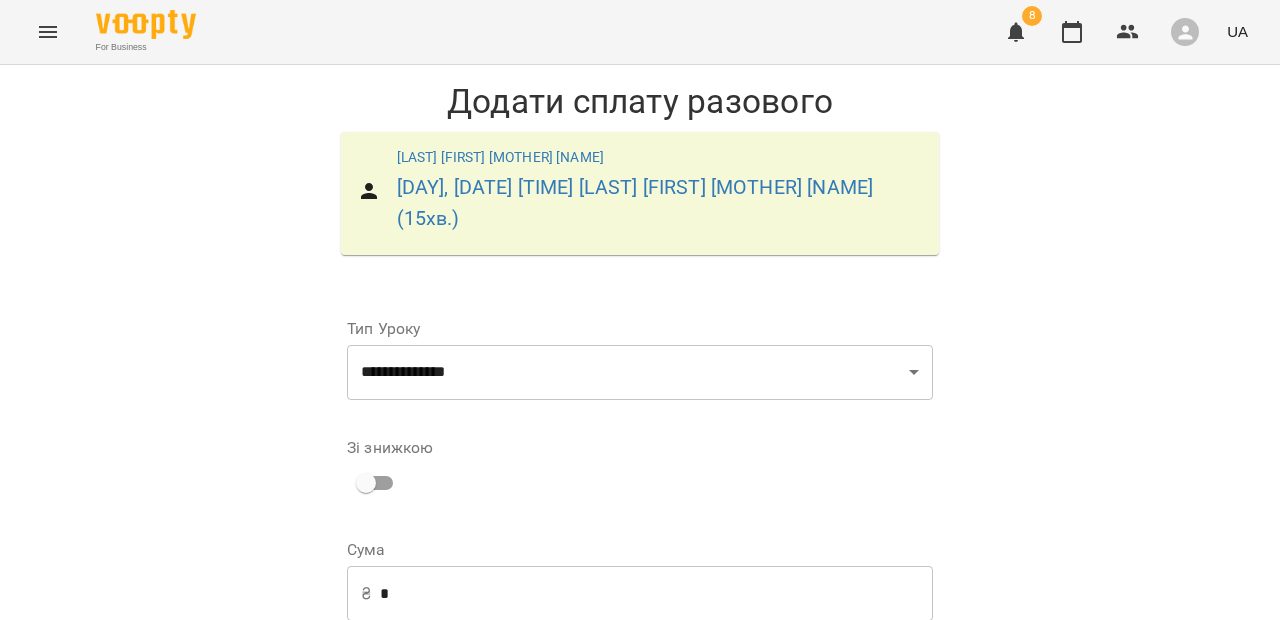 scroll, scrollTop: 323, scrollLeft: 0, axis: vertical 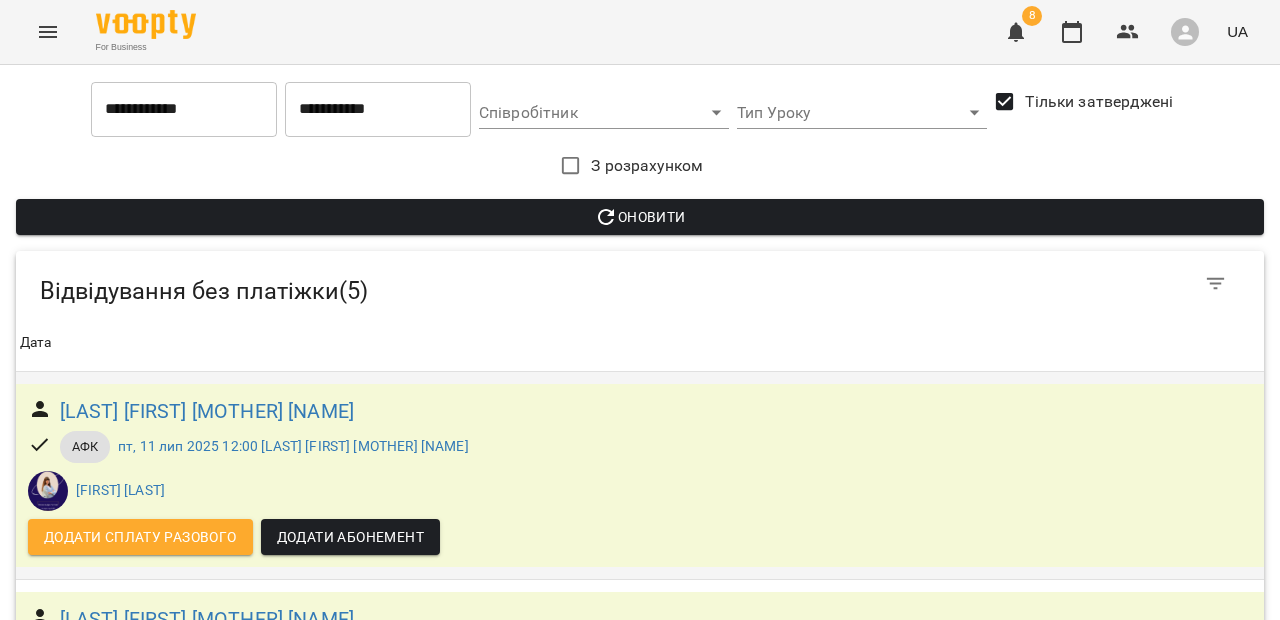 click on "Додати сплату разового" at bounding box center [140, 537] 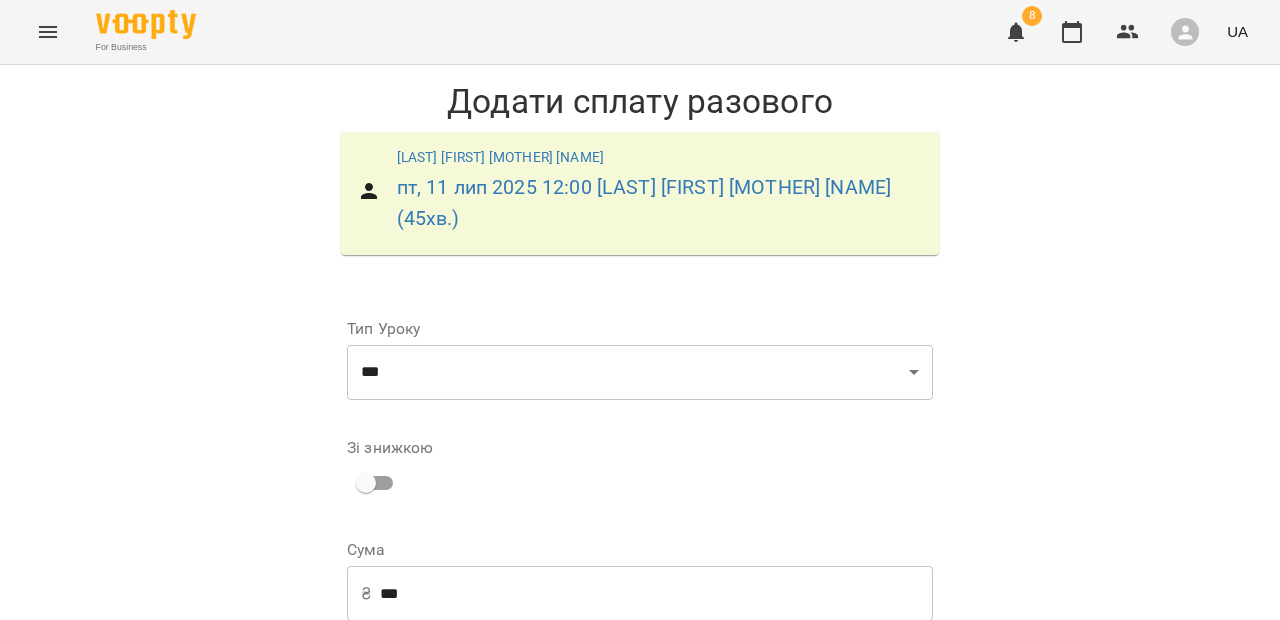 scroll, scrollTop: 323, scrollLeft: 0, axis: vertical 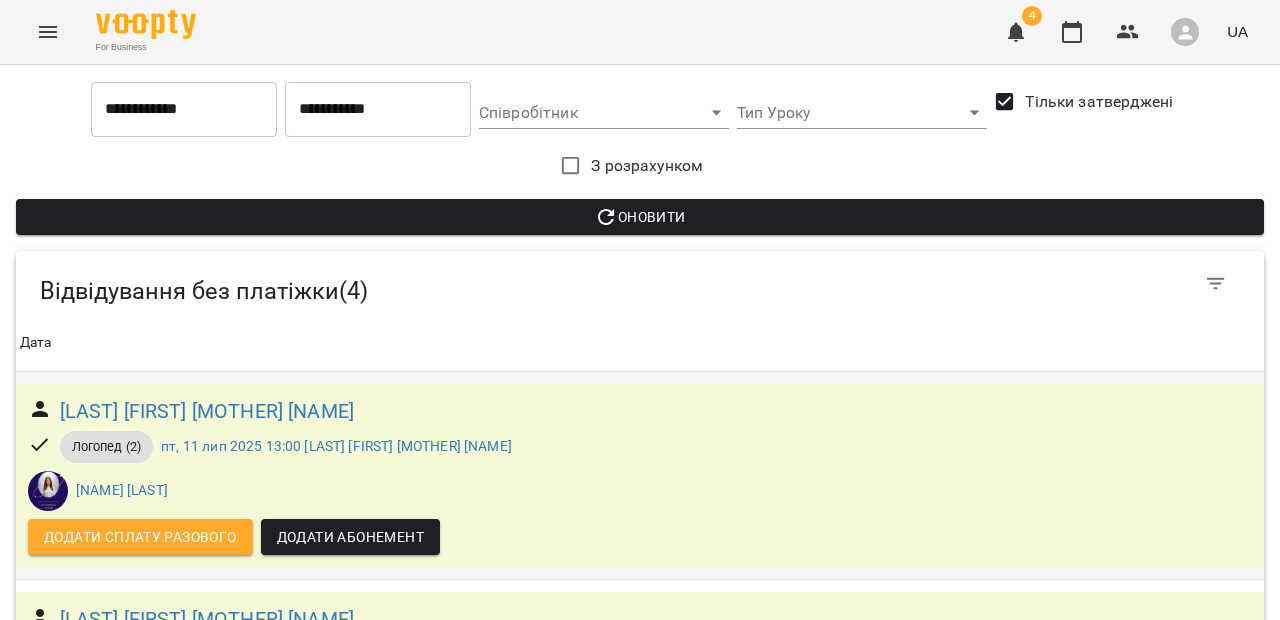 click on "Додати сплату разового" at bounding box center [140, 537] 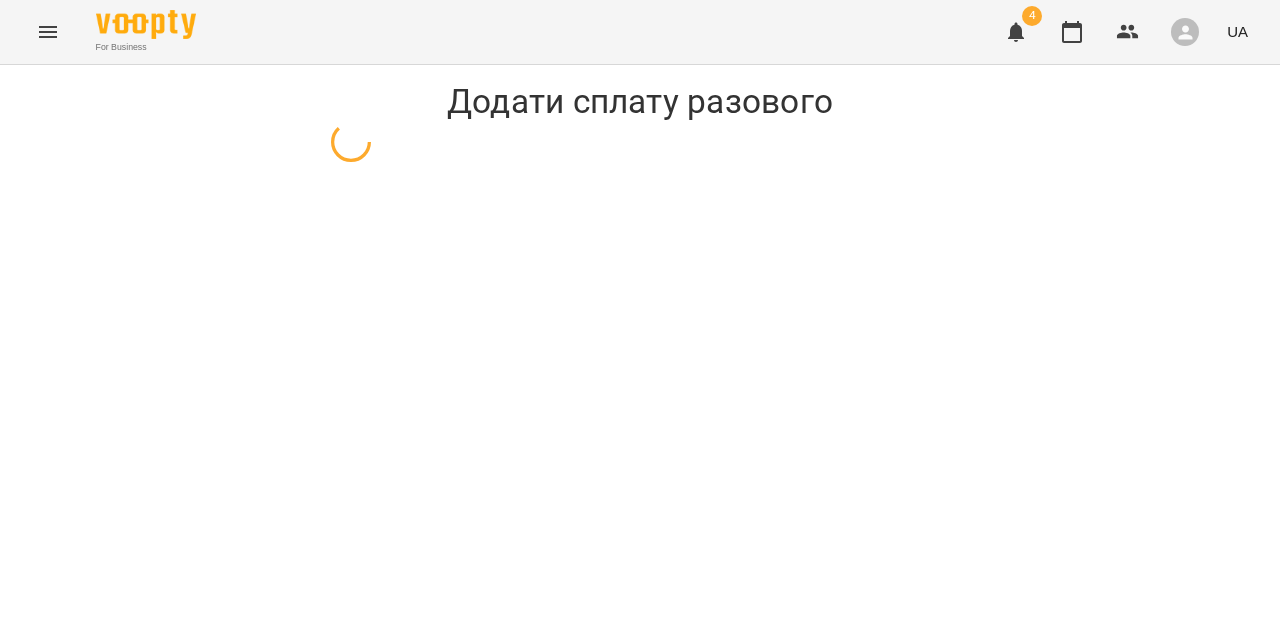 select on "**********" 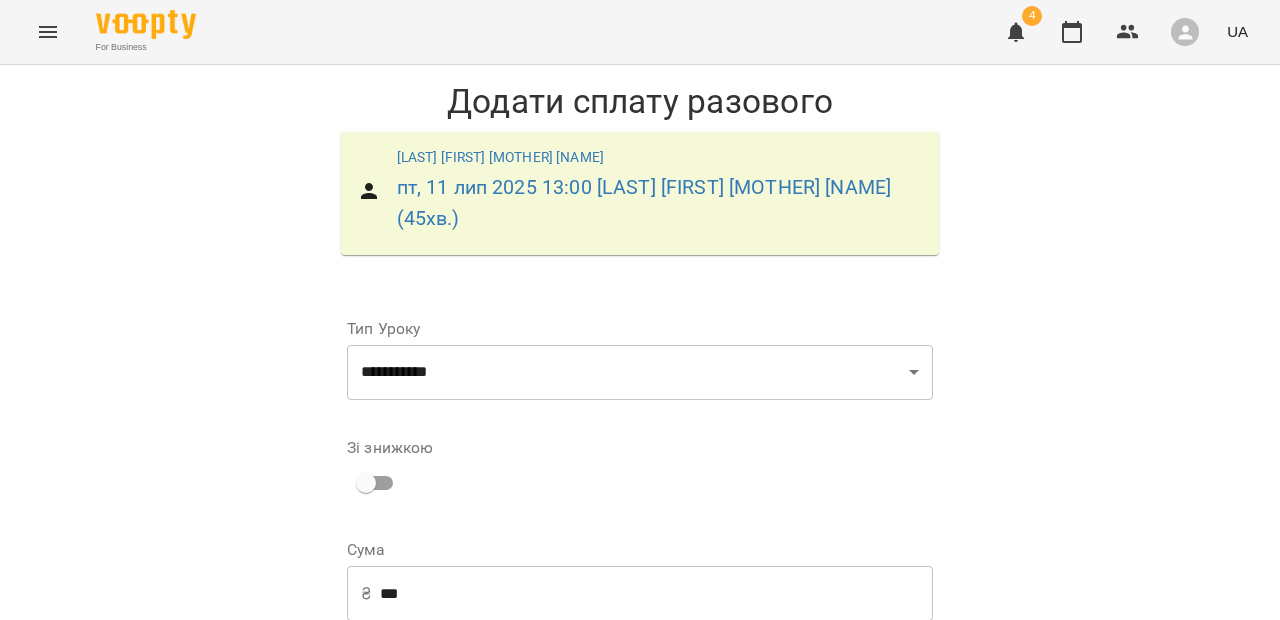 scroll, scrollTop: 323, scrollLeft: 0, axis: vertical 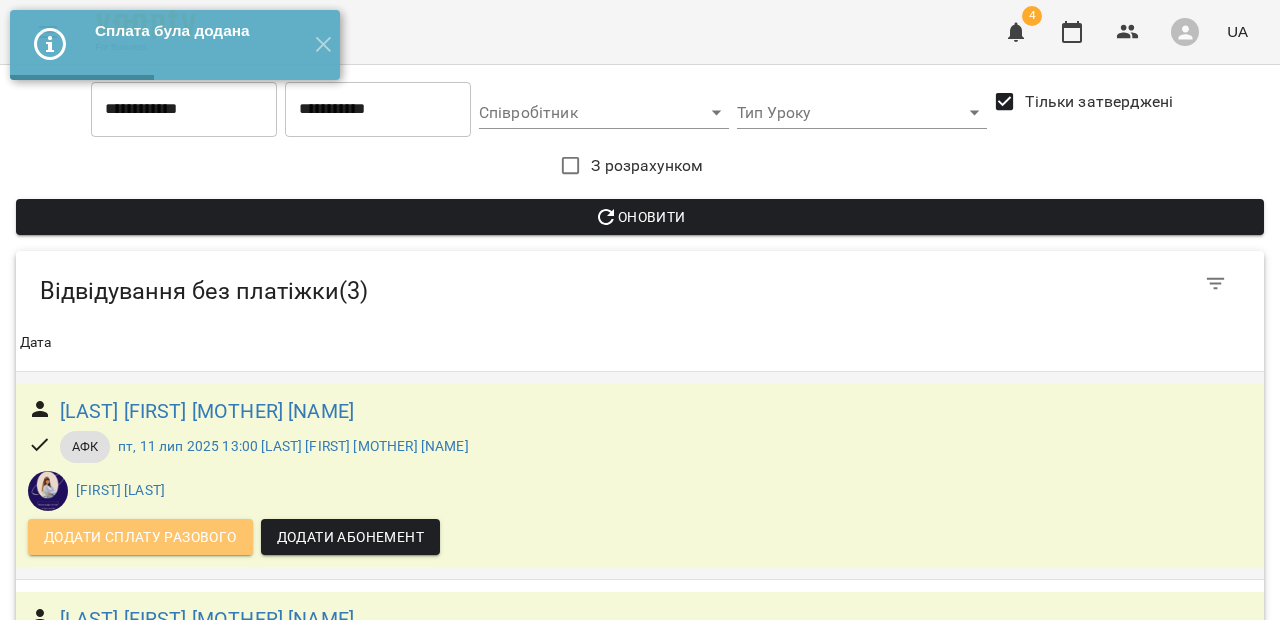 click on "Додати сплату разового" at bounding box center [140, 537] 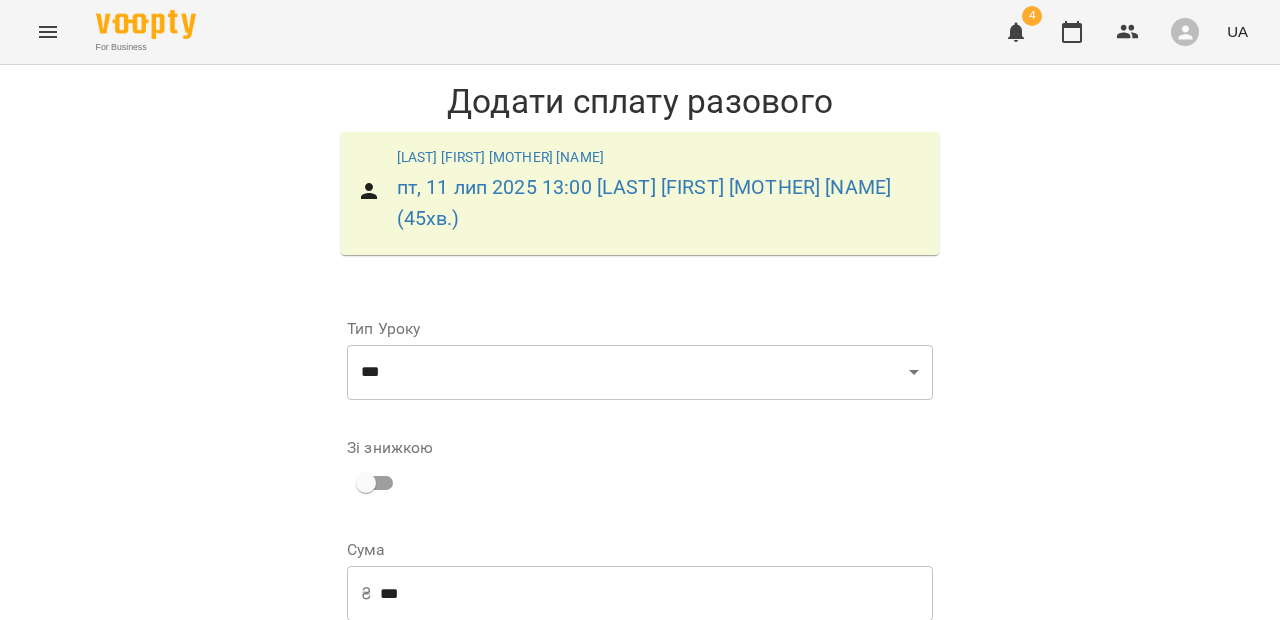 scroll, scrollTop: 323, scrollLeft: 0, axis: vertical 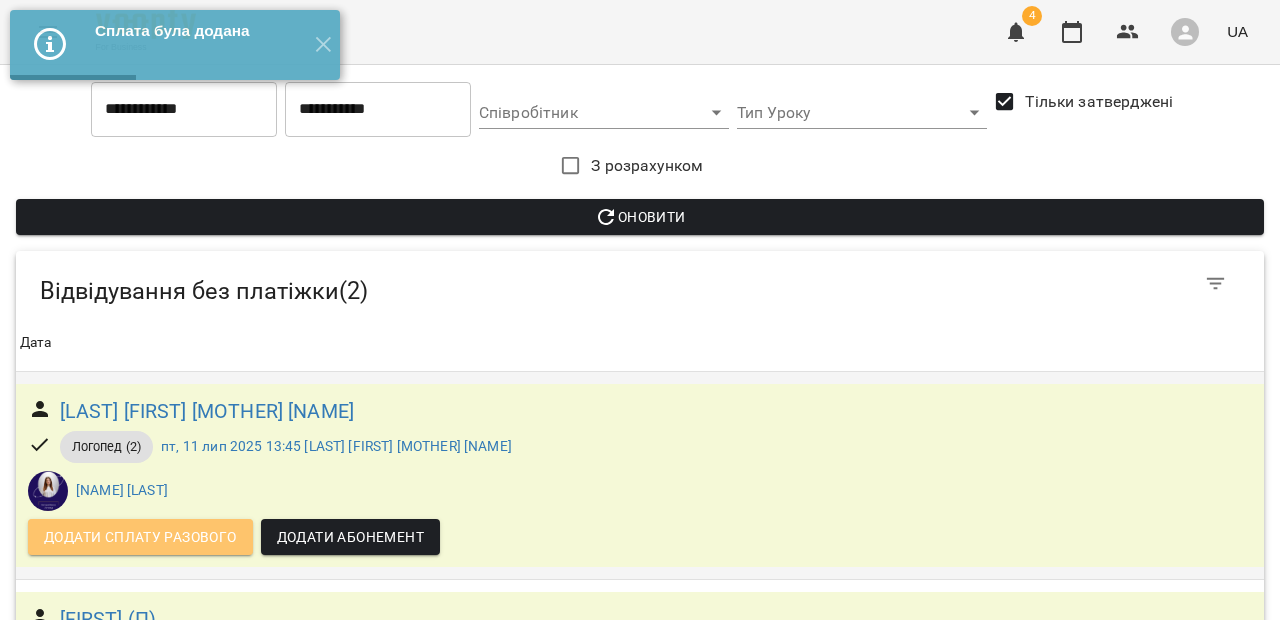 click on "Додати сплату разового" at bounding box center [140, 537] 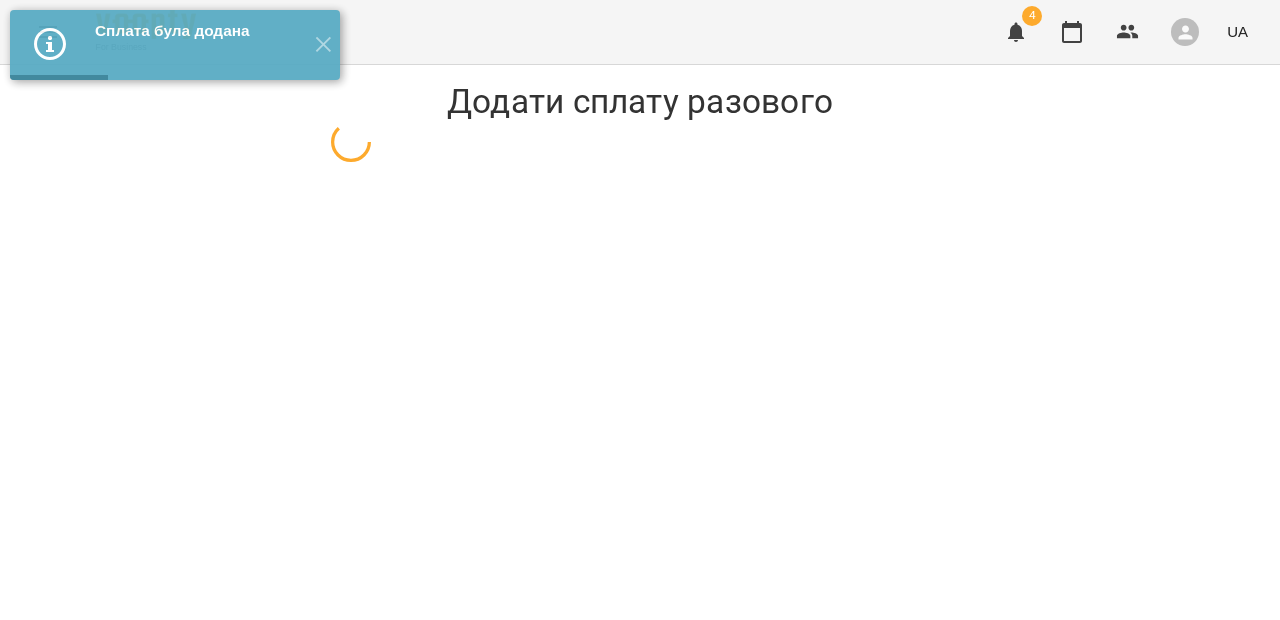 select on "**********" 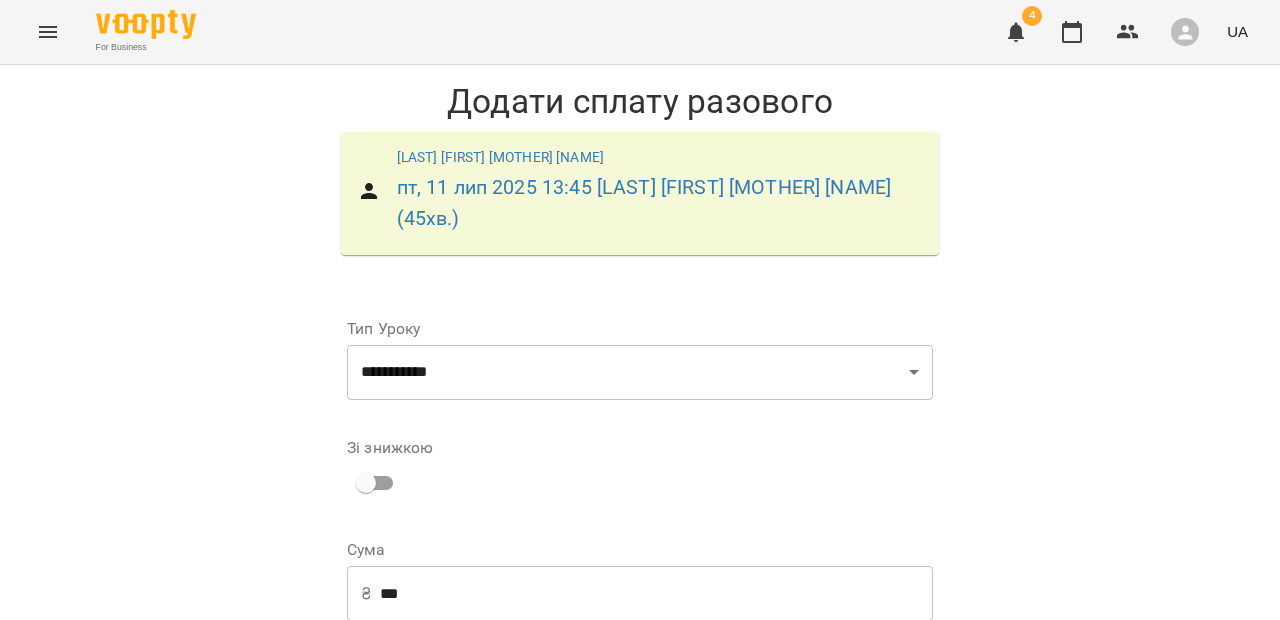 scroll, scrollTop: 323, scrollLeft: 0, axis: vertical 